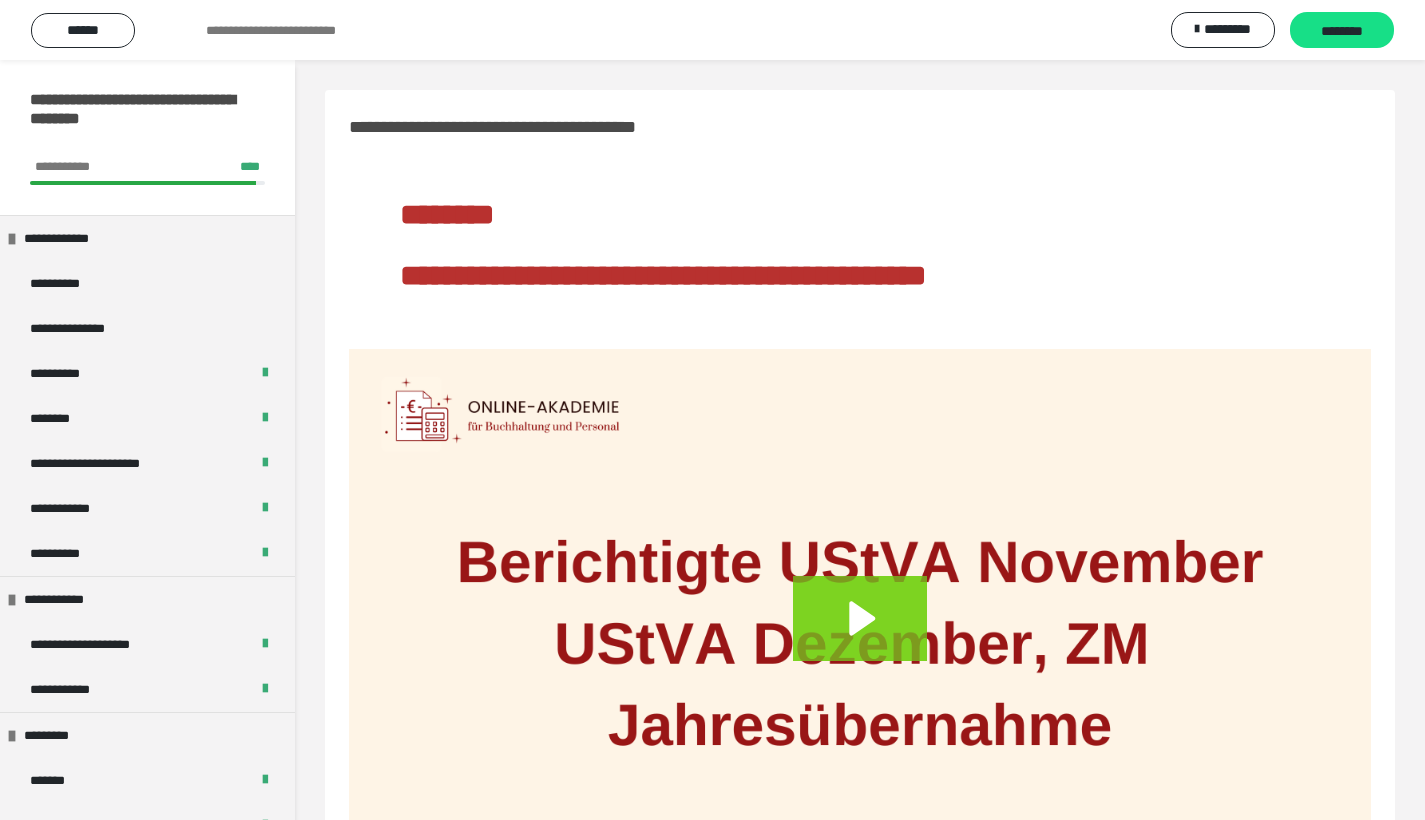 scroll, scrollTop: 158, scrollLeft: 0, axis: vertical 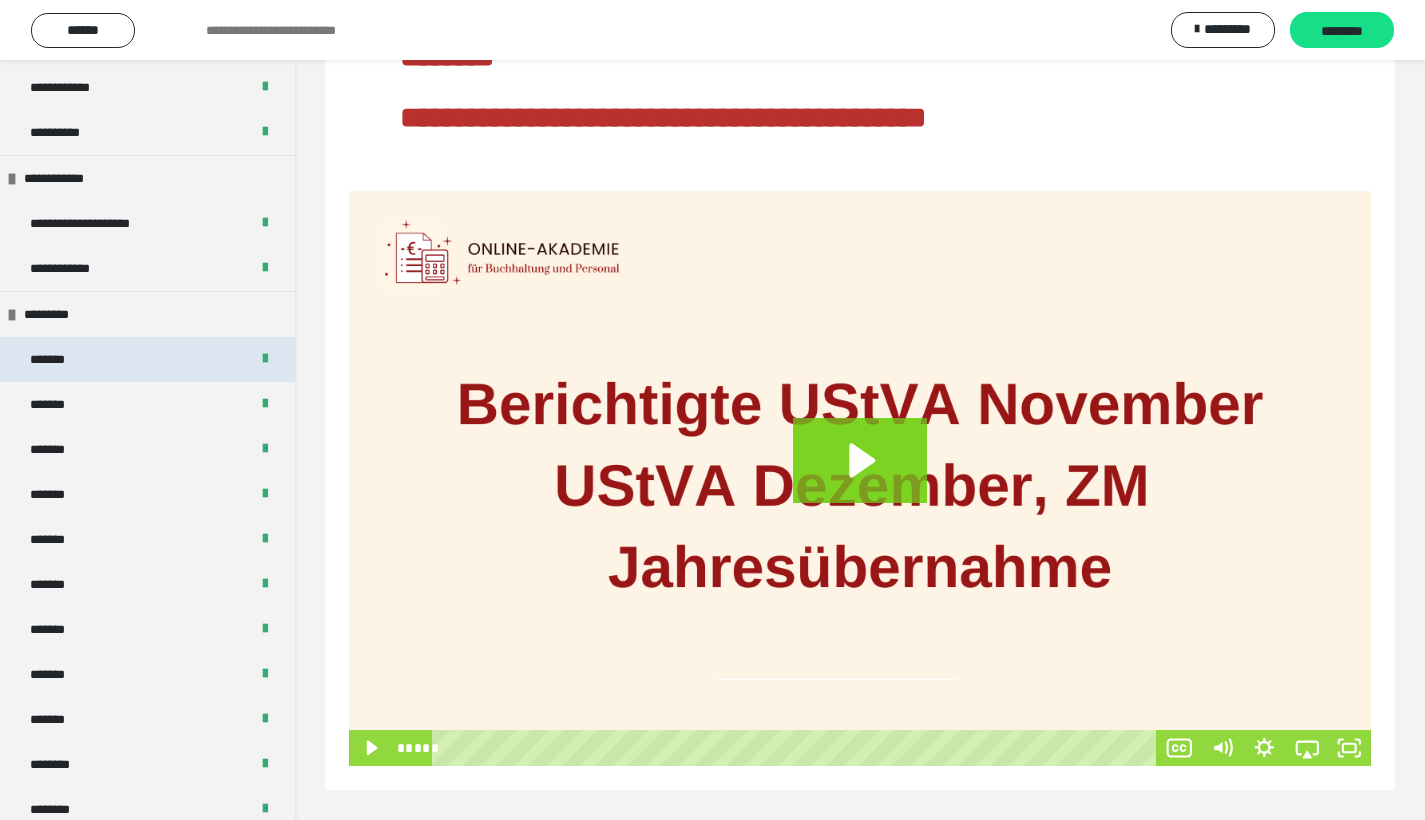 click on "*******" at bounding box center [57, 359] 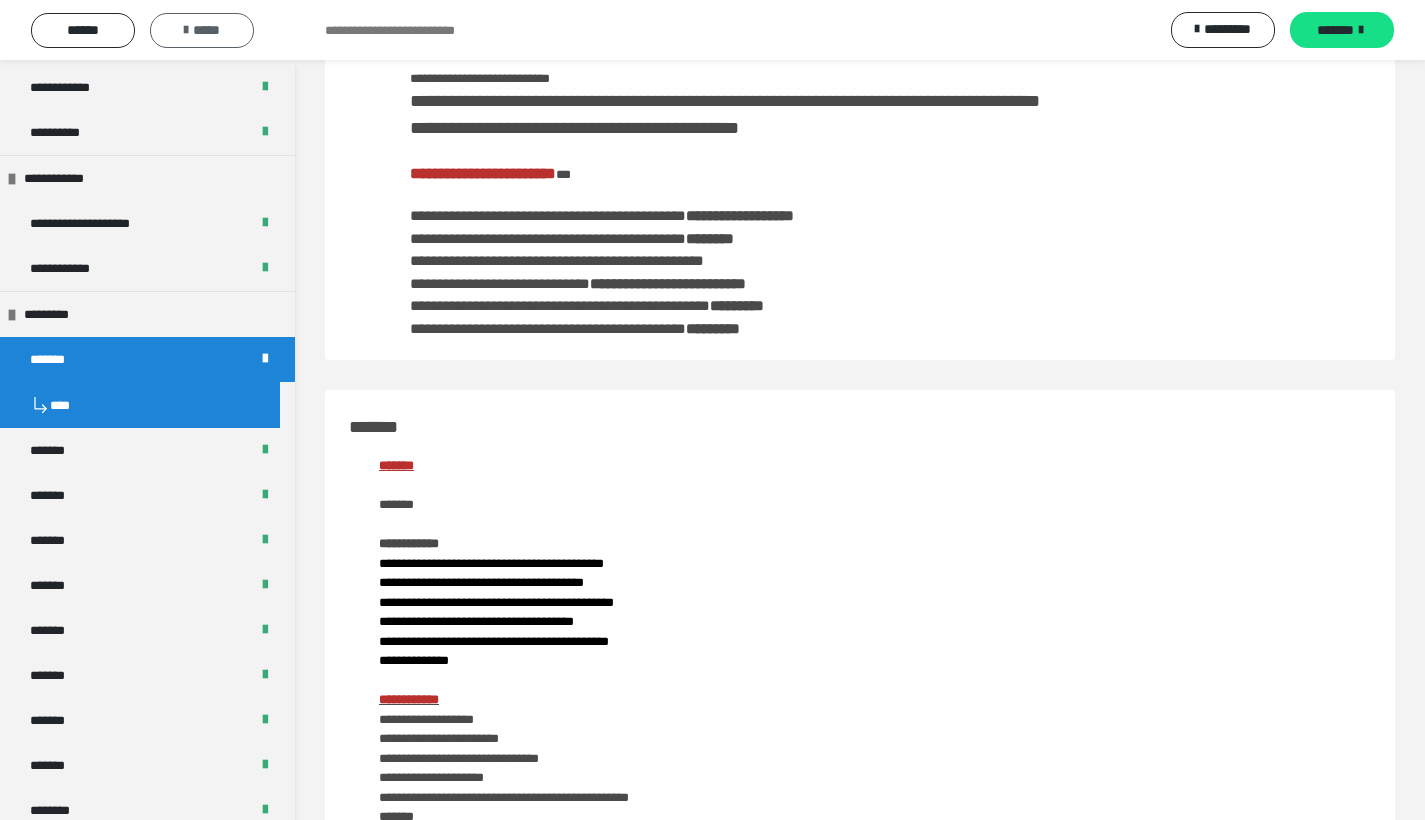 click on "*****" at bounding box center [202, 30] 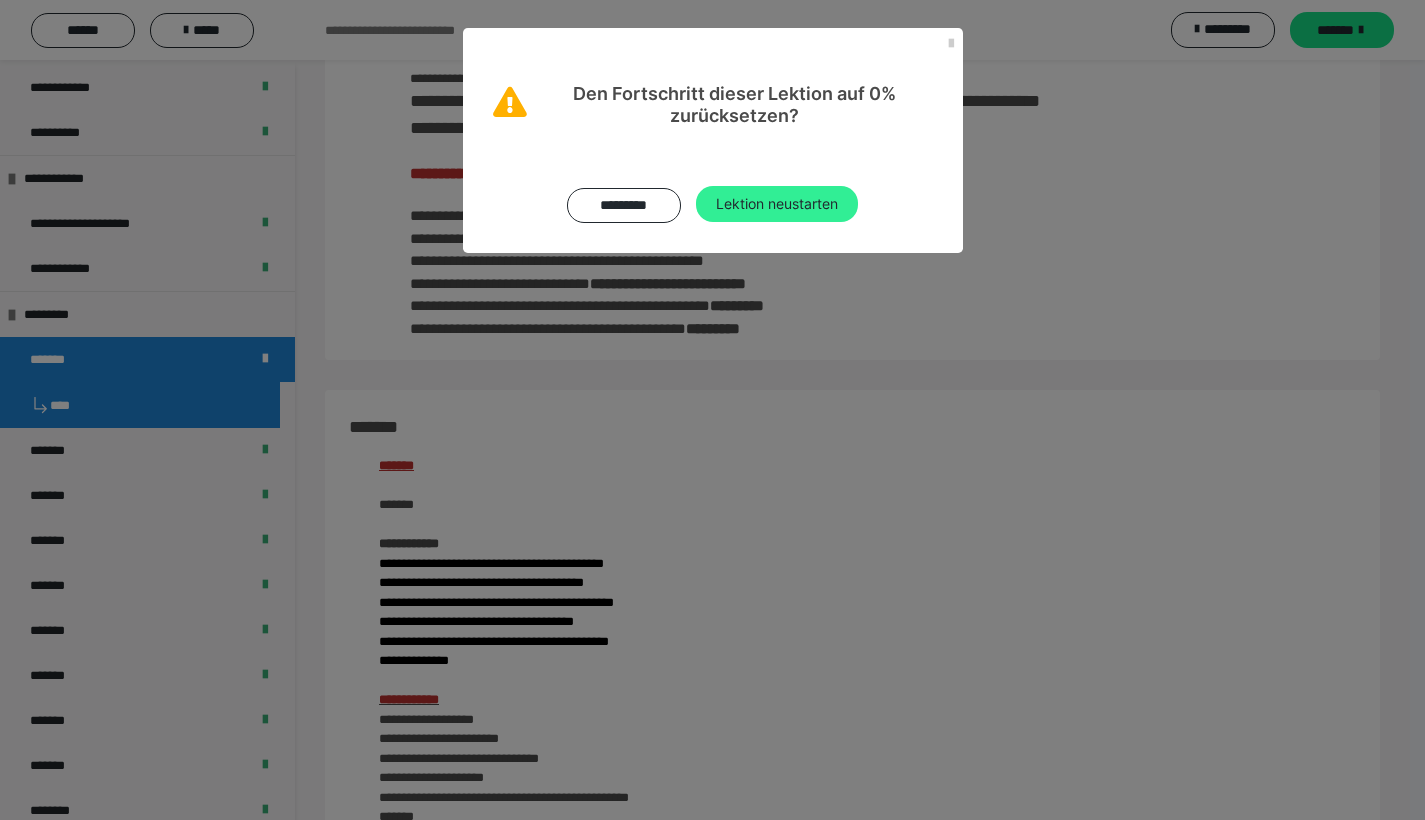 click on "Lektion neustarten" at bounding box center [777, 204] 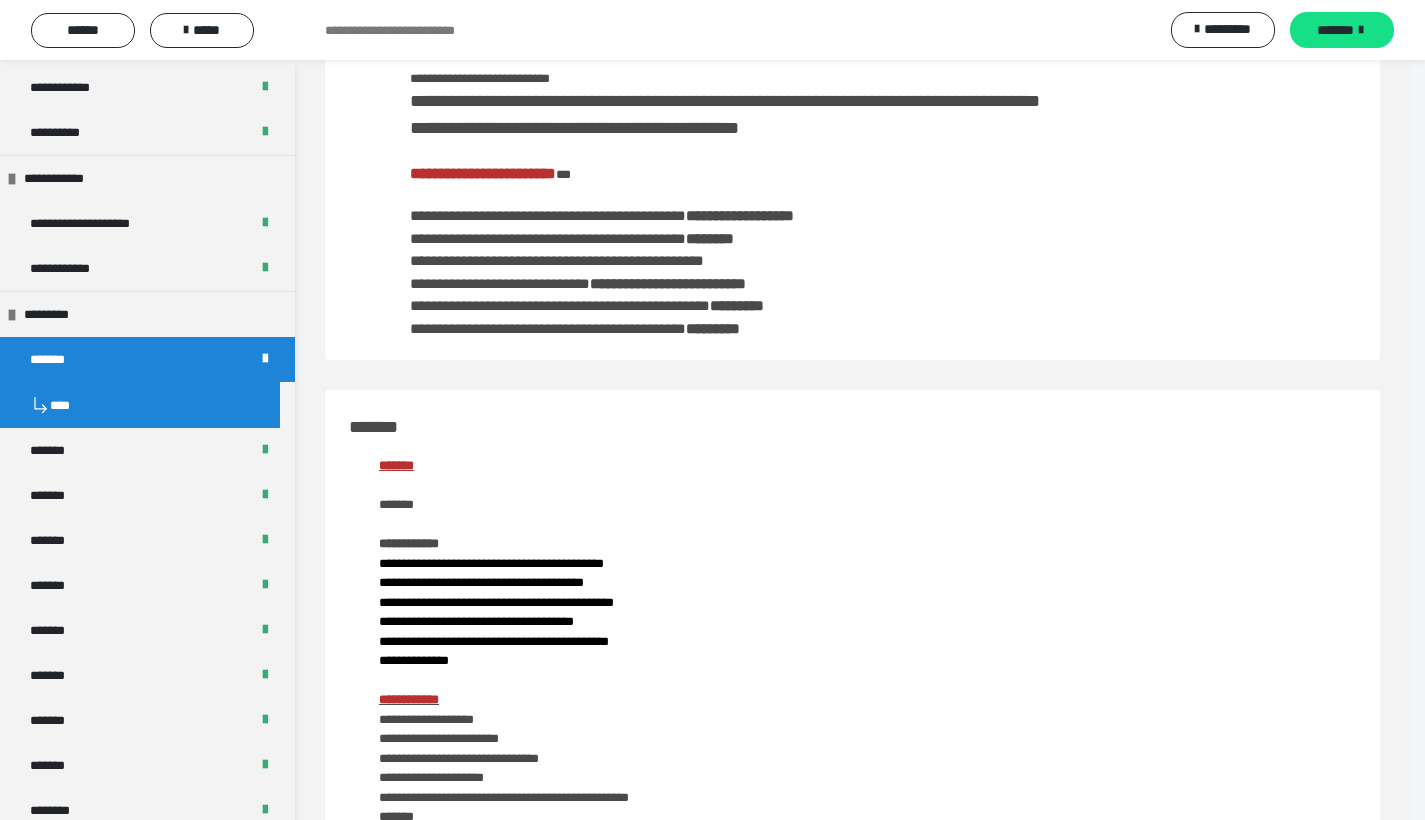 scroll, scrollTop: 0, scrollLeft: 0, axis: both 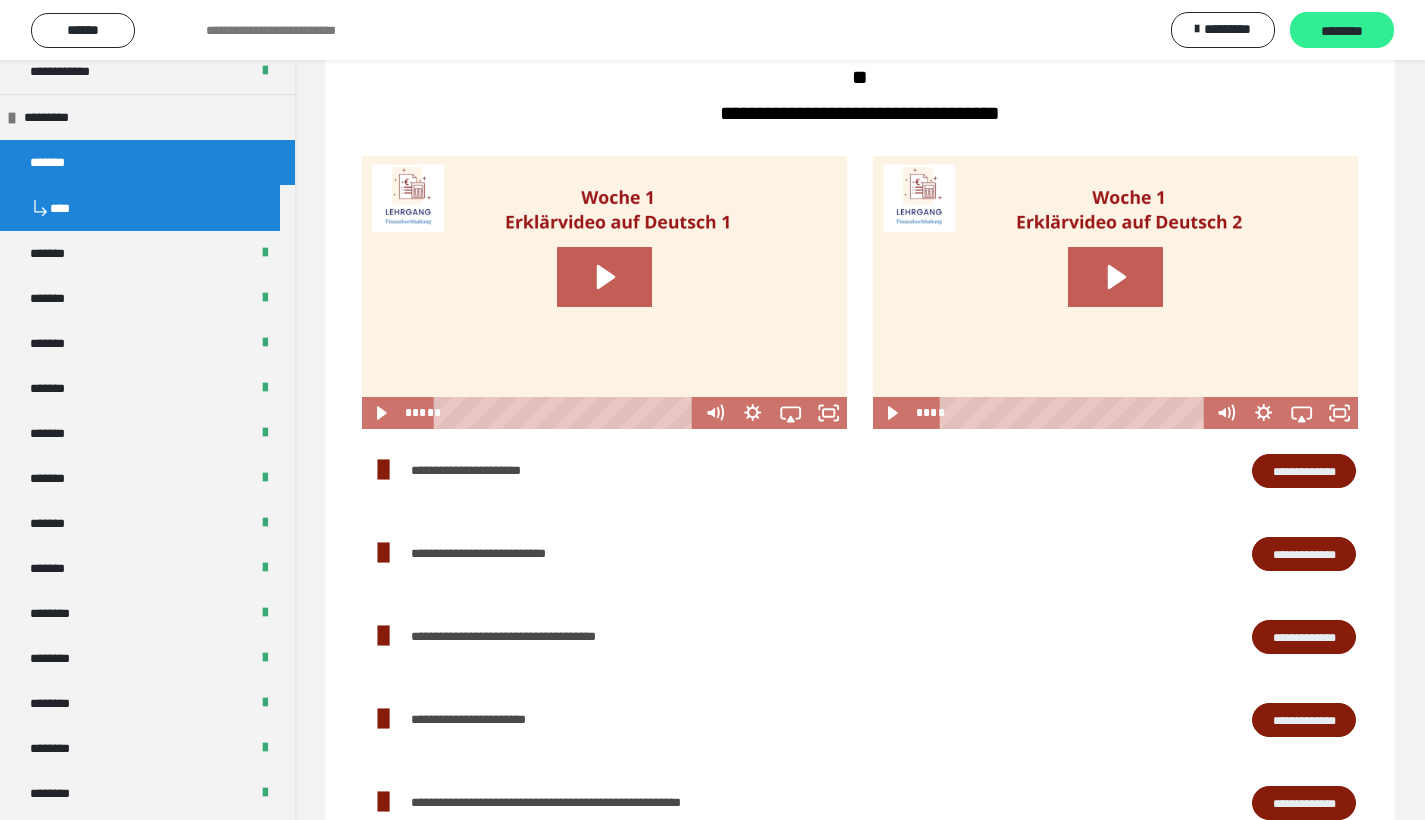 click on "********" at bounding box center [1342, 31] 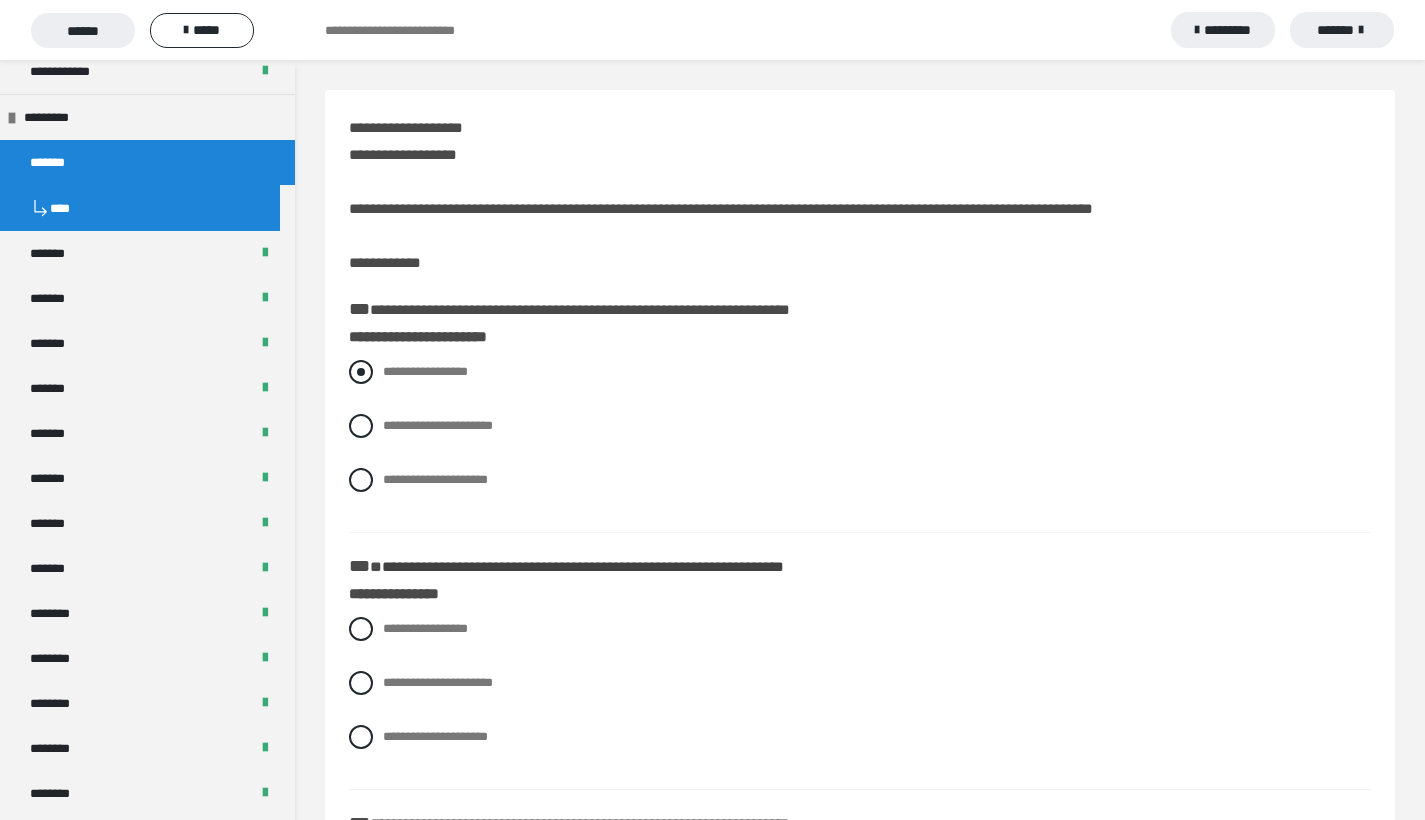 click at bounding box center [361, 372] 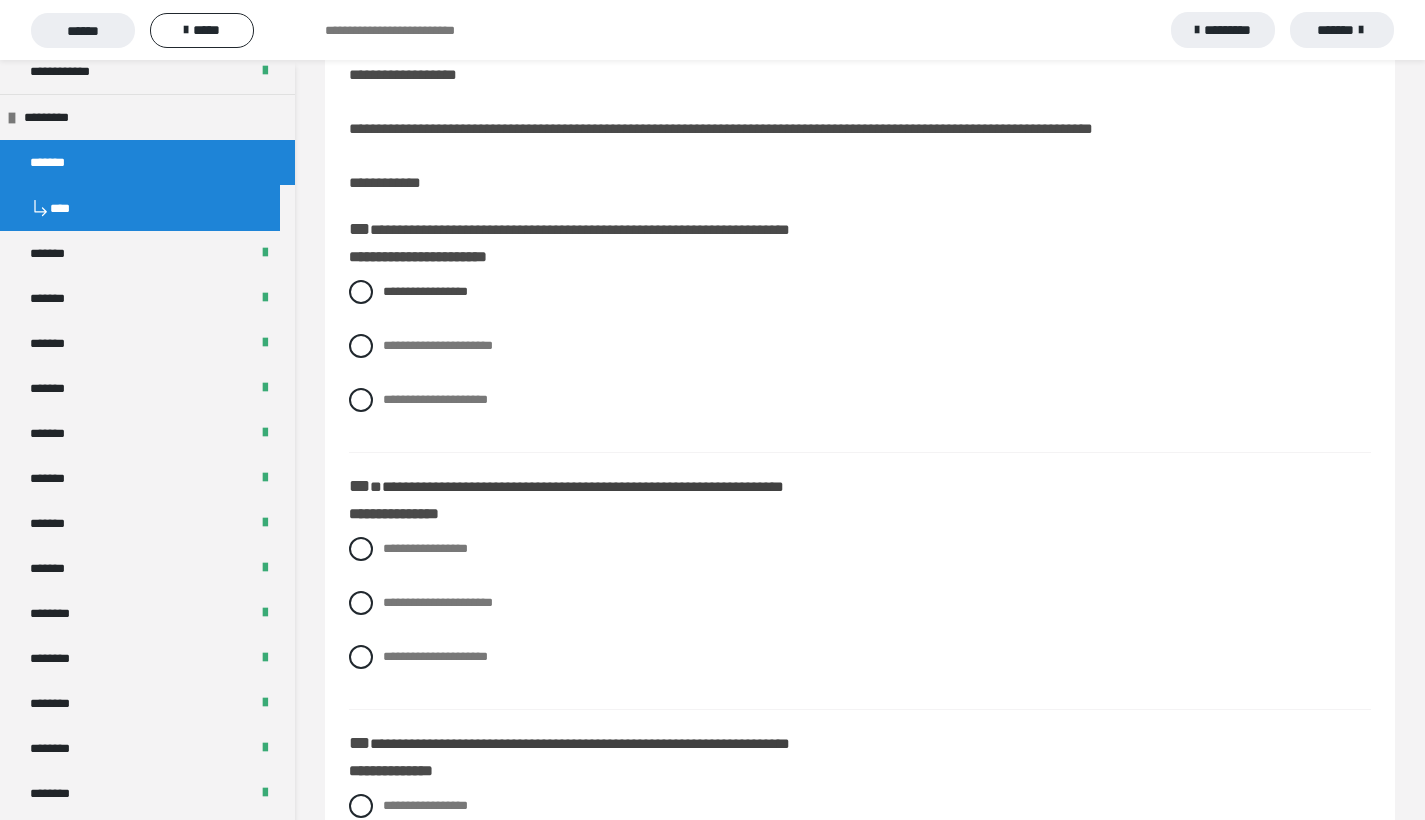 scroll, scrollTop: 149, scrollLeft: 0, axis: vertical 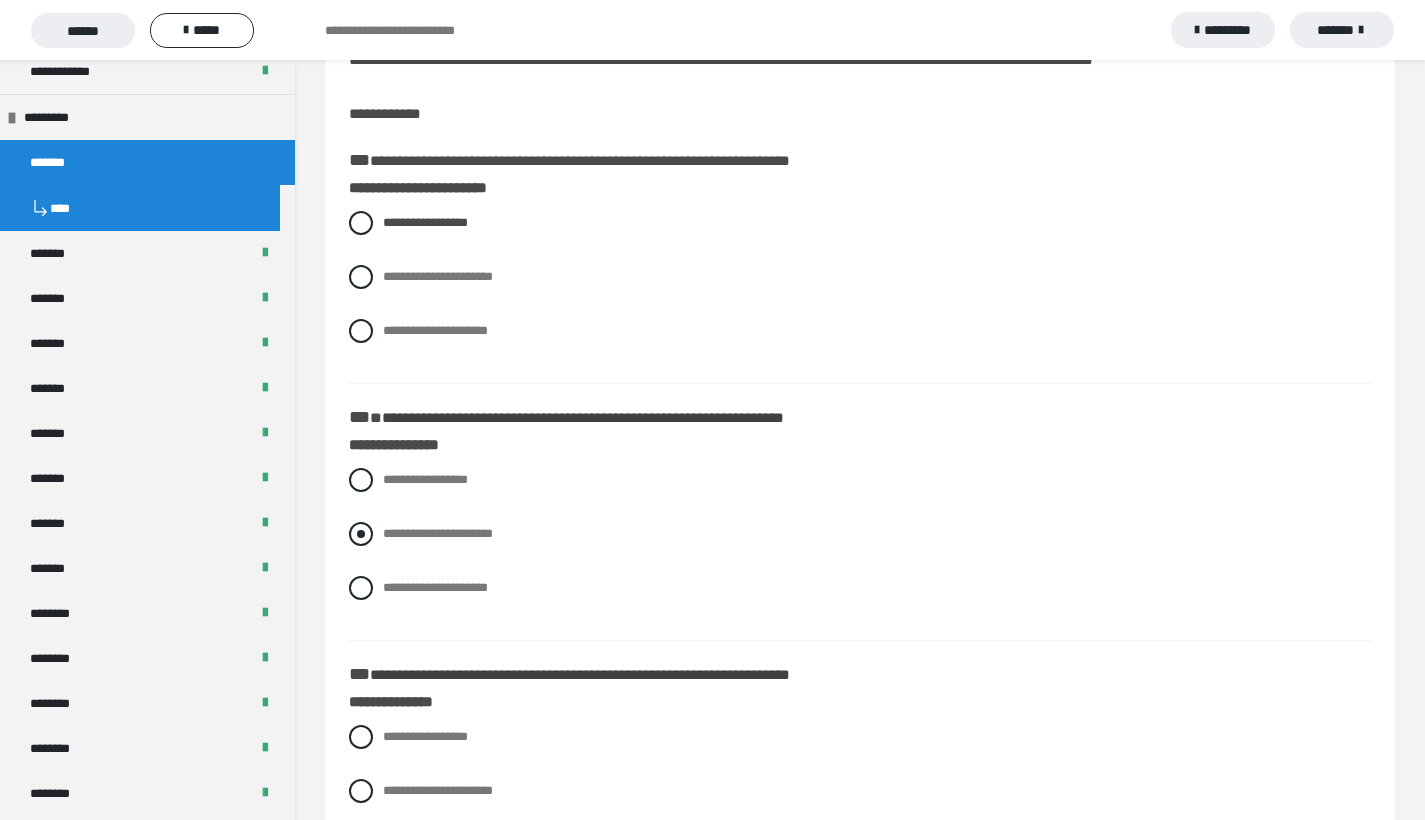 click at bounding box center (361, 534) 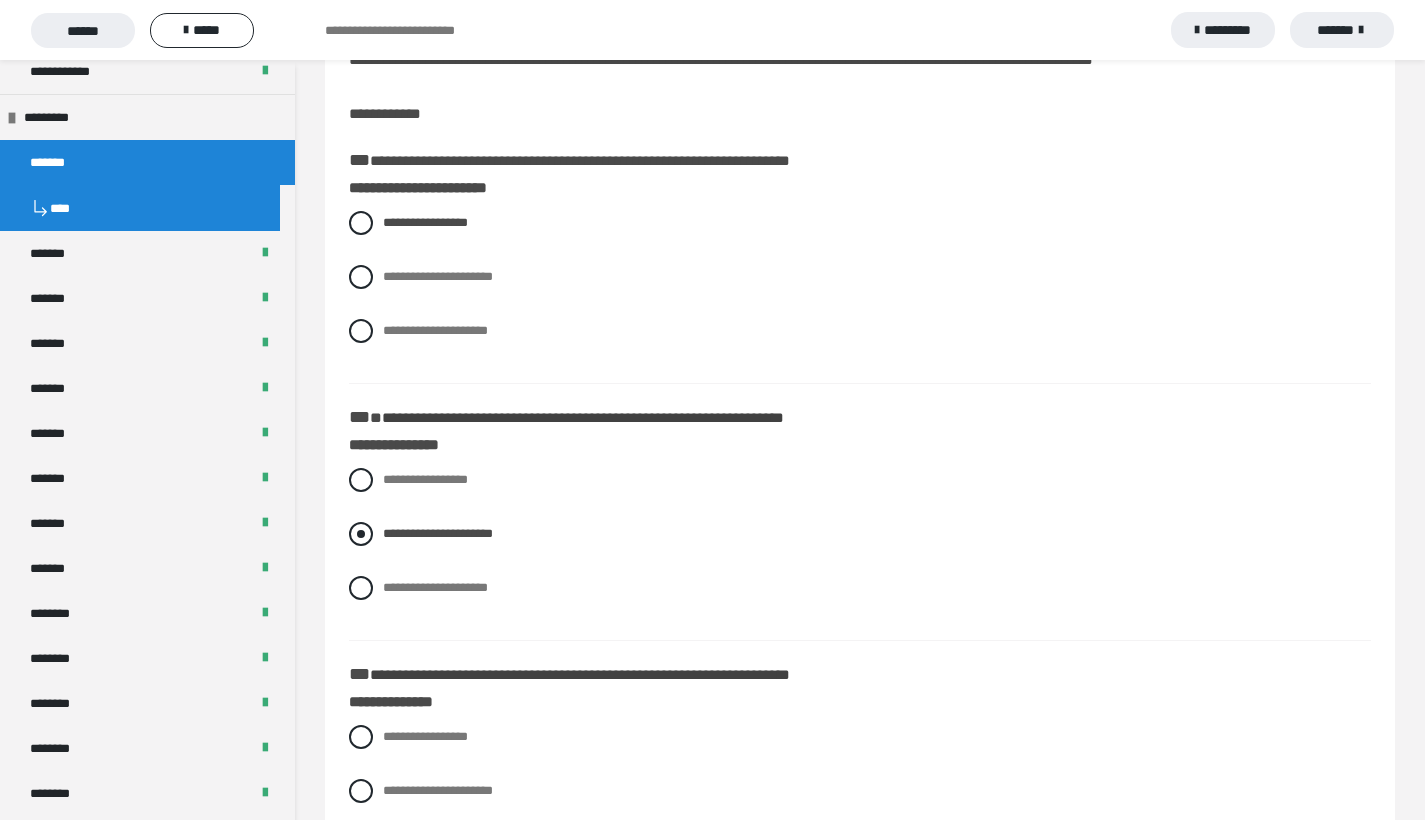 scroll, scrollTop: 465, scrollLeft: 0, axis: vertical 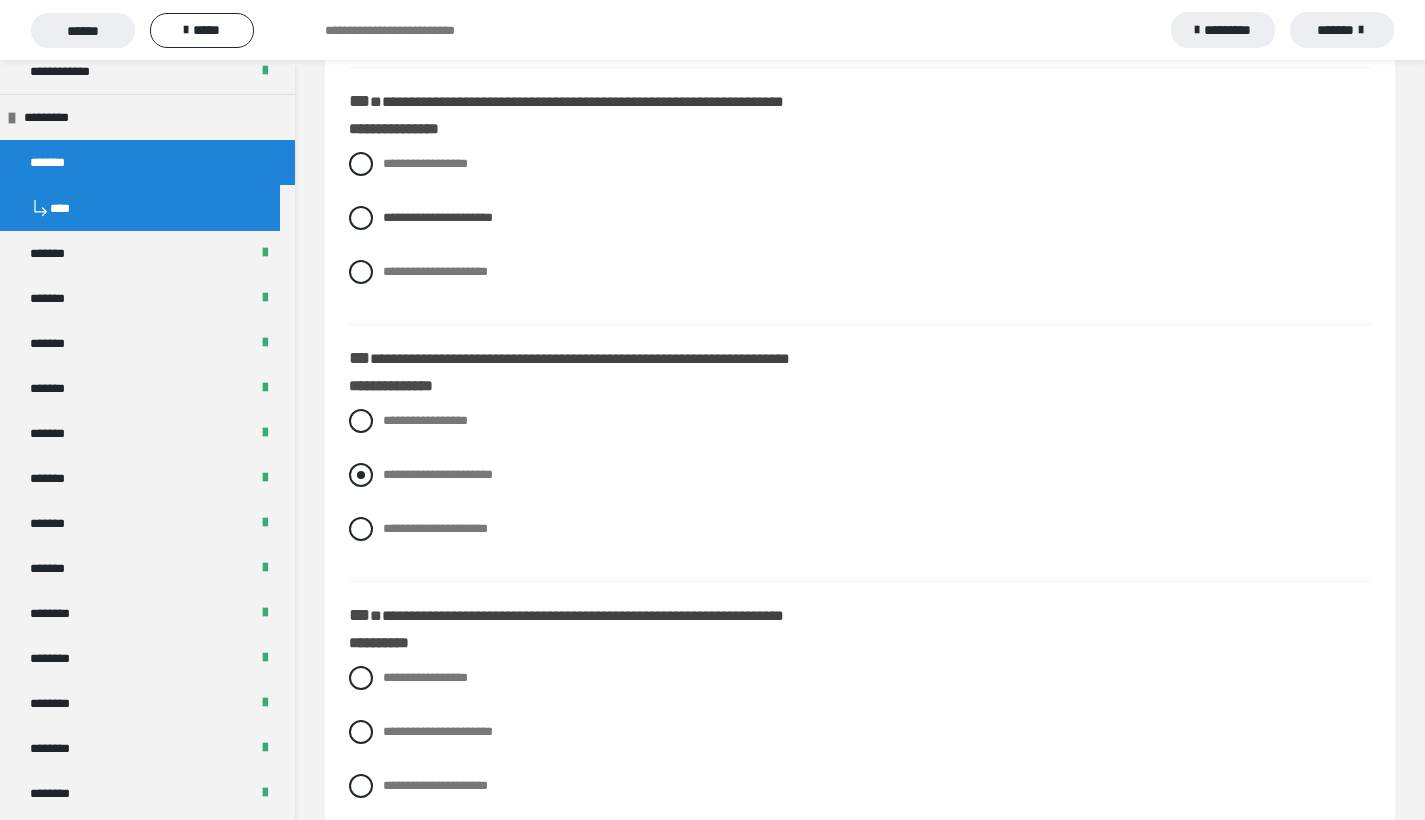 drag, startPoint x: 360, startPoint y: 475, endPoint x: 408, endPoint y: 485, distance: 49.0306 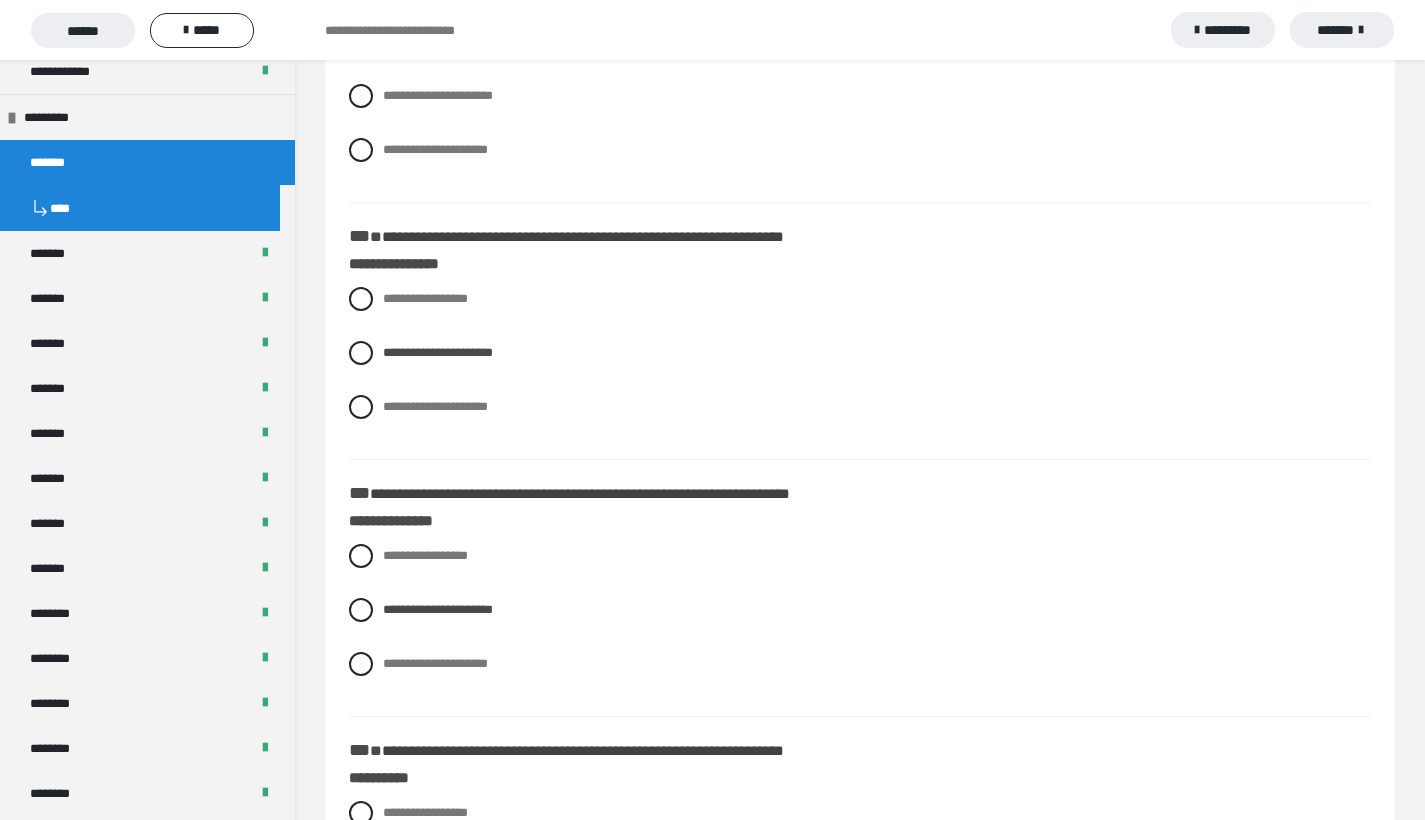 scroll, scrollTop: 718, scrollLeft: 0, axis: vertical 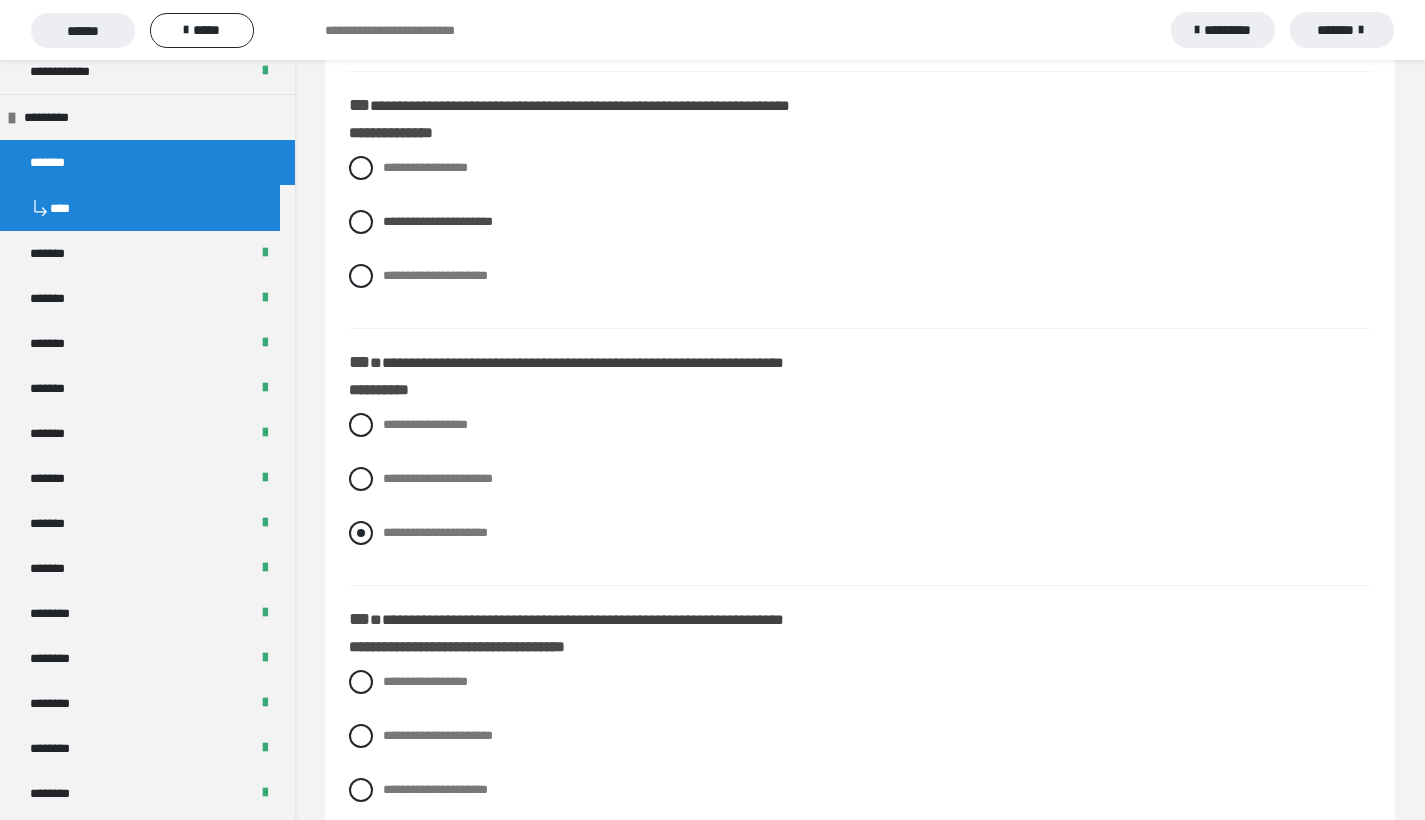 click at bounding box center [361, 533] 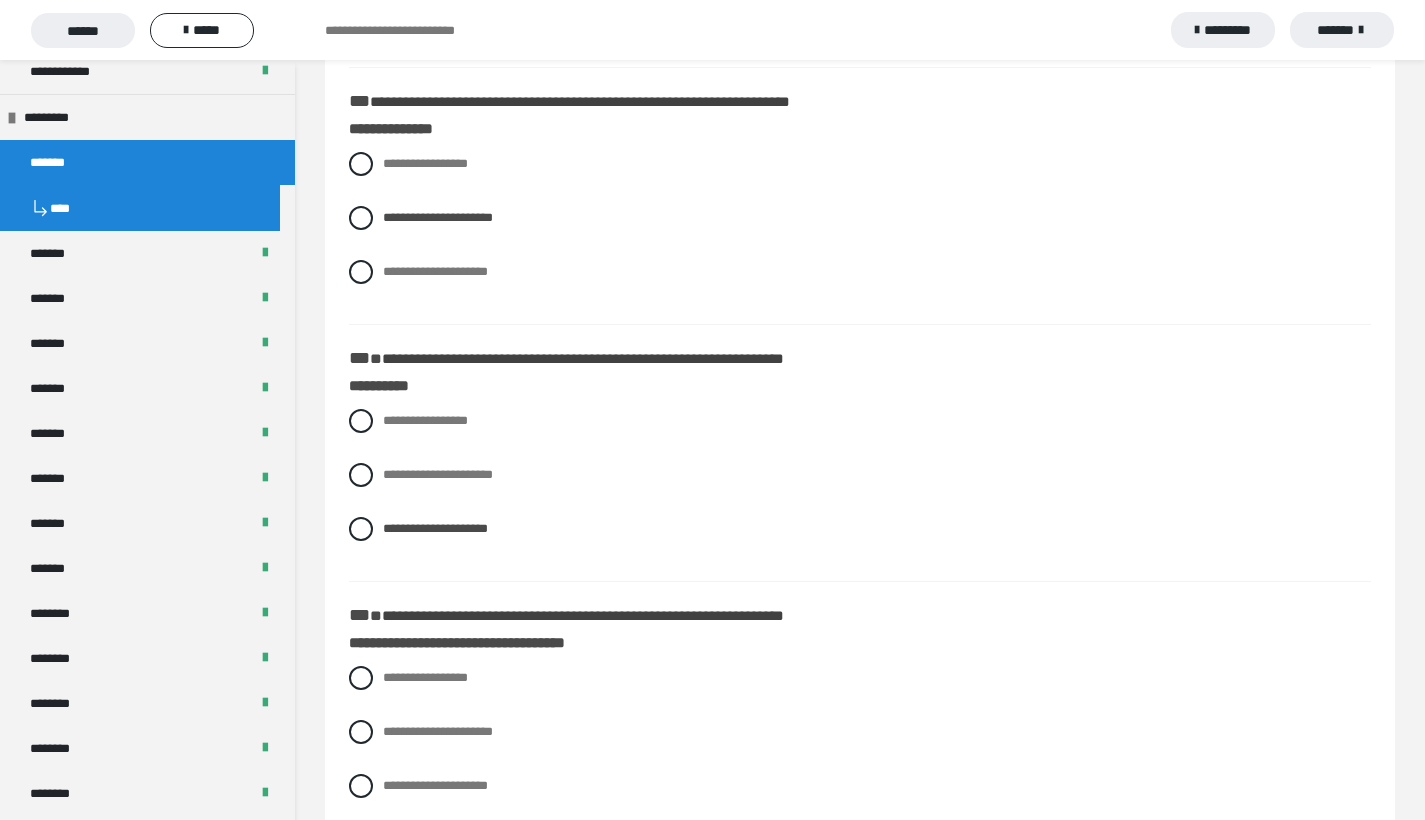 scroll, scrollTop: 1080, scrollLeft: 0, axis: vertical 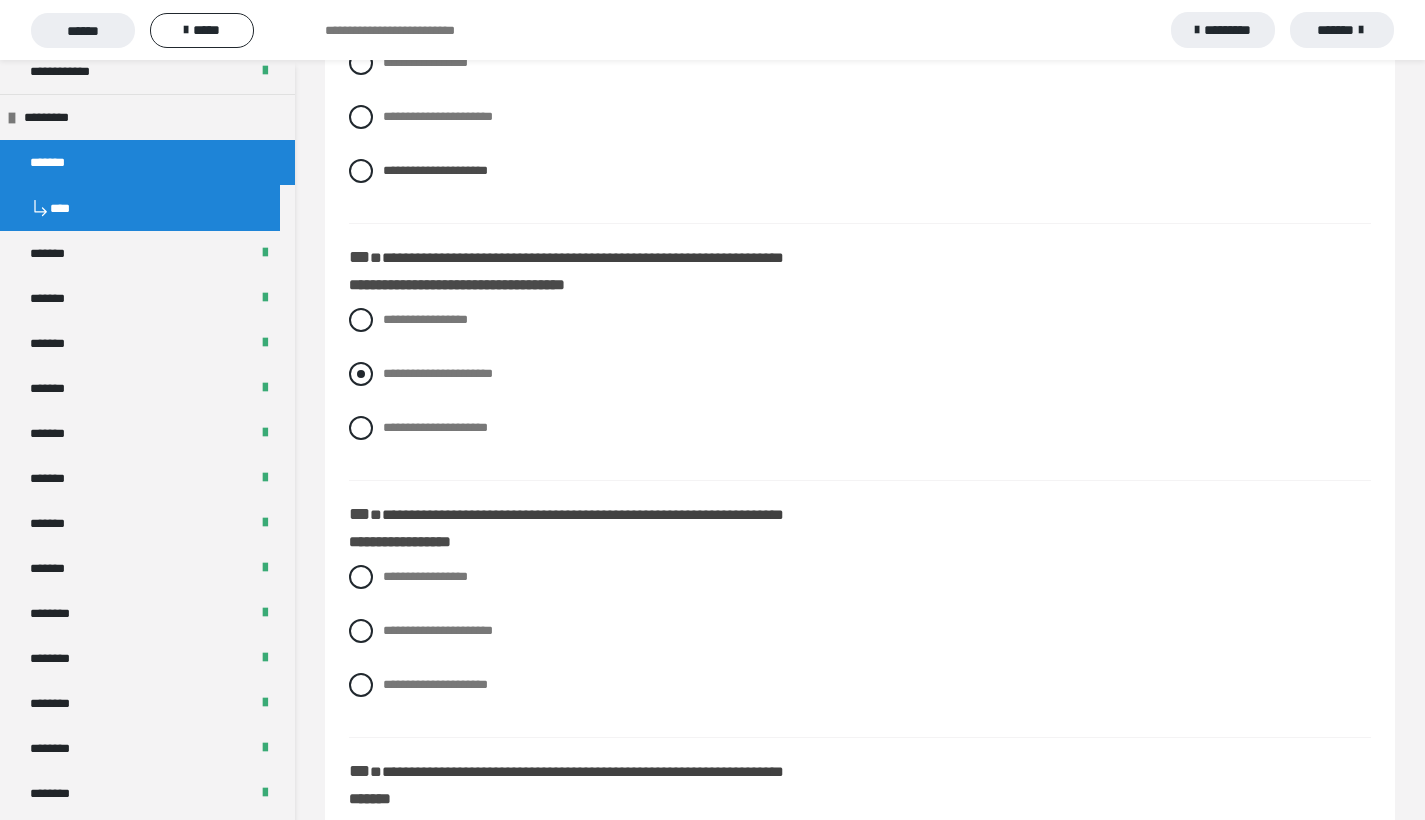 click at bounding box center [361, 374] 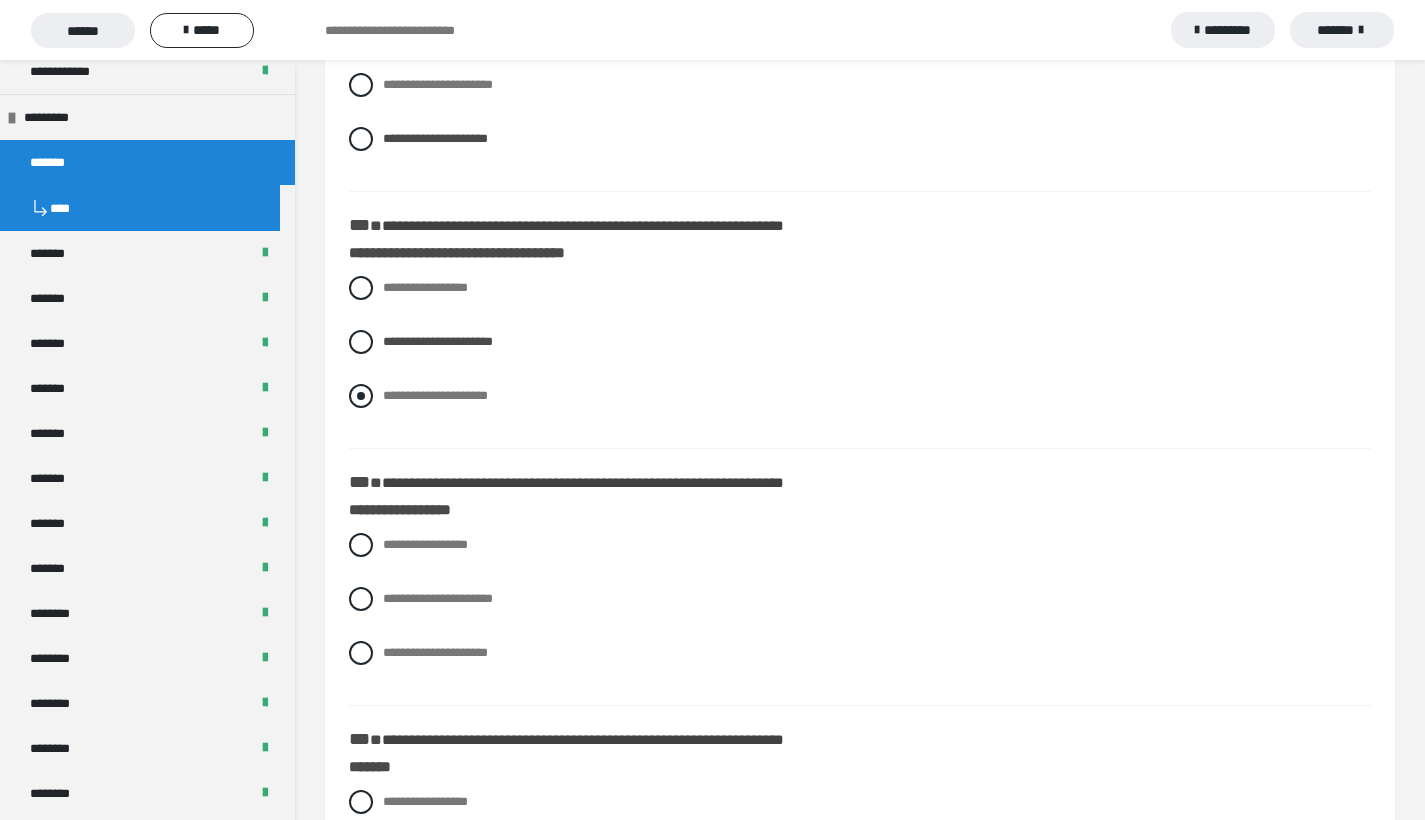scroll, scrollTop: 1202, scrollLeft: 0, axis: vertical 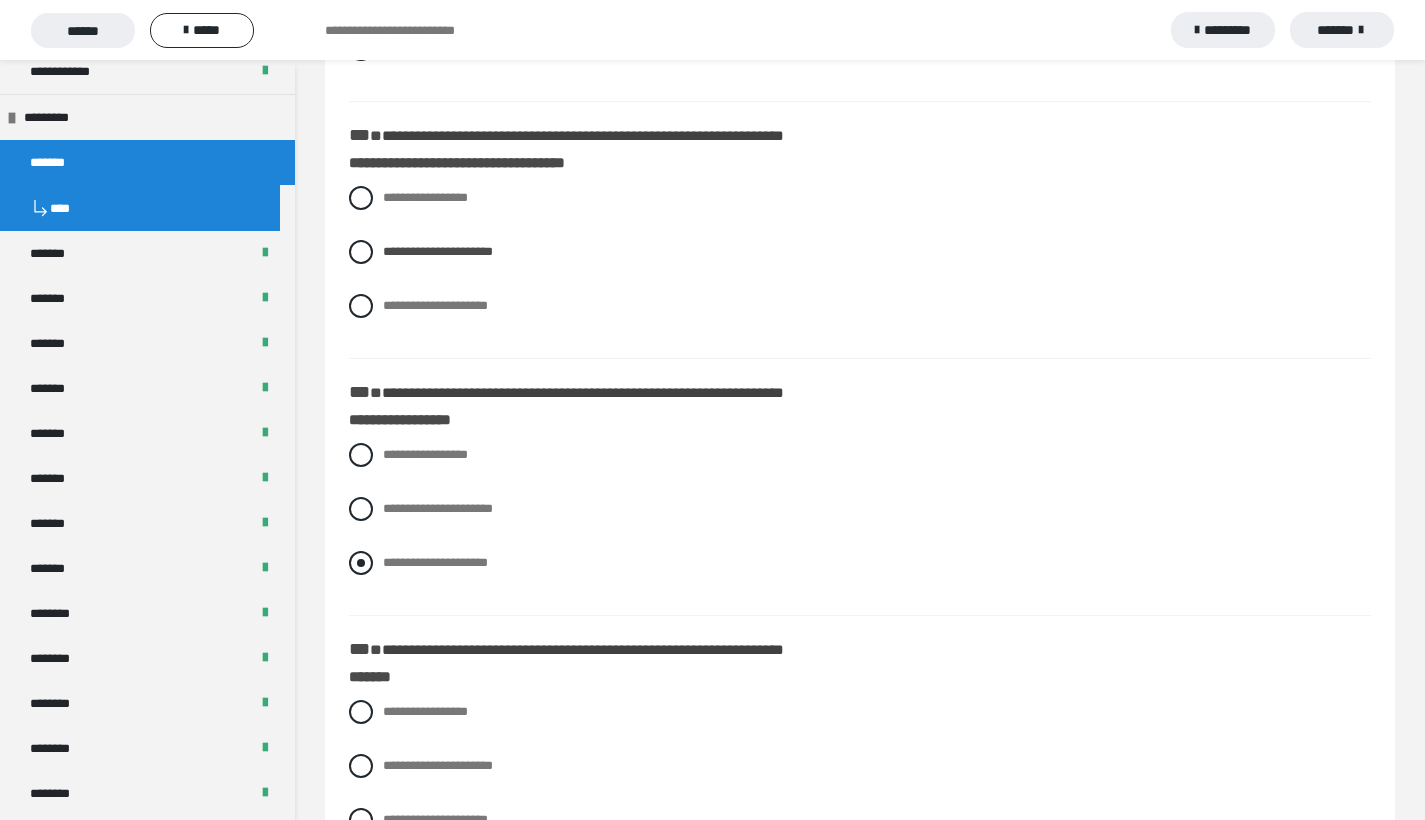 click at bounding box center [361, 563] 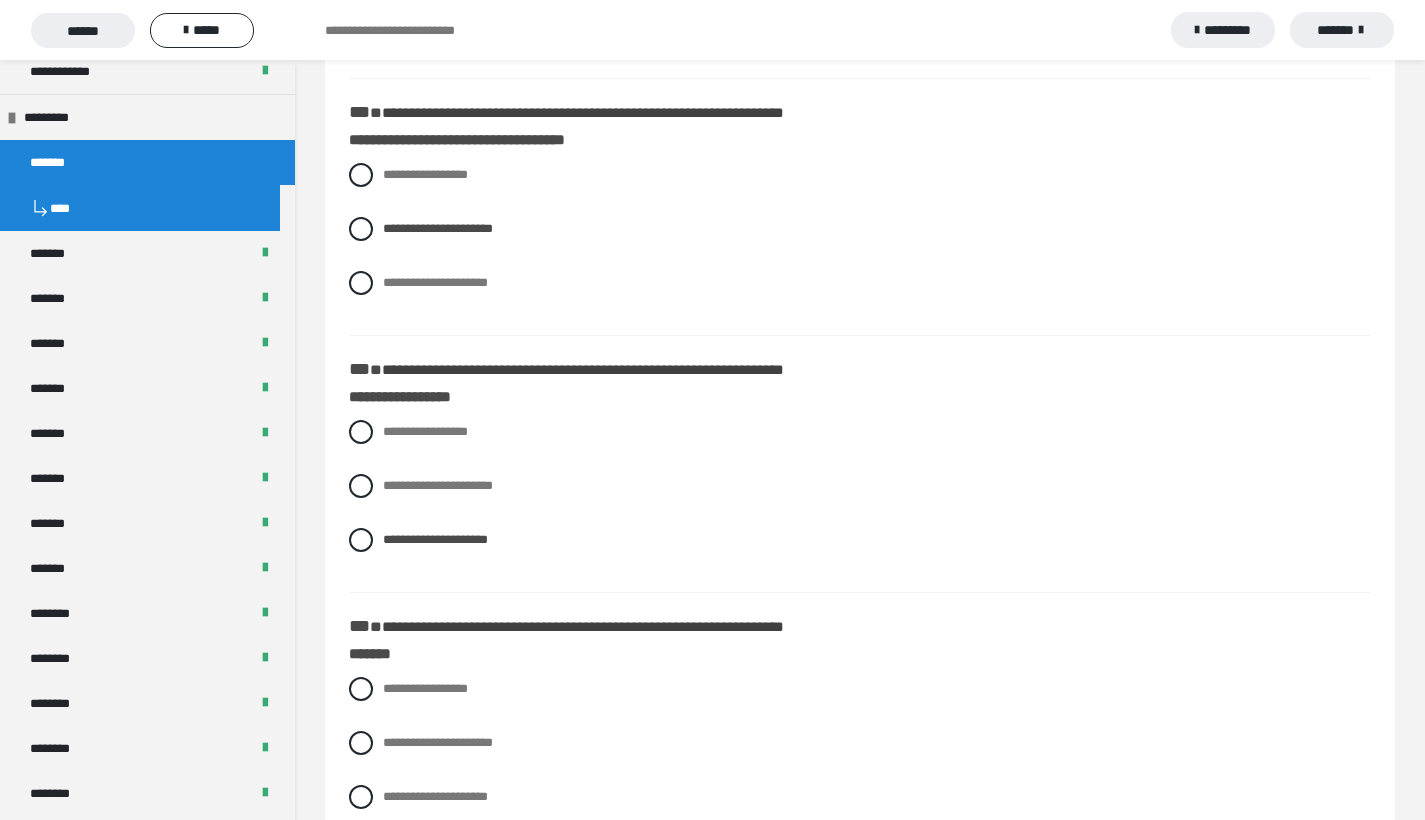 scroll, scrollTop: 1476, scrollLeft: 0, axis: vertical 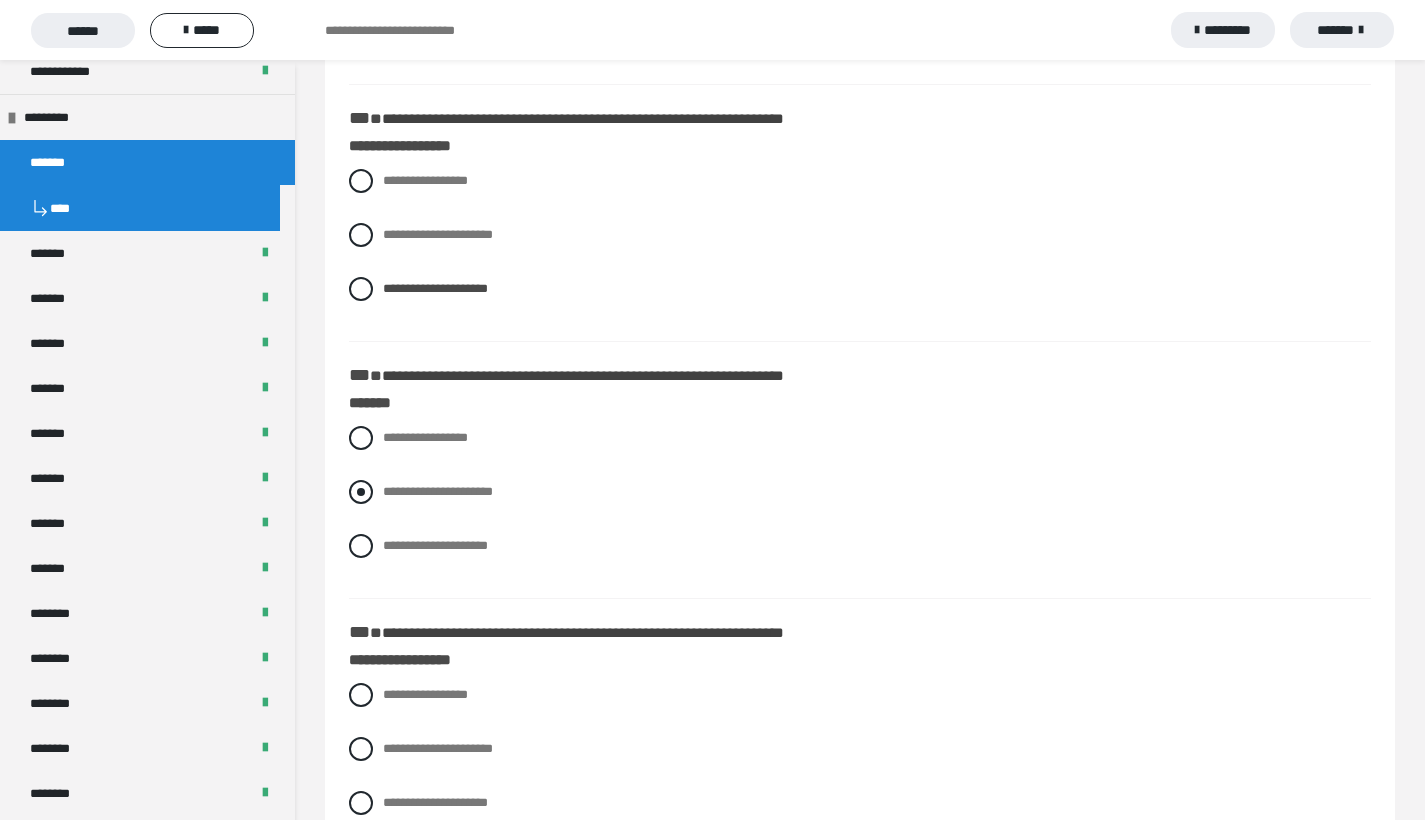 click at bounding box center [361, 492] 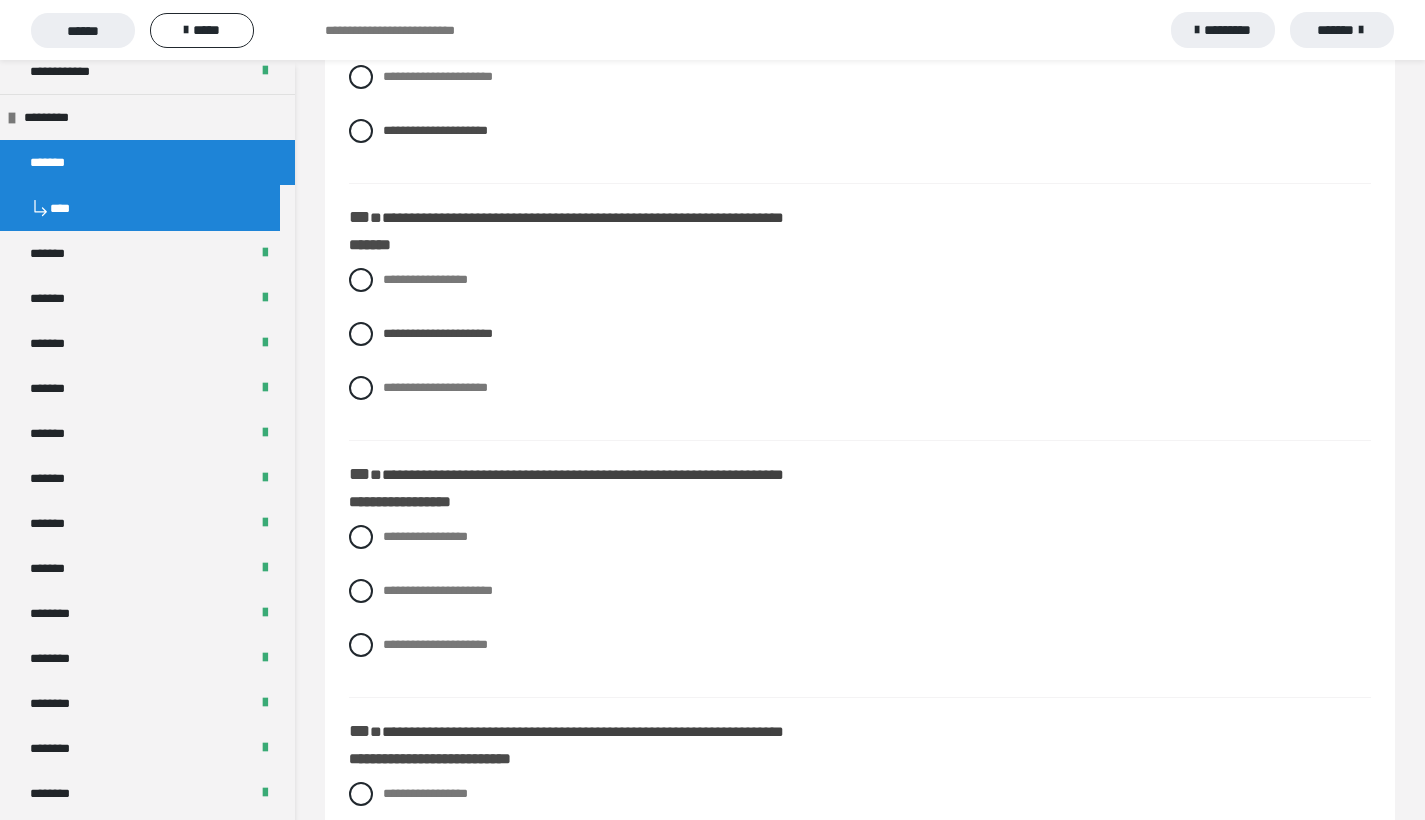 scroll, scrollTop: 2142, scrollLeft: 0, axis: vertical 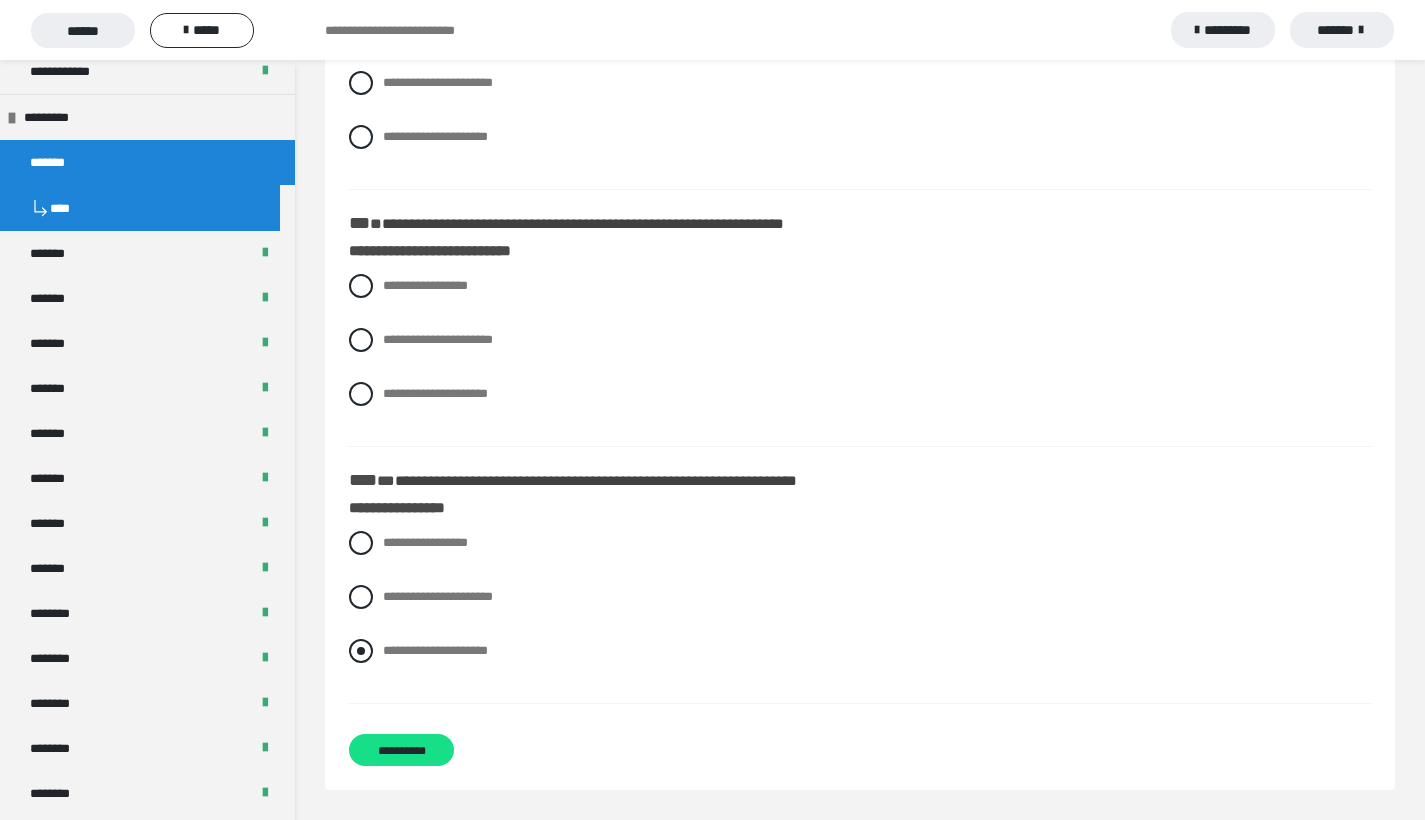 click at bounding box center [361, 651] 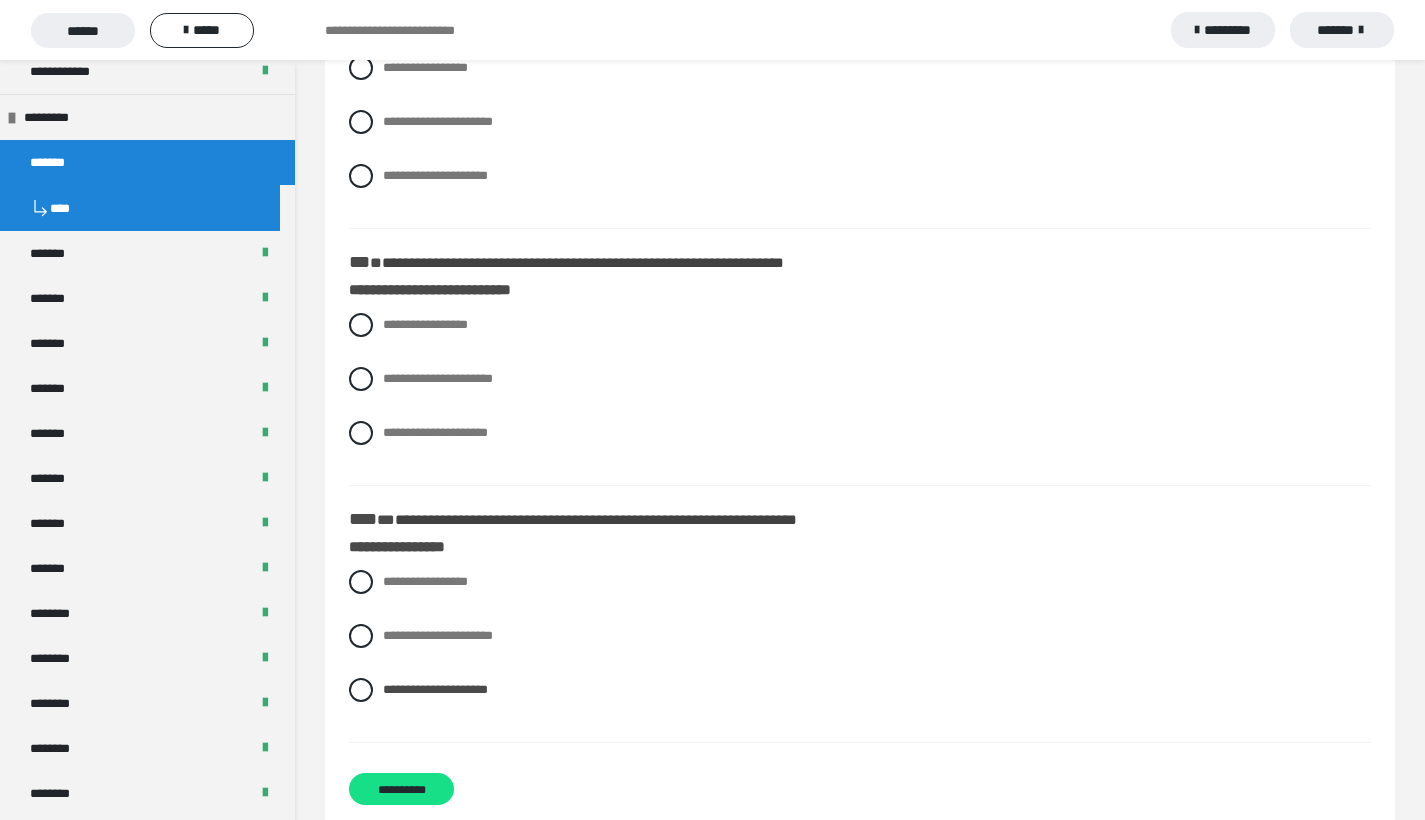 scroll, scrollTop: 2096, scrollLeft: 0, axis: vertical 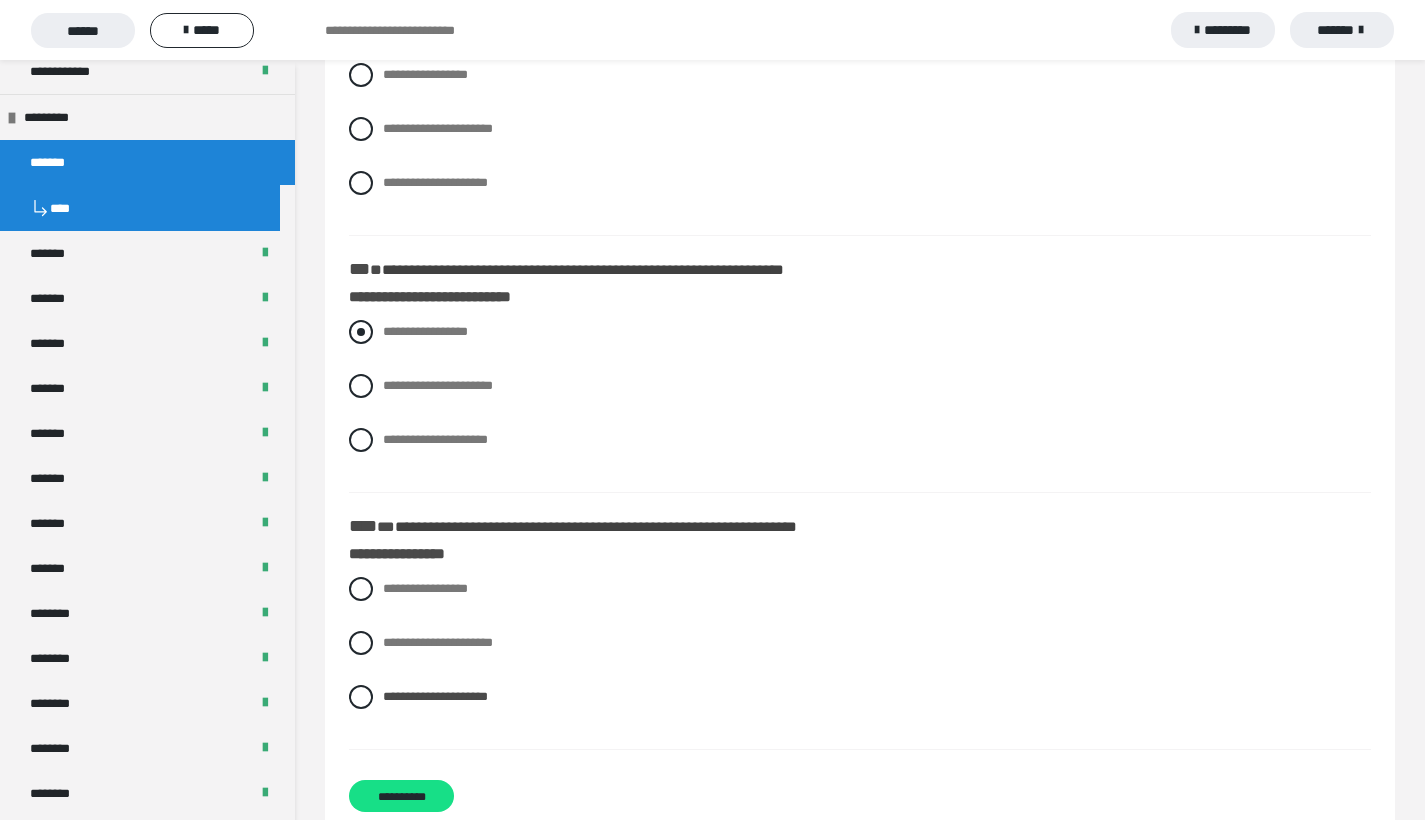 click at bounding box center [361, 332] 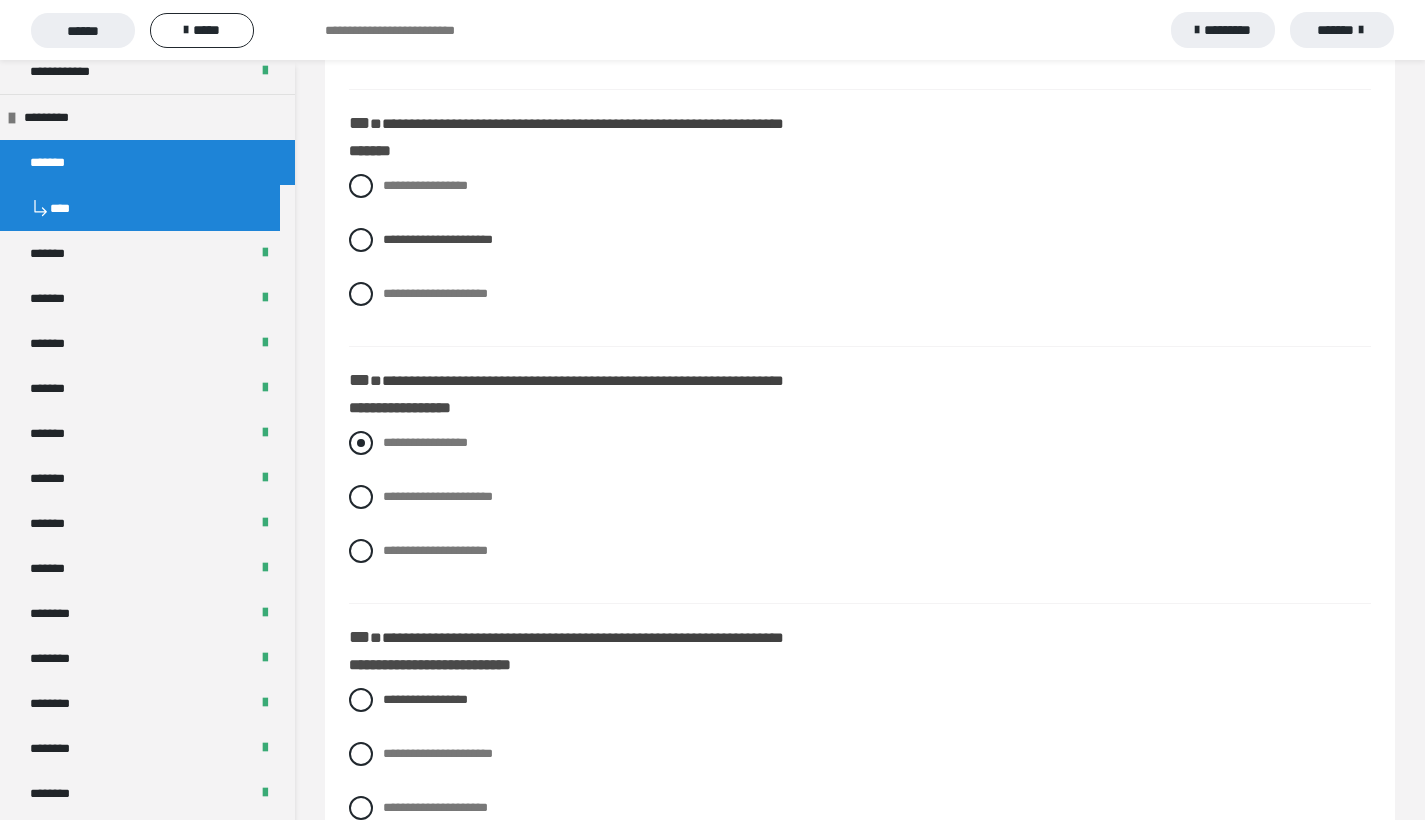 scroll, scrollTop: 1690, scrollLeft: 0, axis: vertical 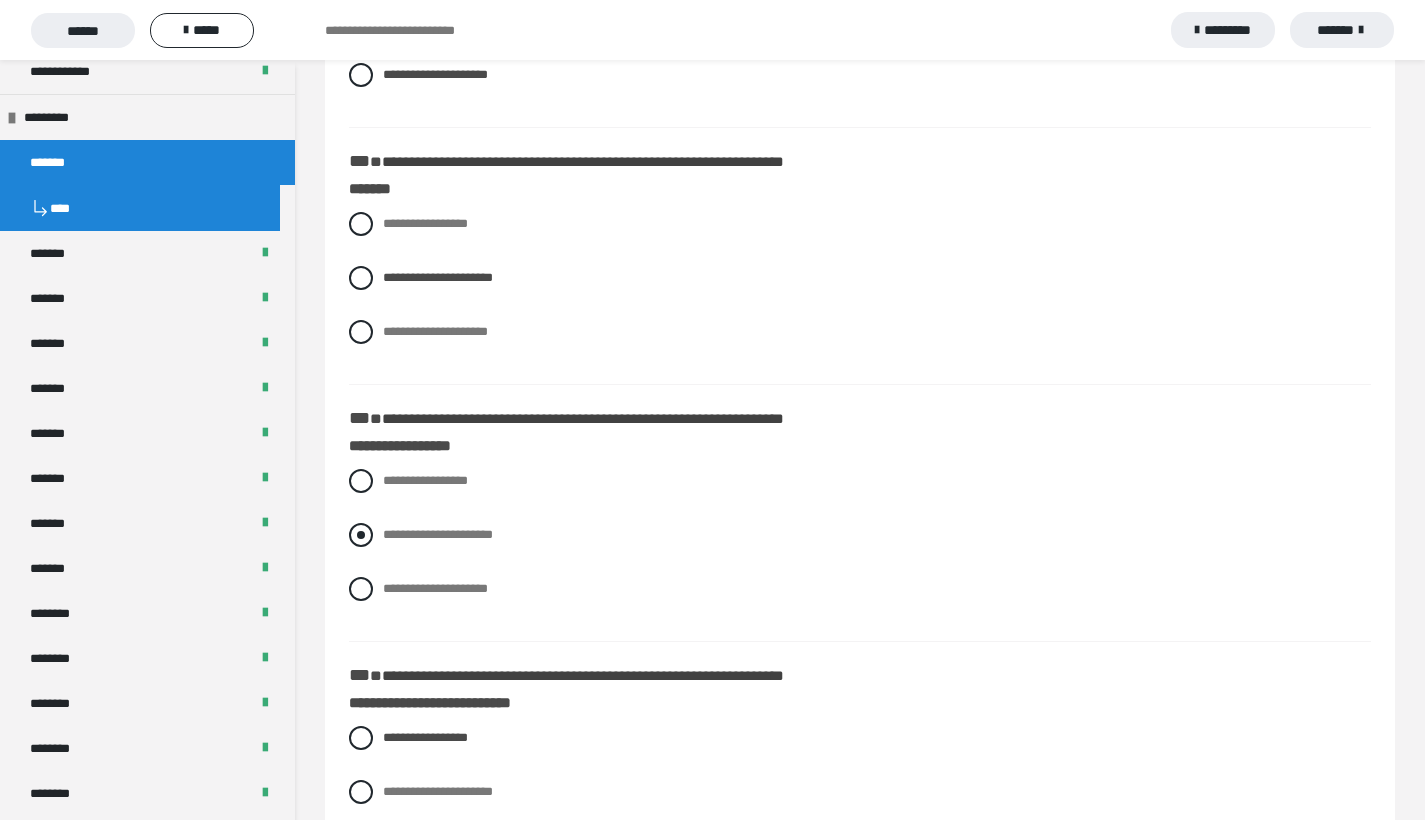 click at bounding box center (361, 535) 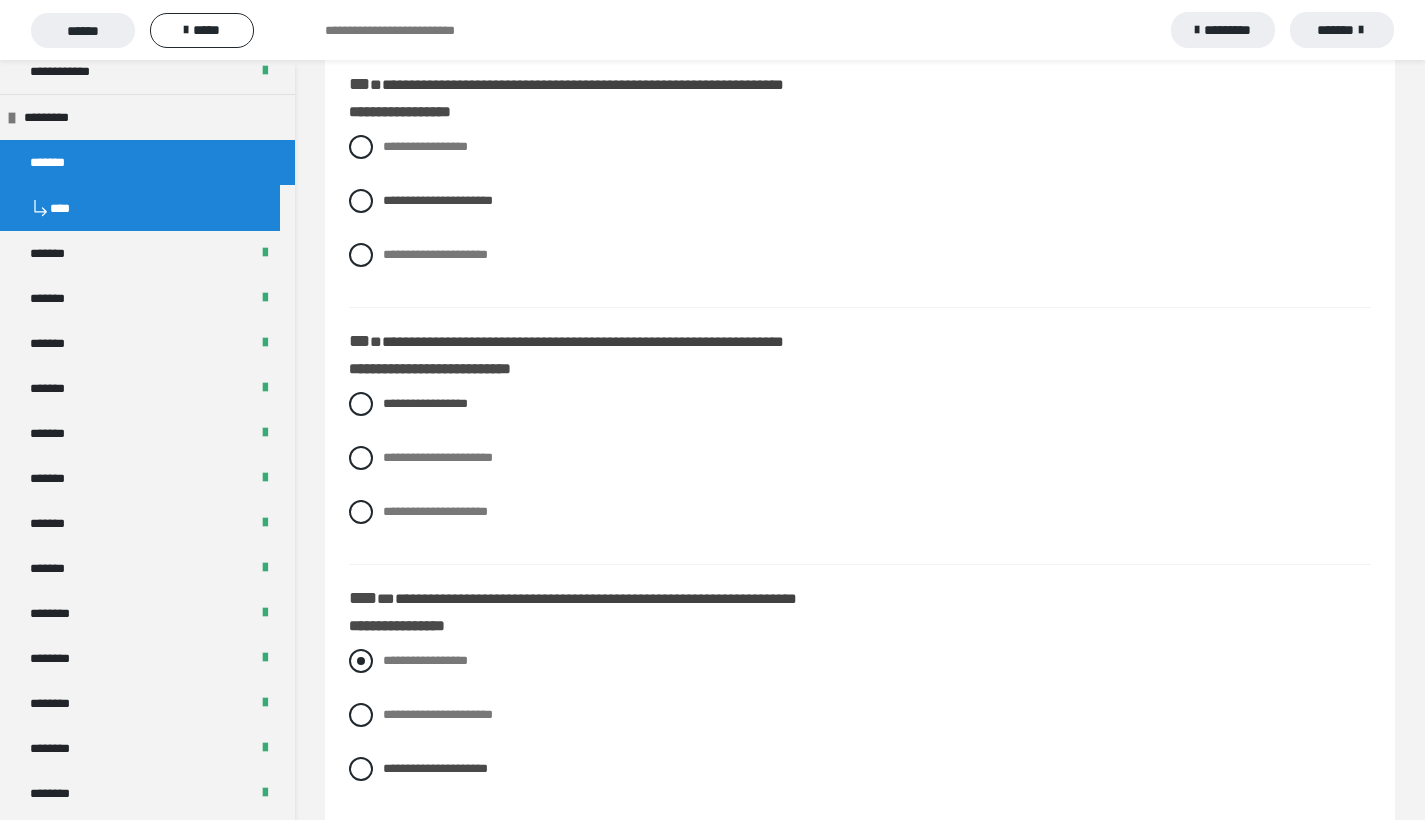 scroll, scrollTop: 2142, scrollLeft: 0, axis: vertical 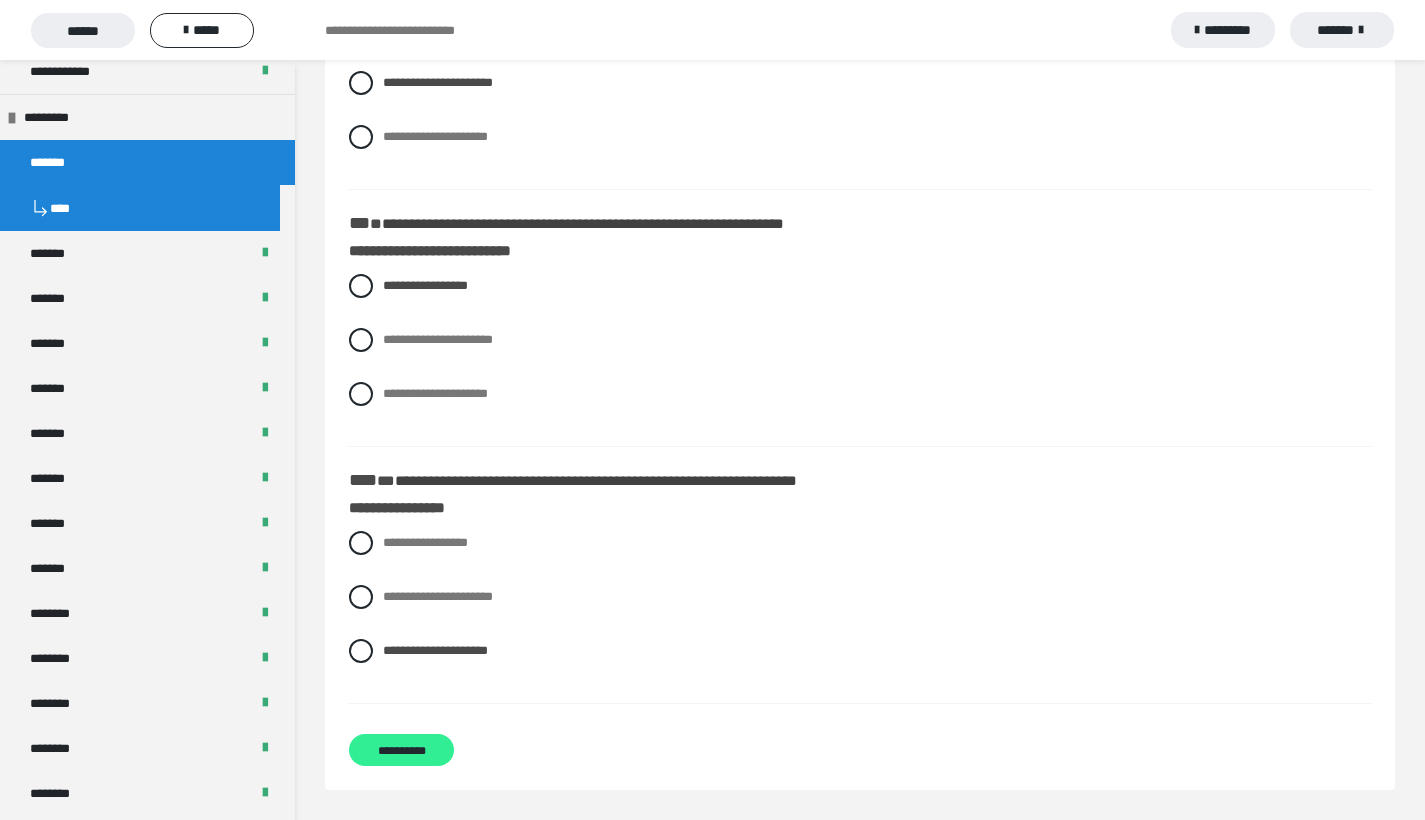click on "**********" at bounding box center (401, 750) 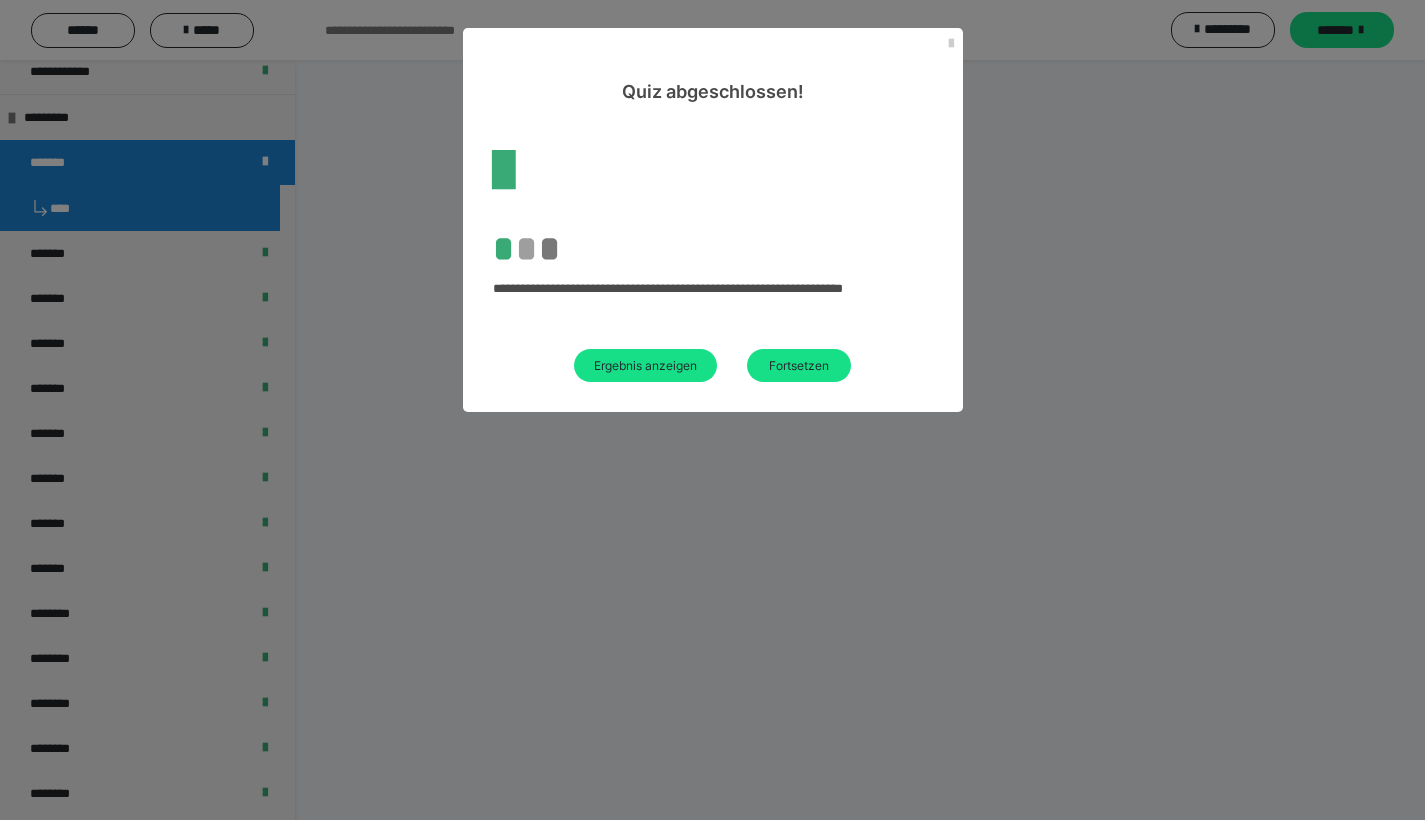 scroll, scrollTop: 60, scrollLeft: 0, axis: vertical 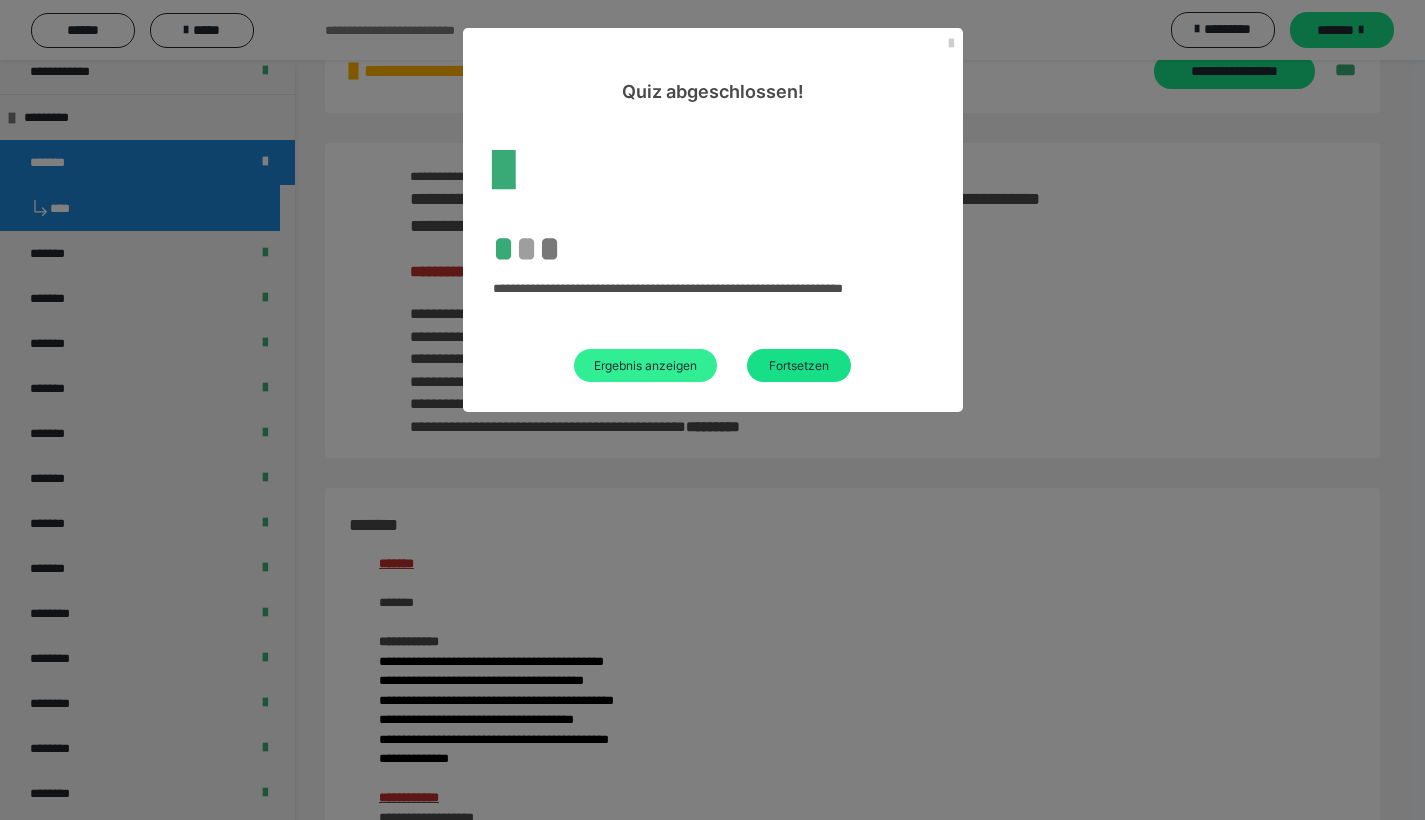 click on "Ergebnis anzeigen" at bounding box center (645, 365) 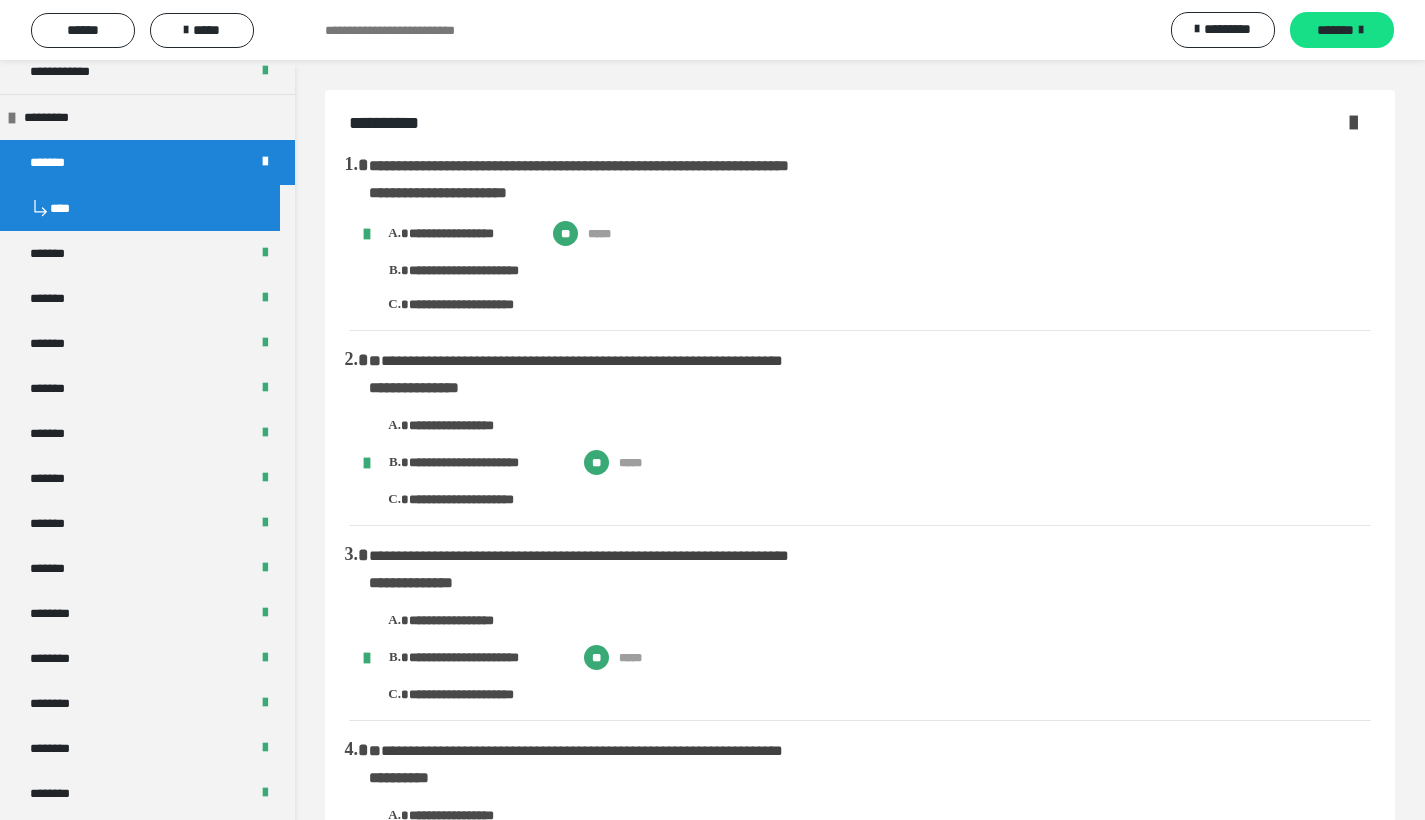 scroll, scrollTop: 985, scrollLeft: 0, axis: vertical 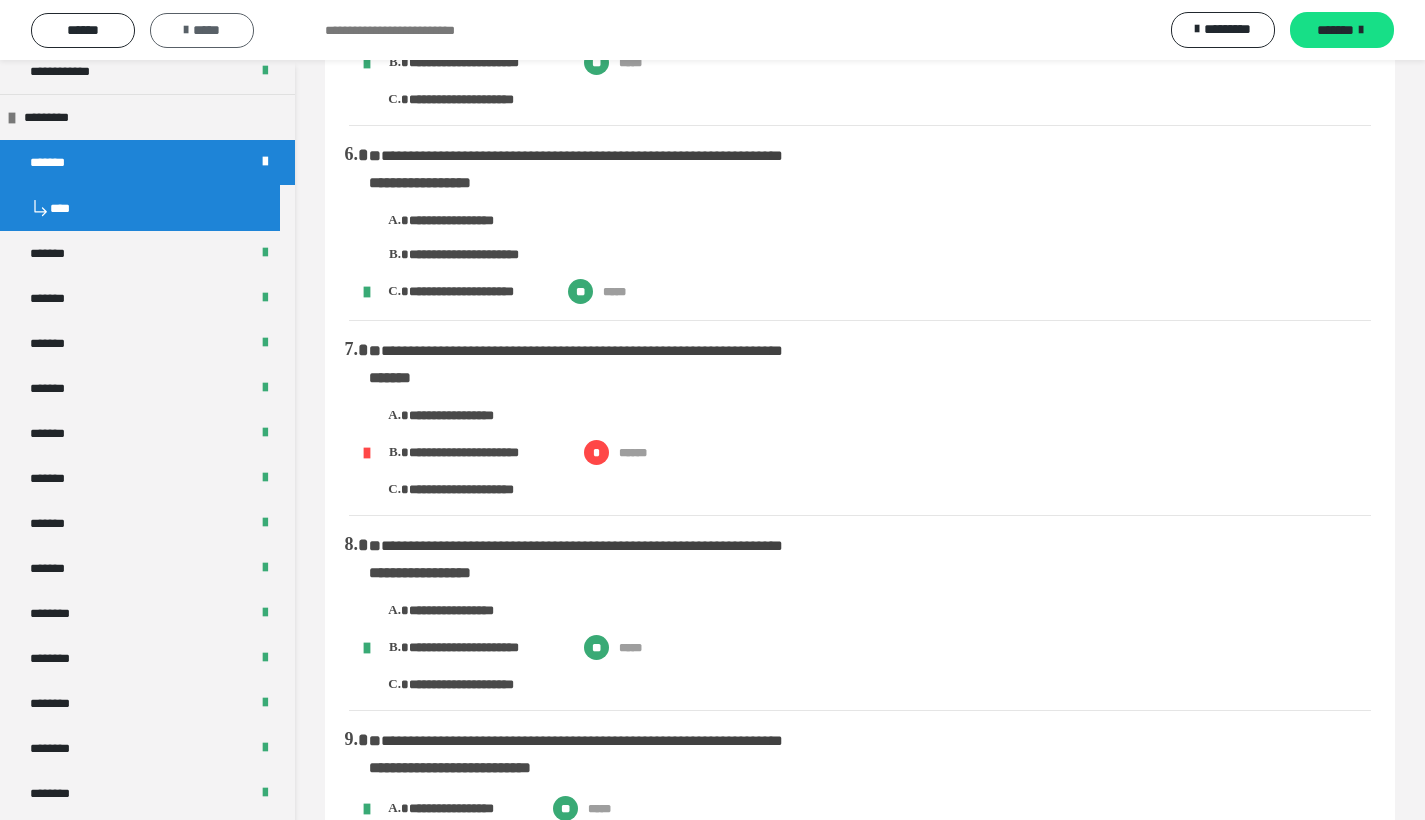 click on "*****" at bounding box center (202, 30) 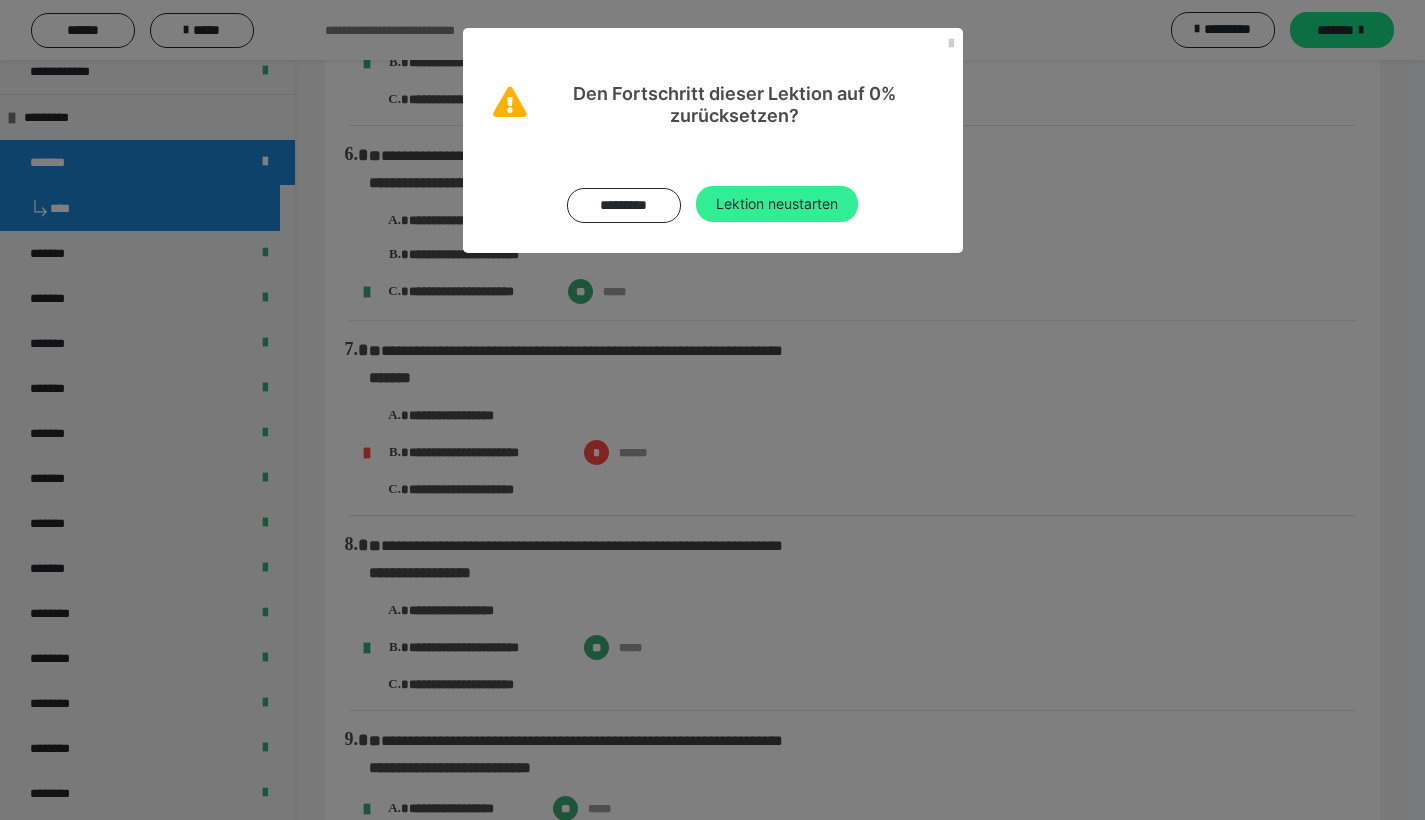 click on "Lektion neustarten" at bounding box center (777, 204) 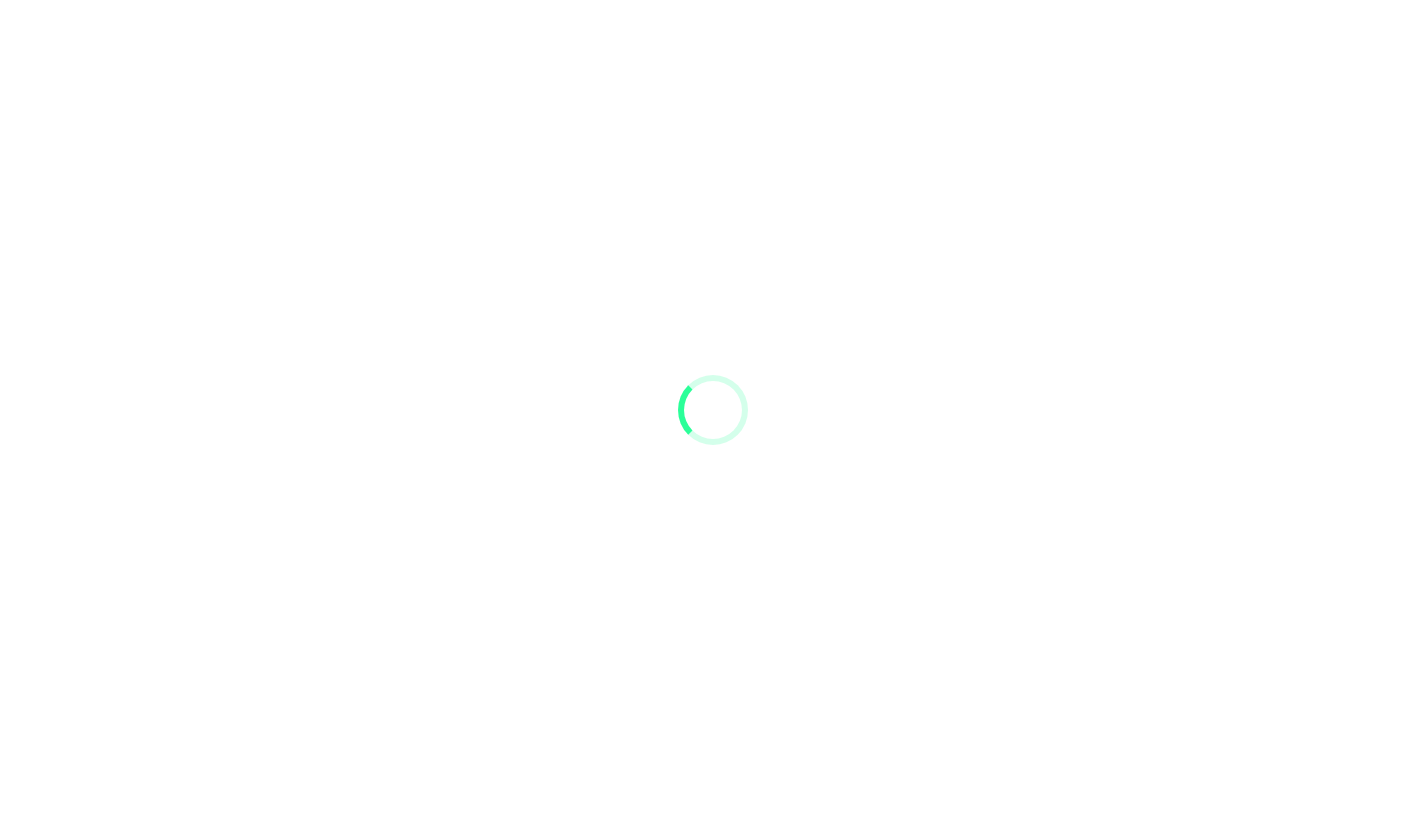 scroll, scrollTop: 0, scrollLeft: 0, axis: both 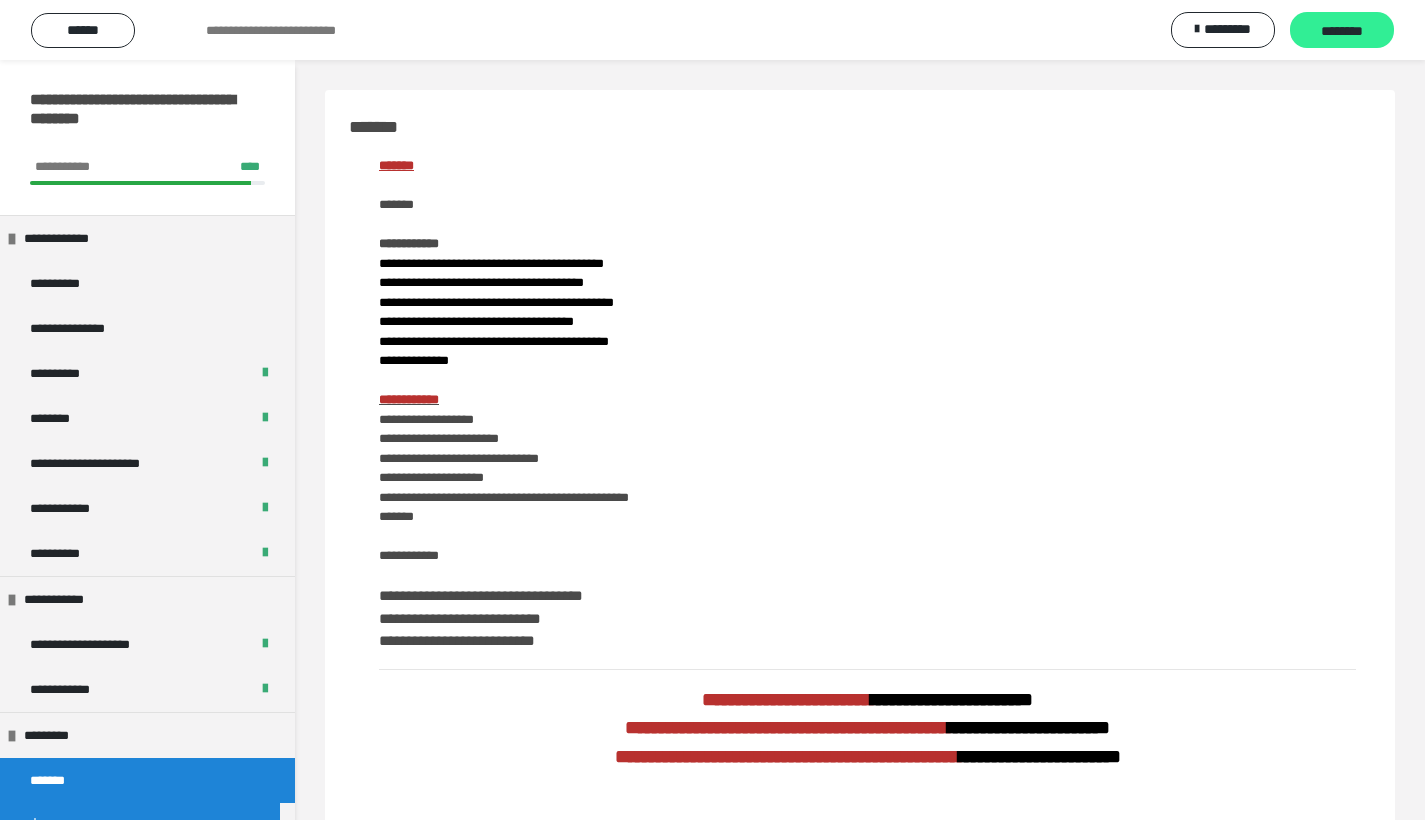 click on "********" at bounding box center (1342, 31) 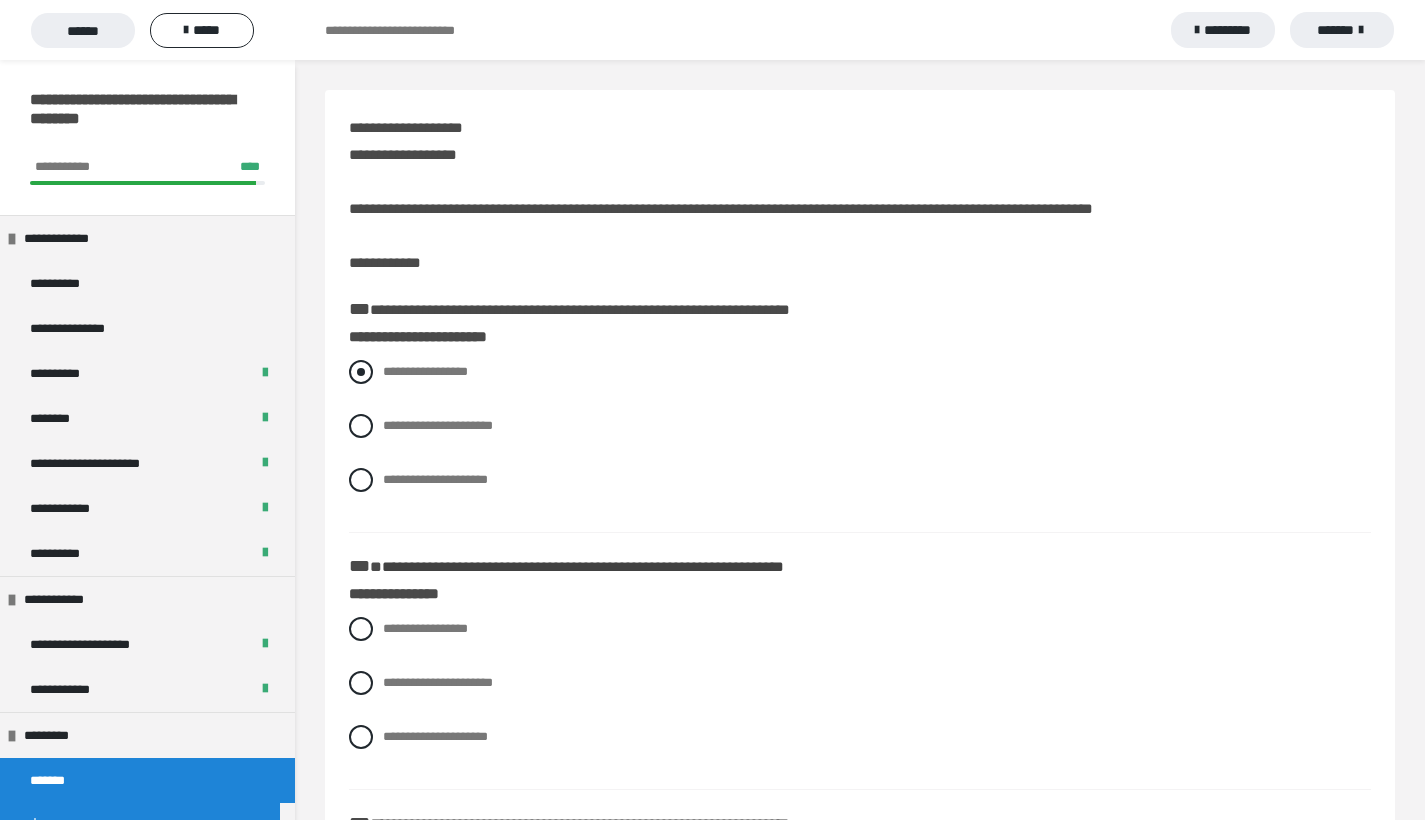 click at bounding box center (361, 372) 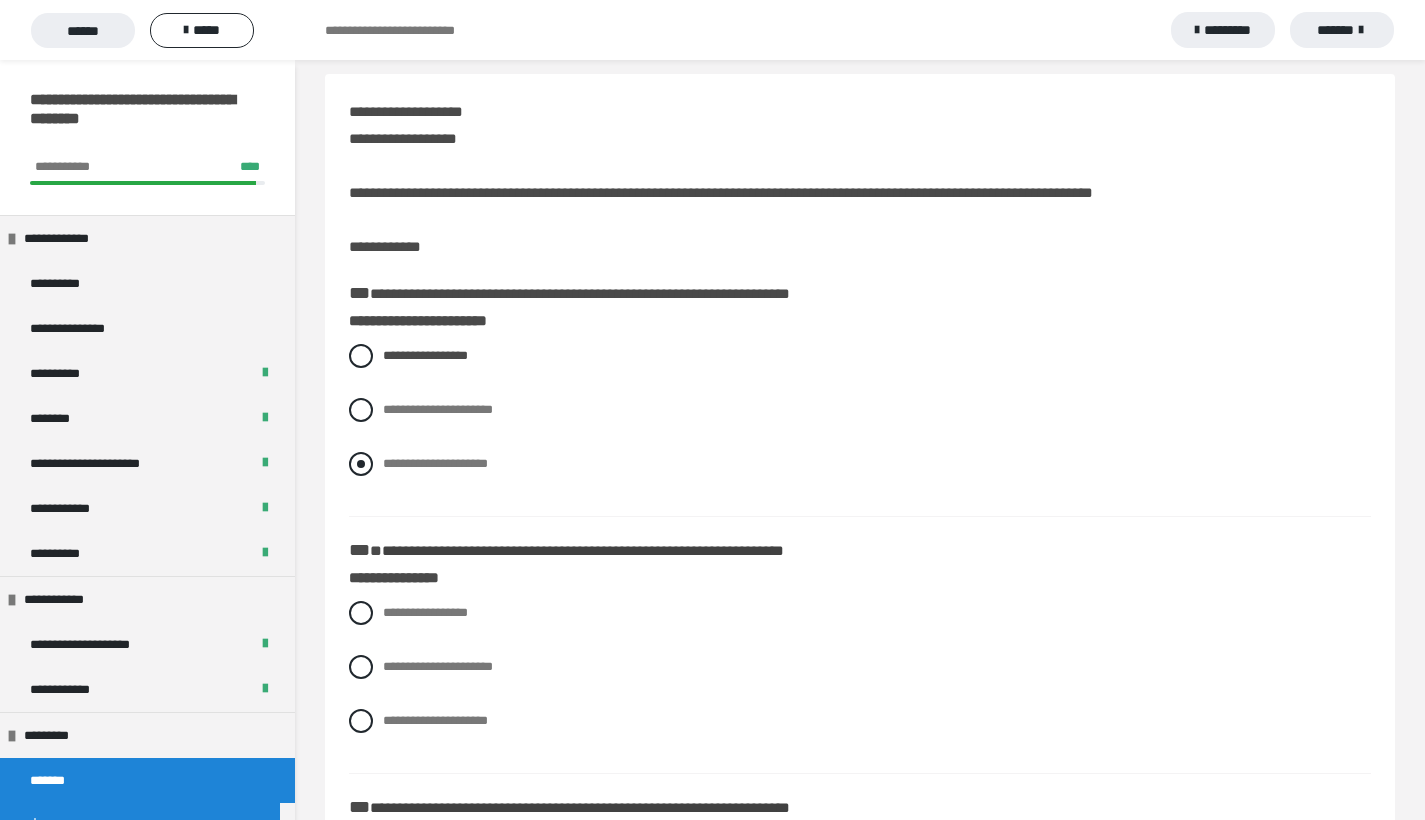 scroll, scrollTop: 233, scrollLeft: 0, axis: vertical 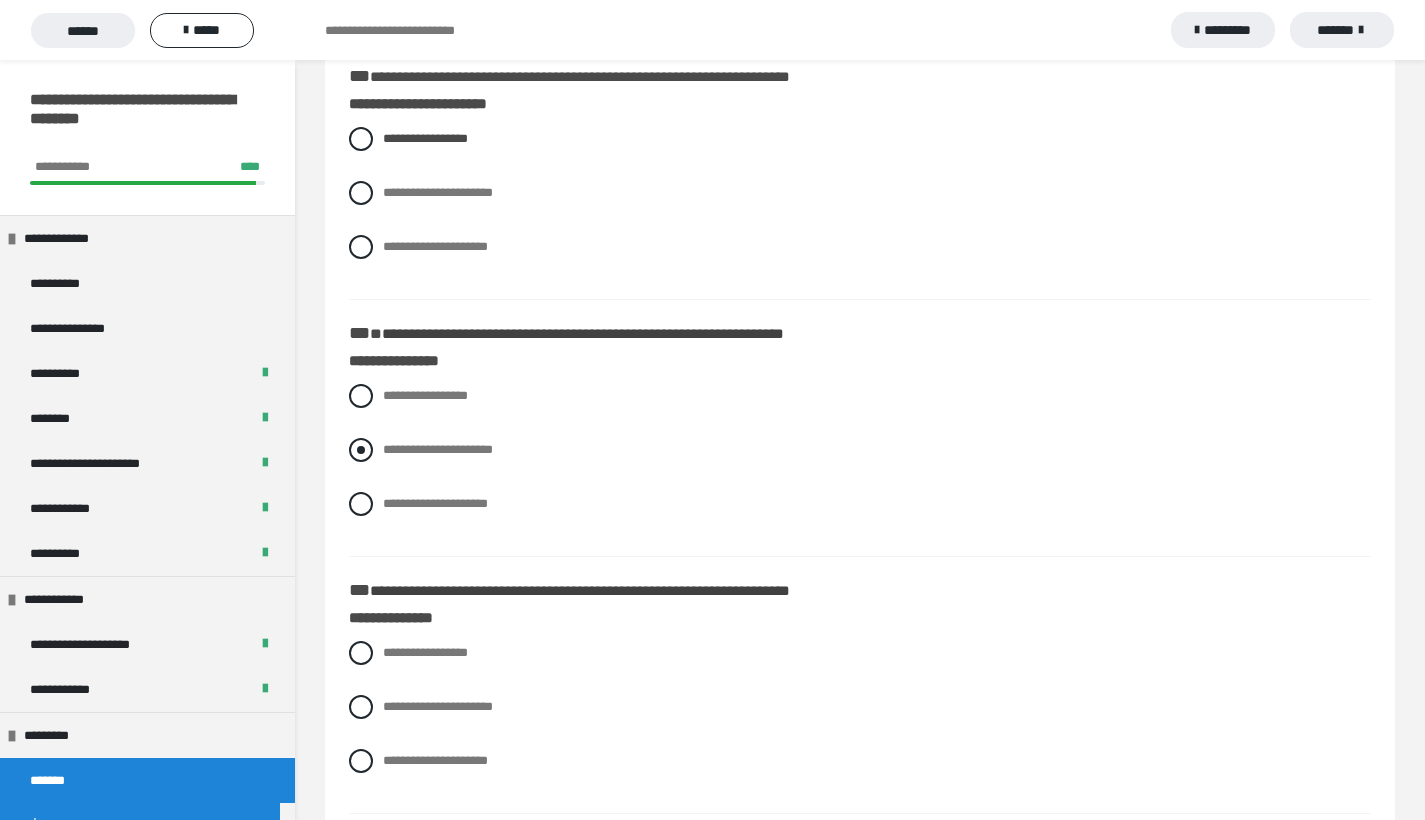 click at bounding box center (361, 450) 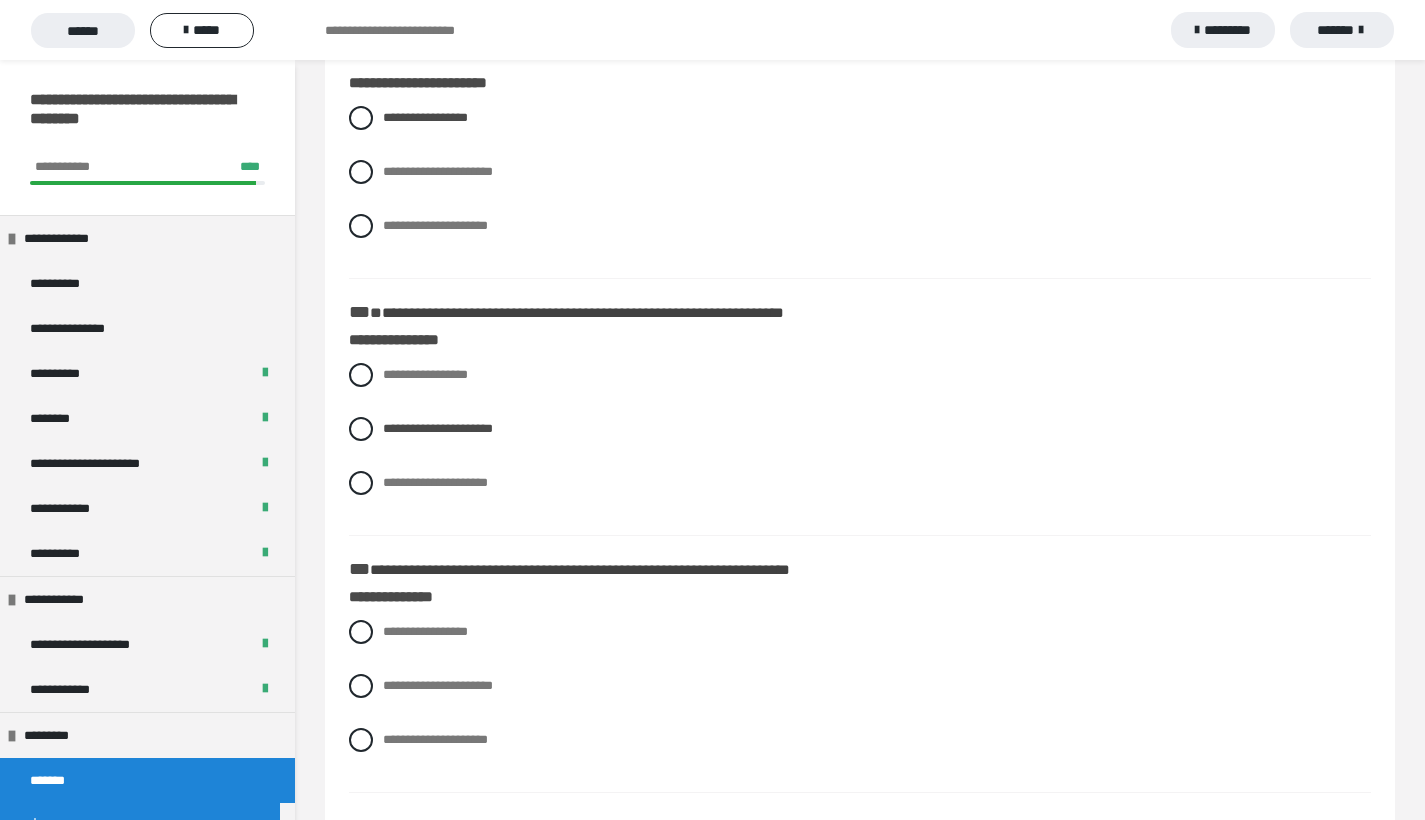scroll, scrollTop: 323, scrollLeft: 0, axis: vertical 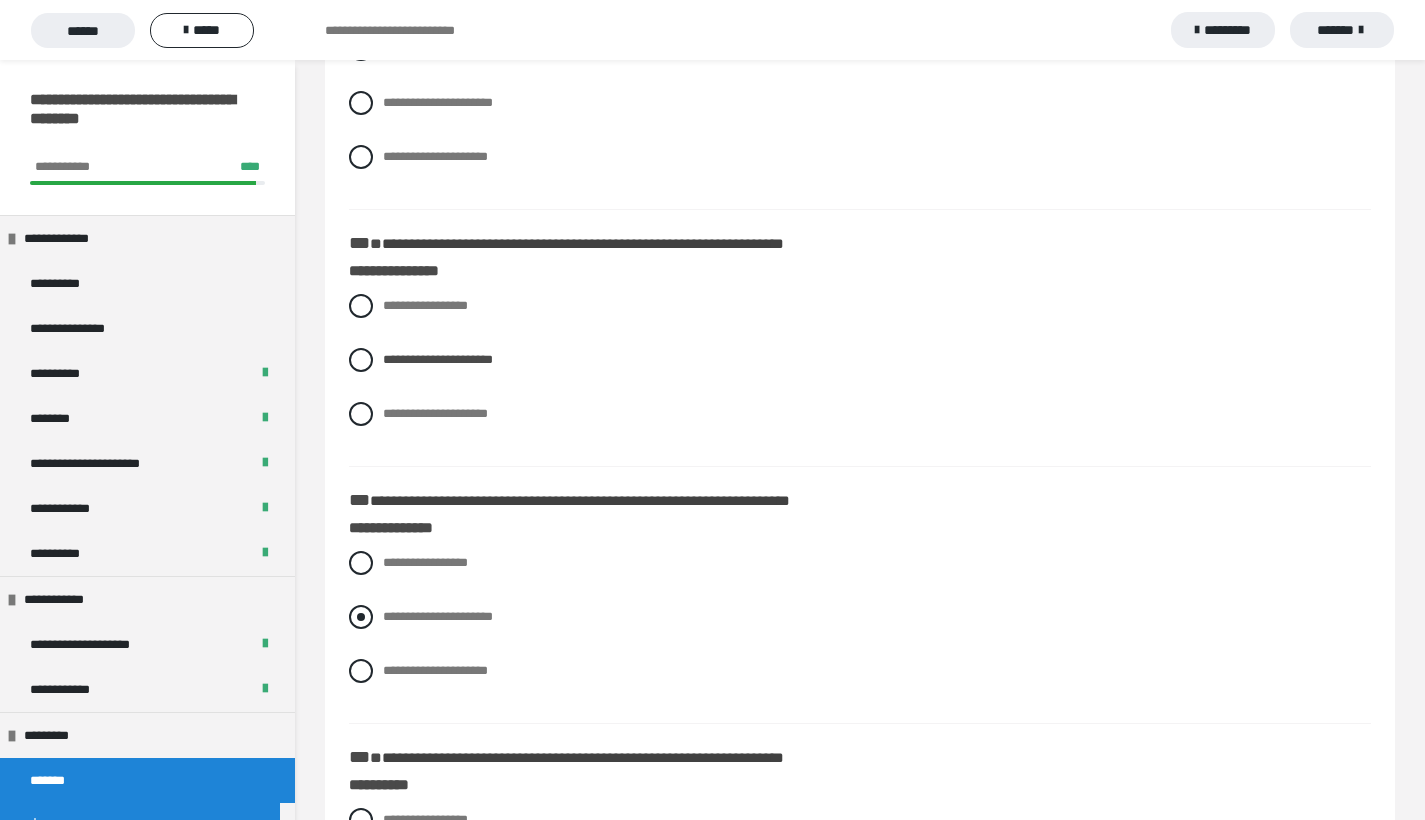 drag, startPoint x: 360, startPoint y: 618, endPoint x: 378, endPoint y: 612, distance: 18.973665 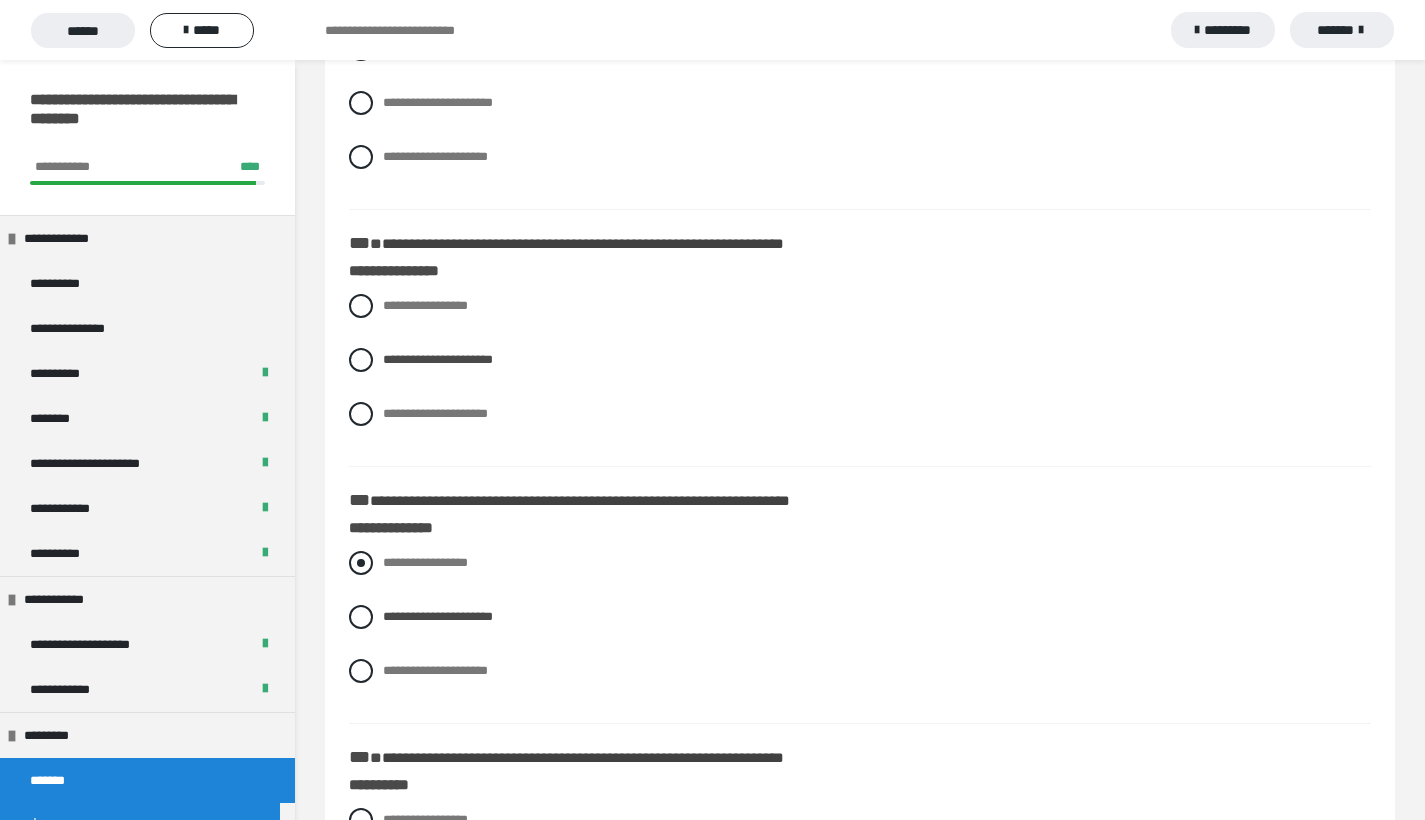 scroll, scrollTop: 611, scrollLeft: 0, axis: vertical 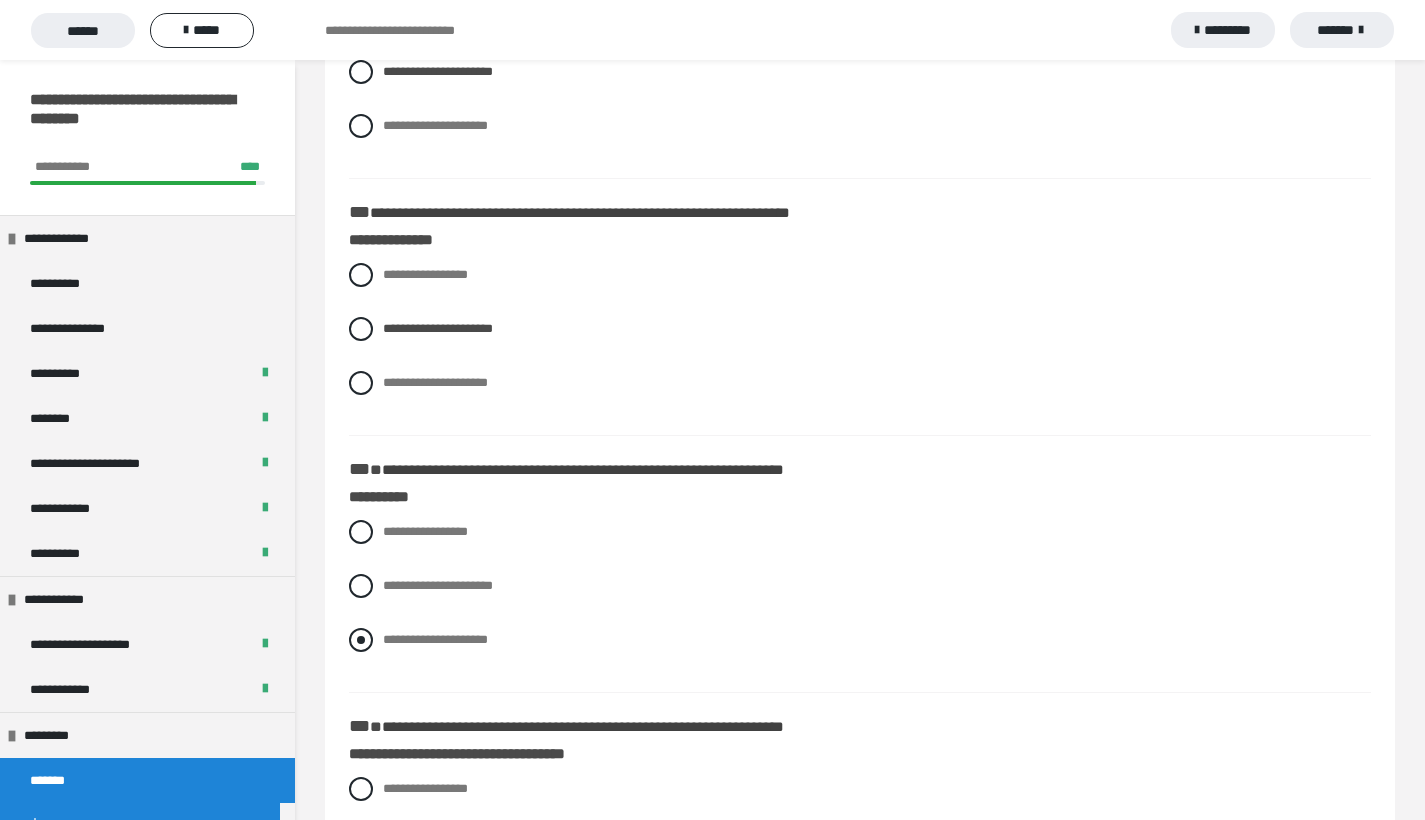 click at bounding box center [361, 640] 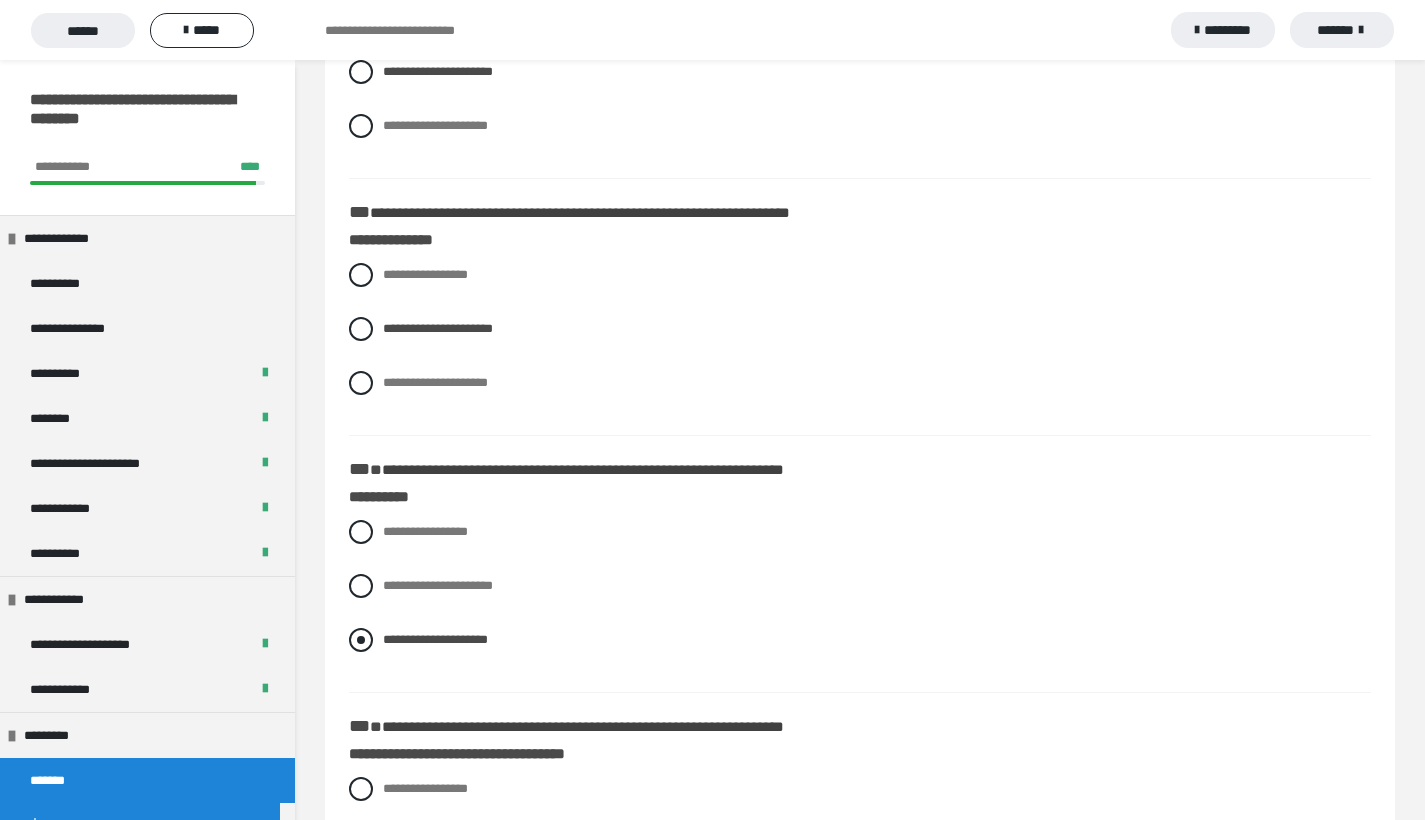 scroll, scrollTop: 702, scrollLeft: 0, axis: vertical 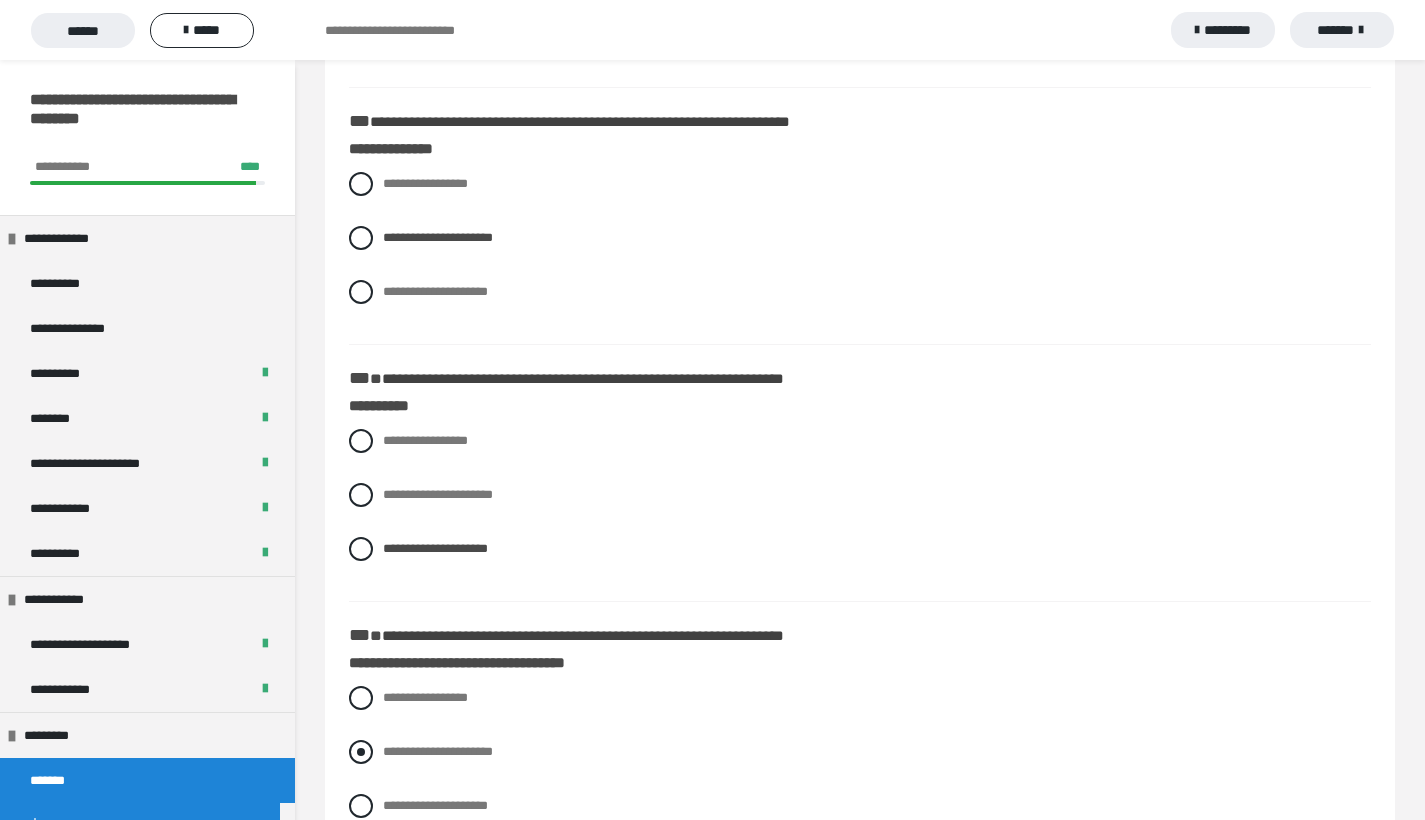 click at bounding box center (361, 752) 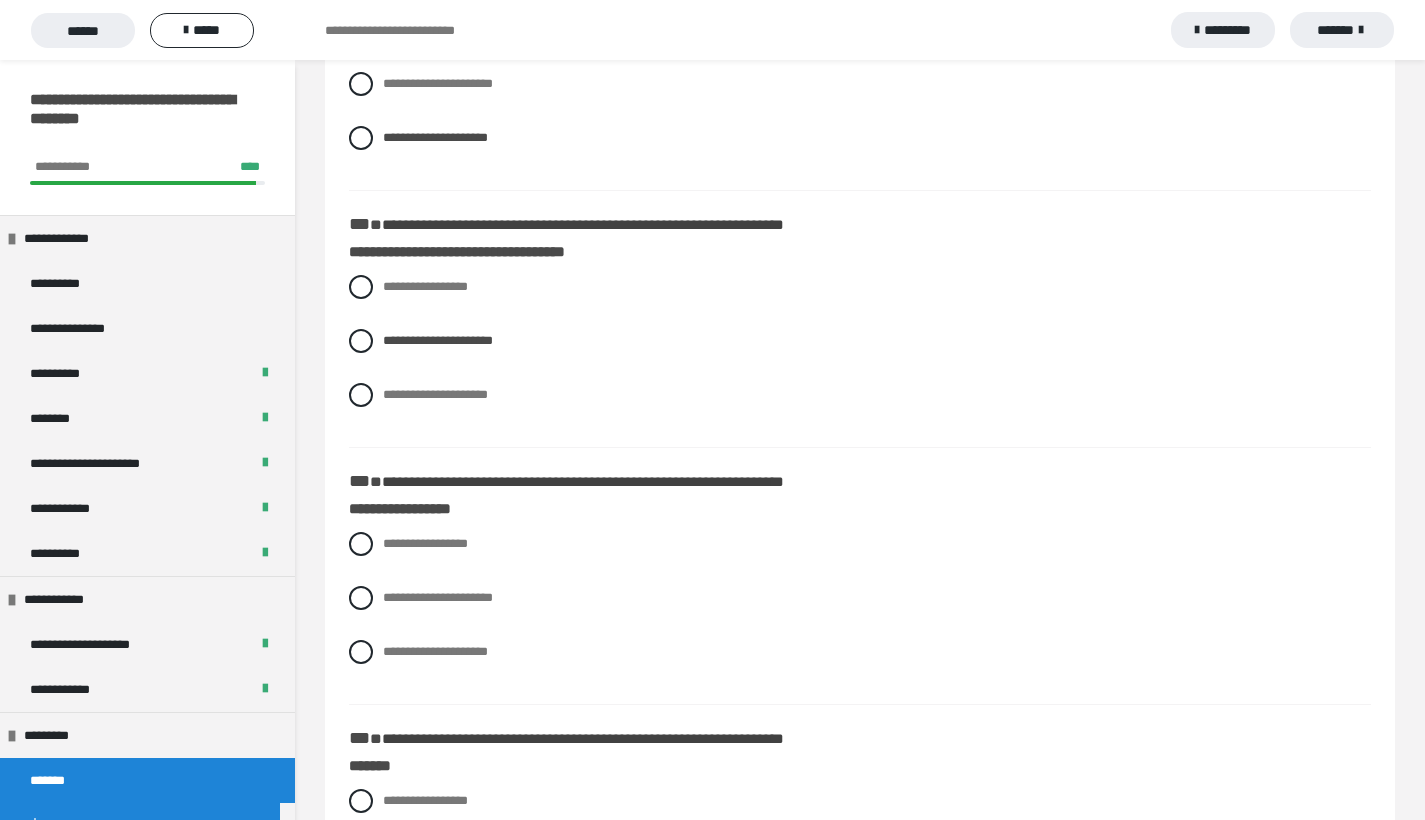 scroll, scrollTop: 1274, scrollLeft: 0, axis: vertical 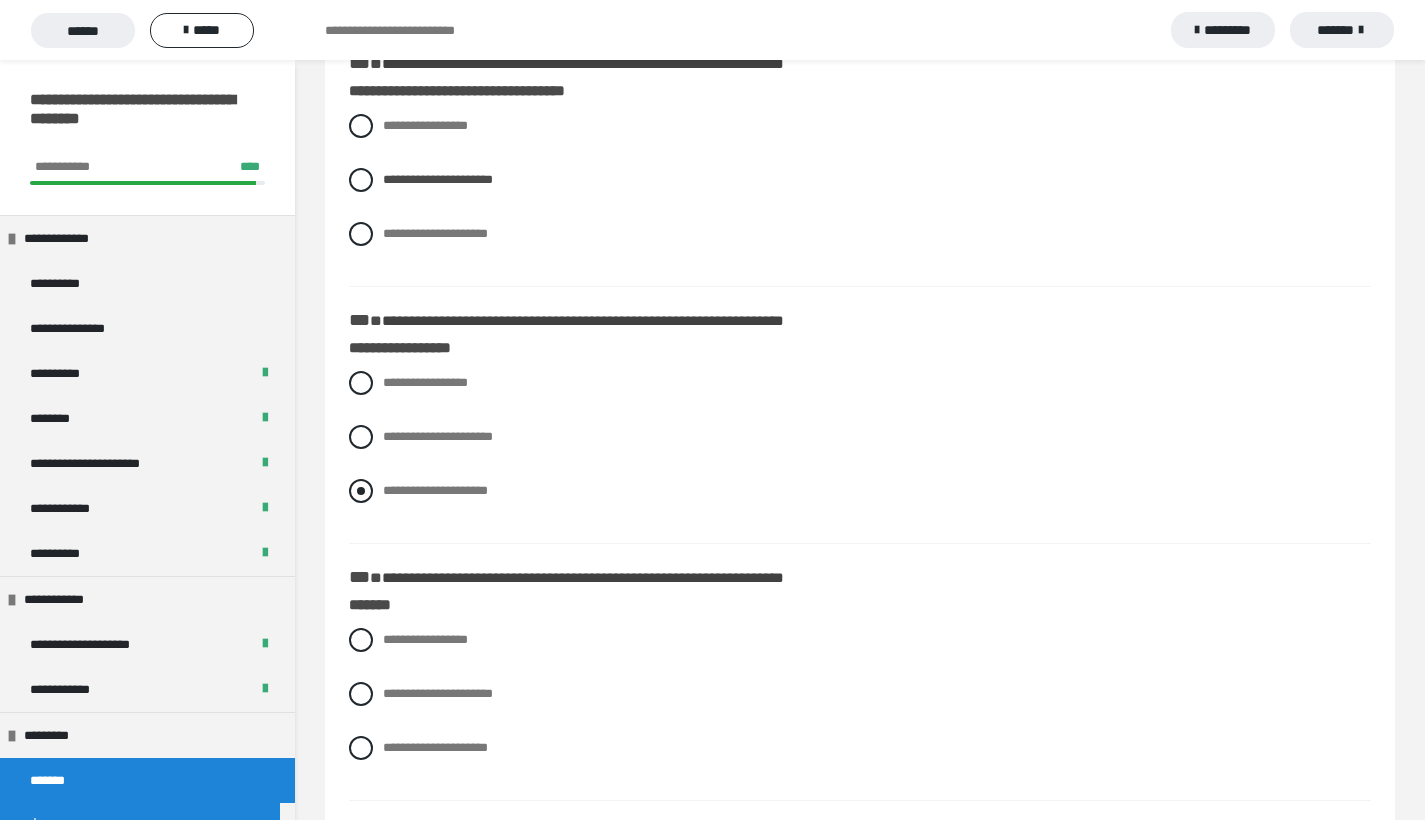 click at bounding box center (361, 491) 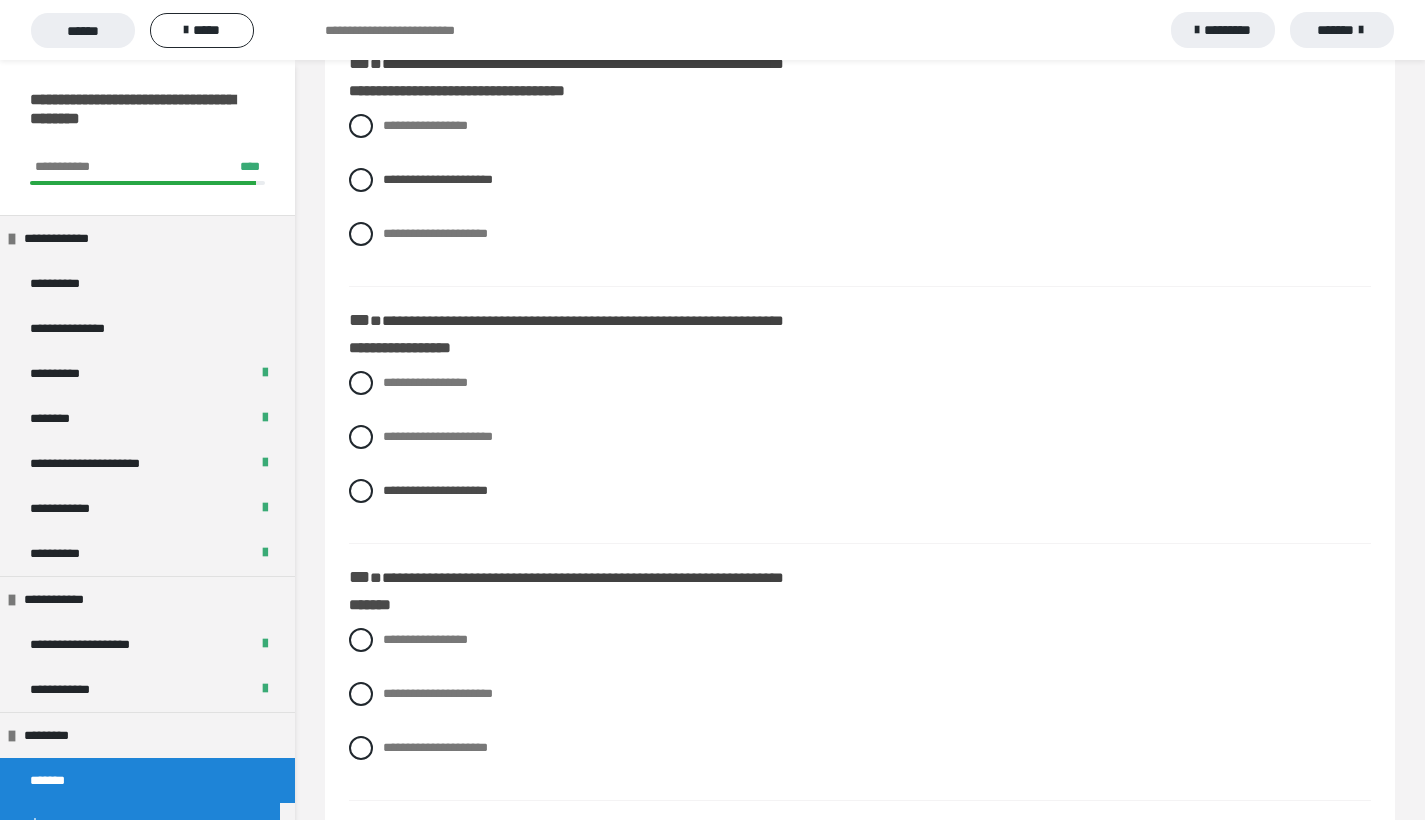 scroll, scrollTop: 1420, scrollLeft: 0, axis: vertical 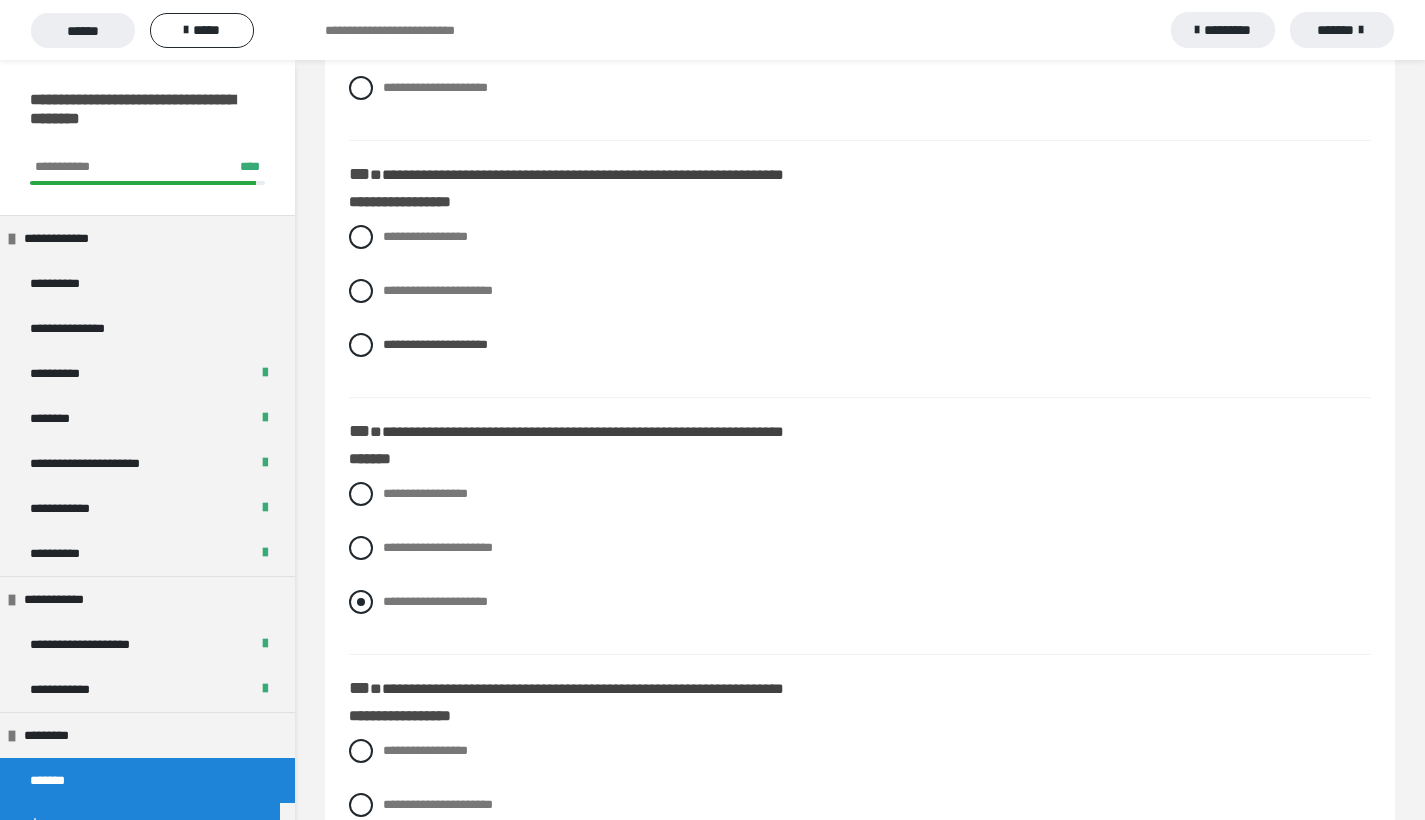 click at bounding box center (361, 602) 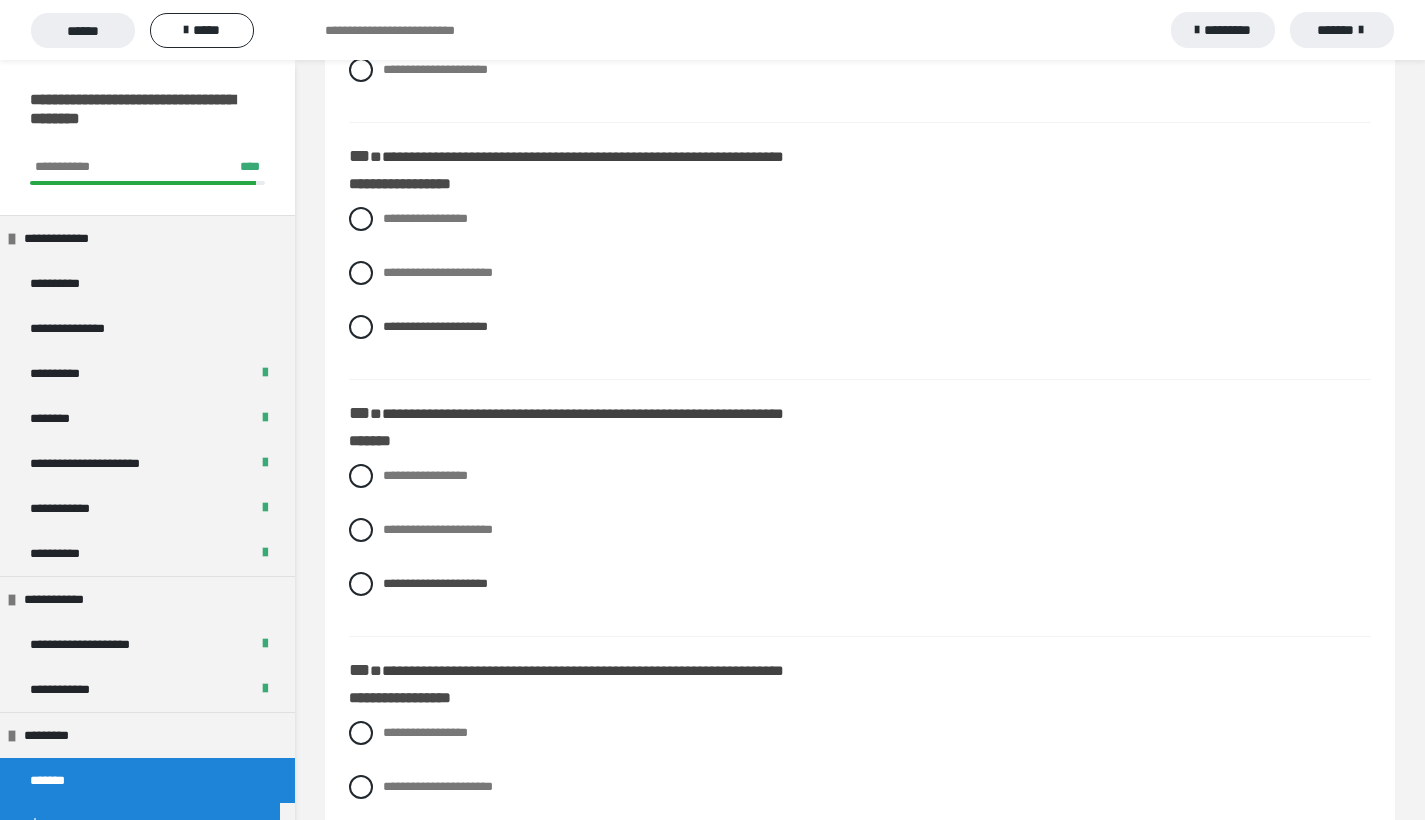 scroll, scrollTop: 1834, scrollLeft: 0, axis: vertical 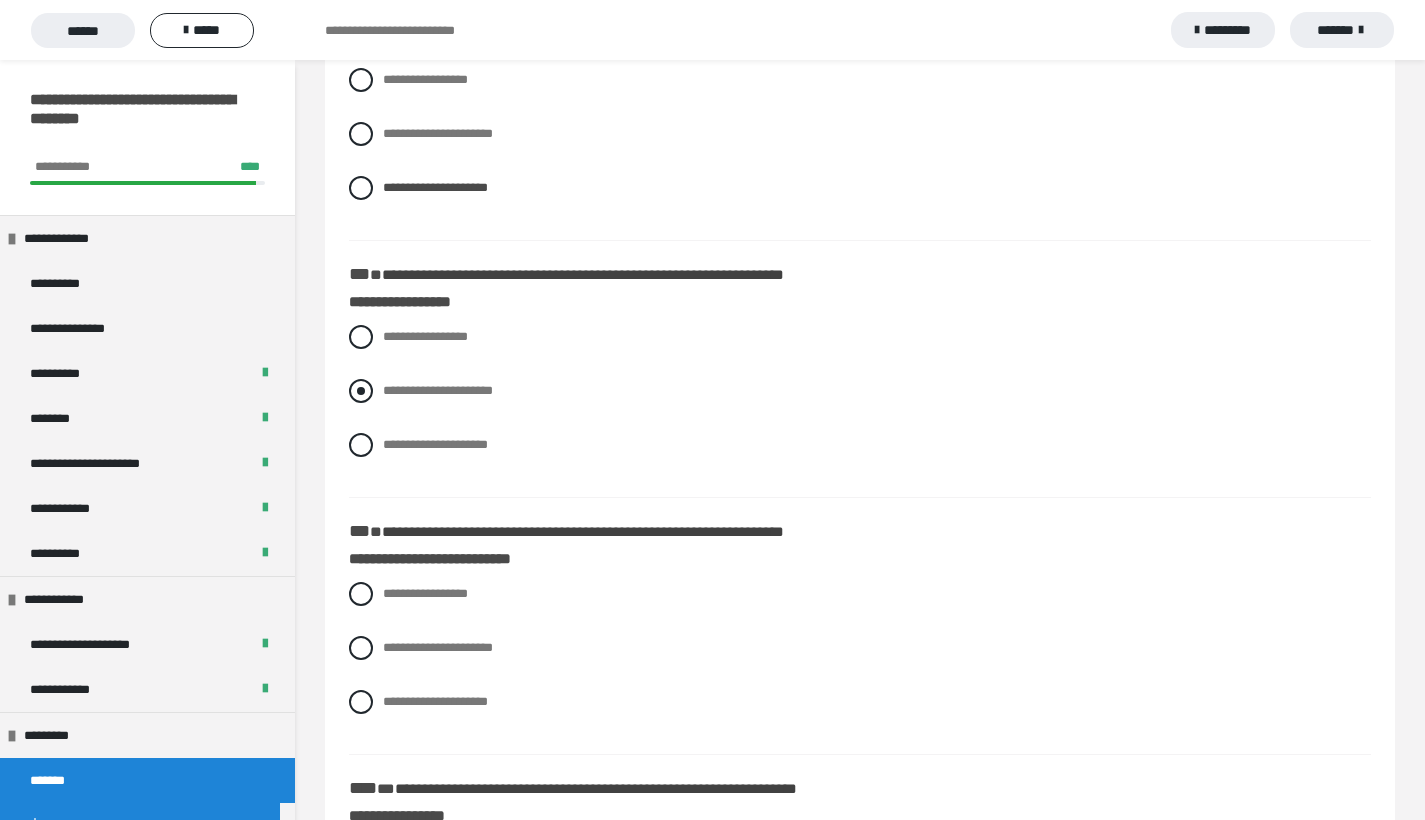 drag, startPoint x: 355, startPoint y: 384, endPoint x: 364, endPoint y: 395, distance: 14.21267 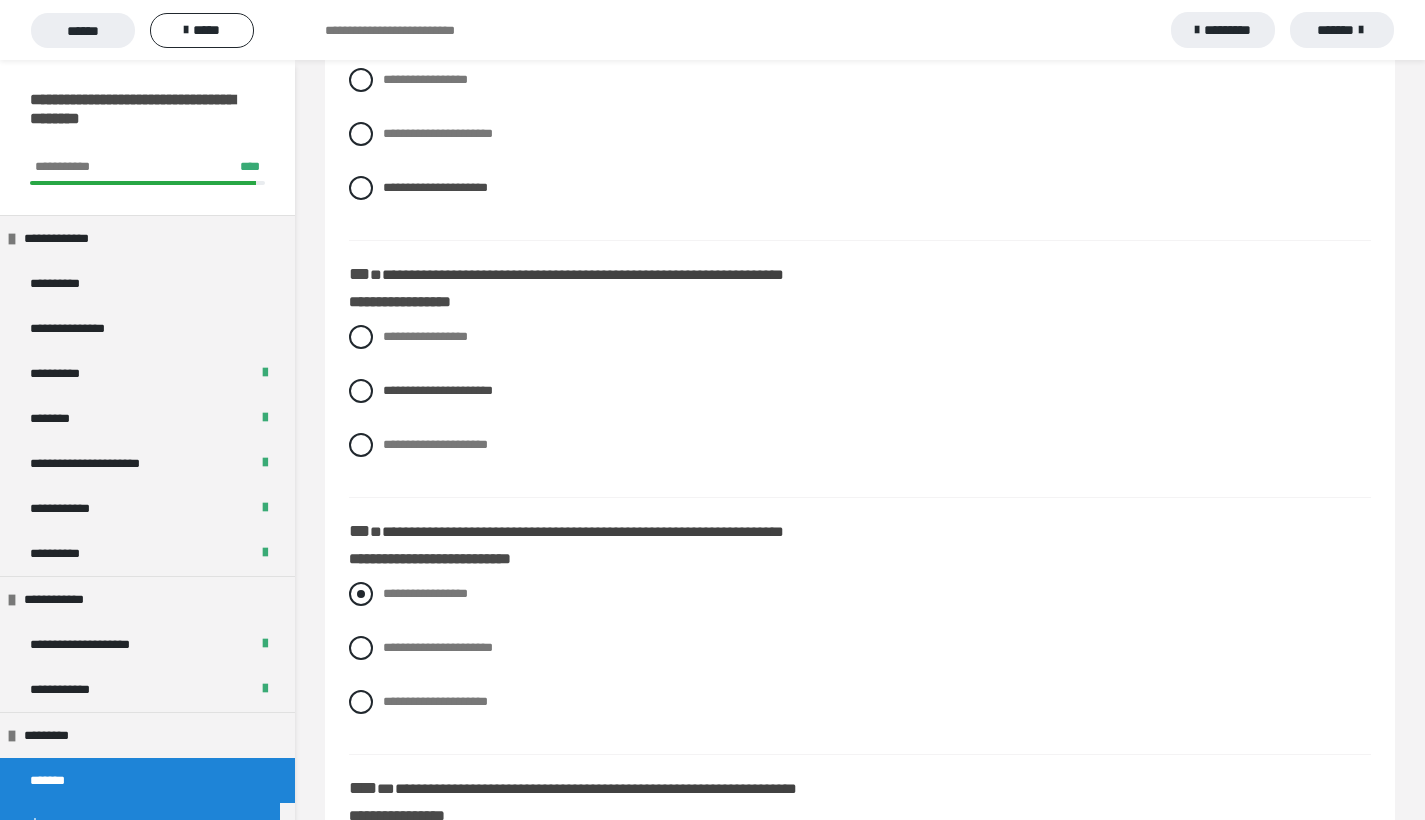 click at bounding box center [361, 594] 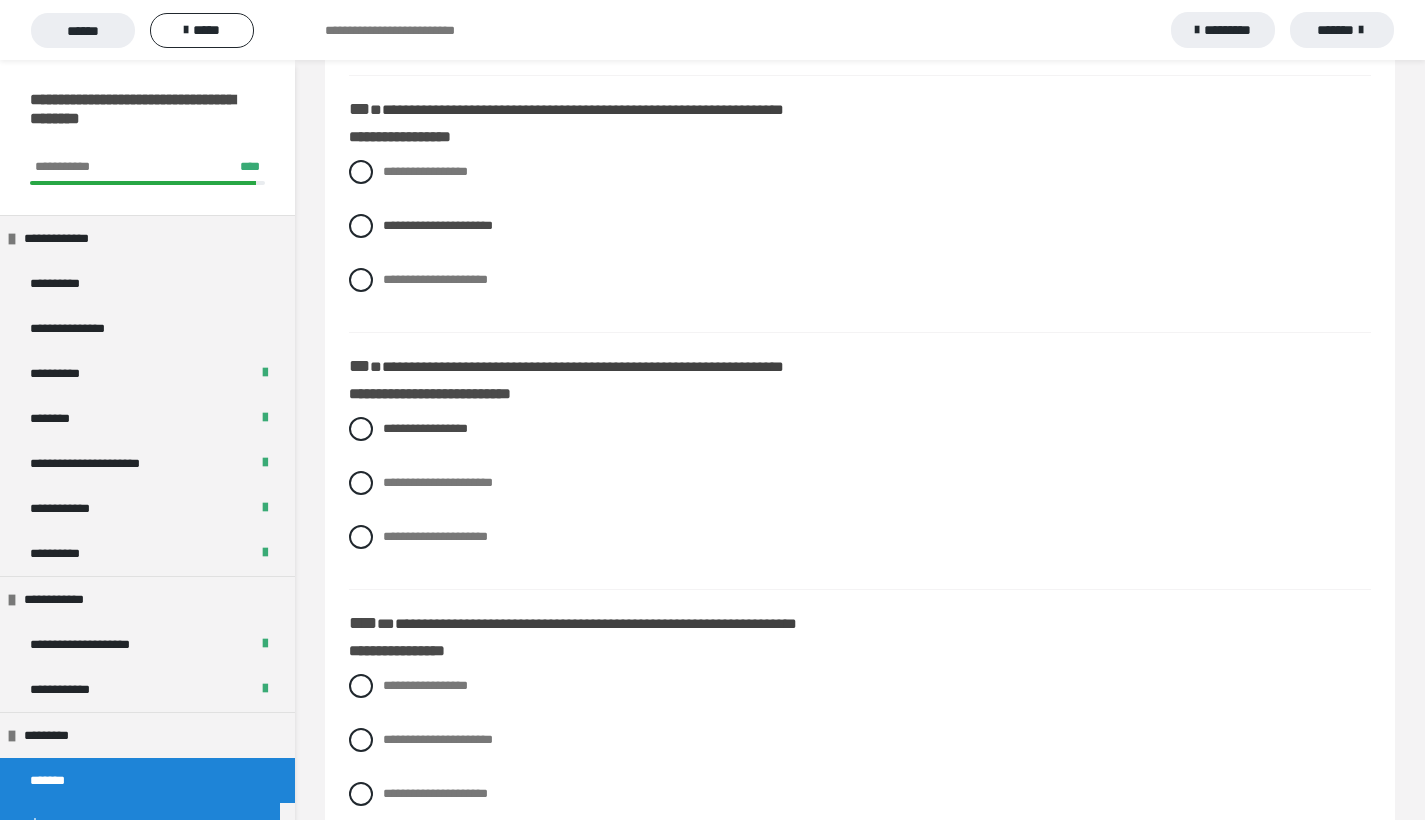 scroll, scrollTop: 2142, scrollLeft: 0, axis: vertical 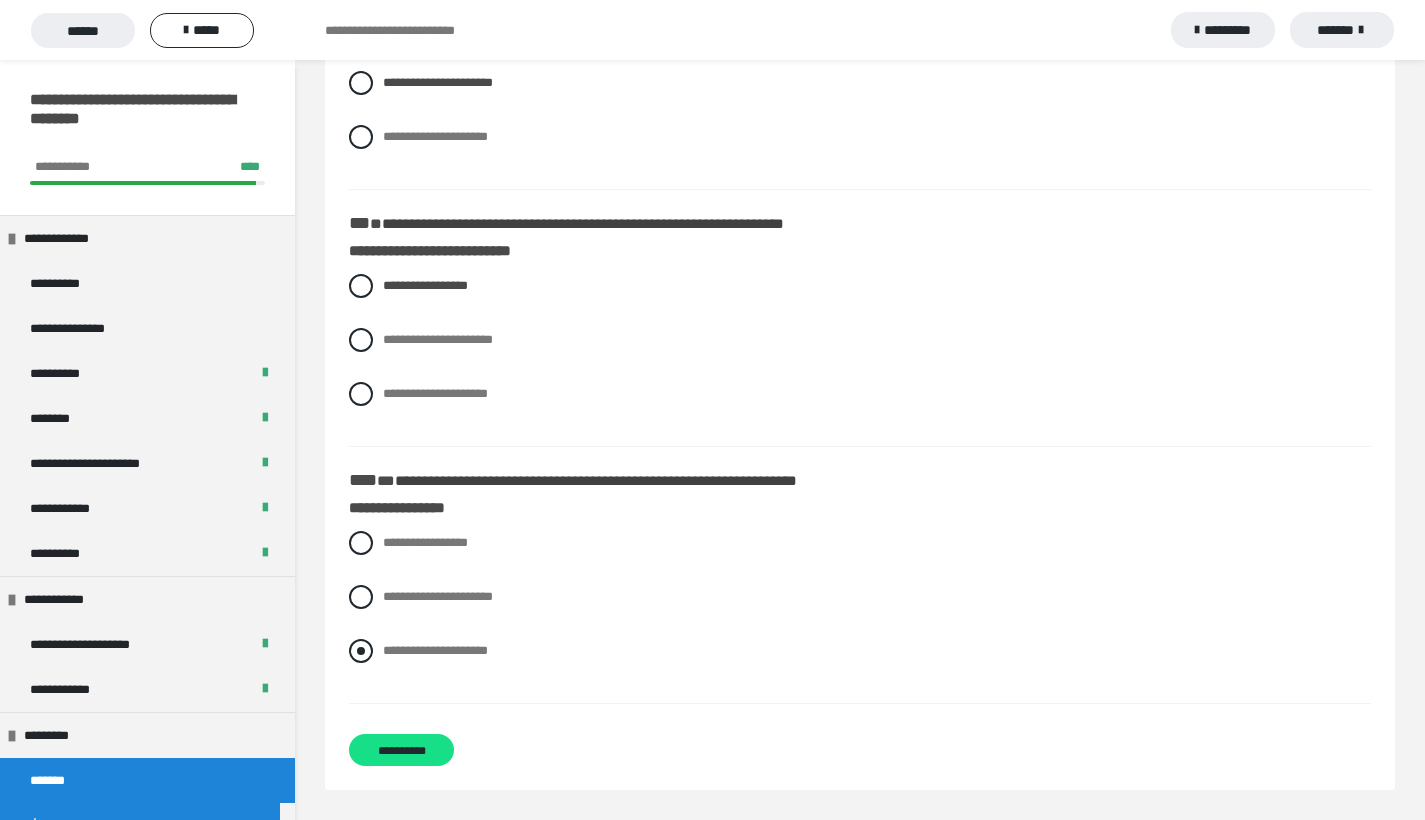 click at bounding box center [361, 651] 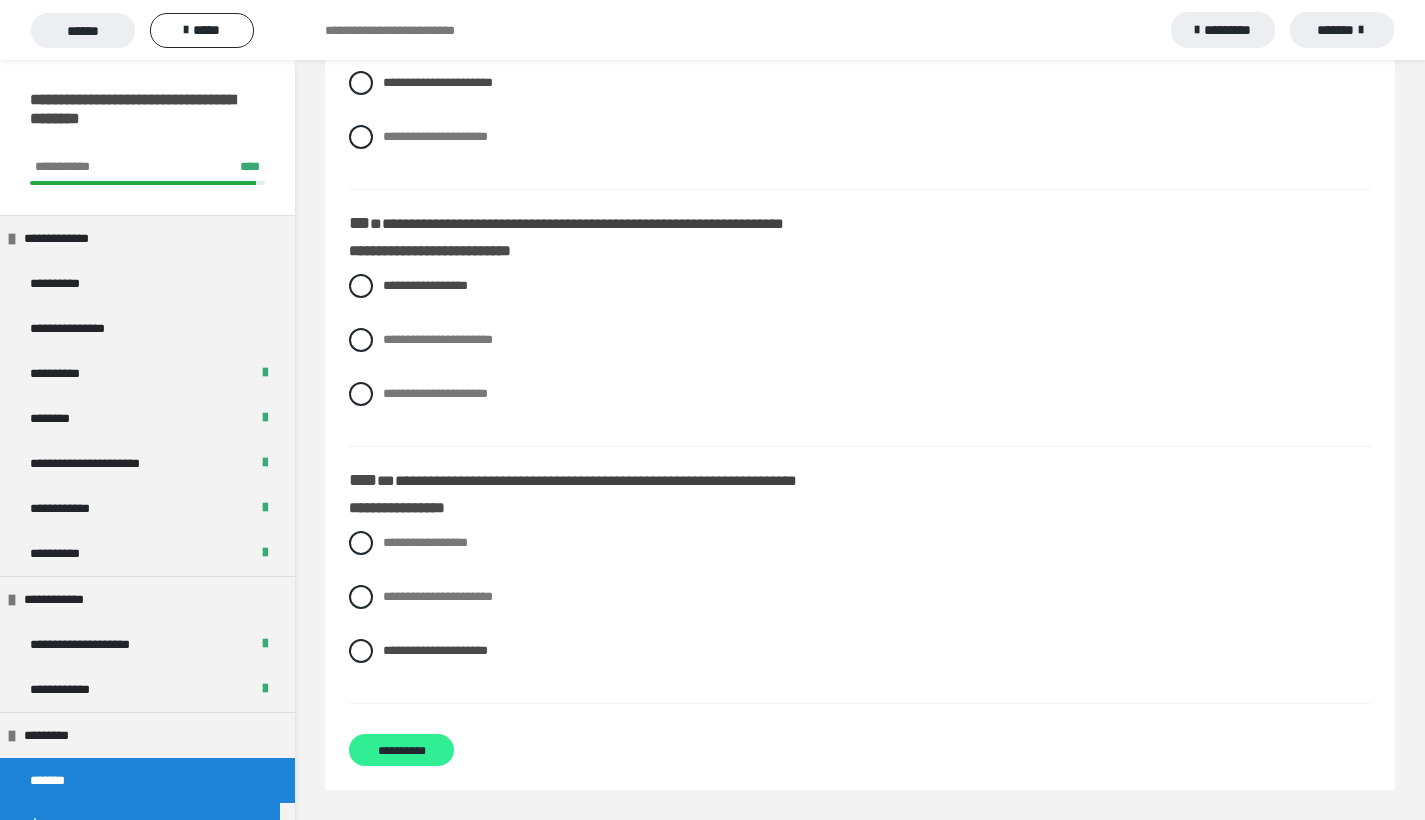 click on "**********" at bounding box center (401, 750) 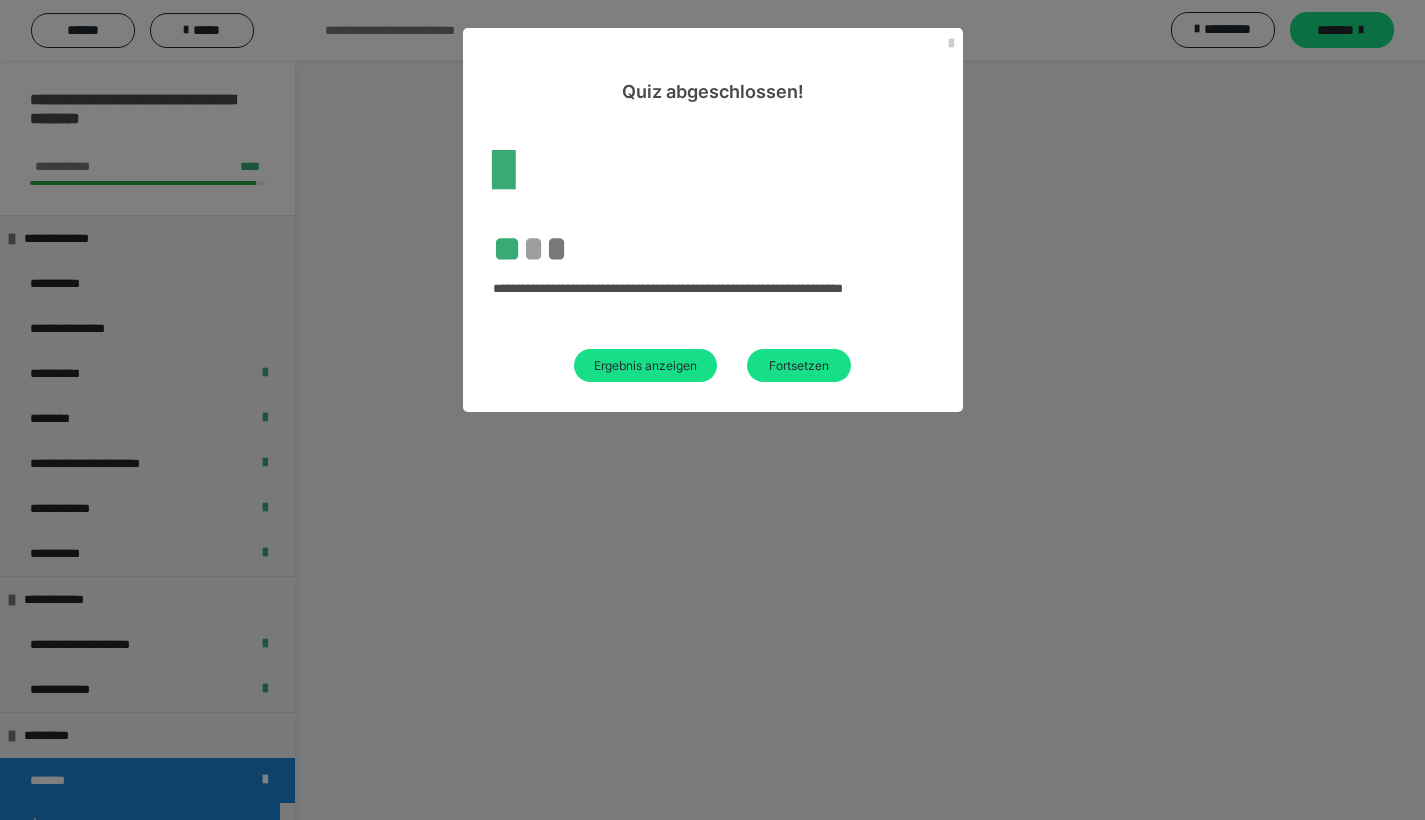 scroll, scrollTop: 60, scrollLeft: 0, axis: vertical 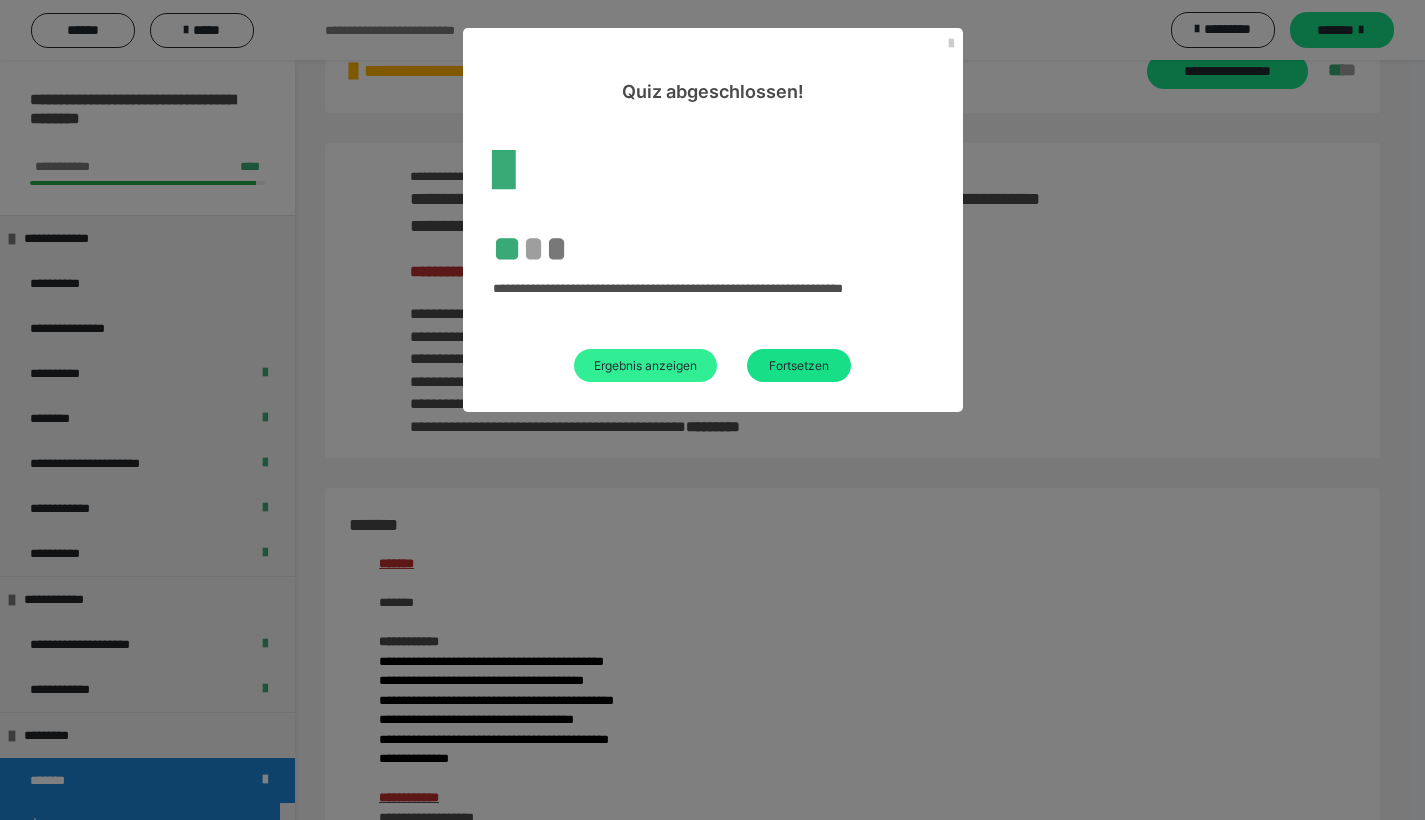 click on "Ergebnis anzeigen" at bounding box center [645, 365] 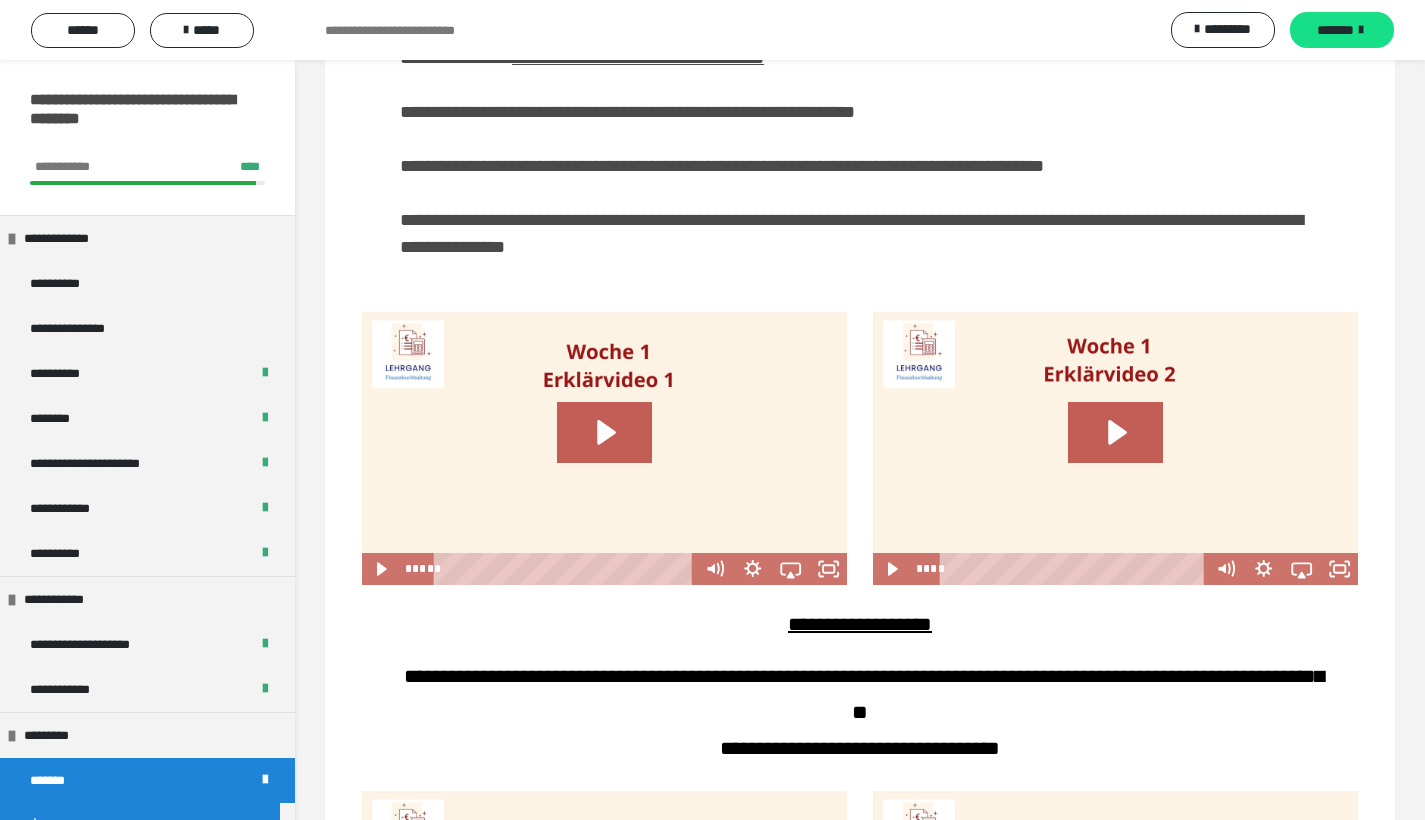 scroll, scrollTop: 1787, scrollLeft: 0, axis: vertical 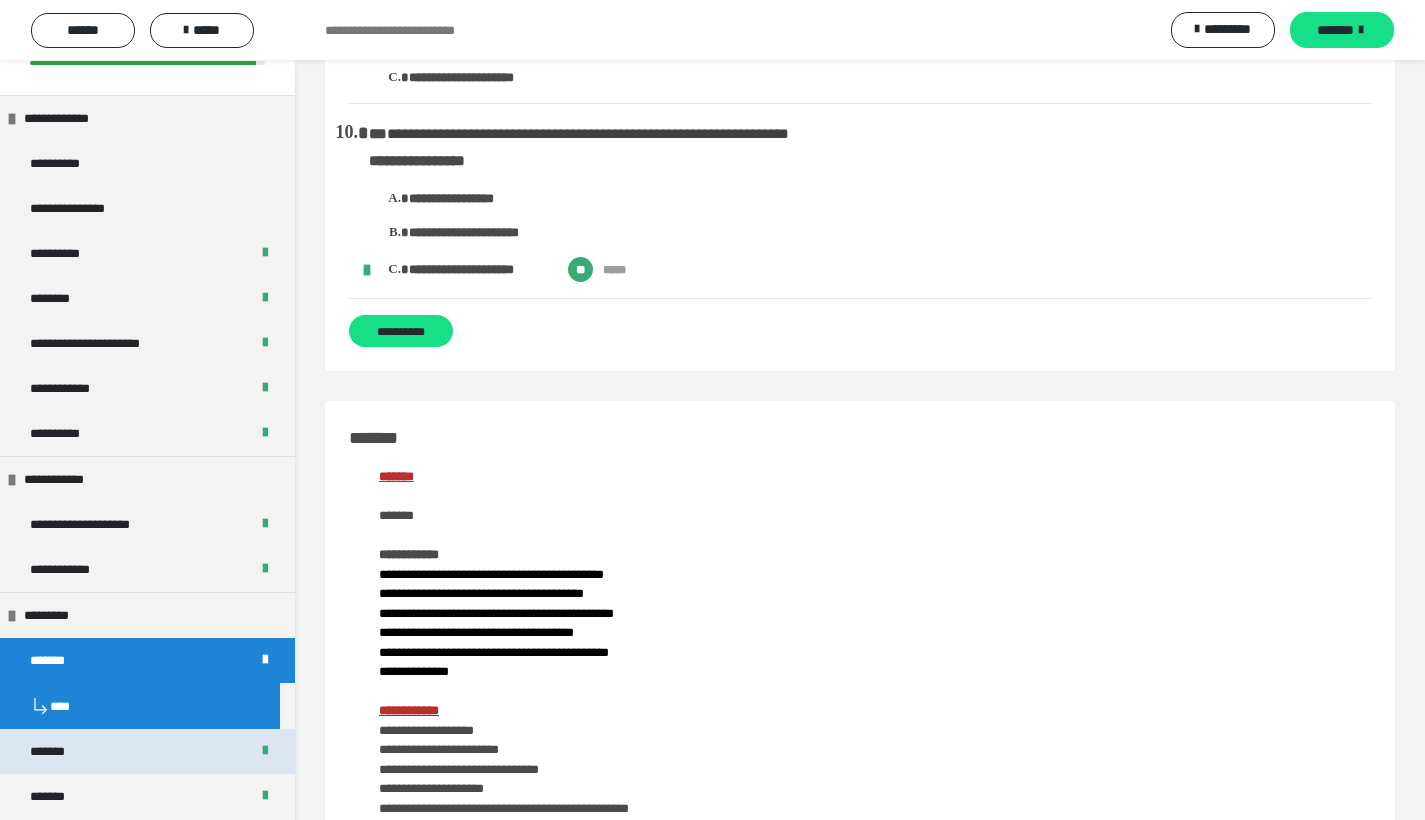 click on "*******" at bounding box center (147, 751) 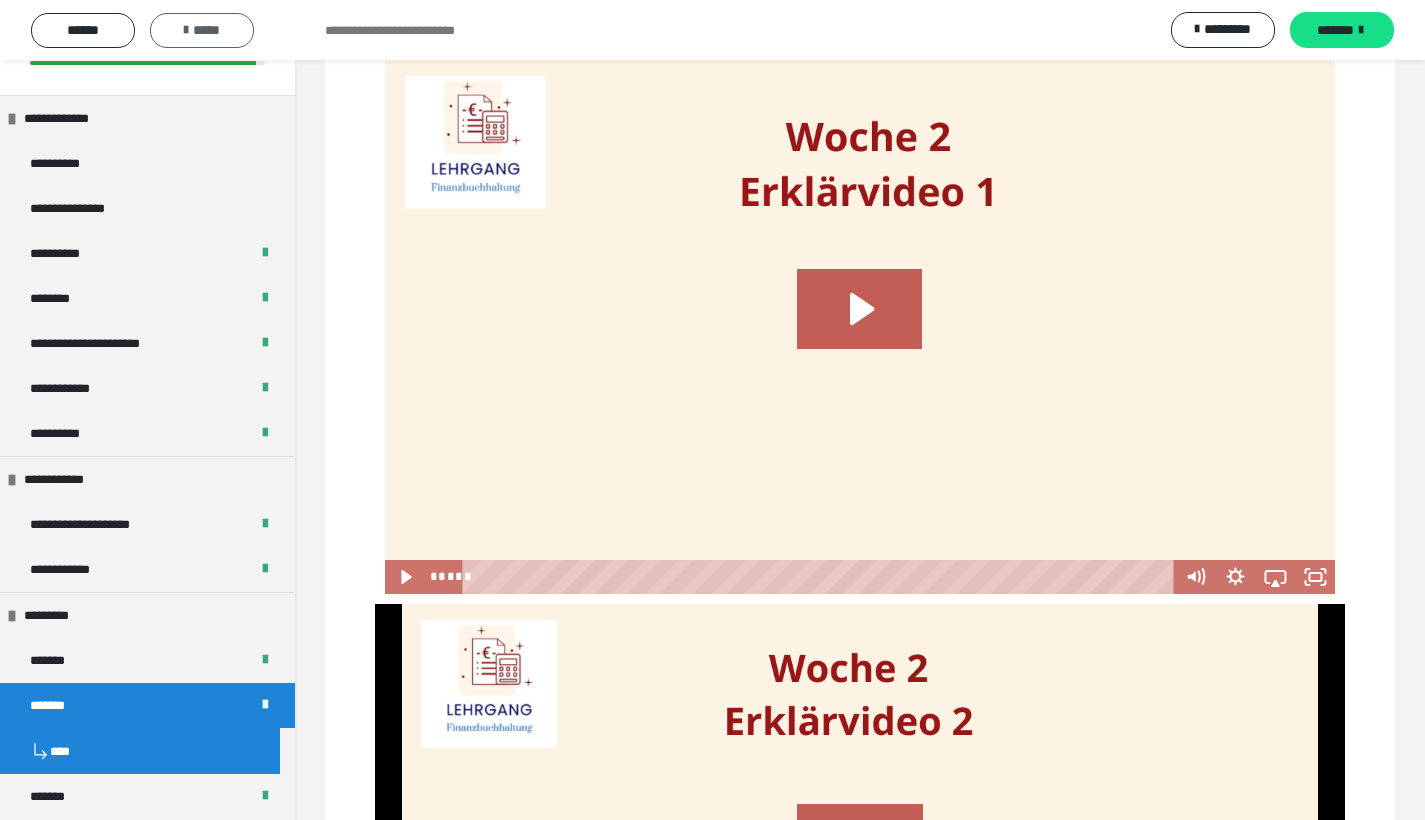 click on "*****" at bounding box center [202, 30] 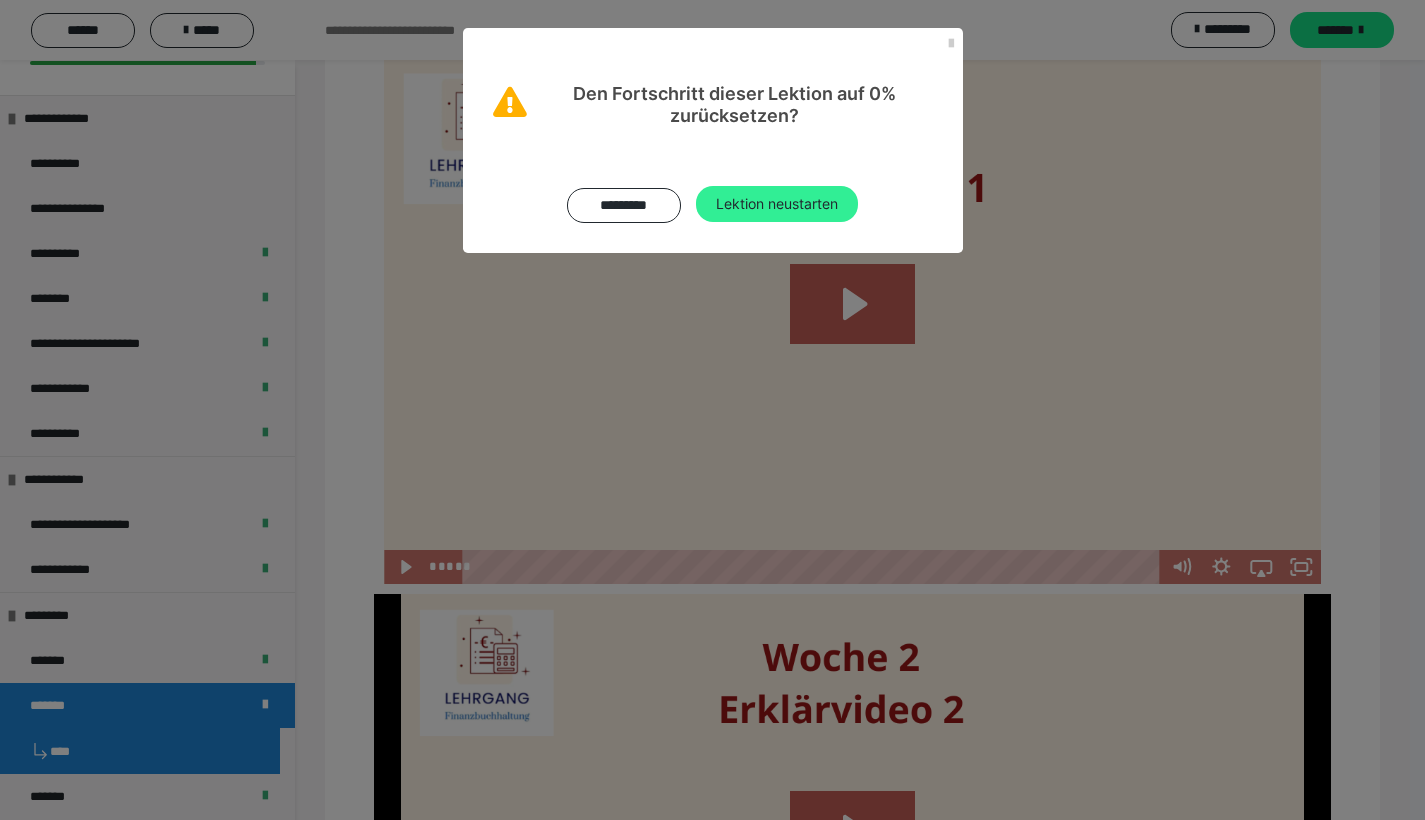 click on "Lektion neustarten" at bounding box center (777, 204) 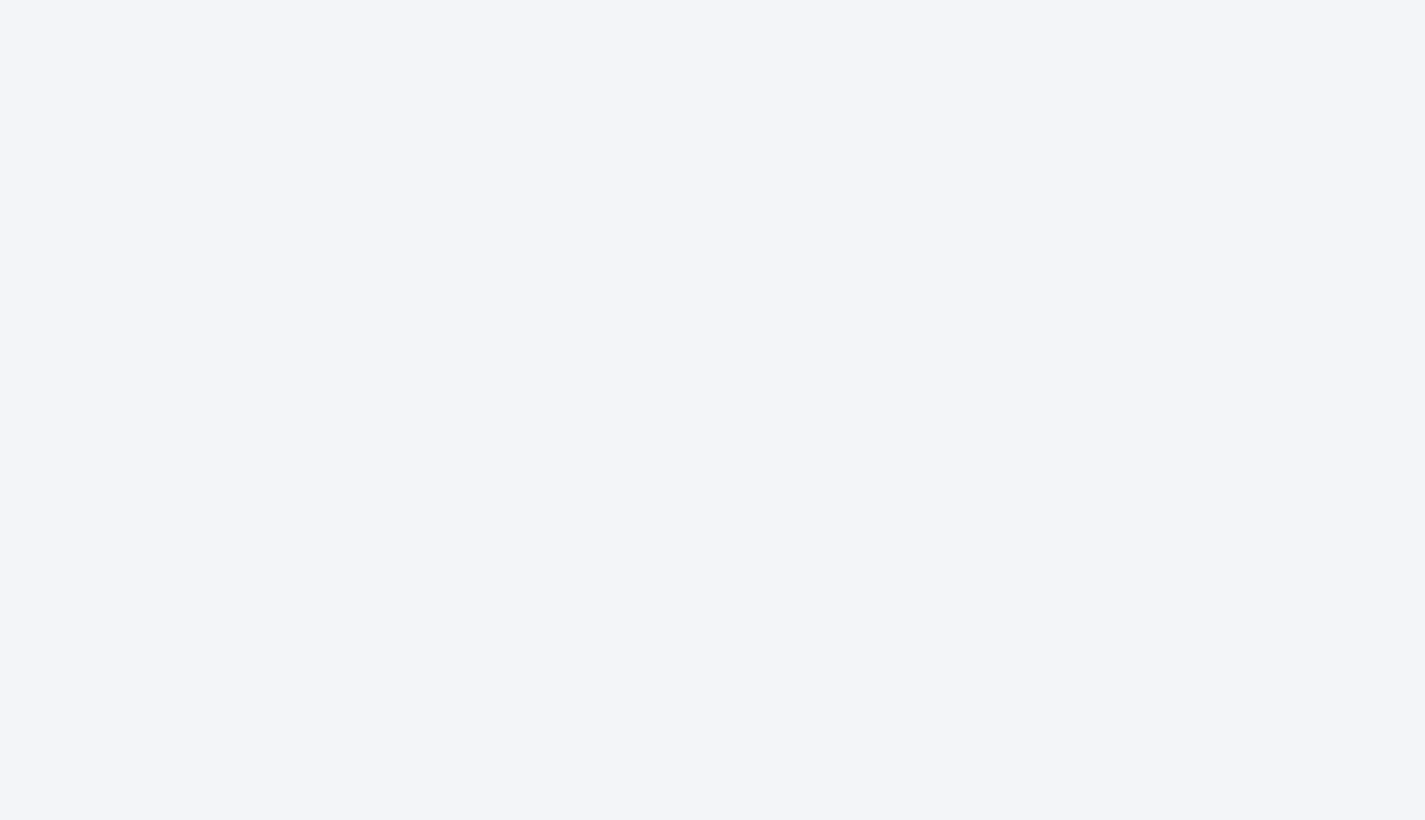 scroll, scrollTop: 0, scrollLeft: 0, axis: both 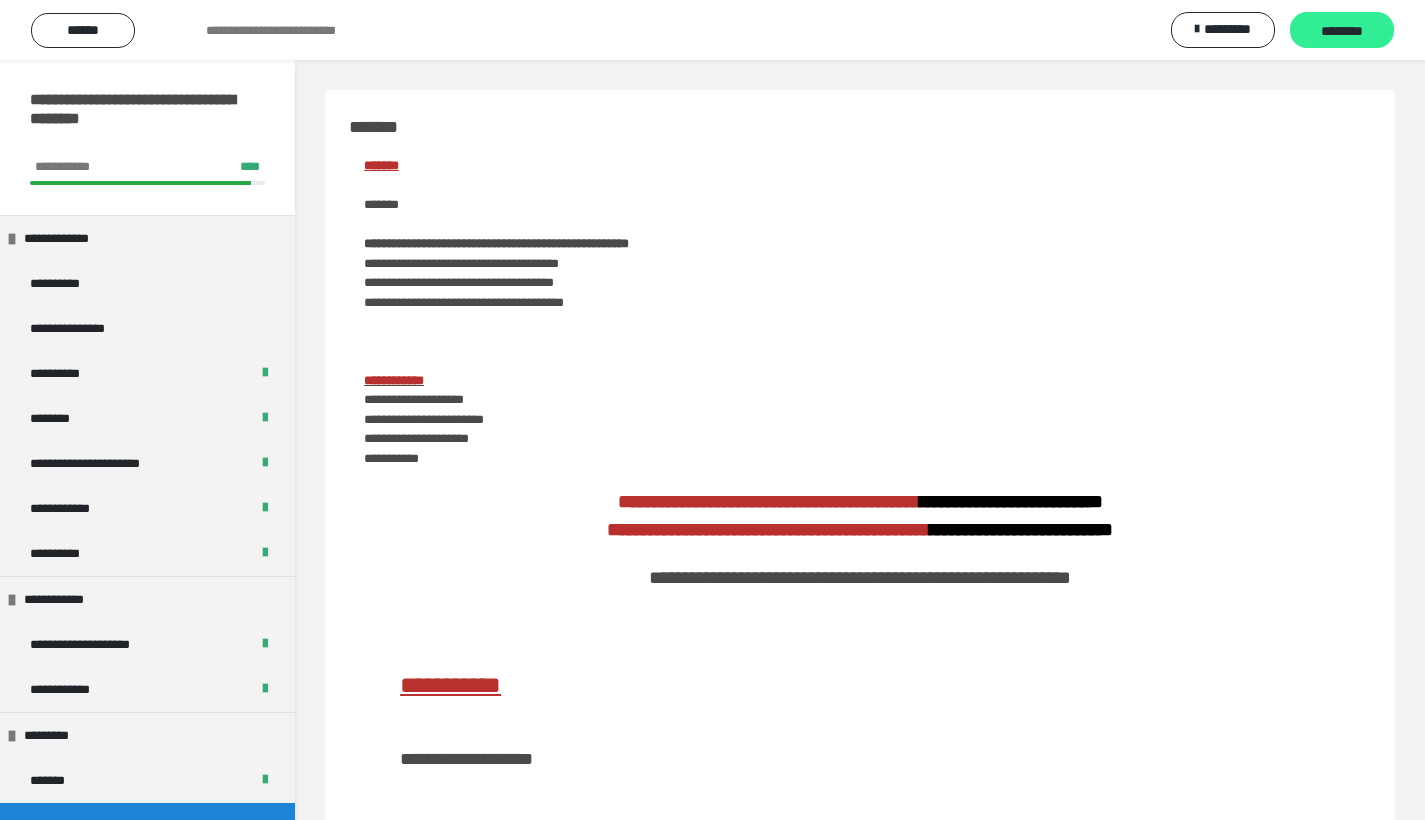 click on "********" at bounding box center [1342, 31] 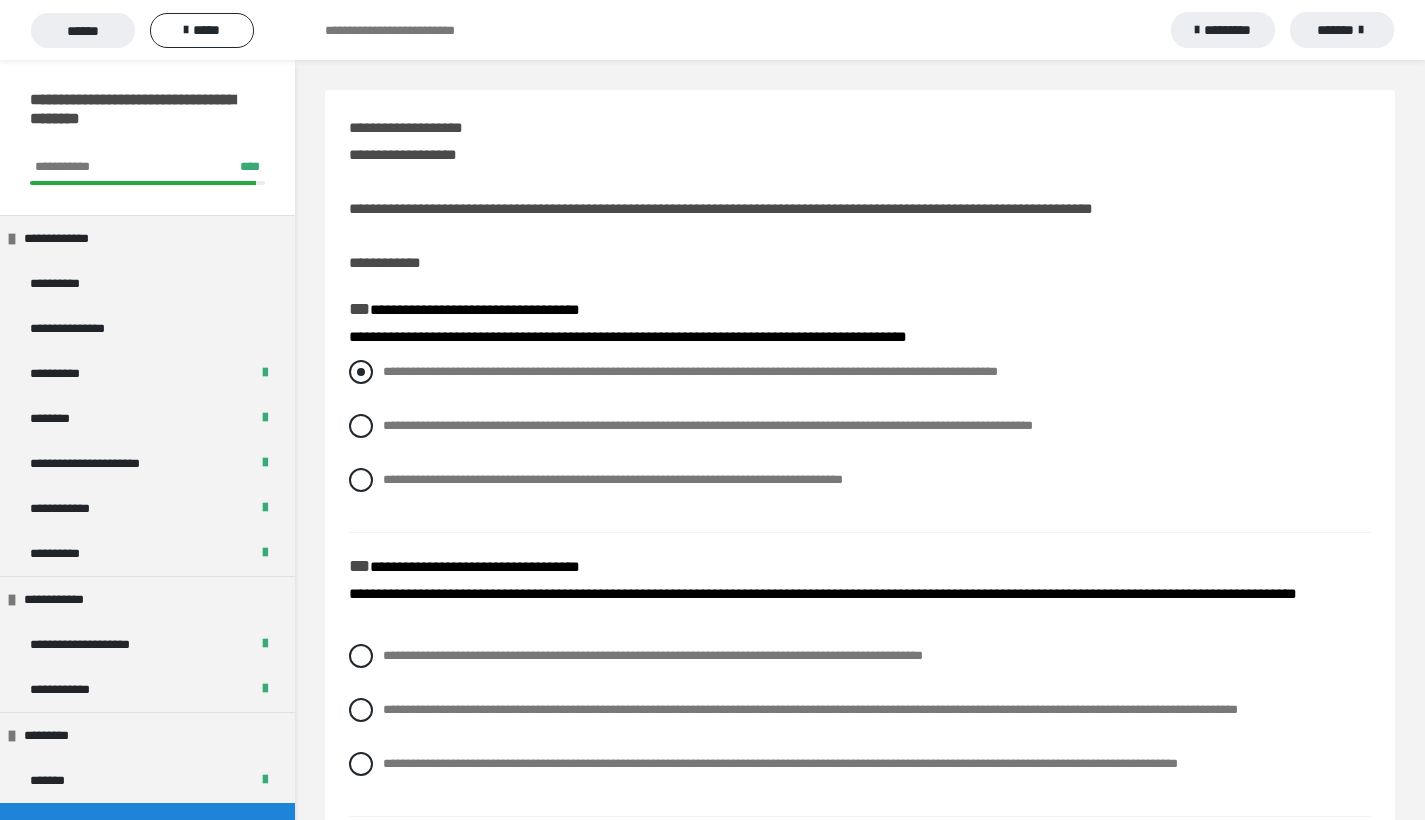 click at bounding box center (361, 372) 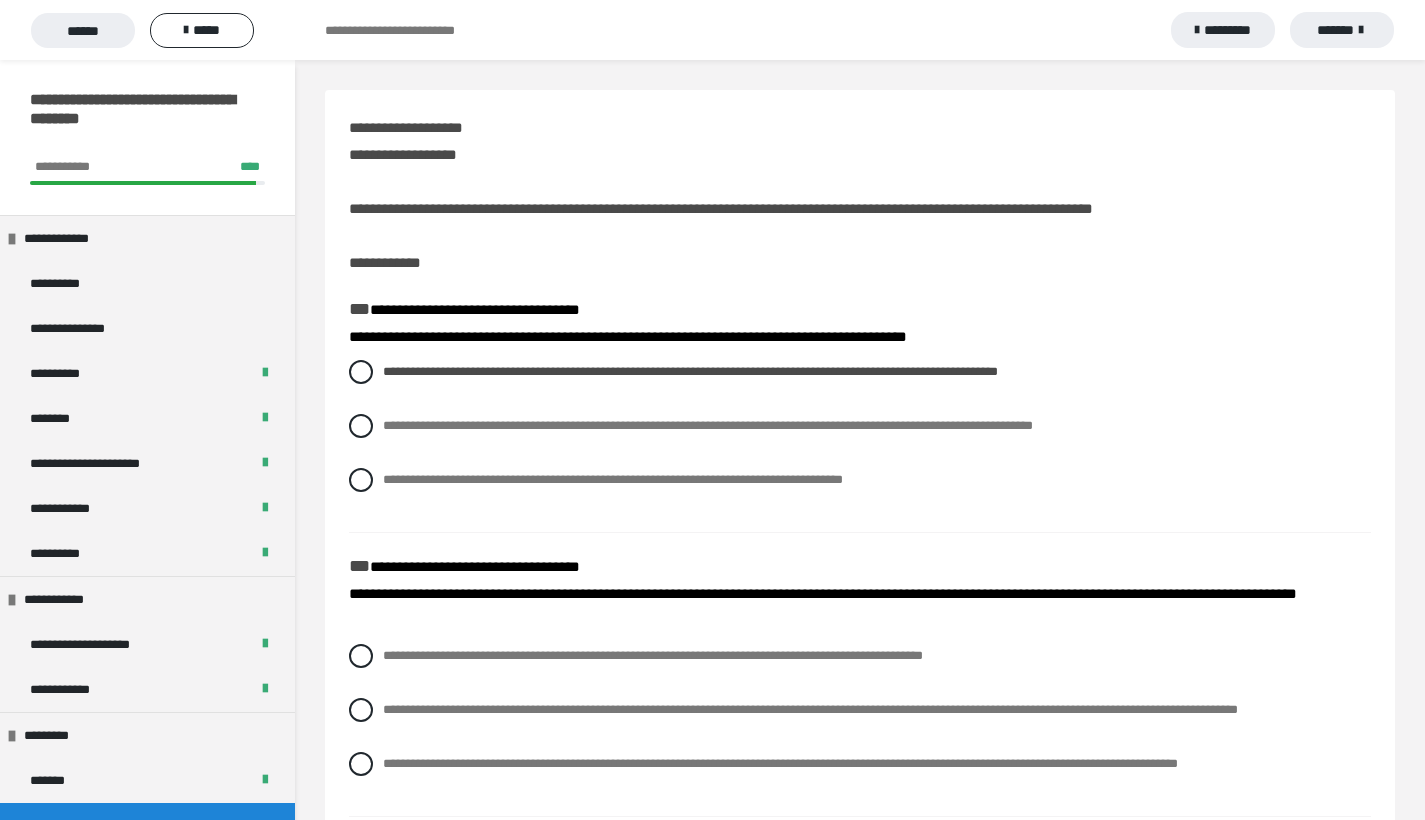 scroll, scrollTop: 169, scrollLeft: 0, axis: vertical 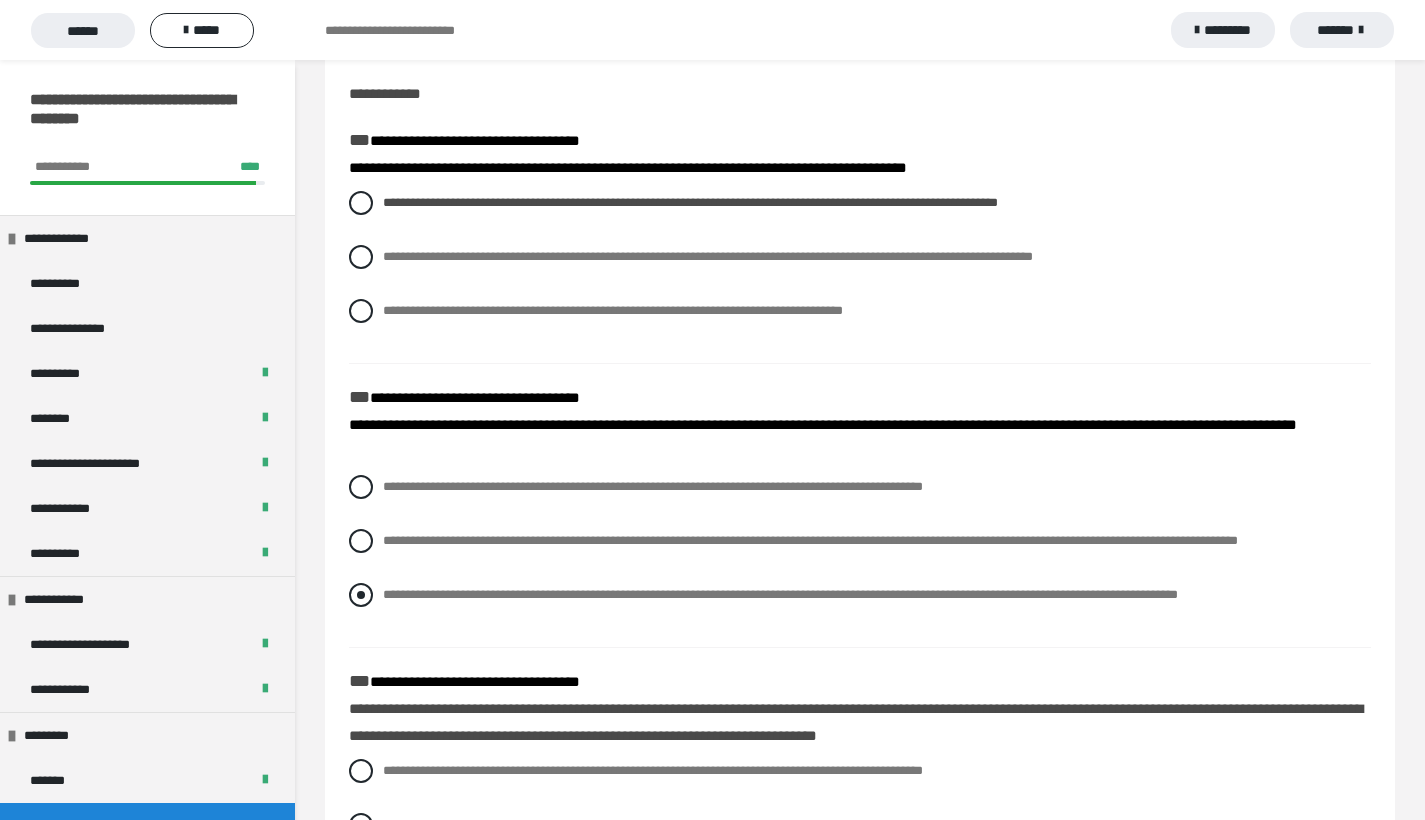 click at bounding box center [361, 595] 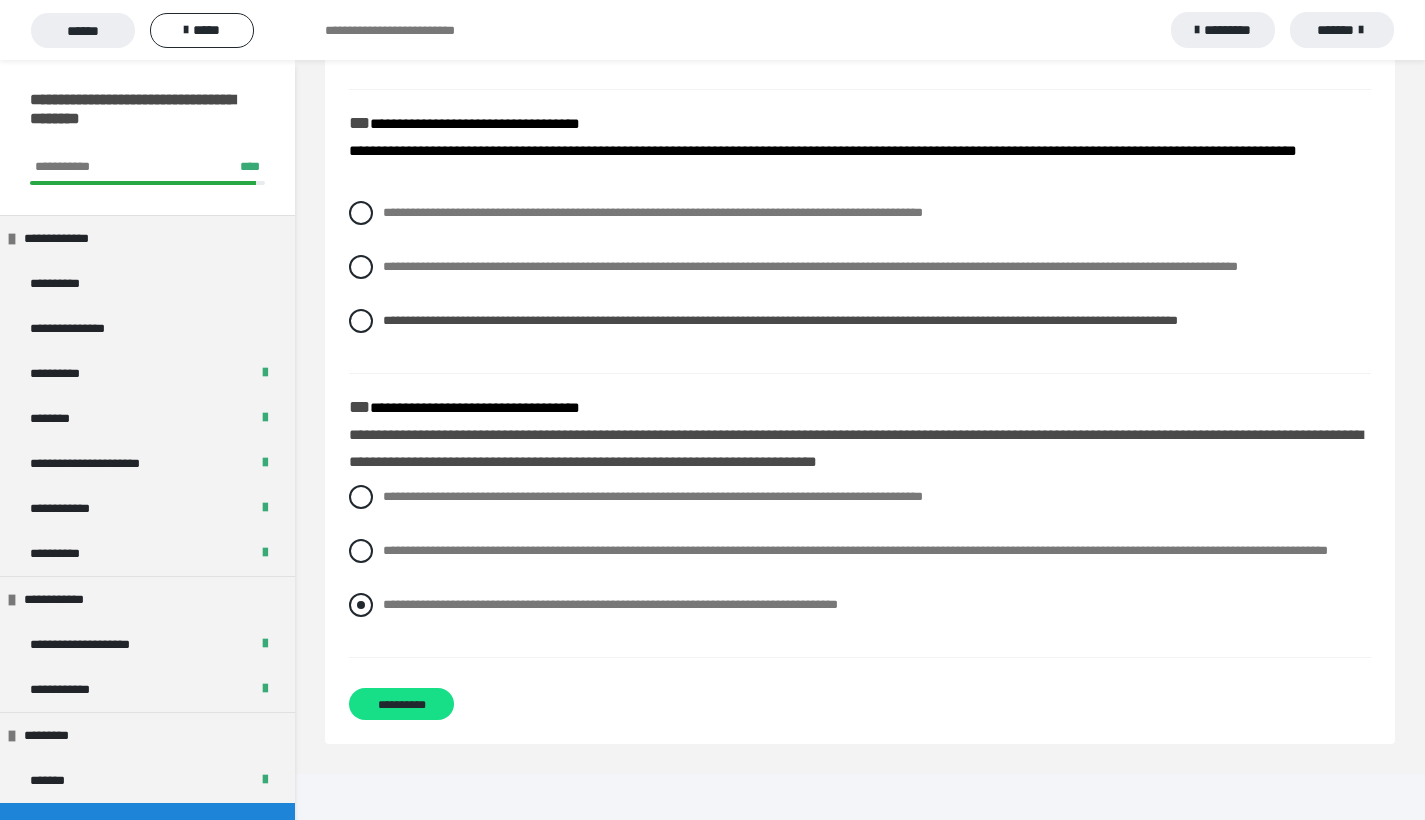 scroll, scrollTop: 445, scrollLeft: 0, axis: vertical 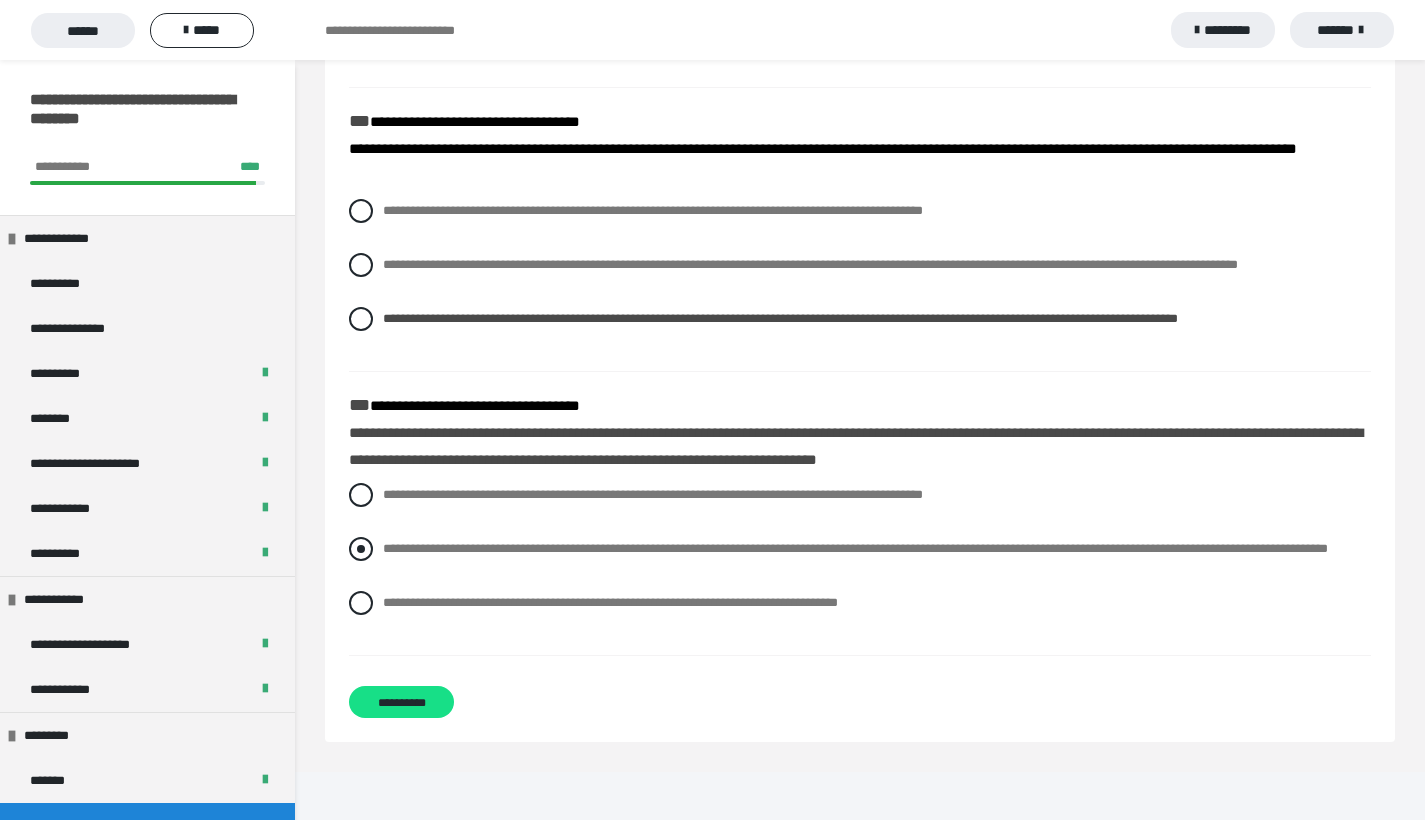 click at bounding box center [361, 549] 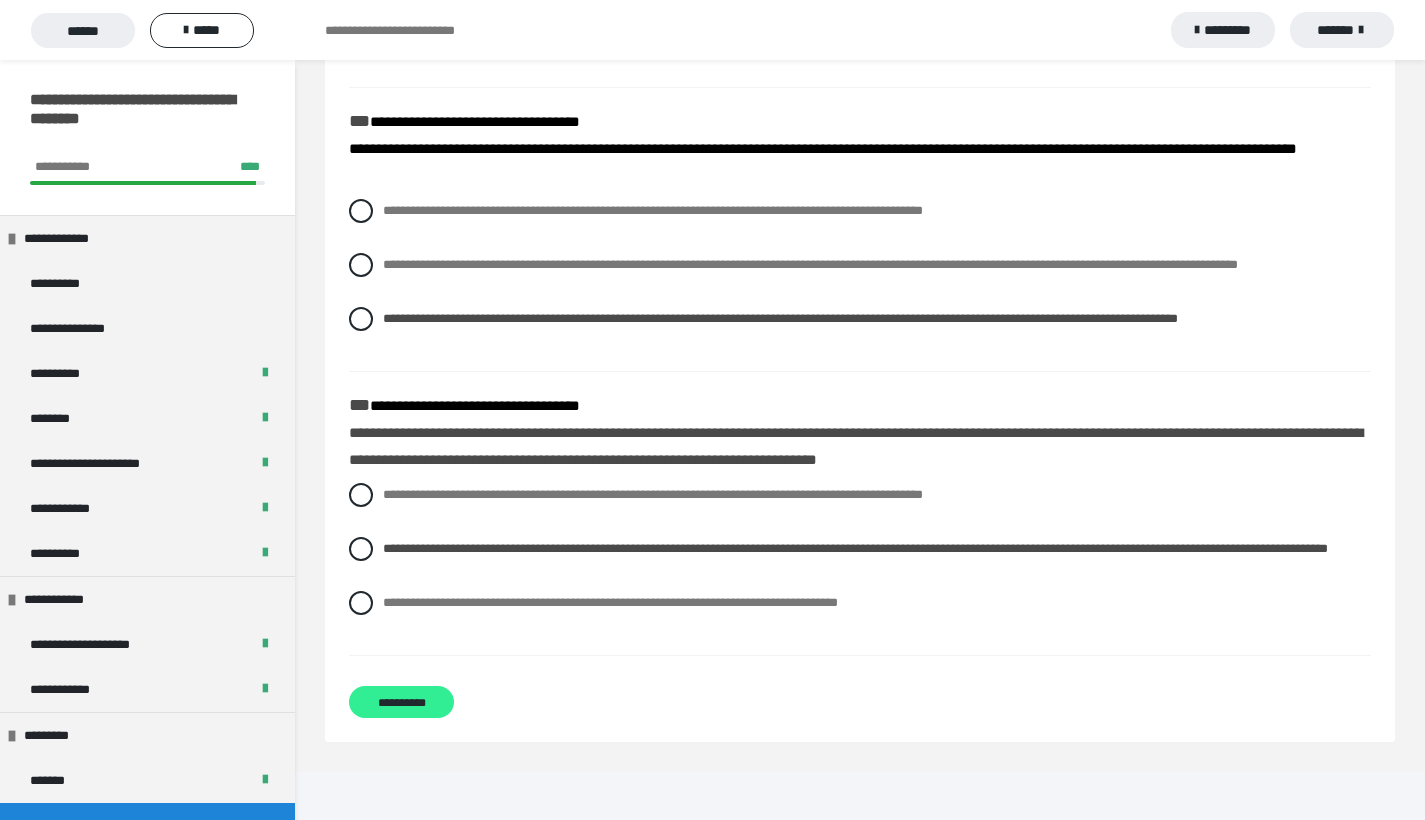 click on "**********" at bounding box center (401, 702) 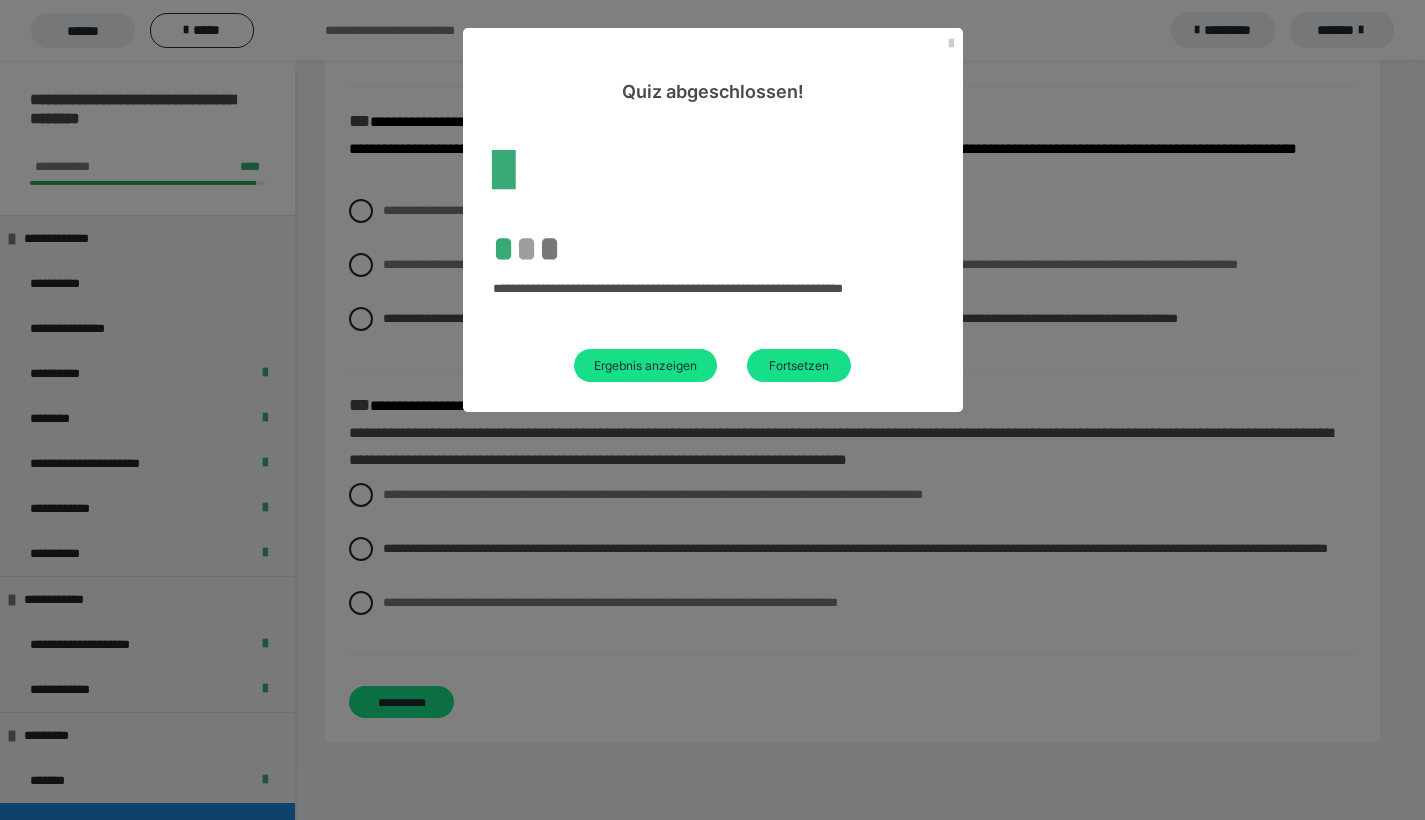 scroll, scrollTop: 60, scrollLeft: 0, axis: vertical 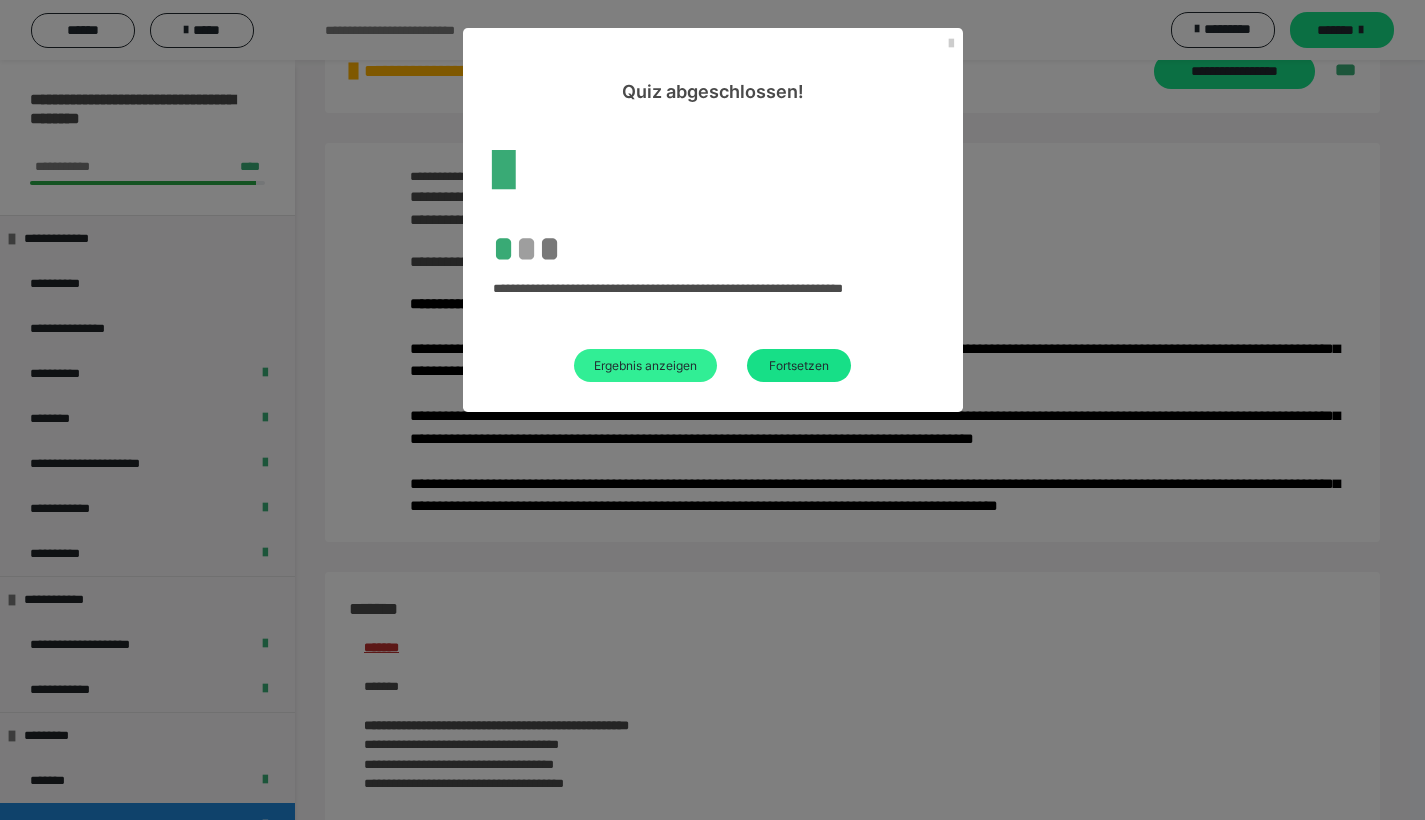 click on "Ergebnis anzeigen" at bounding box center [645, 365] 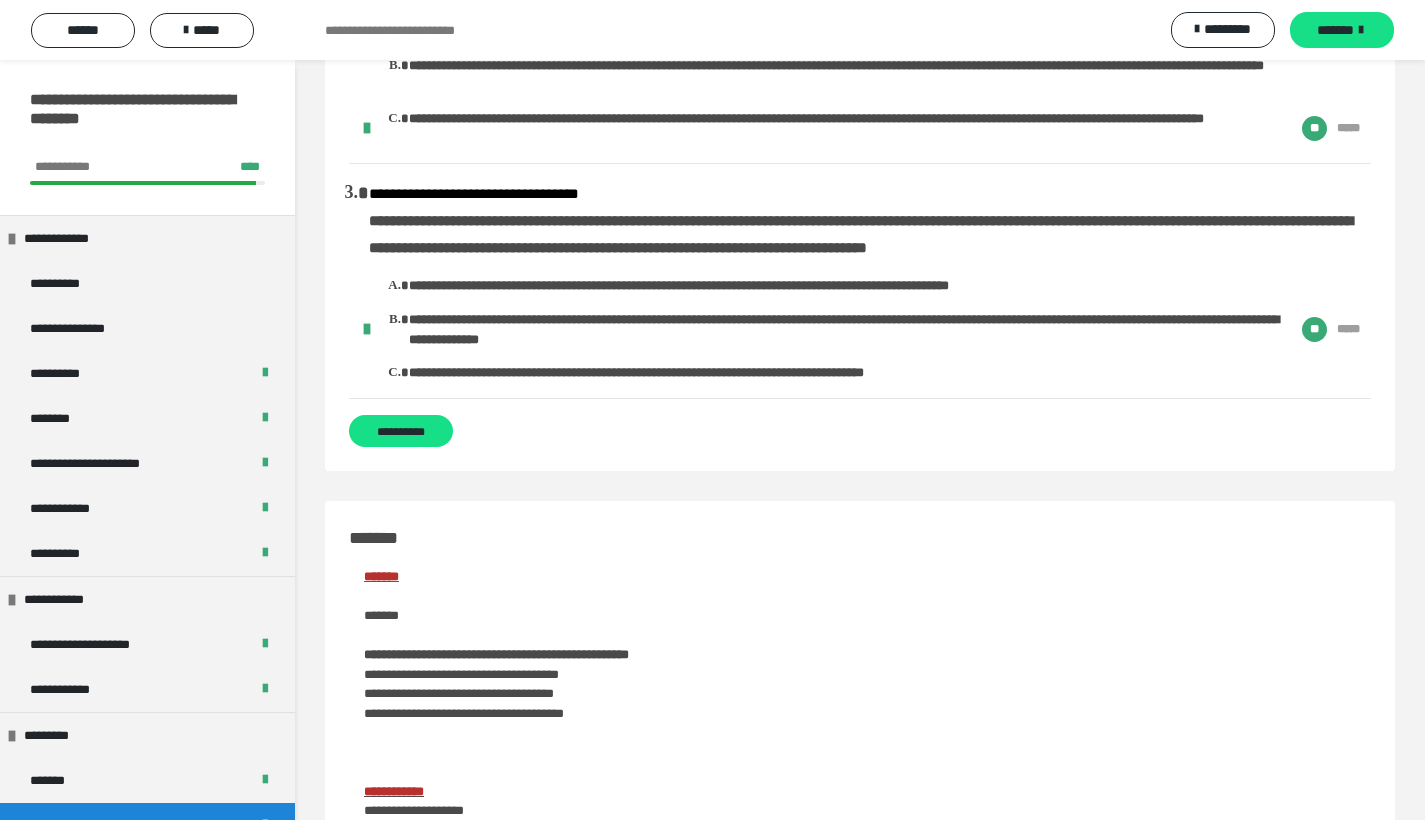 scroll, scrollTop: 617, scrollLeft: 0, axis: vertical 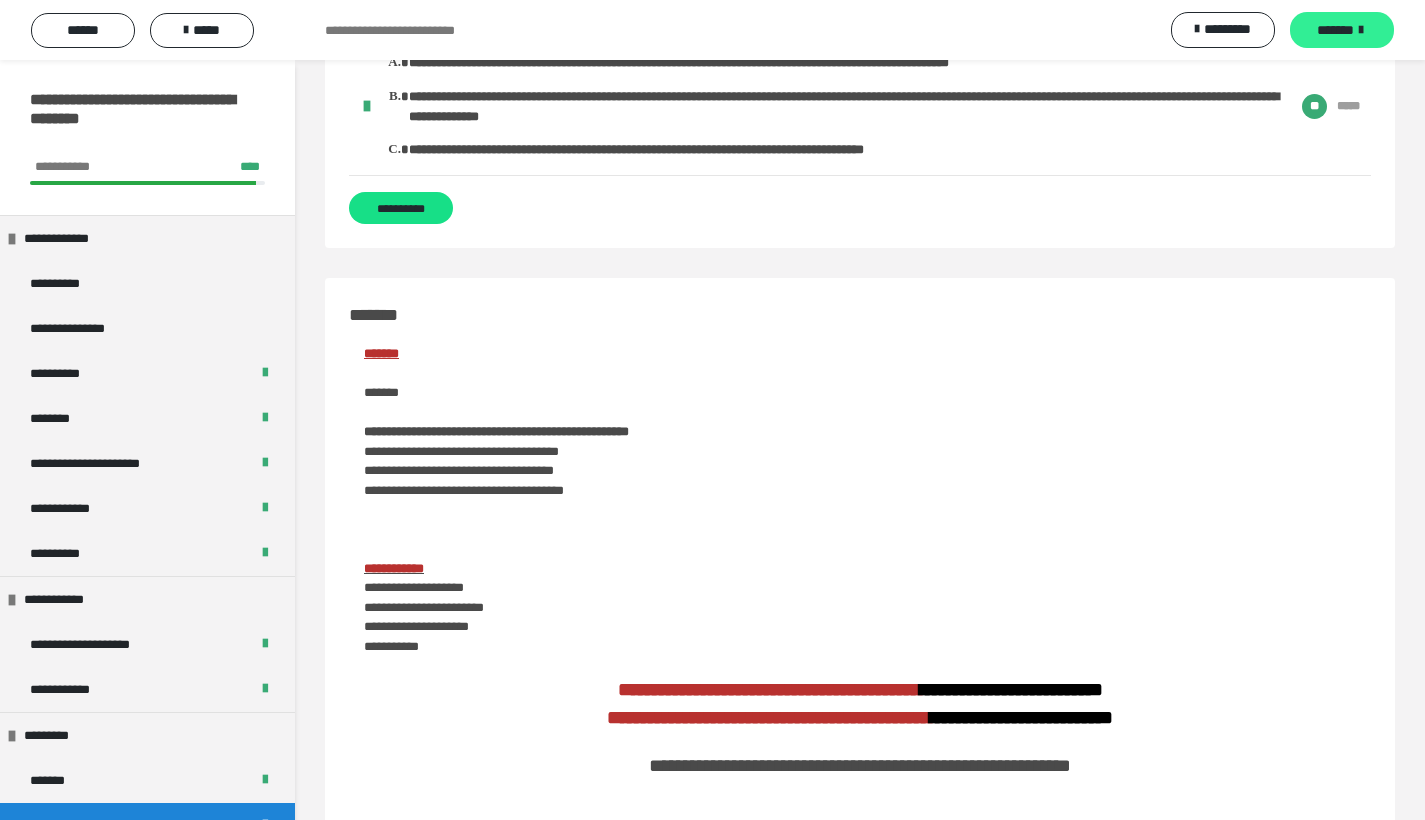 click on "*******" at bounding box center [1342, 30] 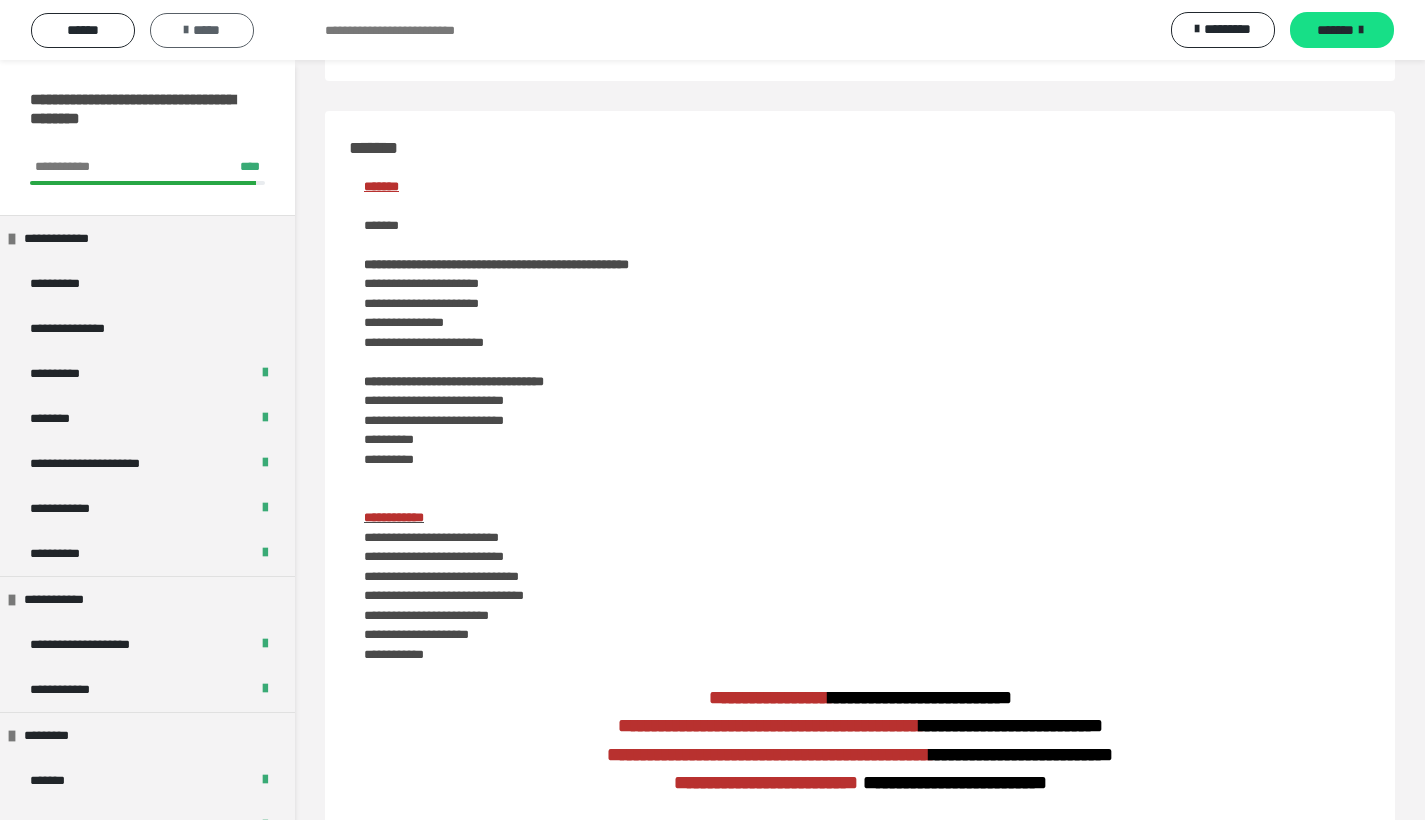 click on "*****" at bounding box center (202, 30) 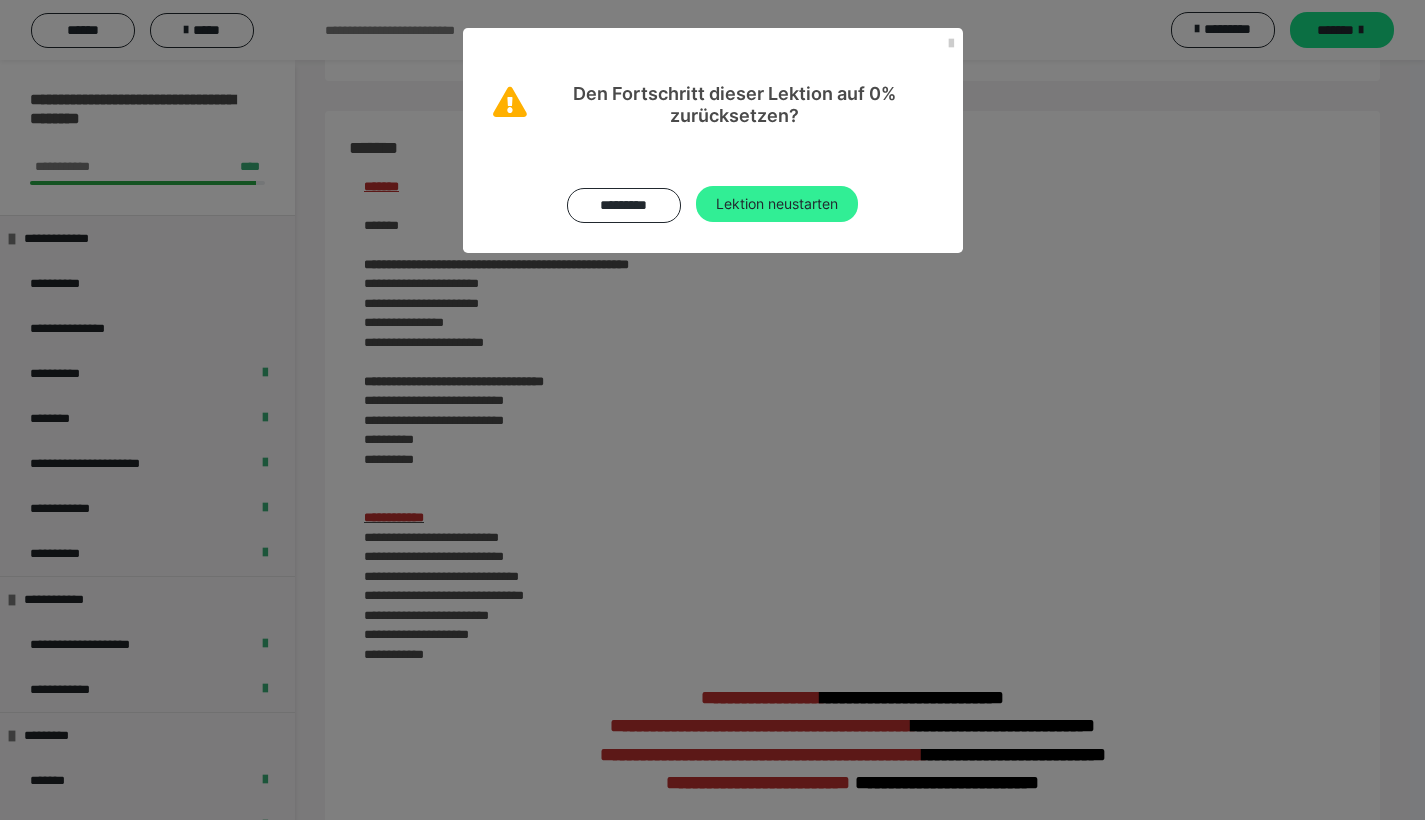 click on "Lektion neustarten" at bounding box center [777, 204] 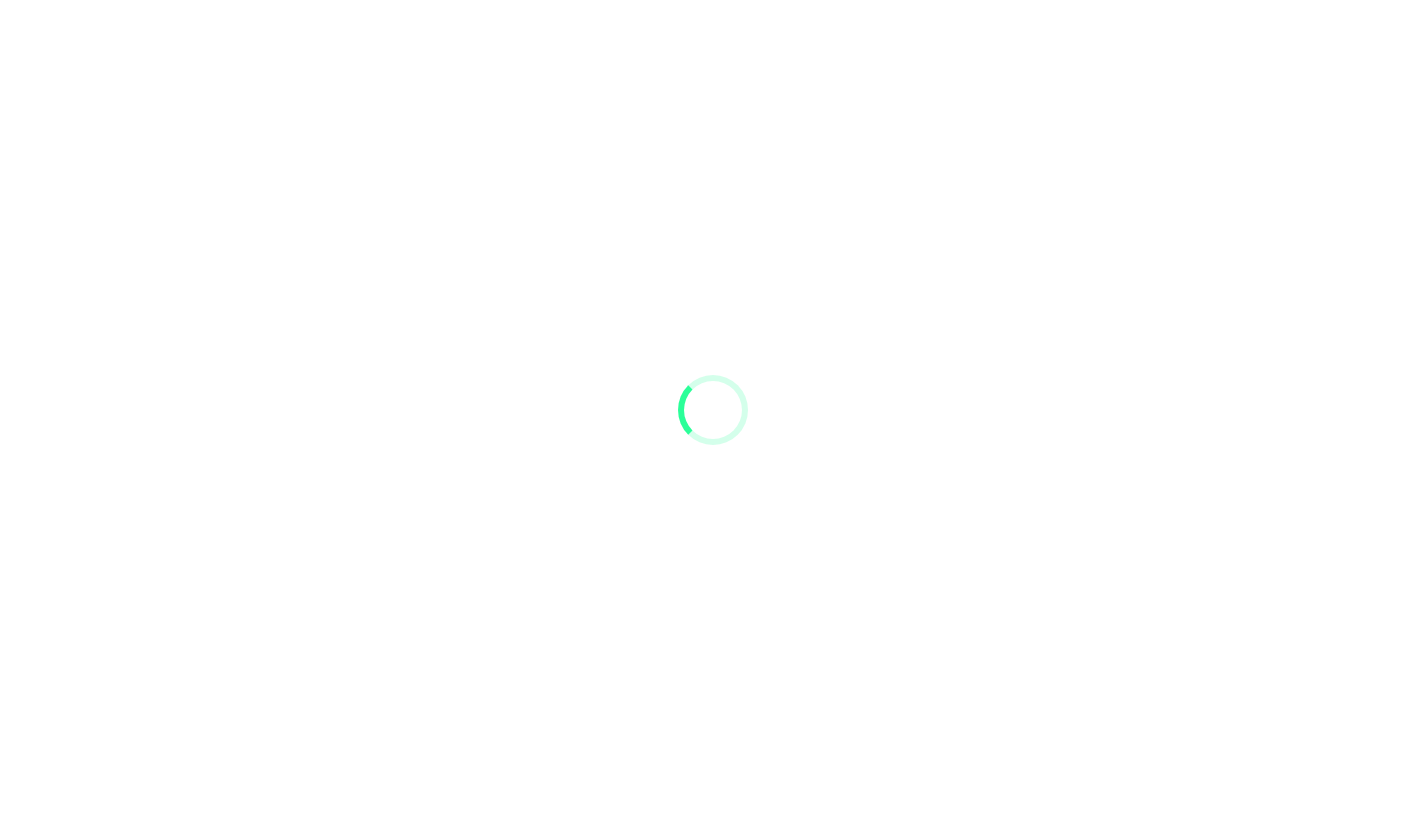 scroll, scrollTop: 0, scrollLeft: 0, axis: both 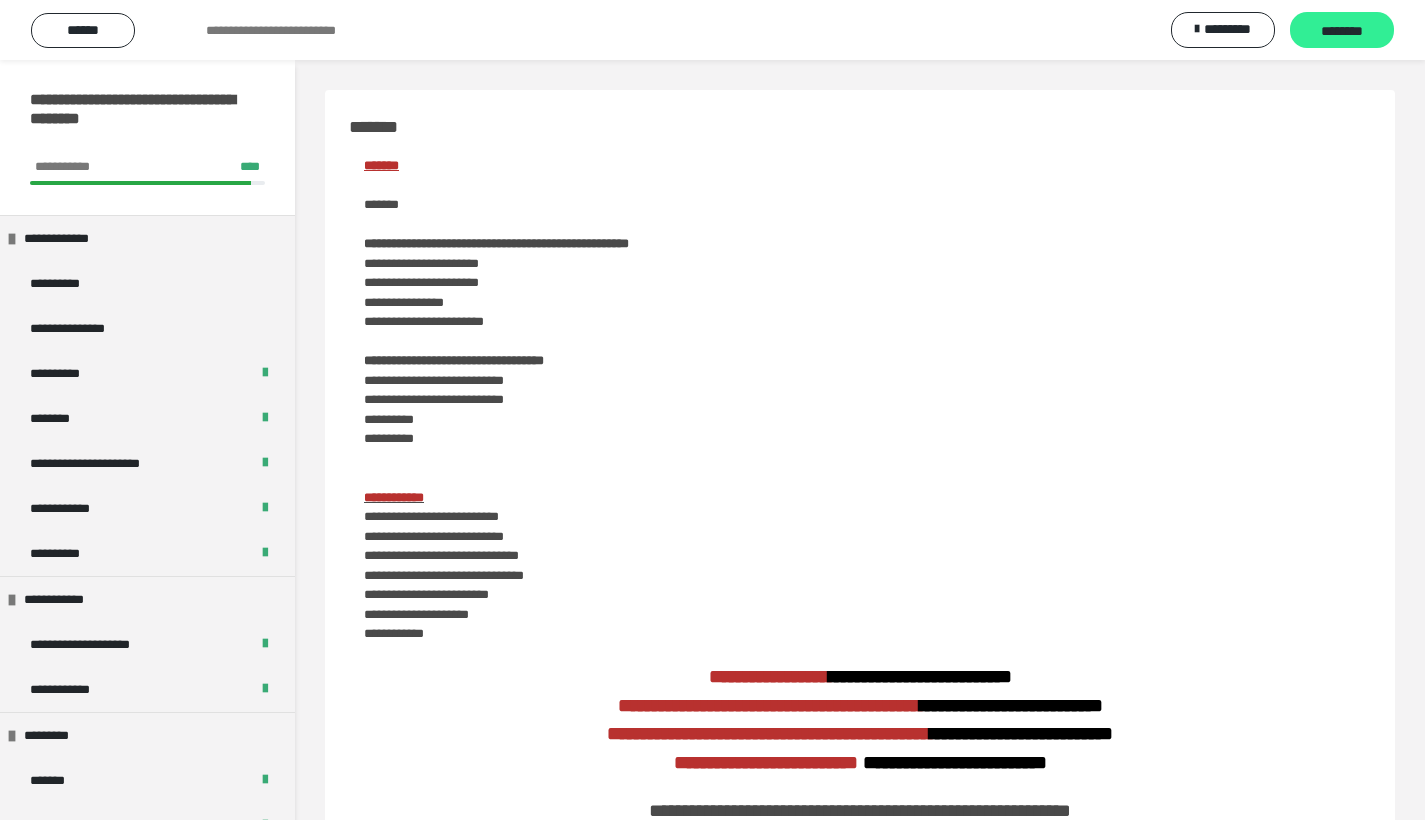 click on "********" at bounding box center [1342, 31] 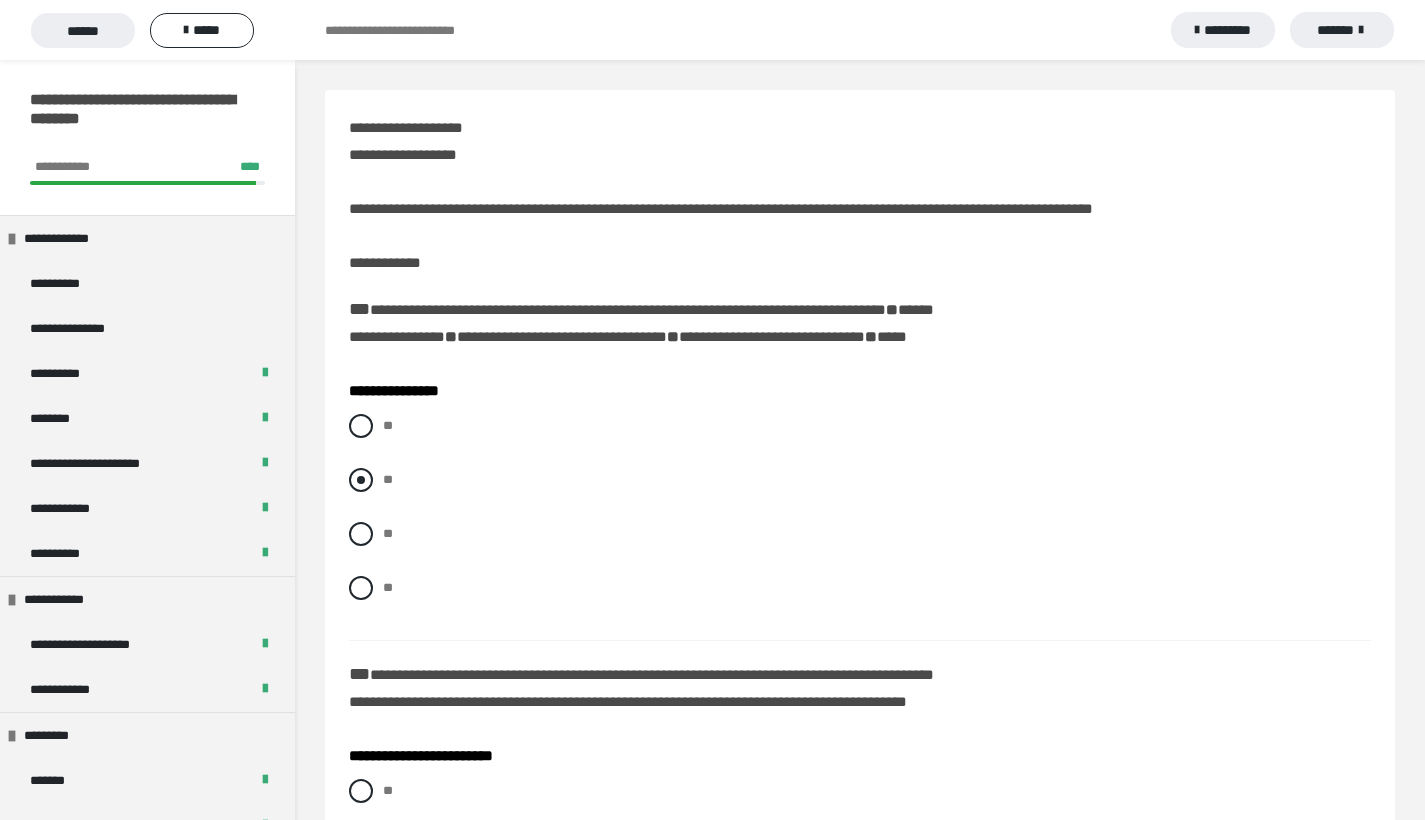 click at bounding box center (361, 480) 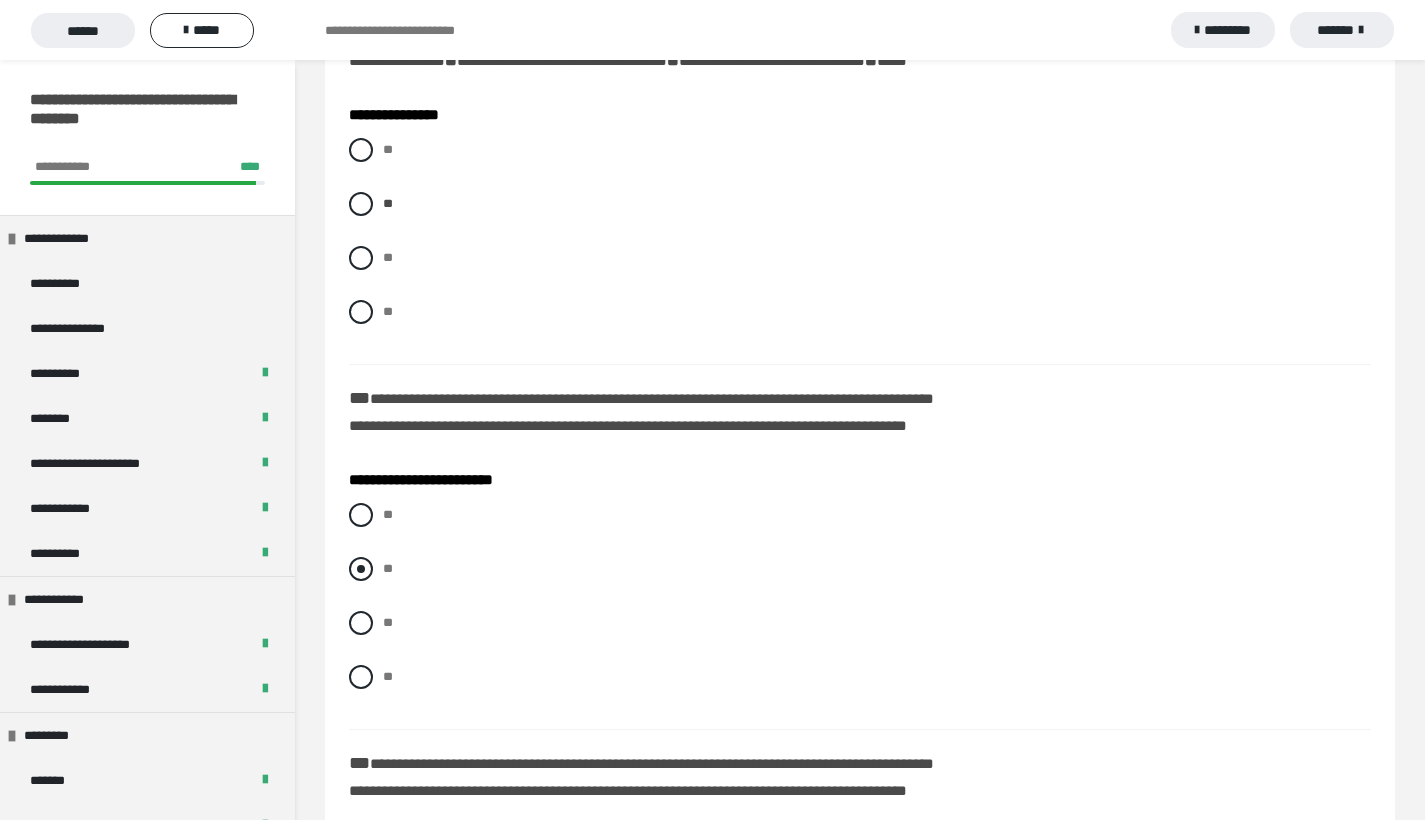 scroll, scrollTop: 280, scrollLeft: 0, axis: vertical 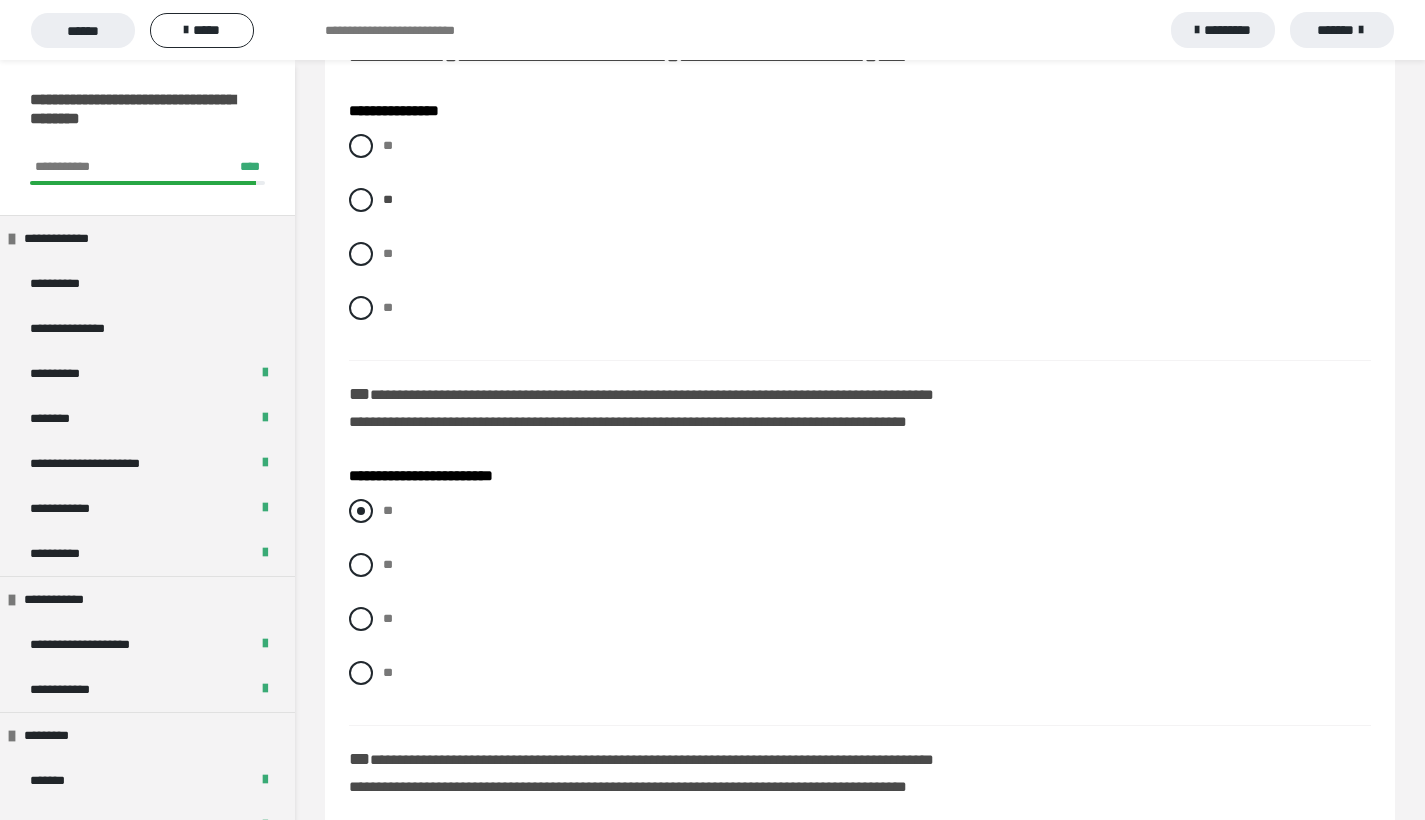 click at bounding box center [361, 511] 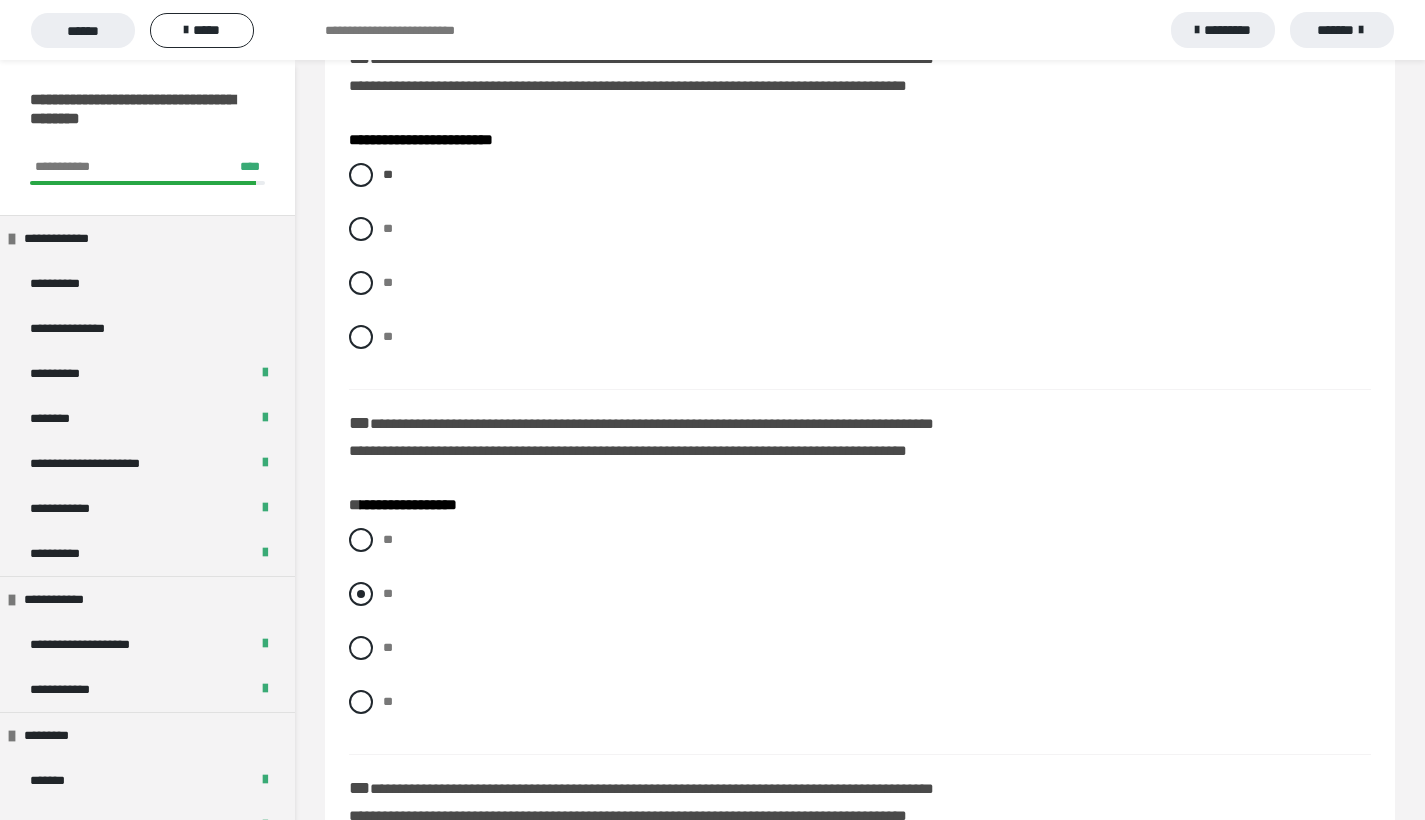 scroll, scrollTop: 620, scrollLeft: 0, axis: vertical 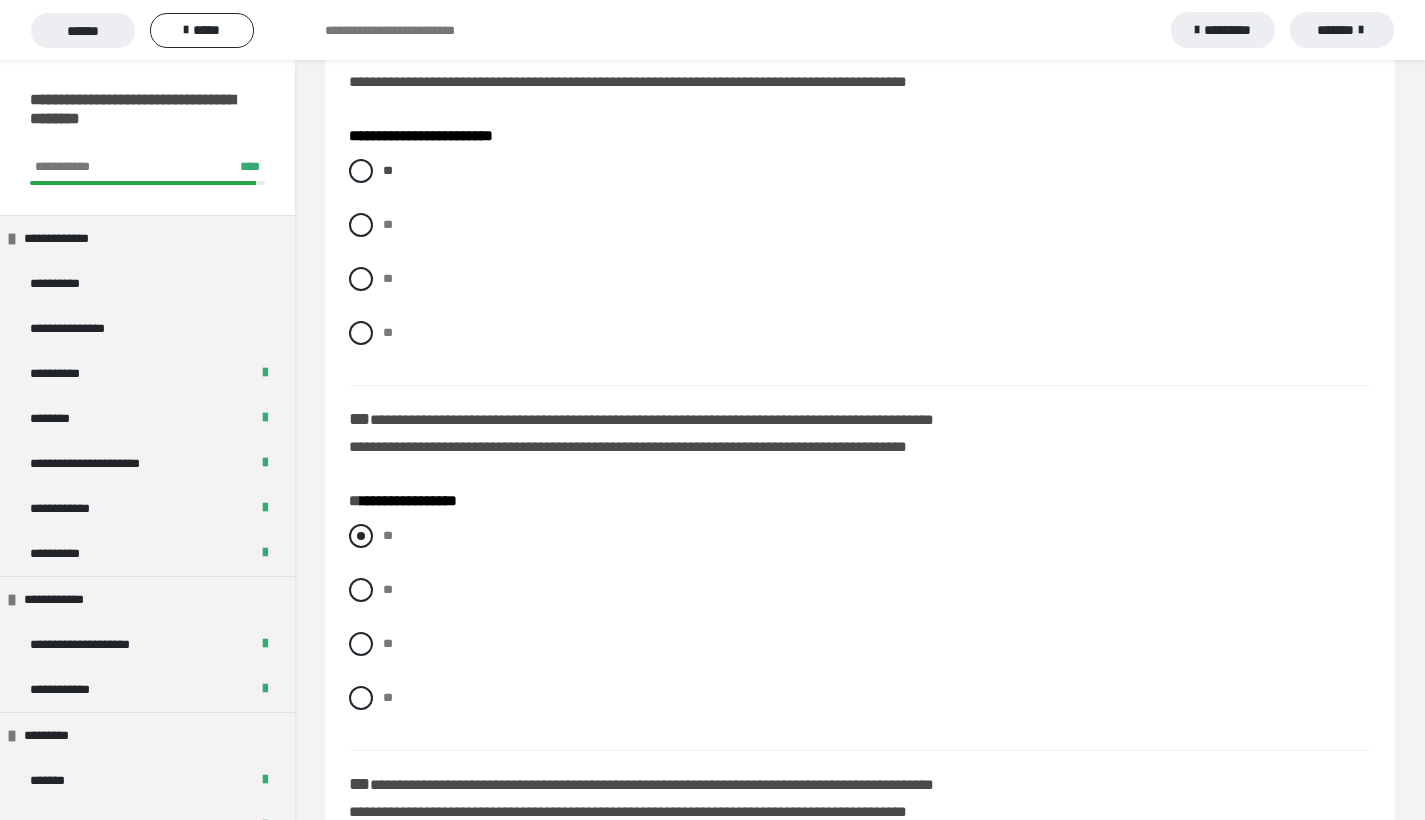 click at bounding box center [361, 536] 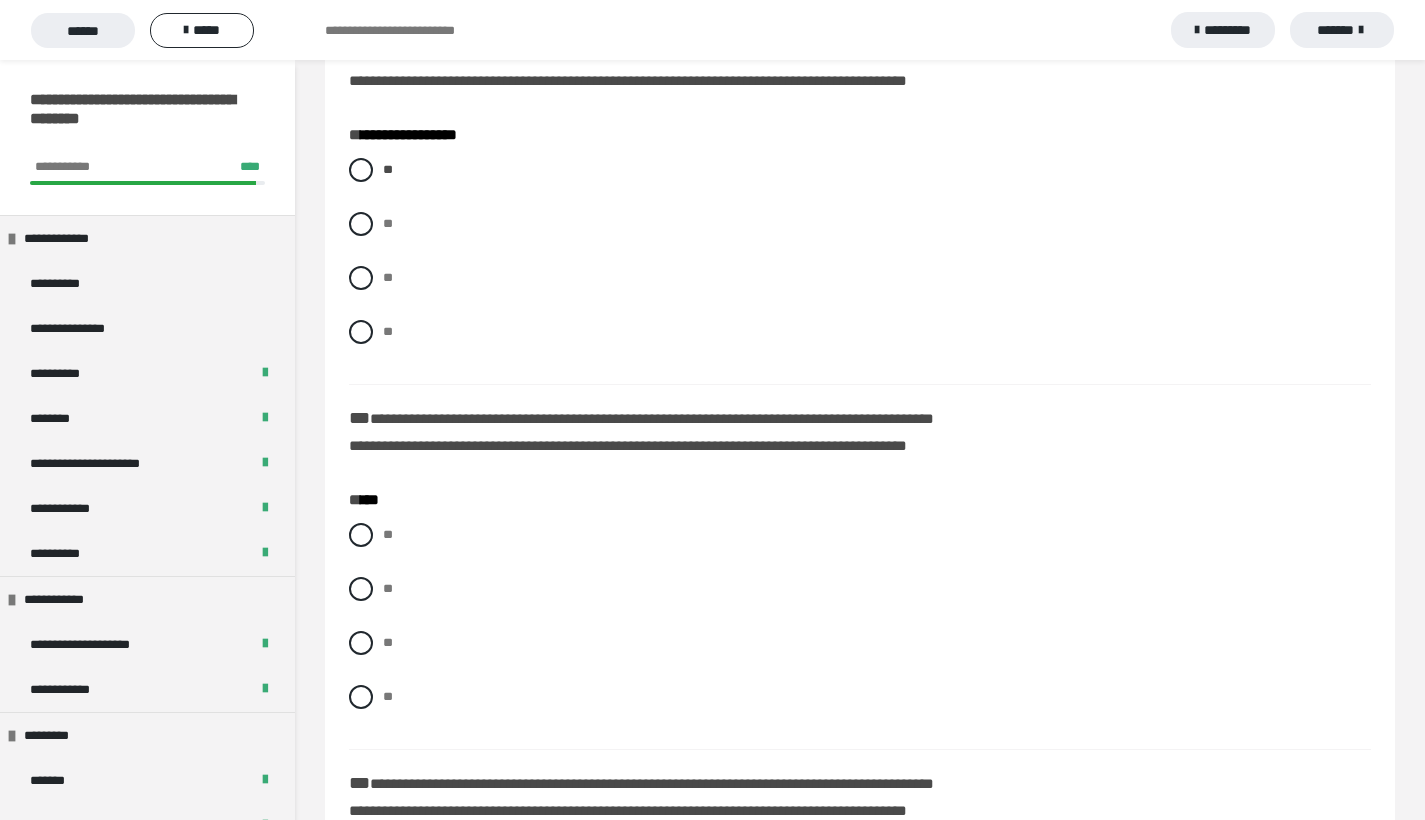 scroll, scrollTop: 1024, scrollLeft: 0, axis: vertical 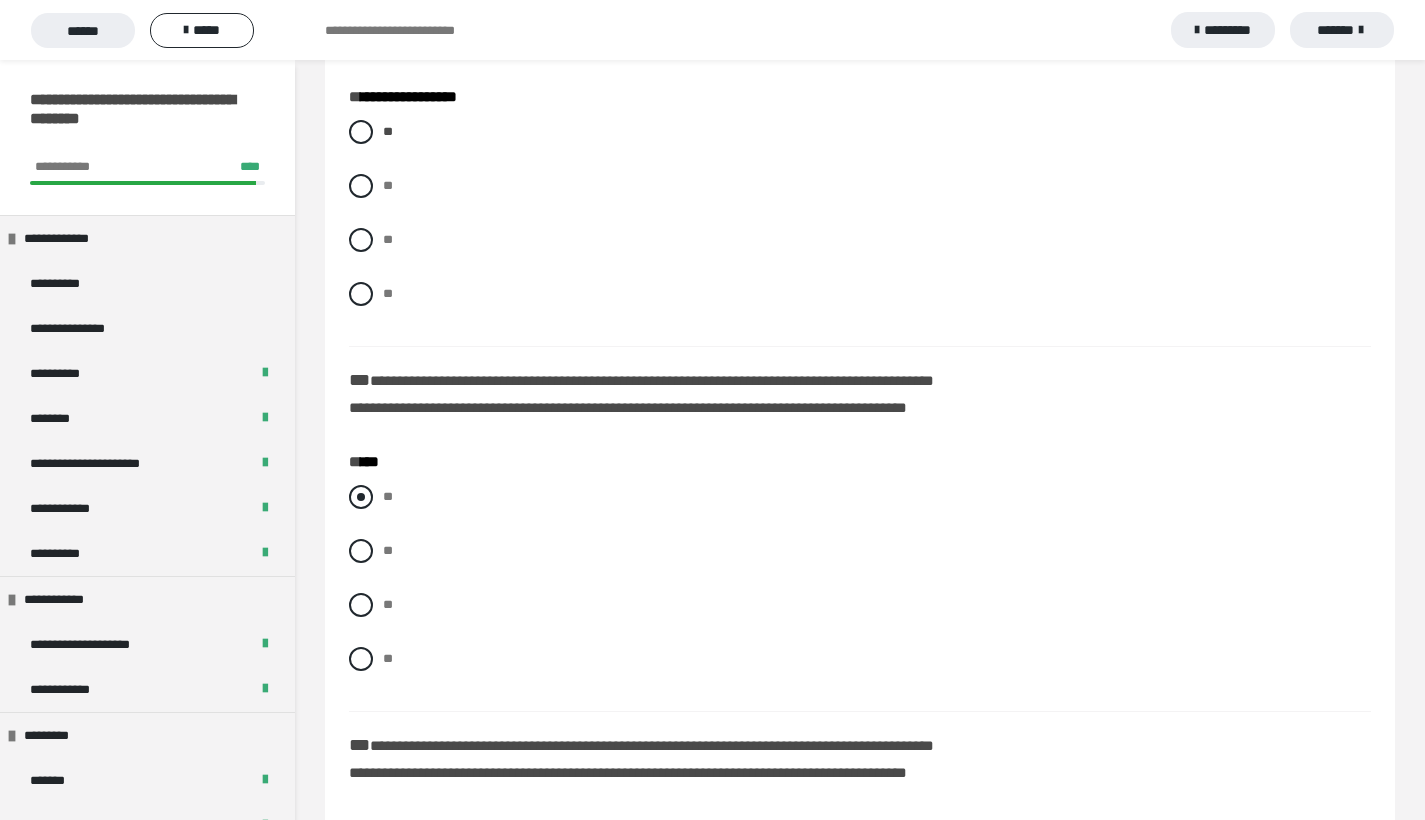 click at bounding box center (361, 497) 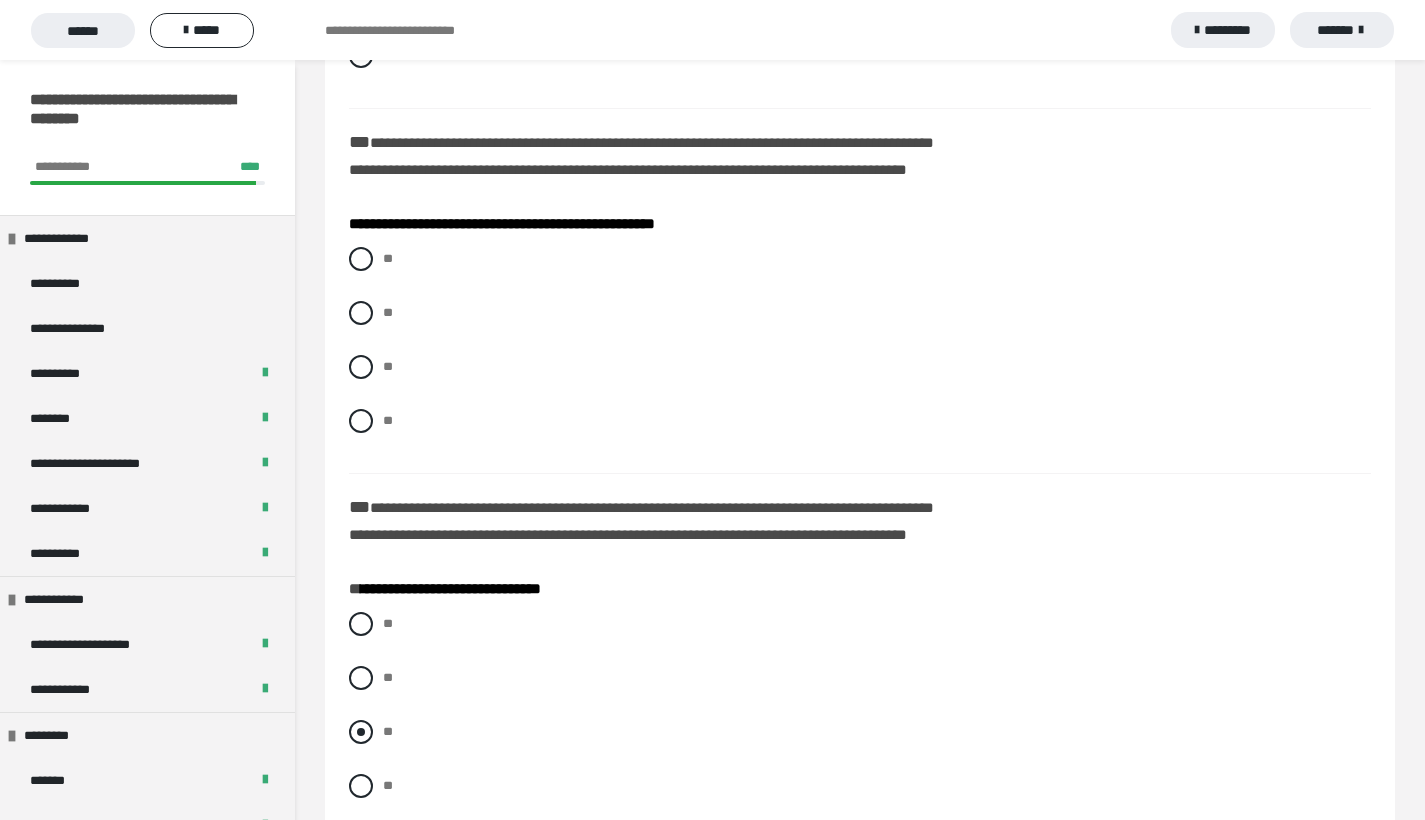 scroll, scrollTop: 1659, scrollLeft: 0, axis: vertical 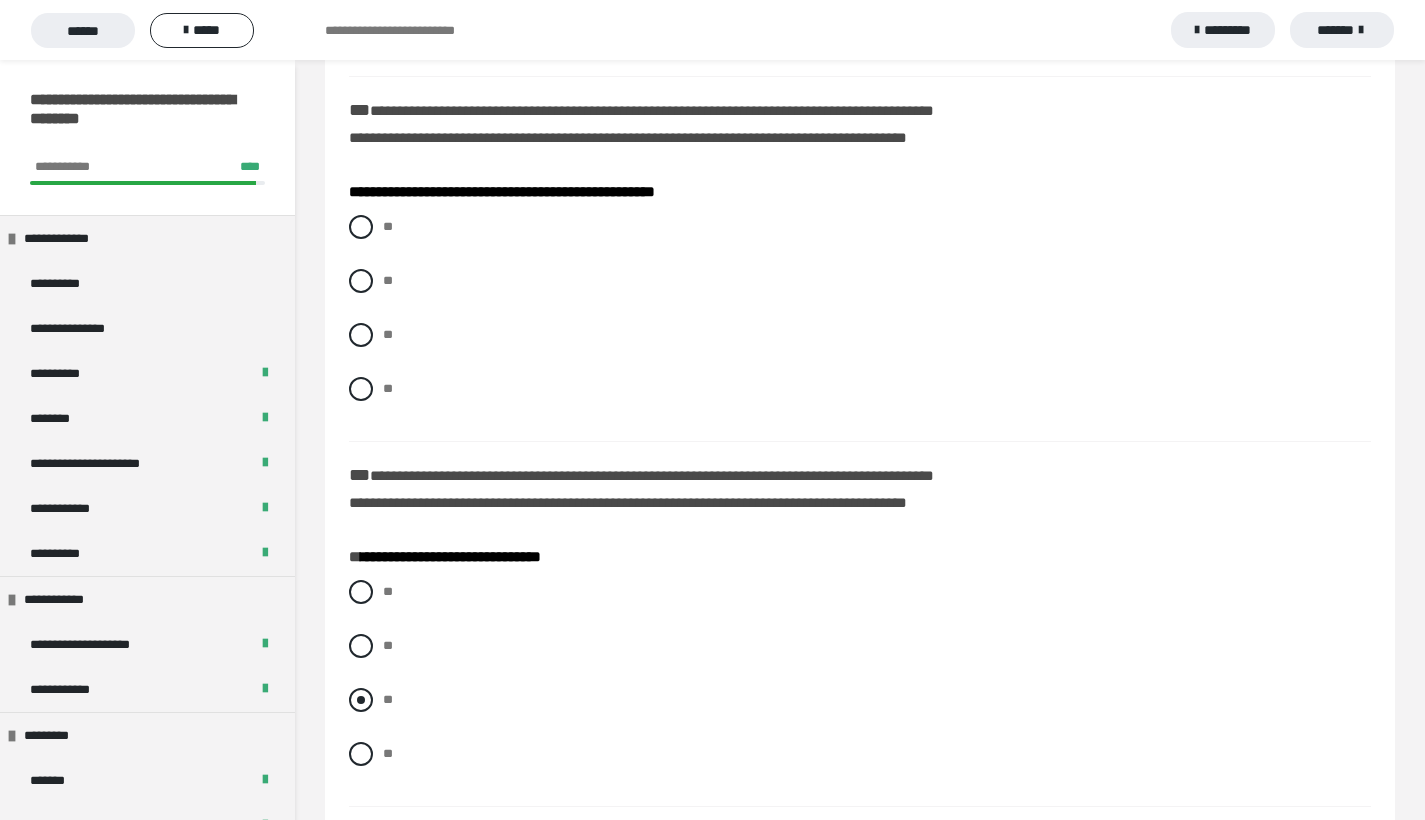 click at bounding box center [361, 700] 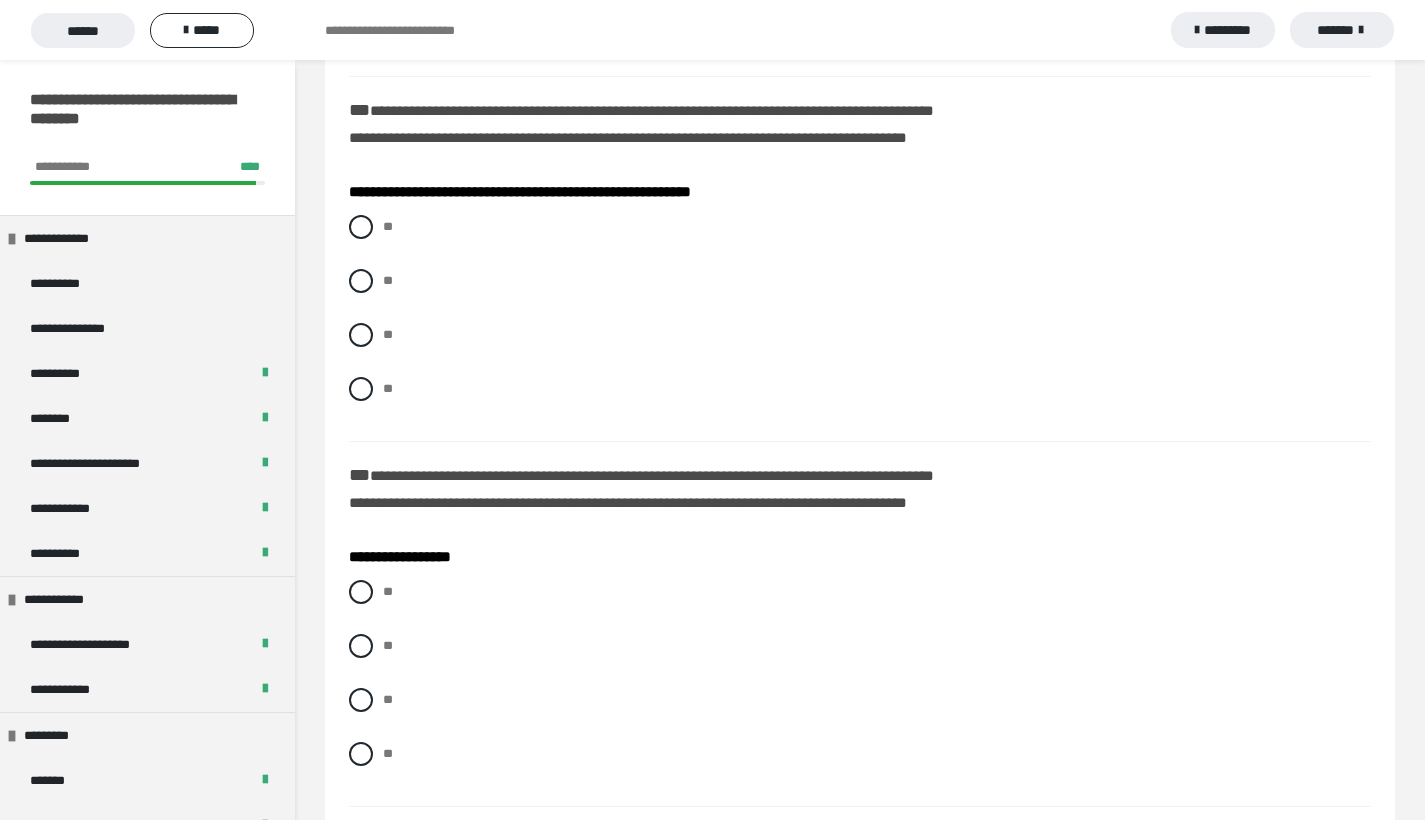scroll, scrollTop: 2038, scrollLeft: 0, axis: vertical 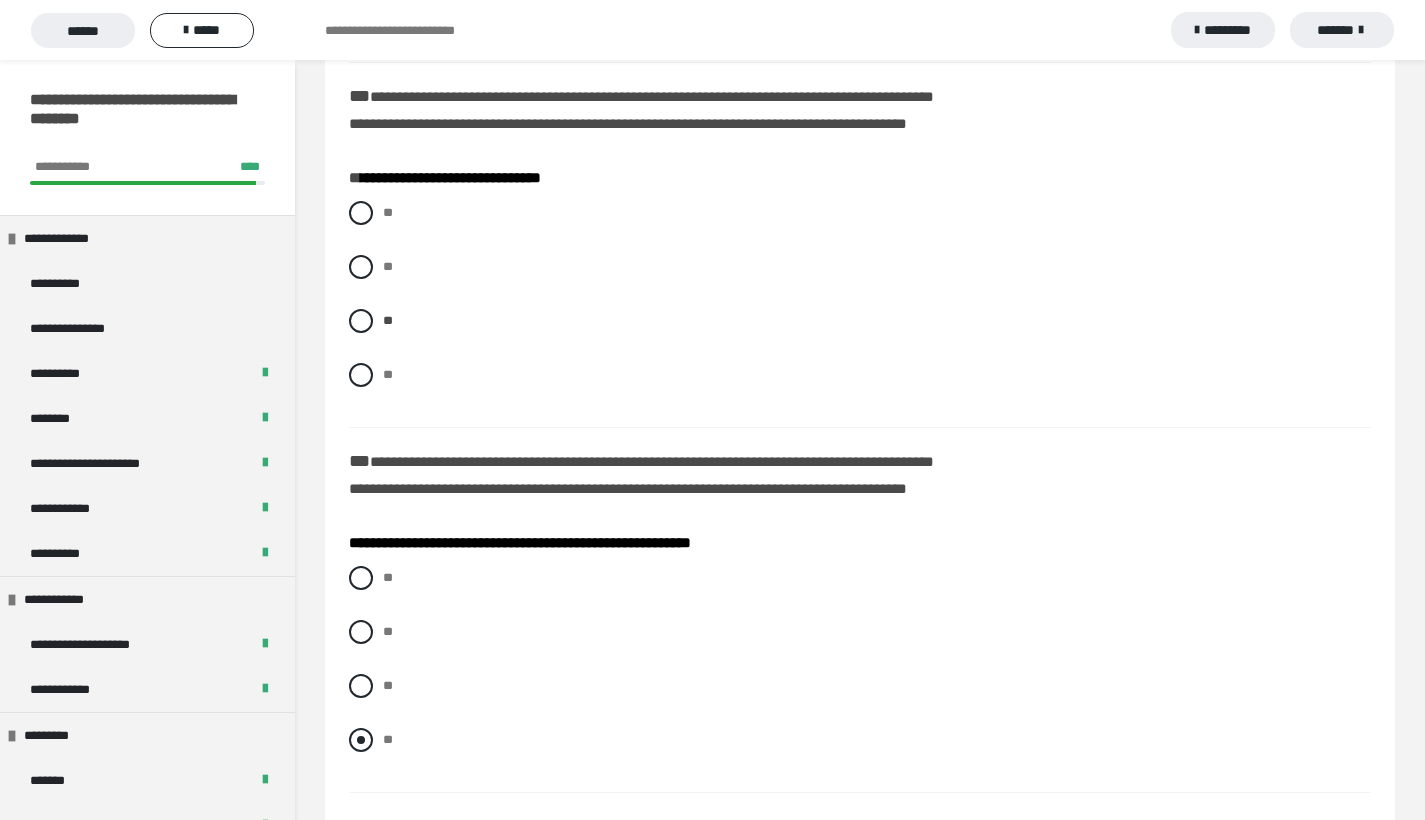 drag, startPoint x: 356, startPoint y: 739, endPoint x: 373, endPoint y: 738, distance: 17.029387 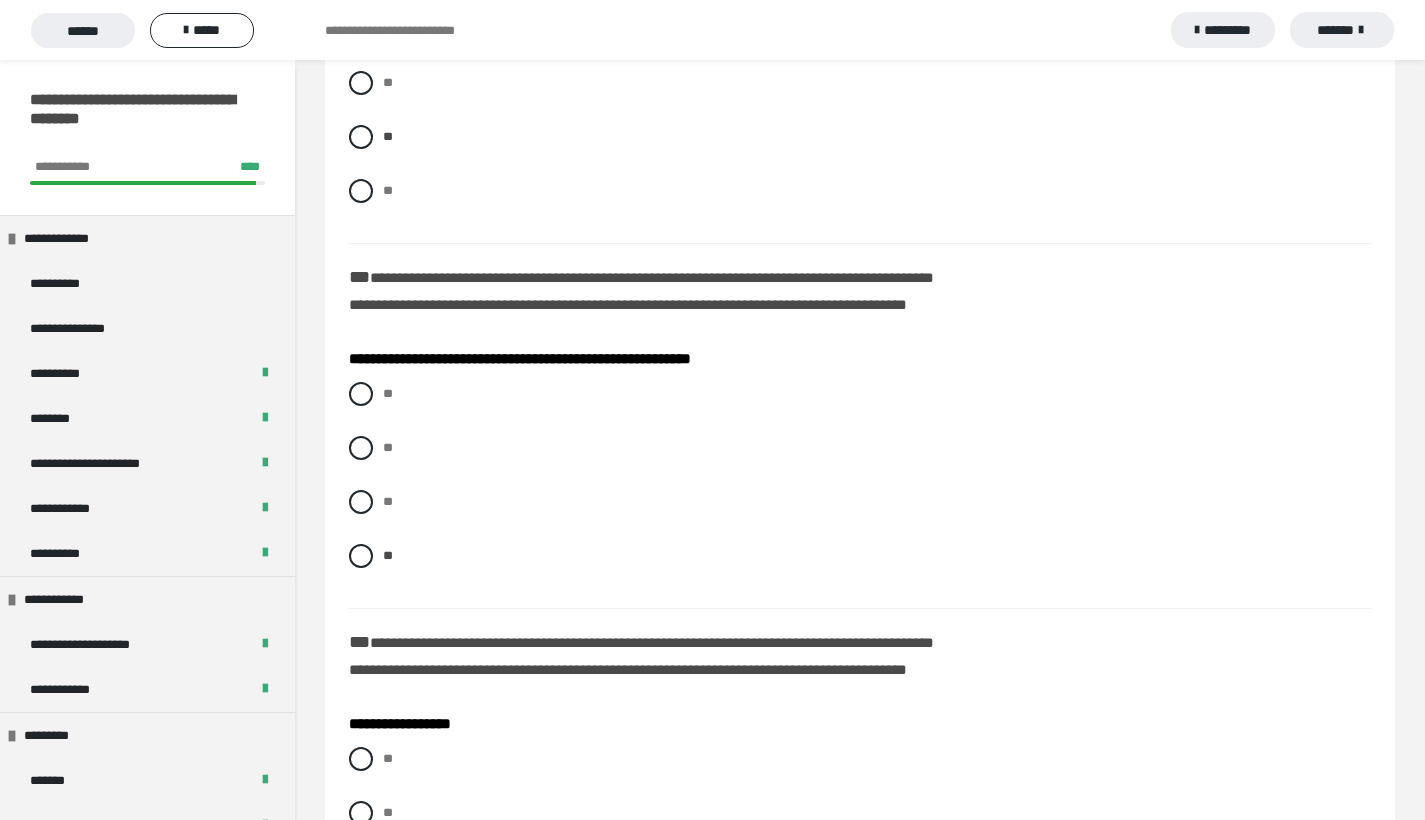 scroll, scrollTop: 2622, scrollLeft: 0, axis: vertical 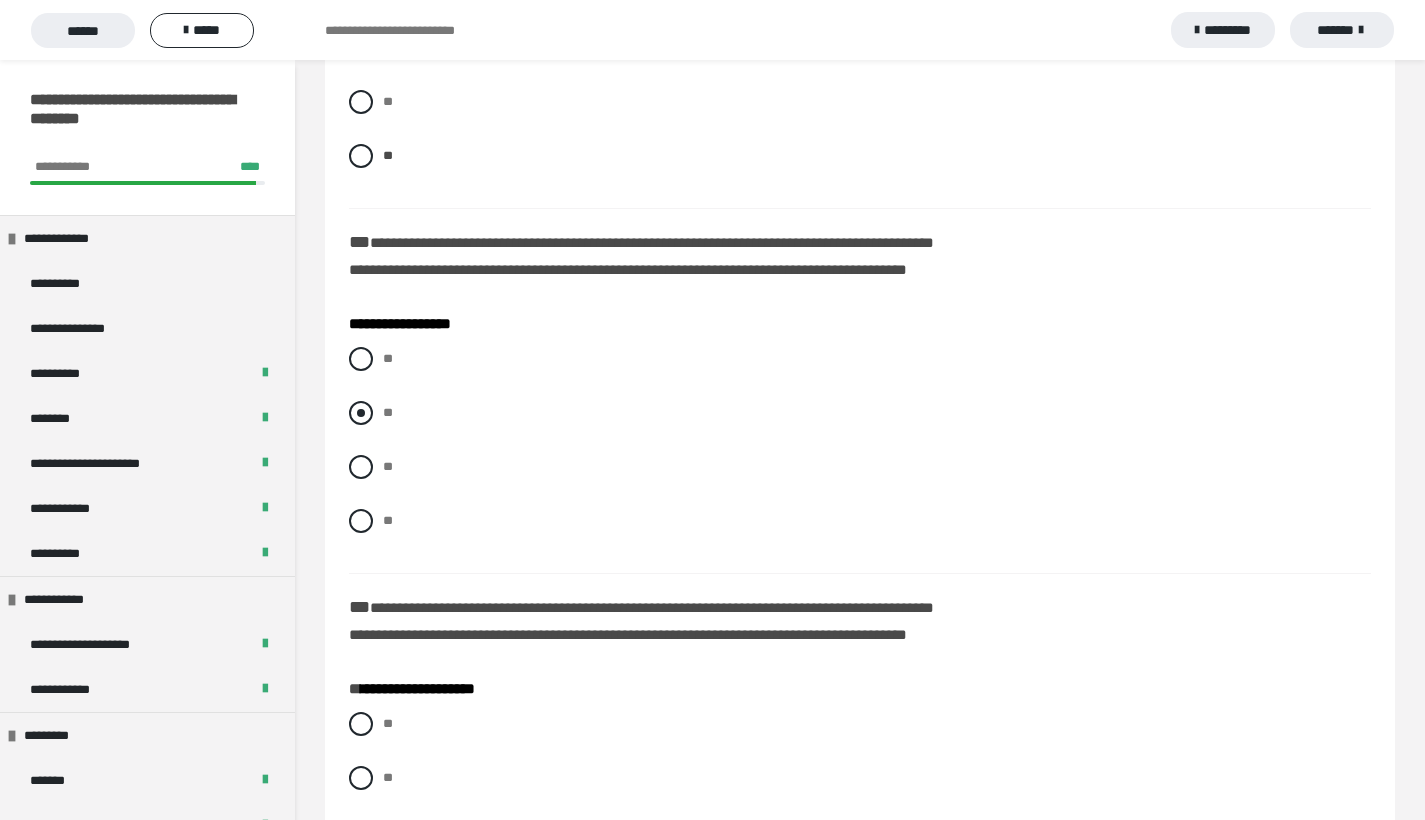 click on "**" at bounding box center [860, 413] 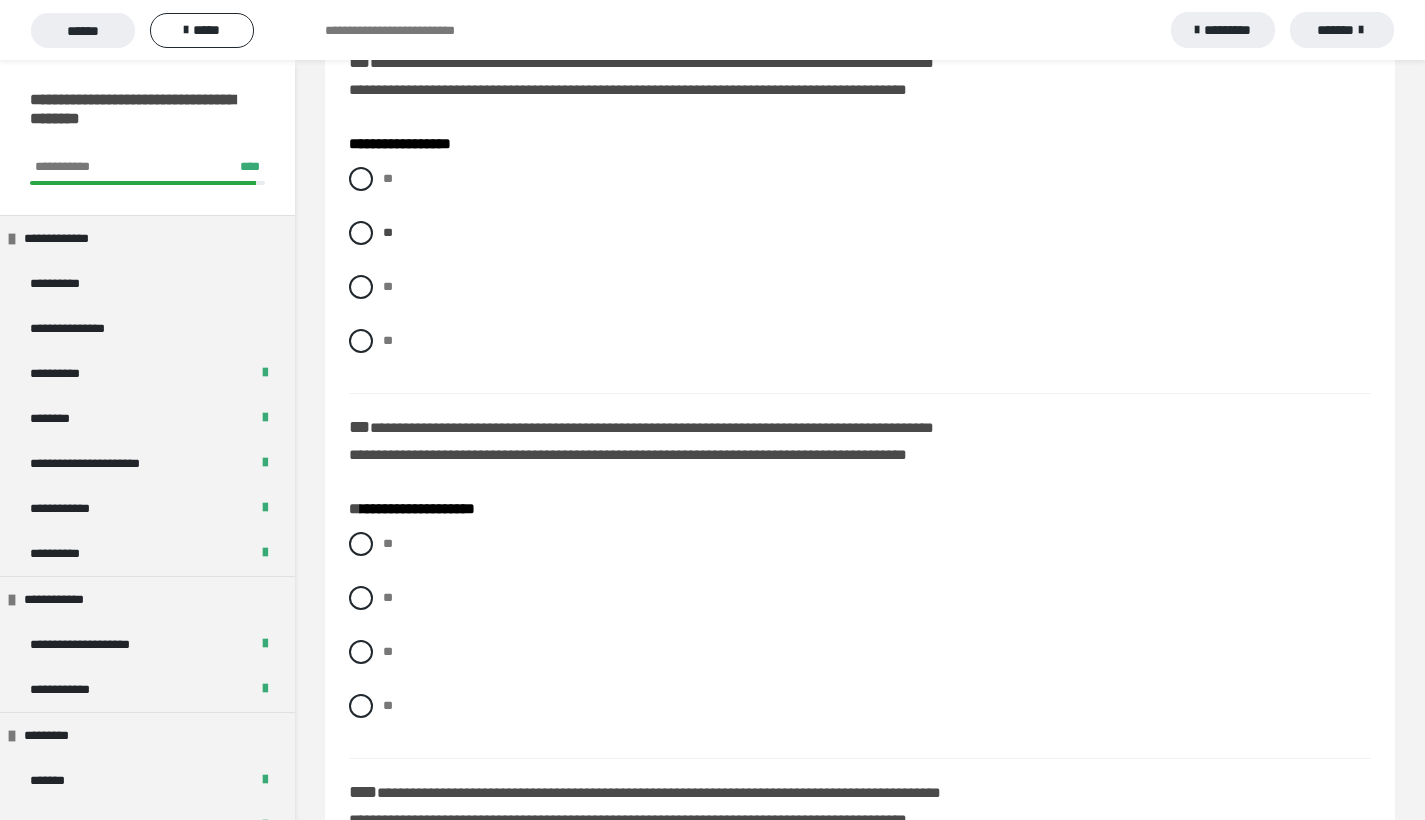 scroll, scrollTop: 2923, scrollLeft: 0, axis: vertical 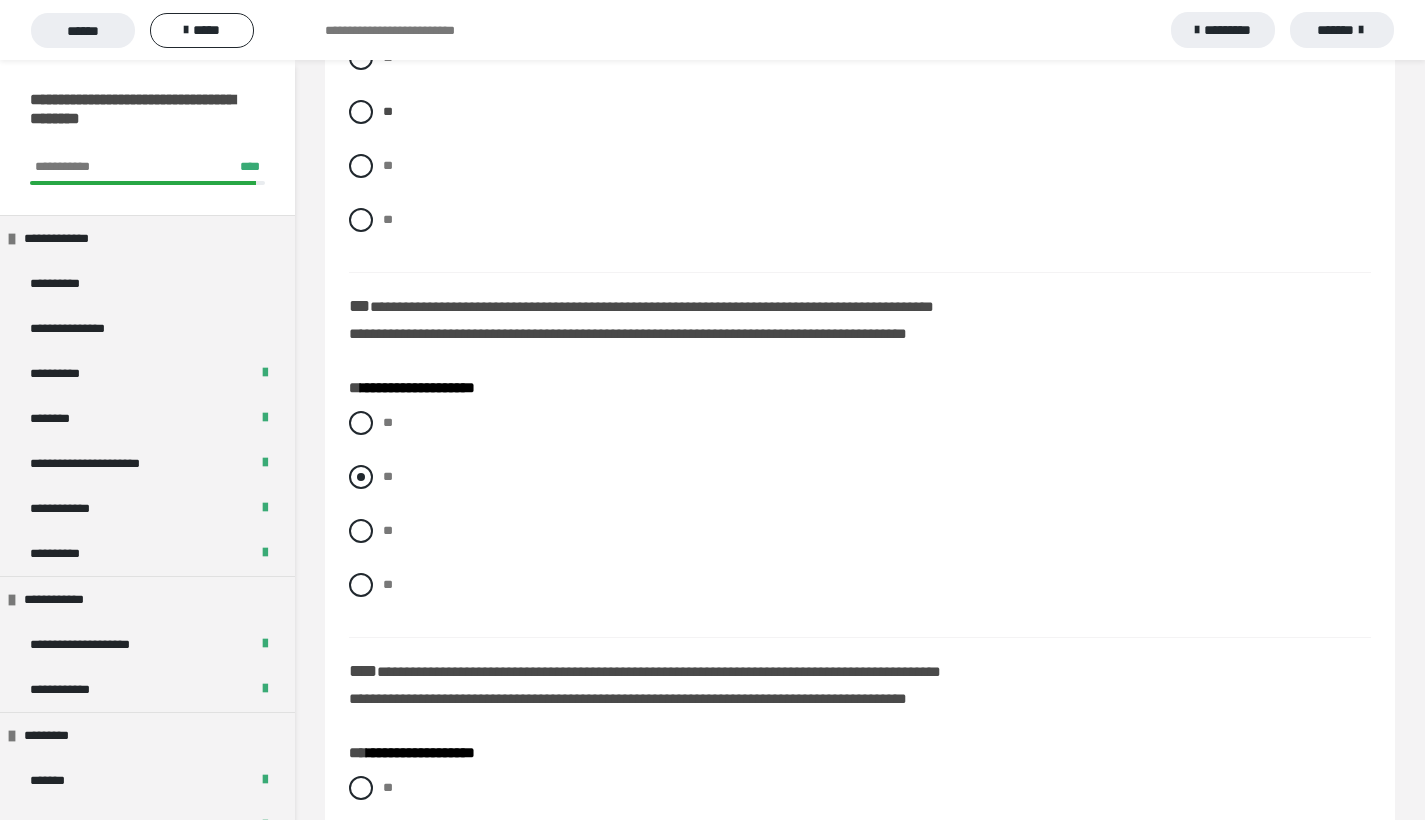 click at bounding box center [361, 477] 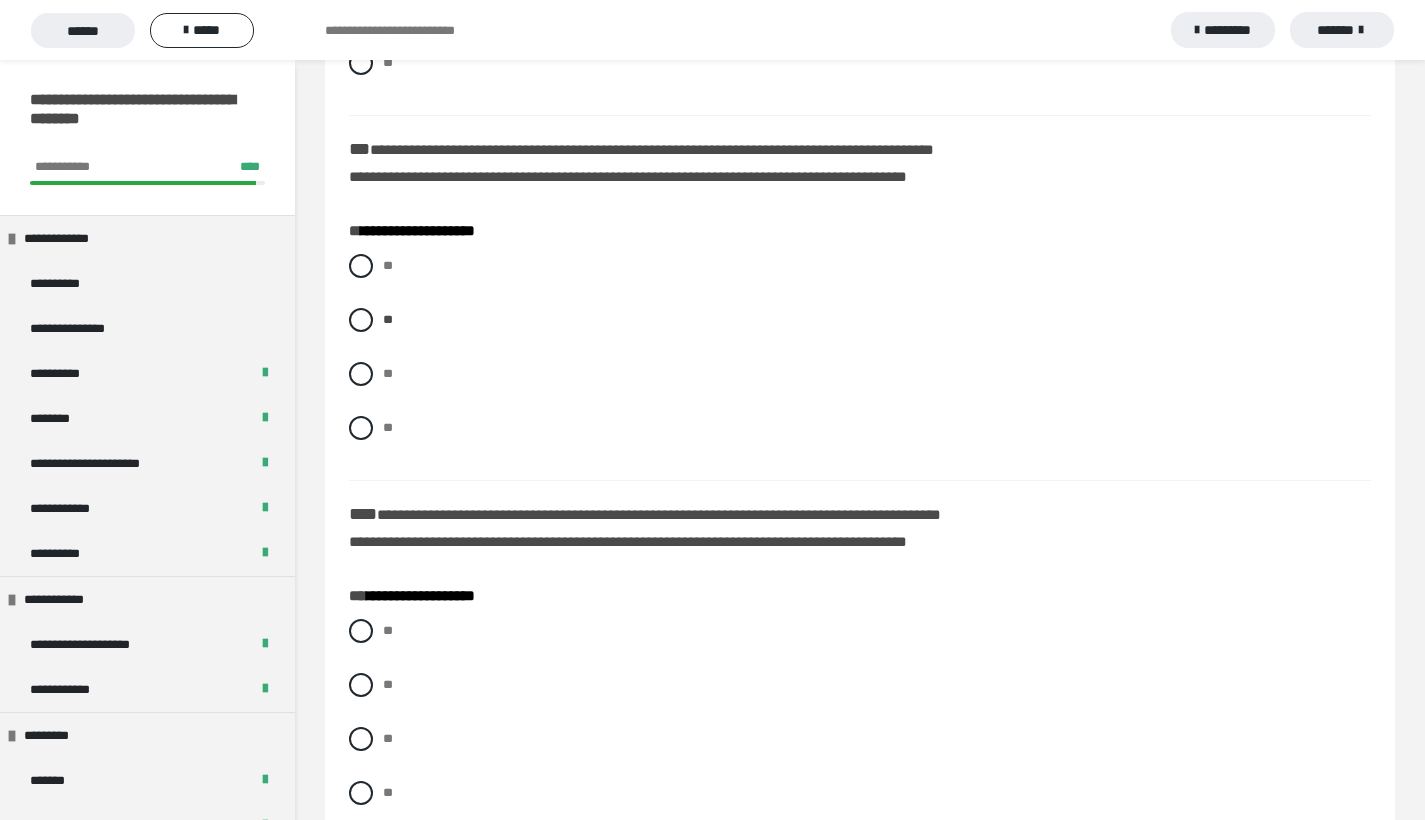scroll, scrollTop: 3256, scrollLeft: 0, axis: vertical 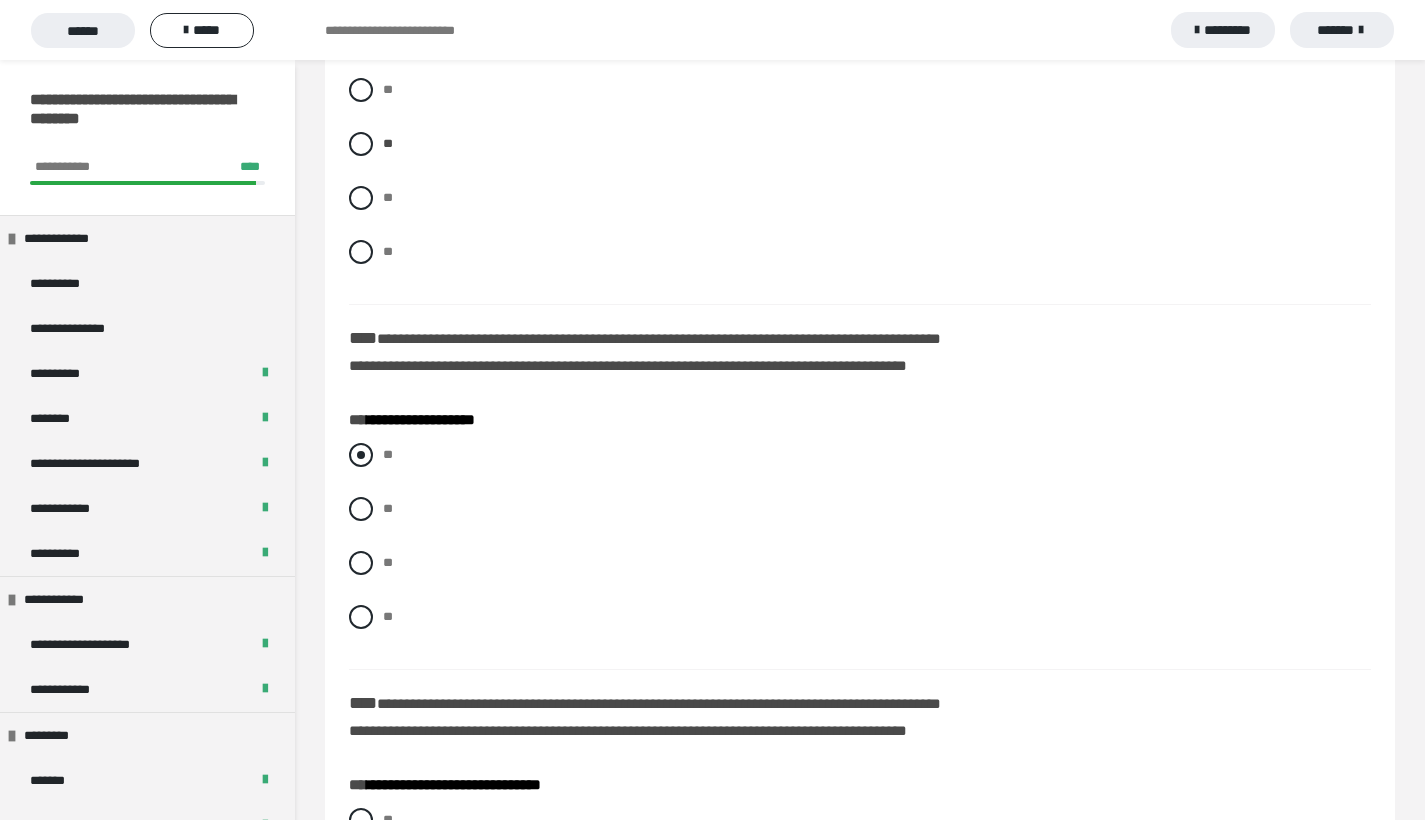 click at bounding box center [361, 455] 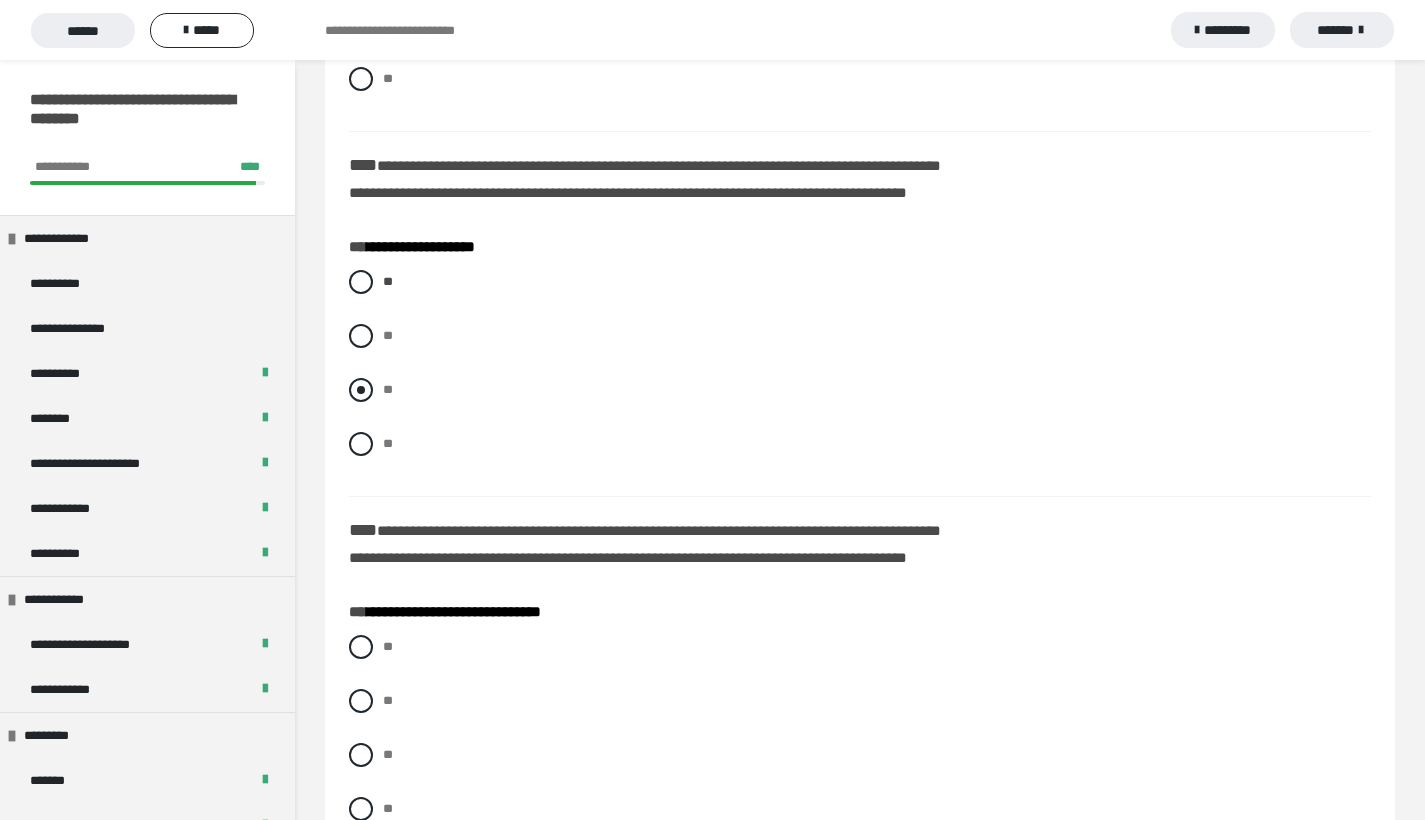 scroll, scrollTop: 3597, scrollLeft: 0, axis: vertical 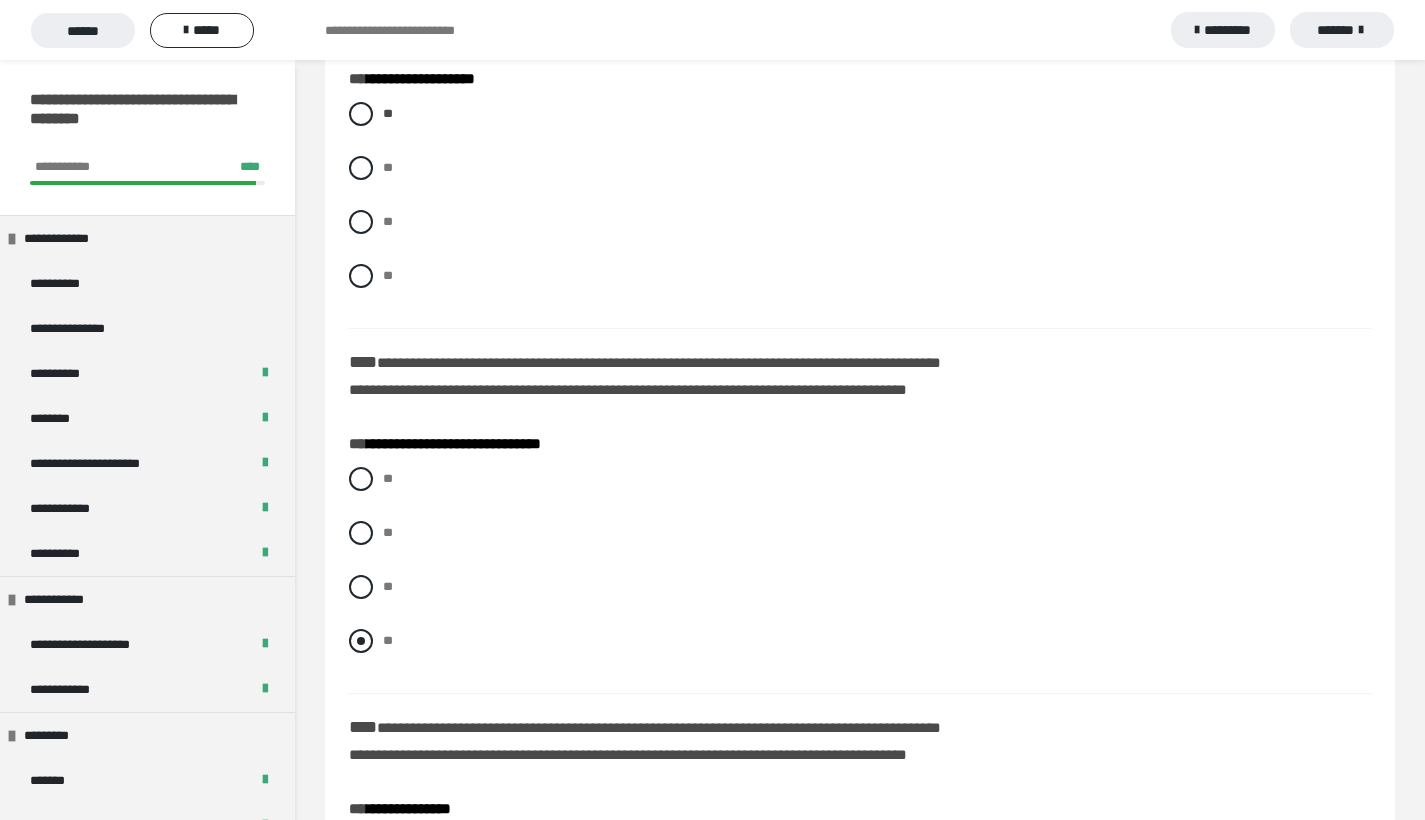 click at bounding box center (361, 641) 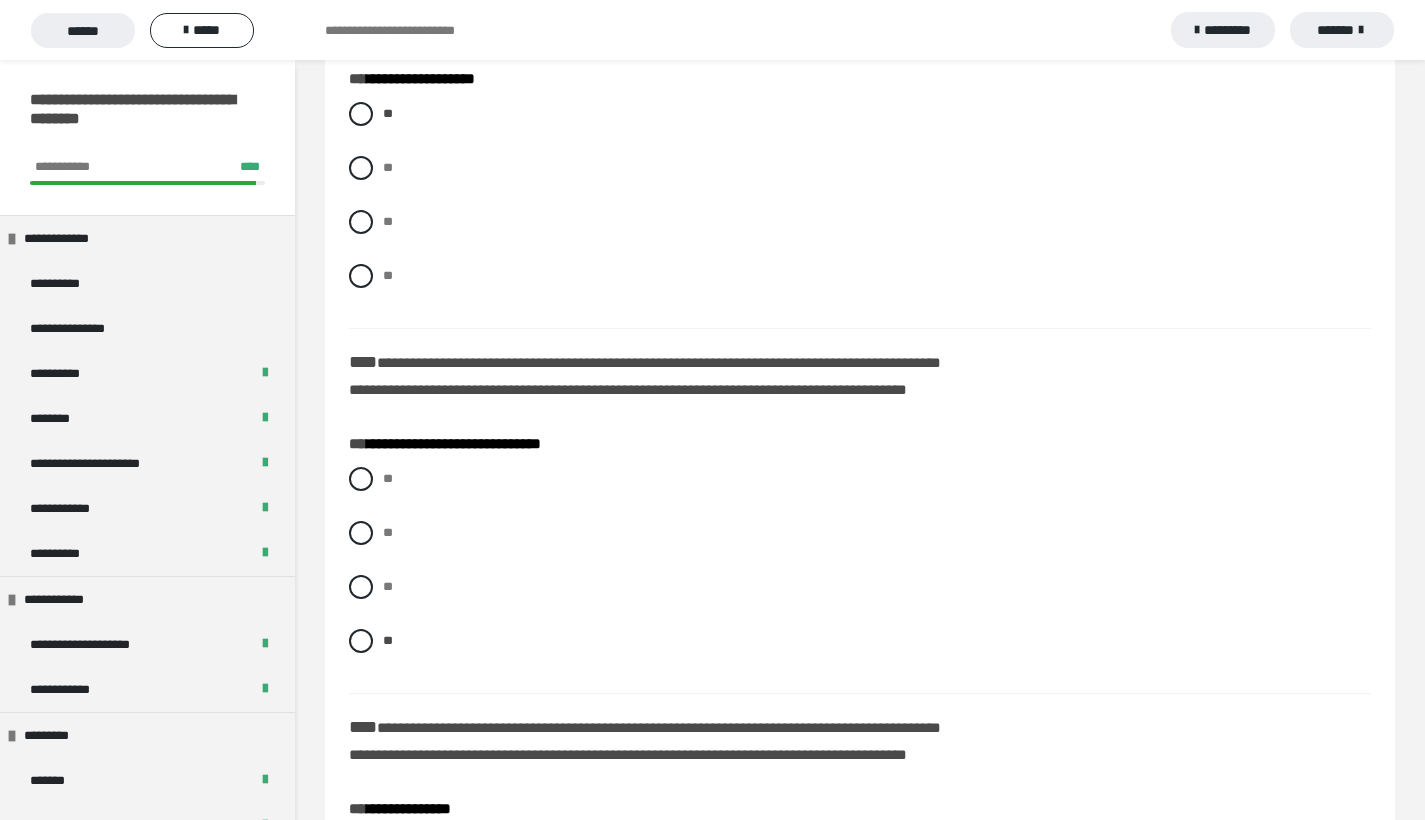 scroll, scrollTop: 3907, scrollLeft: 0, axis: vertical 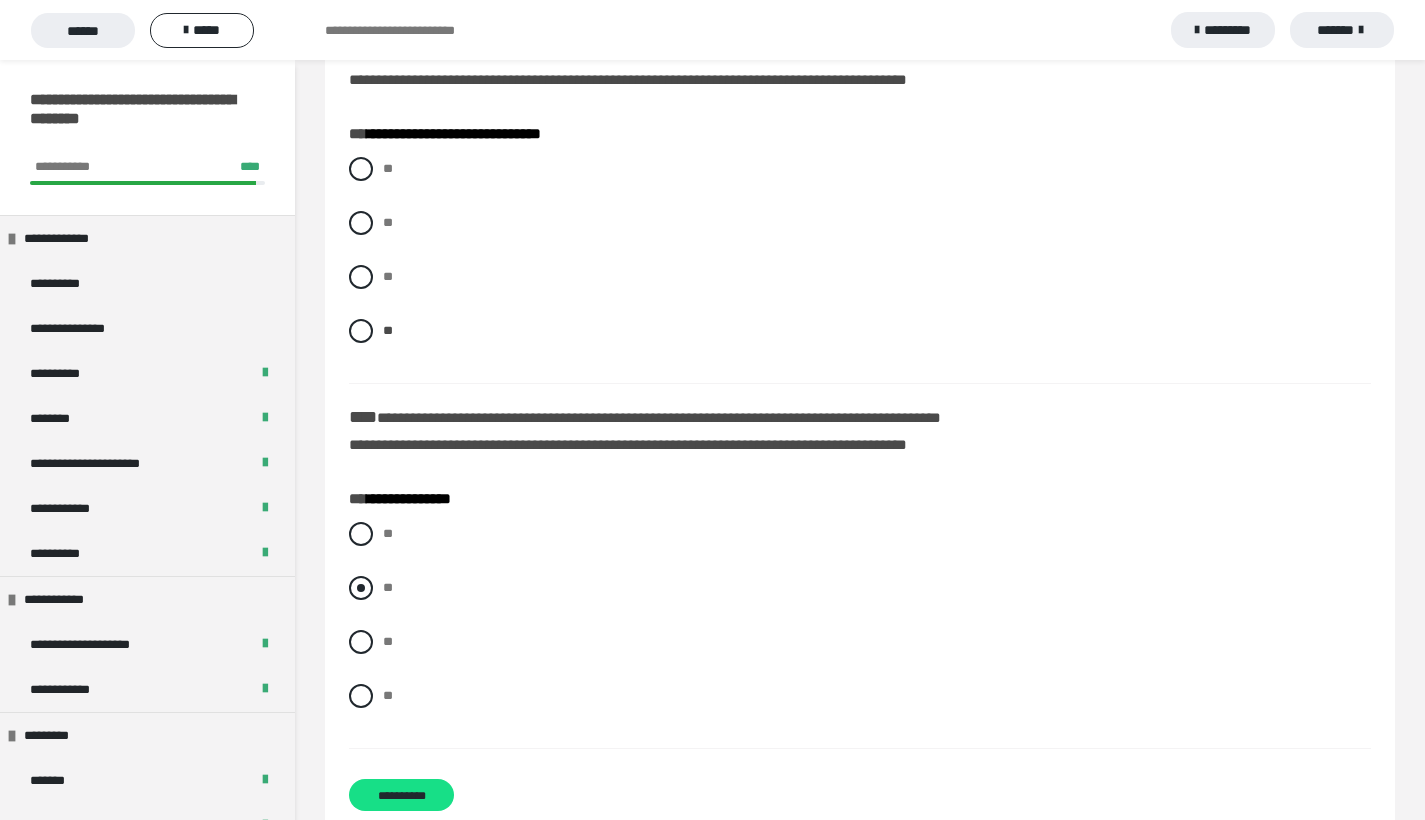 click at bounding box center [361, 588] 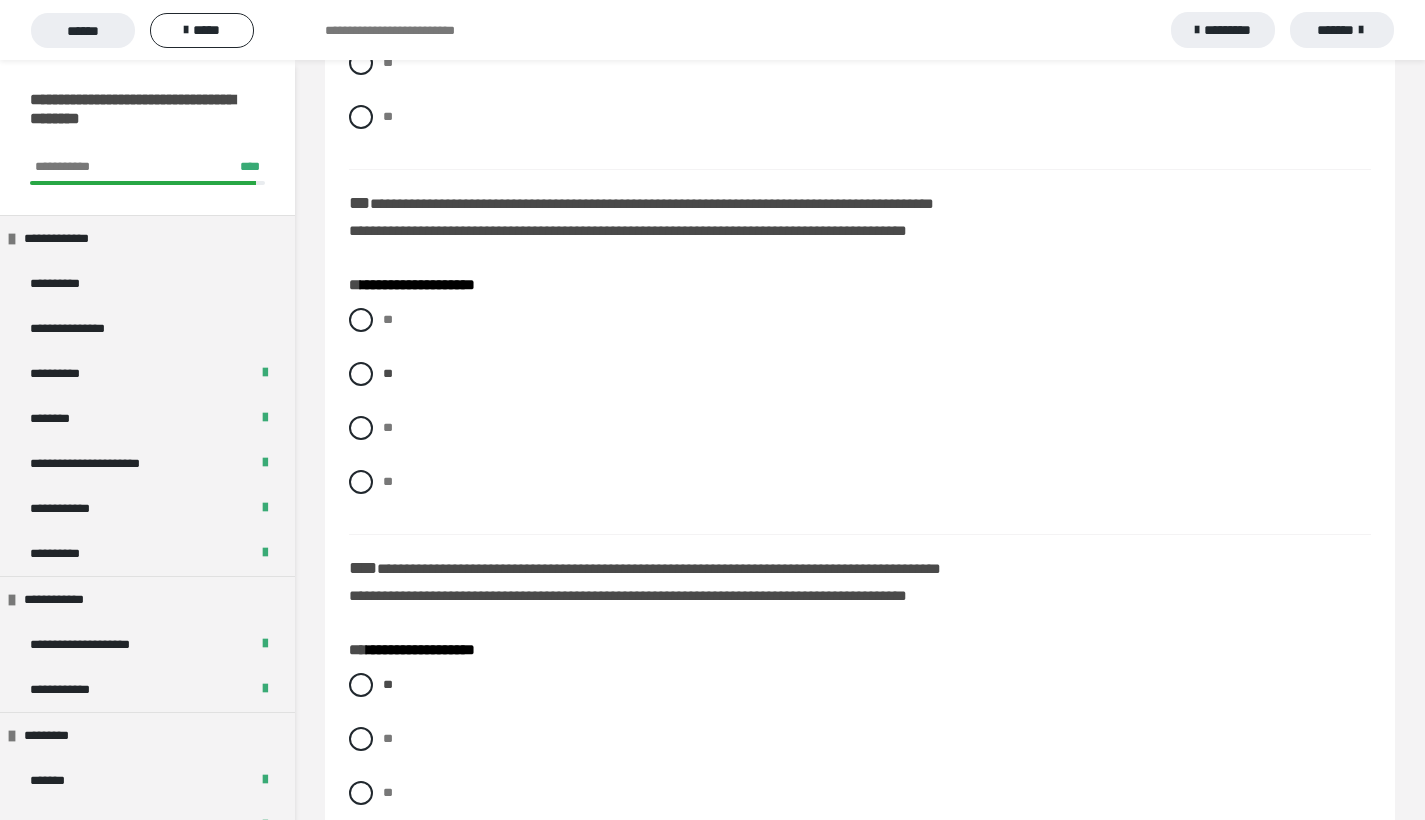 scroll, scrollTop: 3952, scrollLeft: 0, axis: vertical 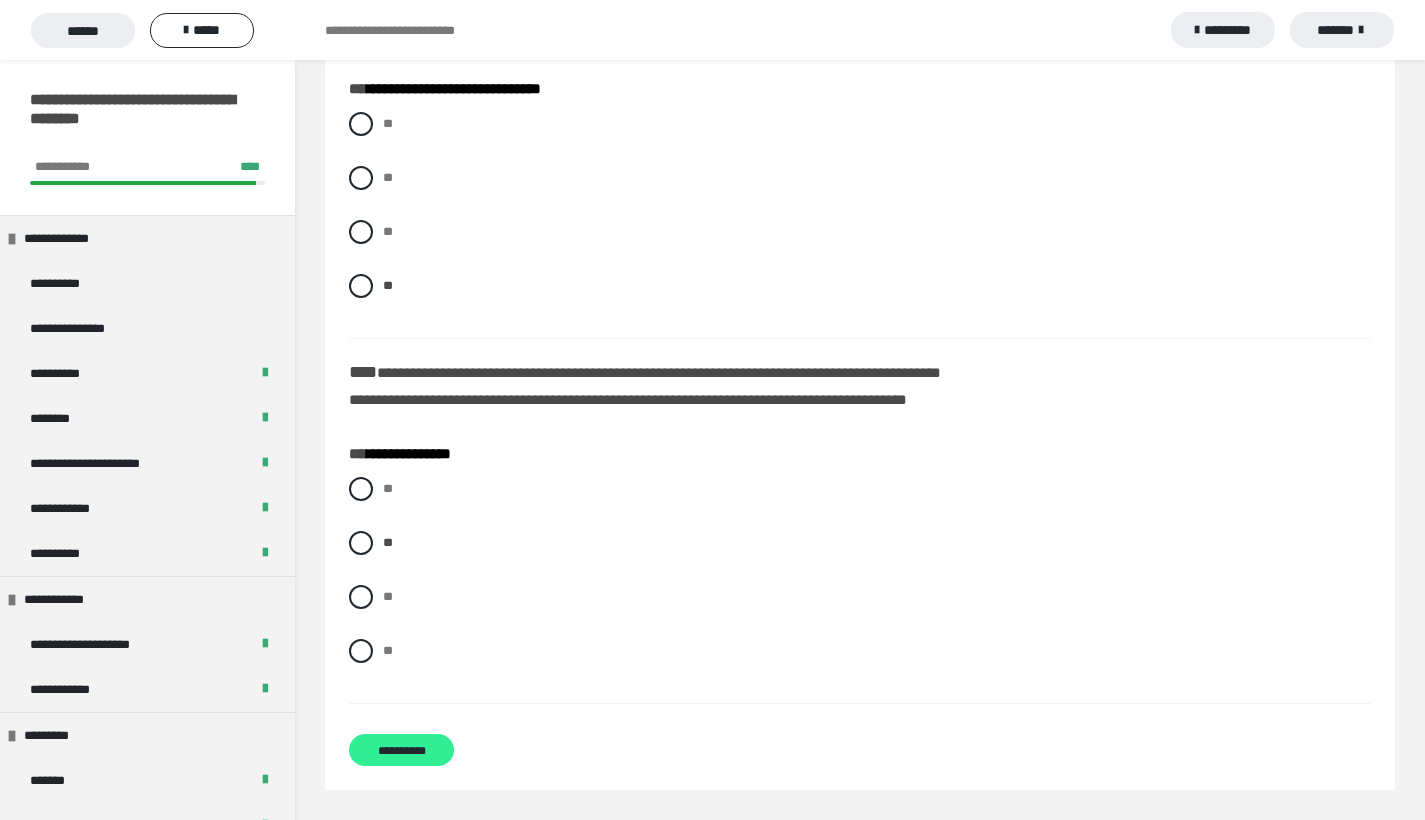click on "**********" at bounding box center [401, 750] 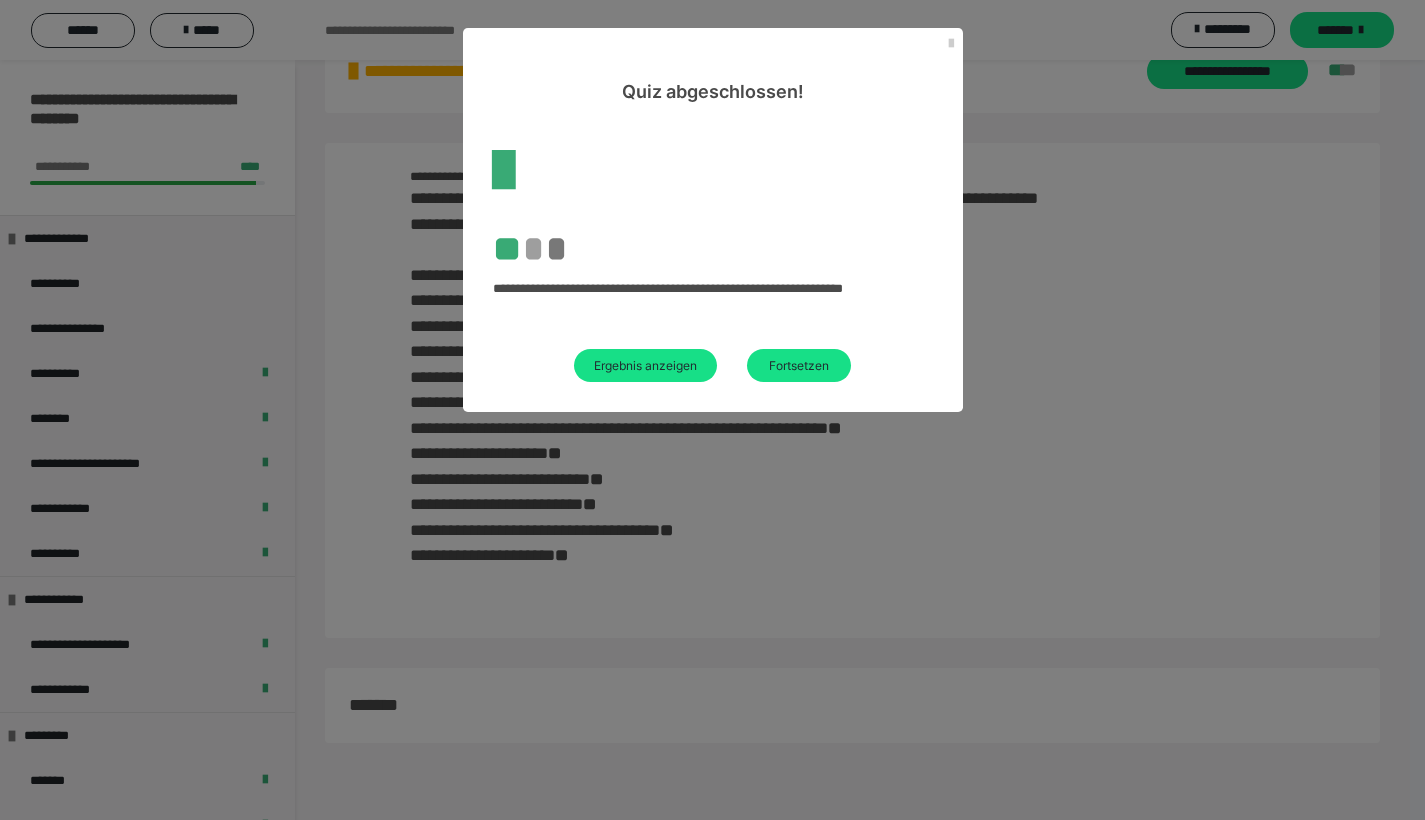 scroll, scrollTop: 60, scrollLeft: 0, axis: vertical 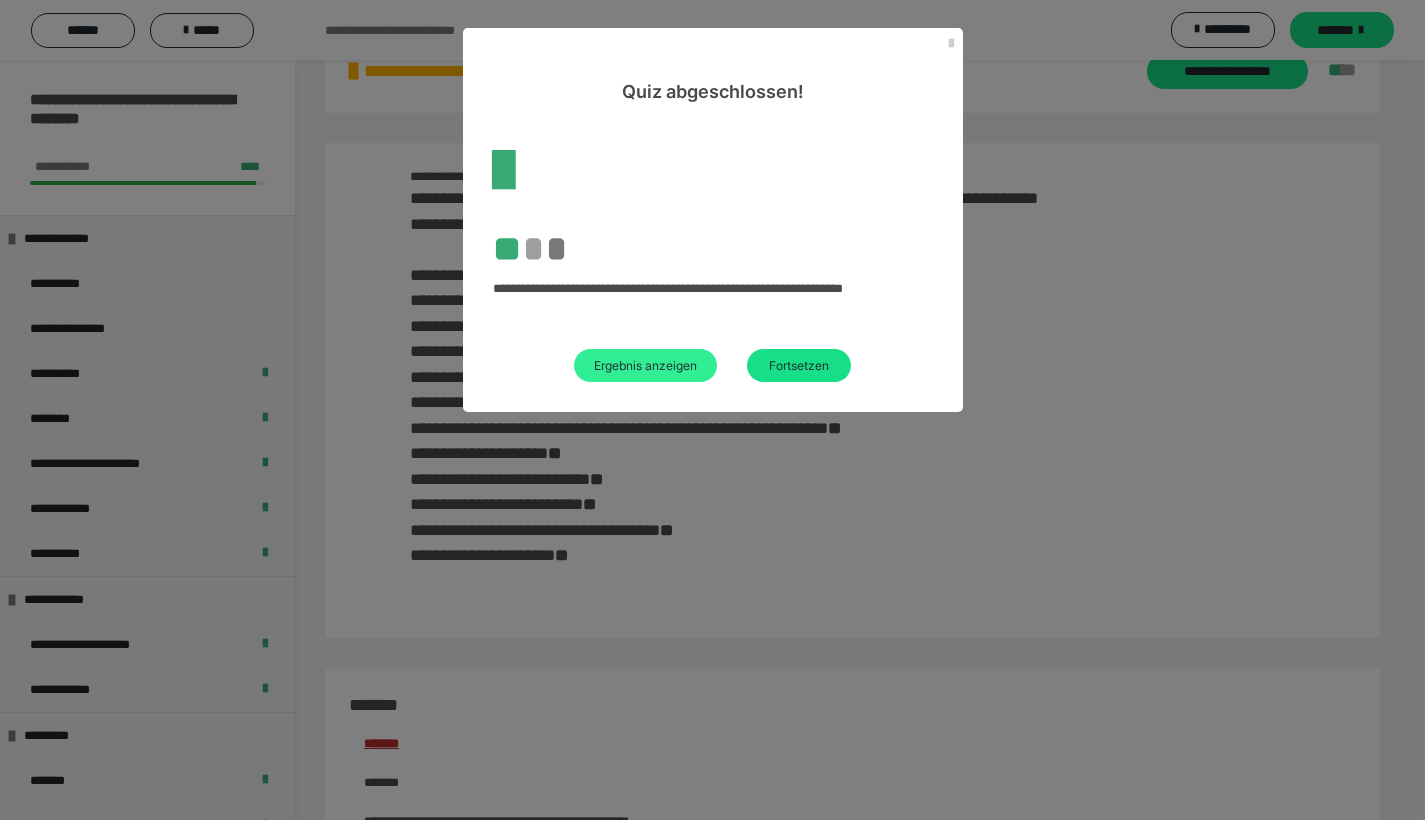 click on "Ergebnis anzeigen" at bounding box center [645, 365] 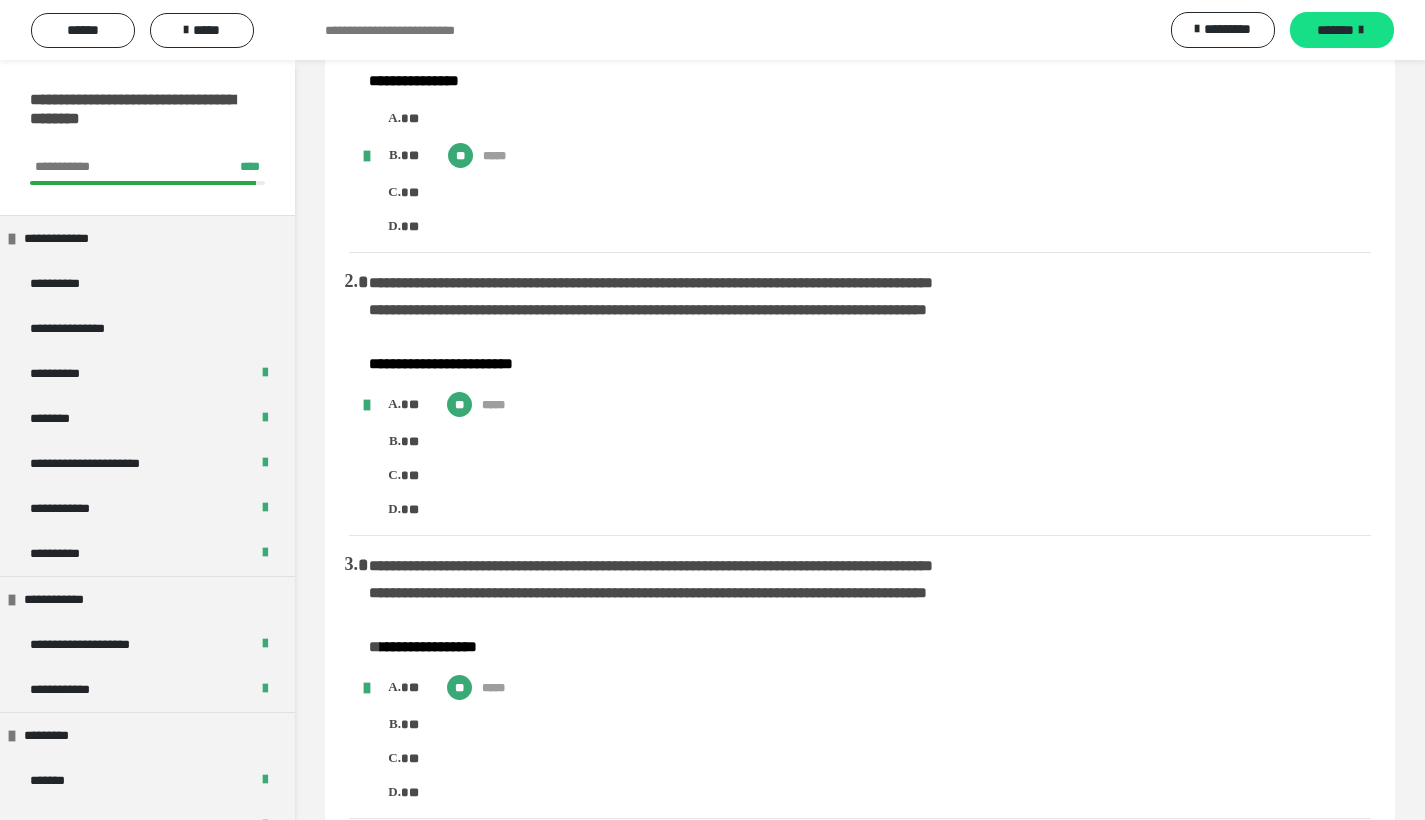 scroll, scrollTop: 0, scrollLeft: 0, axis: both 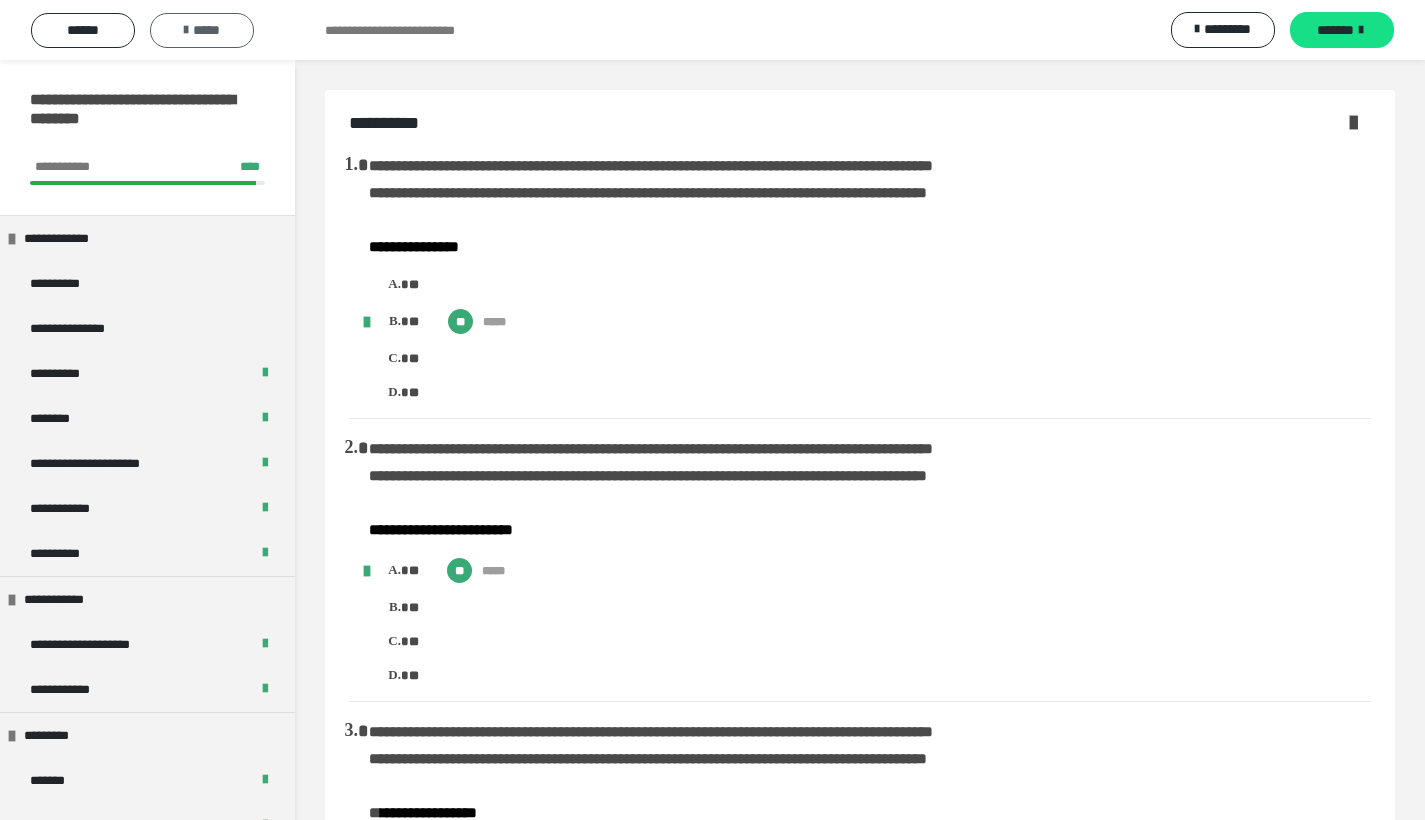 click at bounding box center [186, 30] 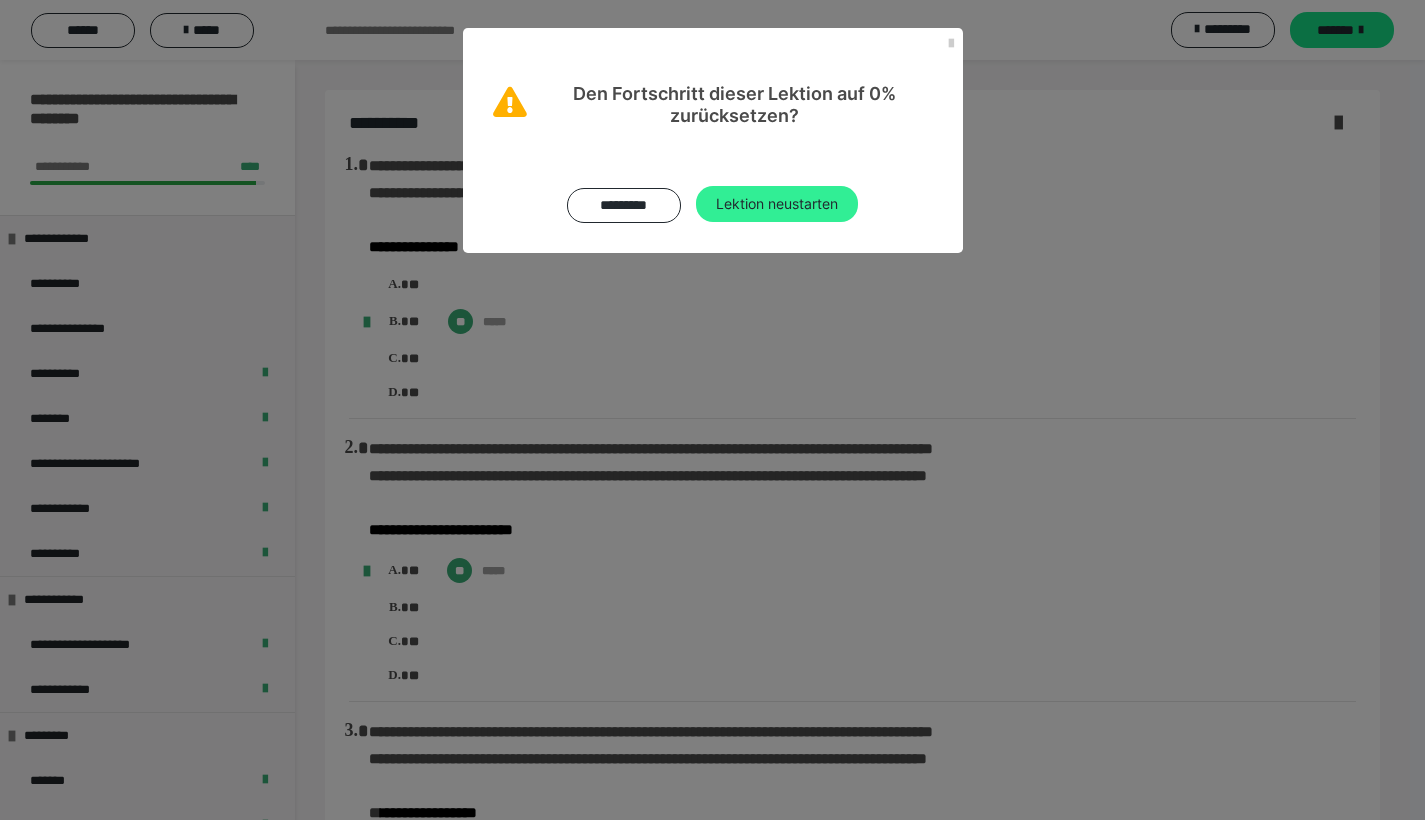 click on "Lektion neustarten" at bounding box center [777, 204] 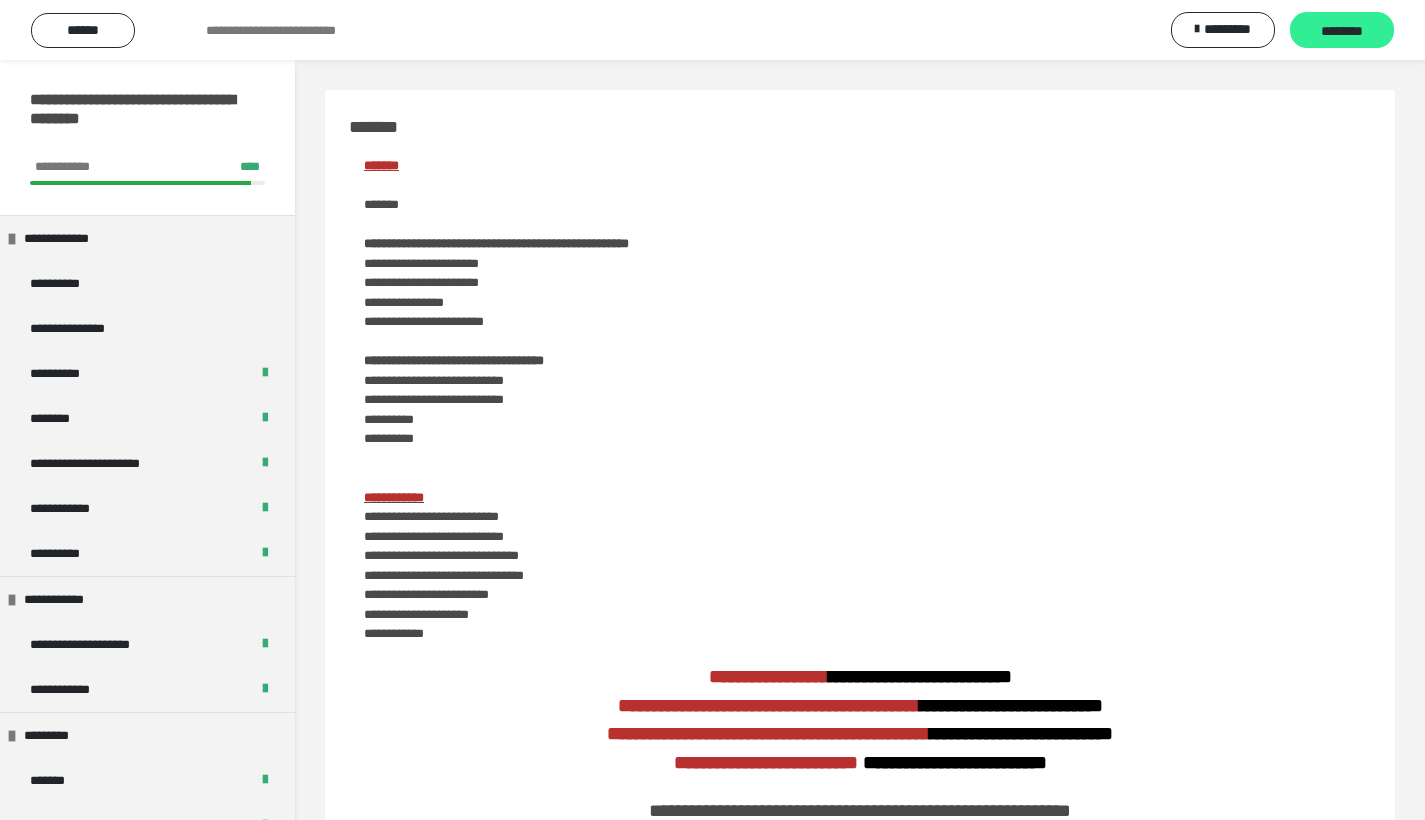 click on "********" at bounding box center [1342, 31] 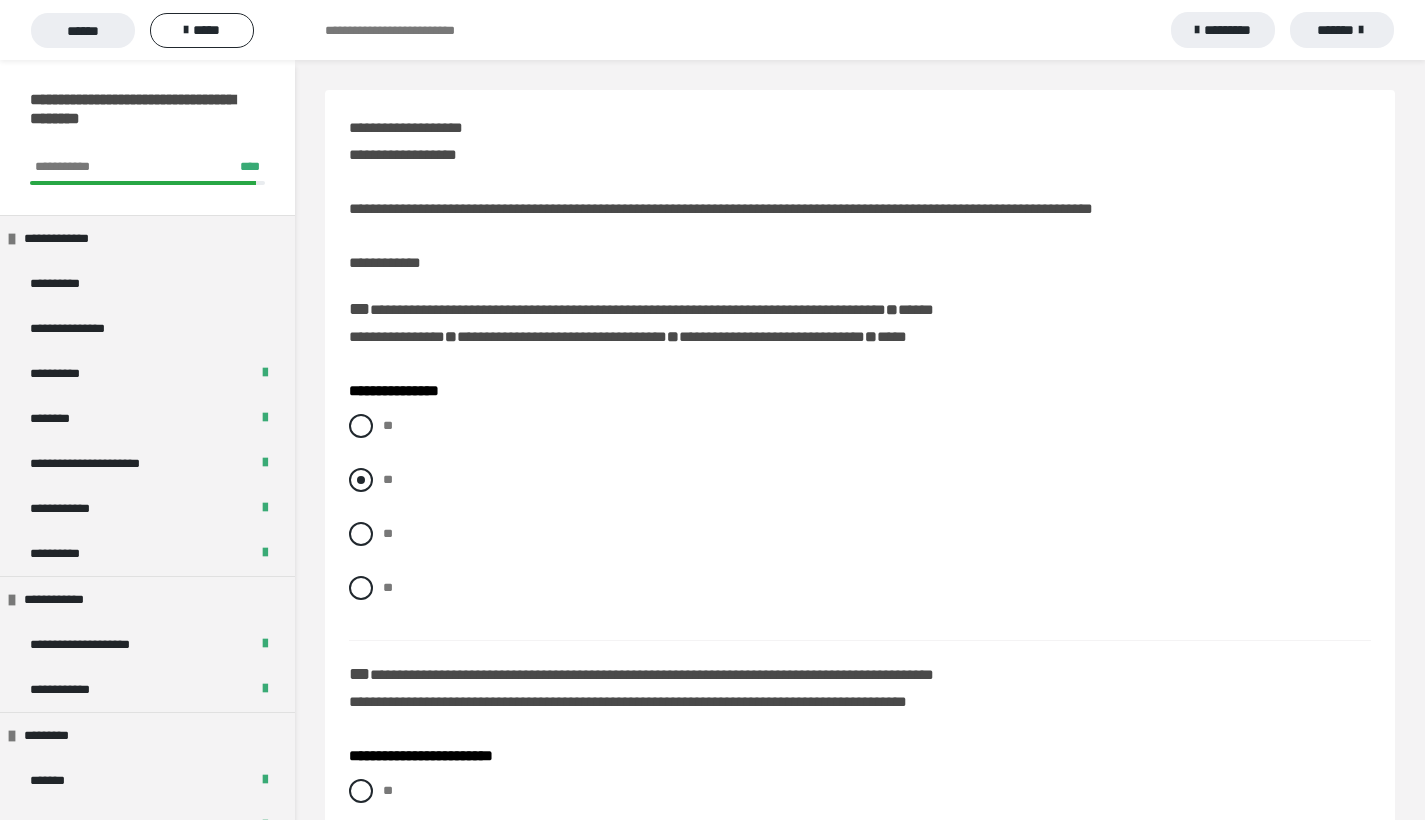 click at bounding box center [361, 480] 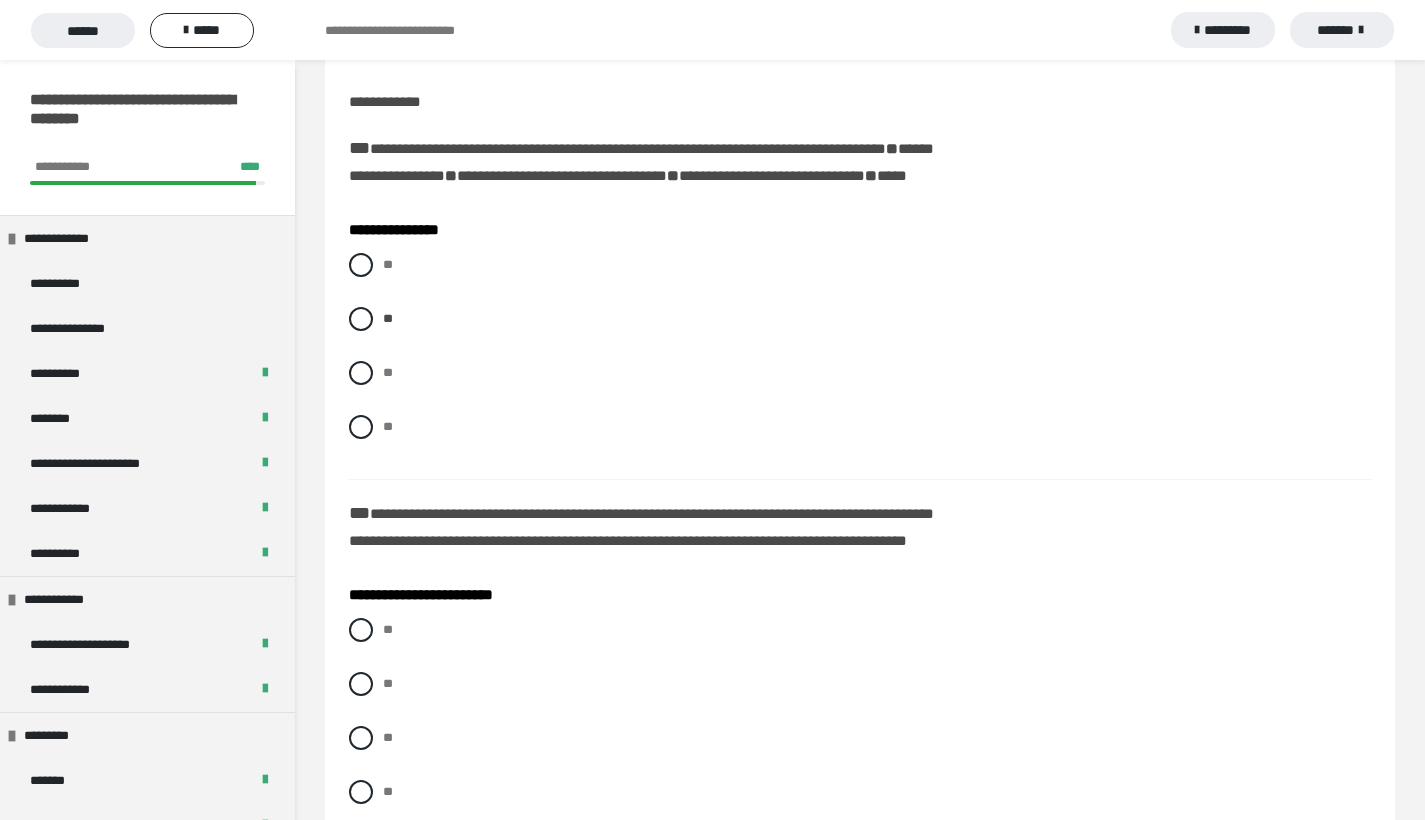 scroll, scrollTop: 295, scrollLeft: 0, axis: vertical 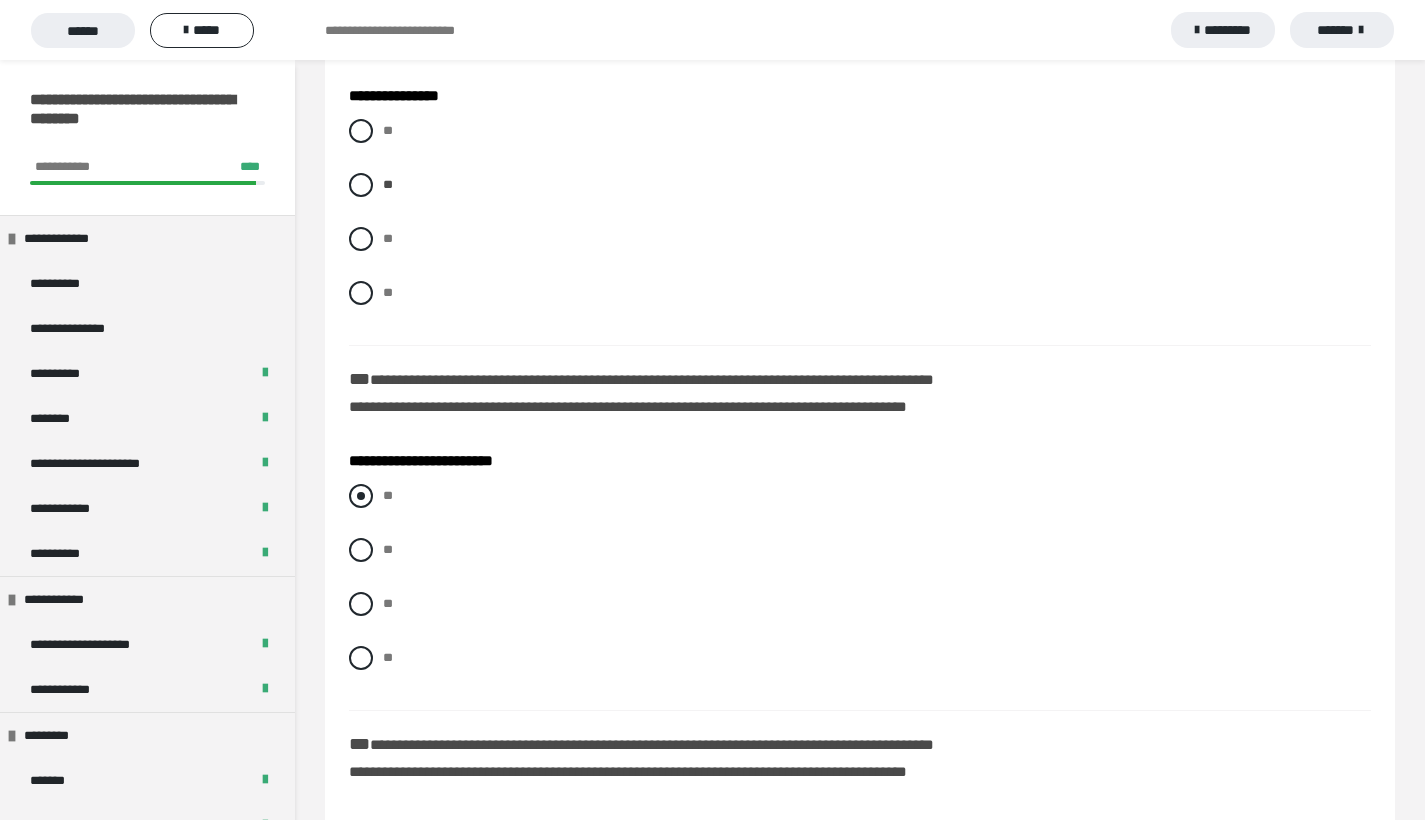 click at bounding box center (361, 496) 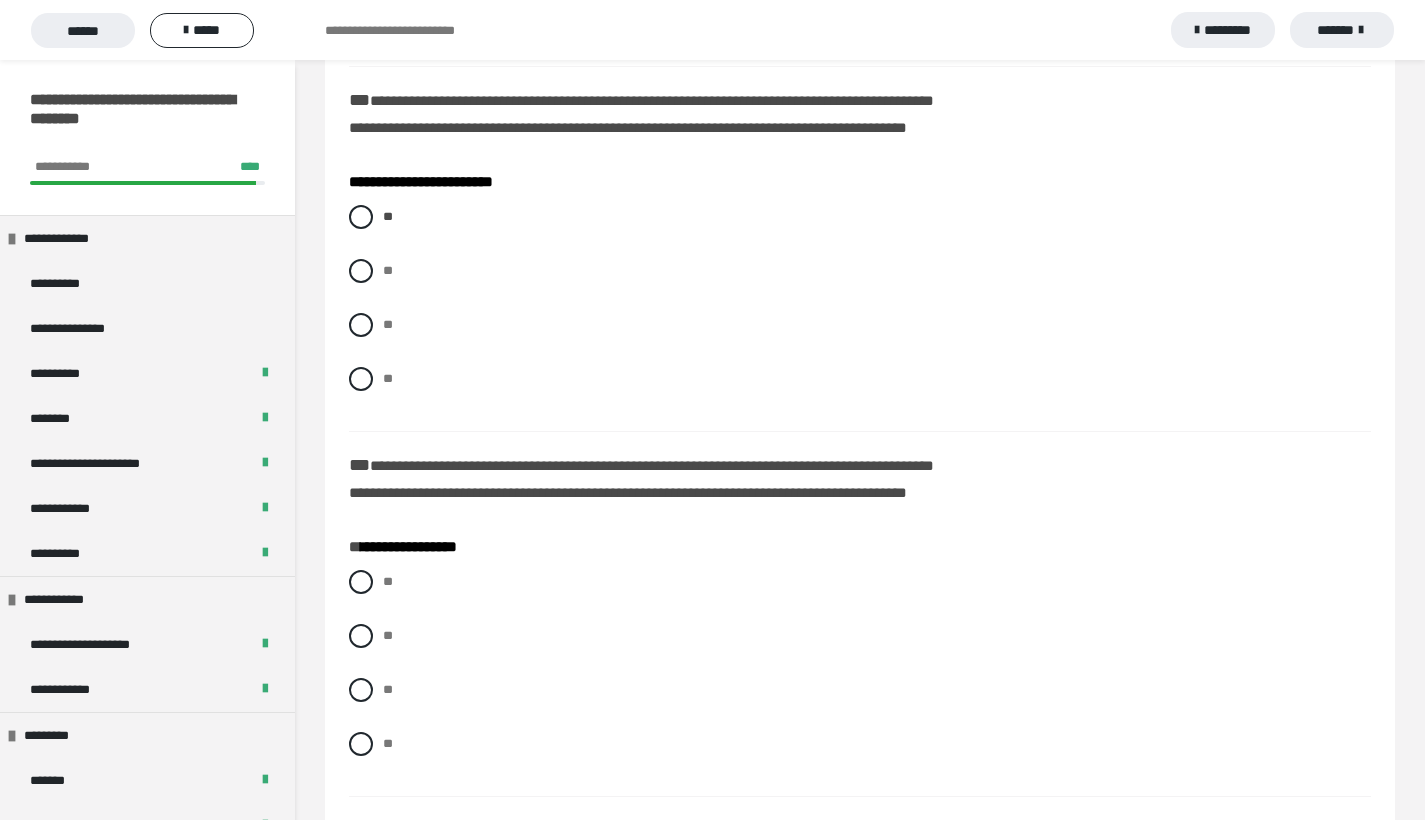 scroll, scrollTop: 680, scrollLeft: 0, axis: vertical 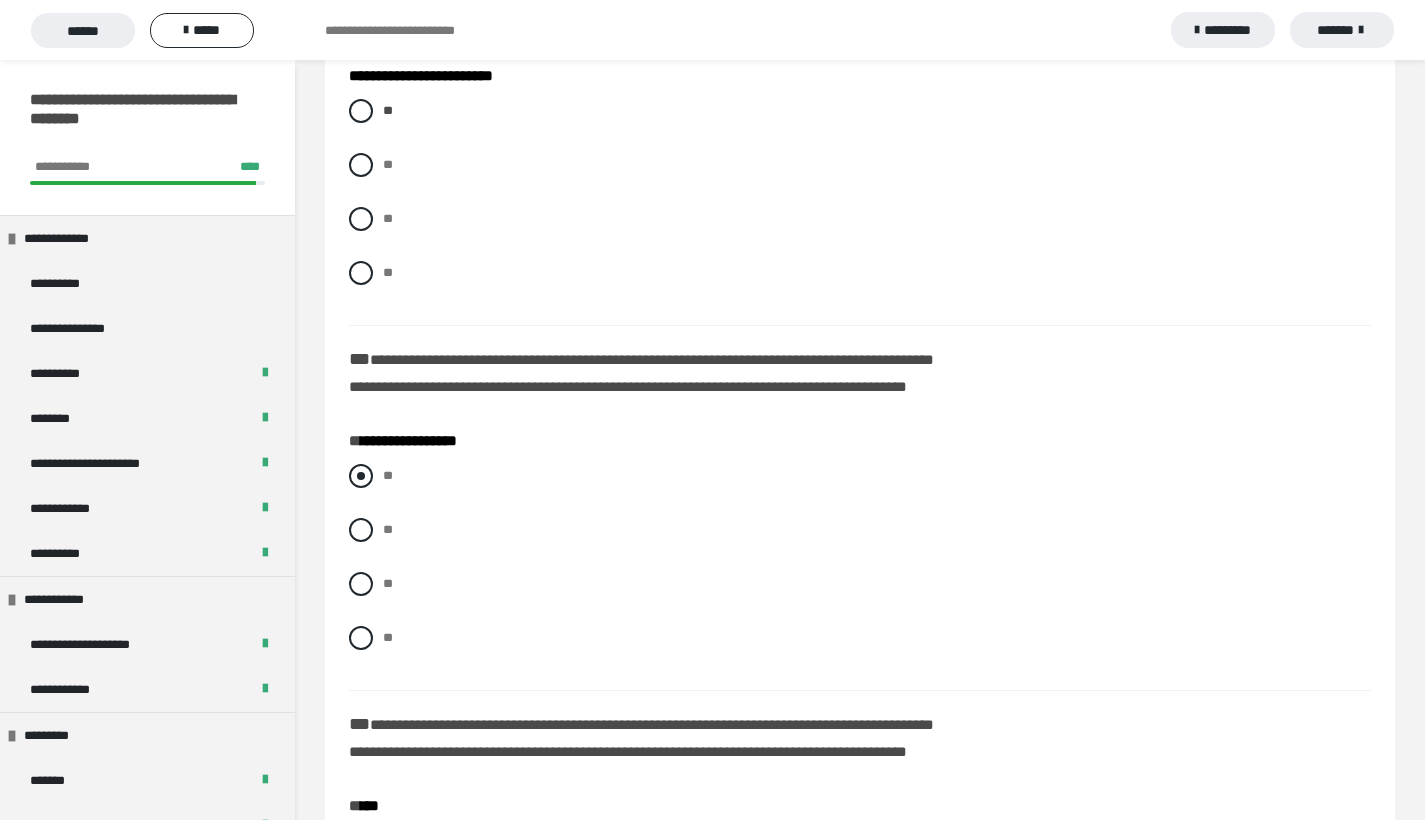 click at bounding box center (361, 476) 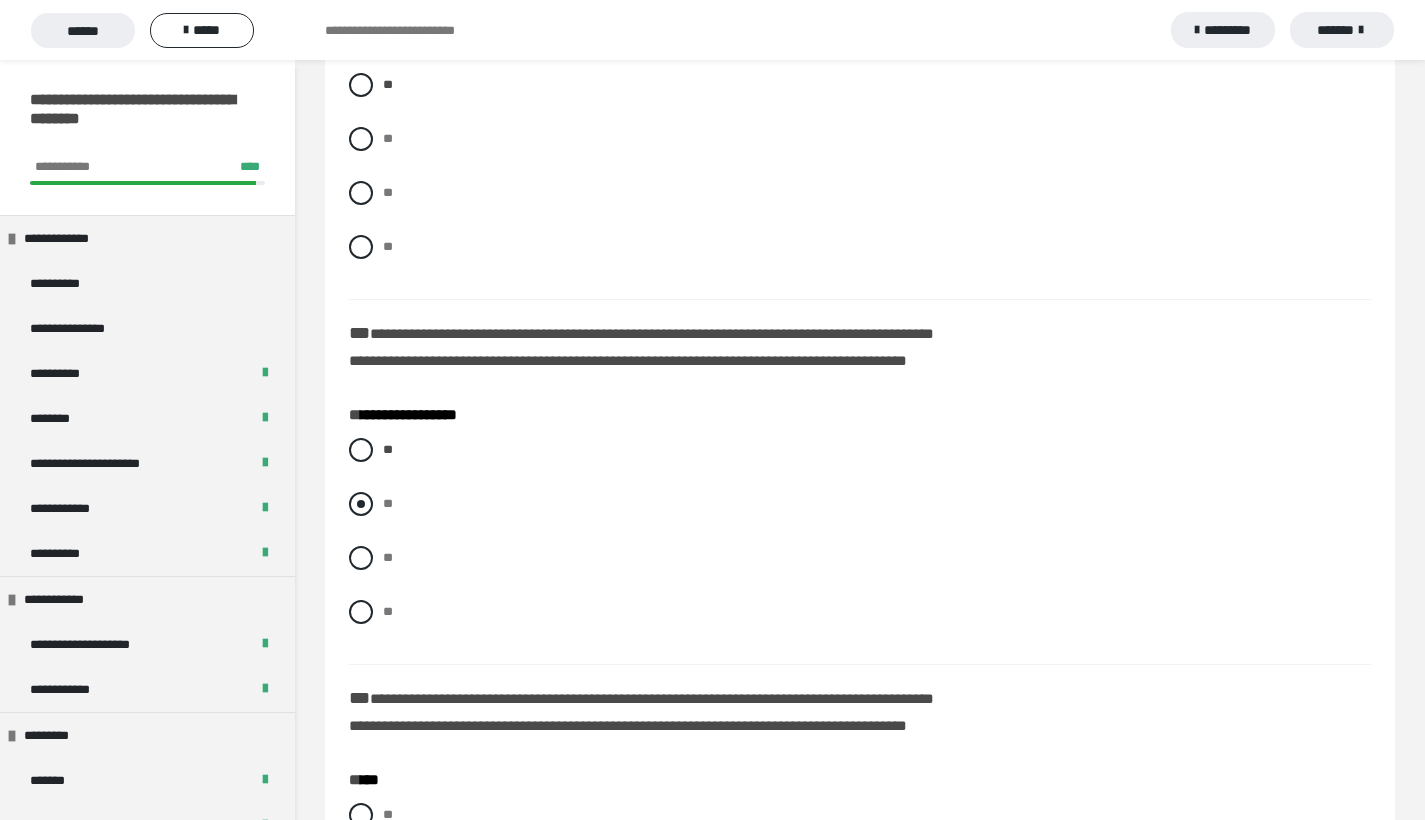 scroll, scrollTop: 812, scrollLeft: 0, axis: vertical 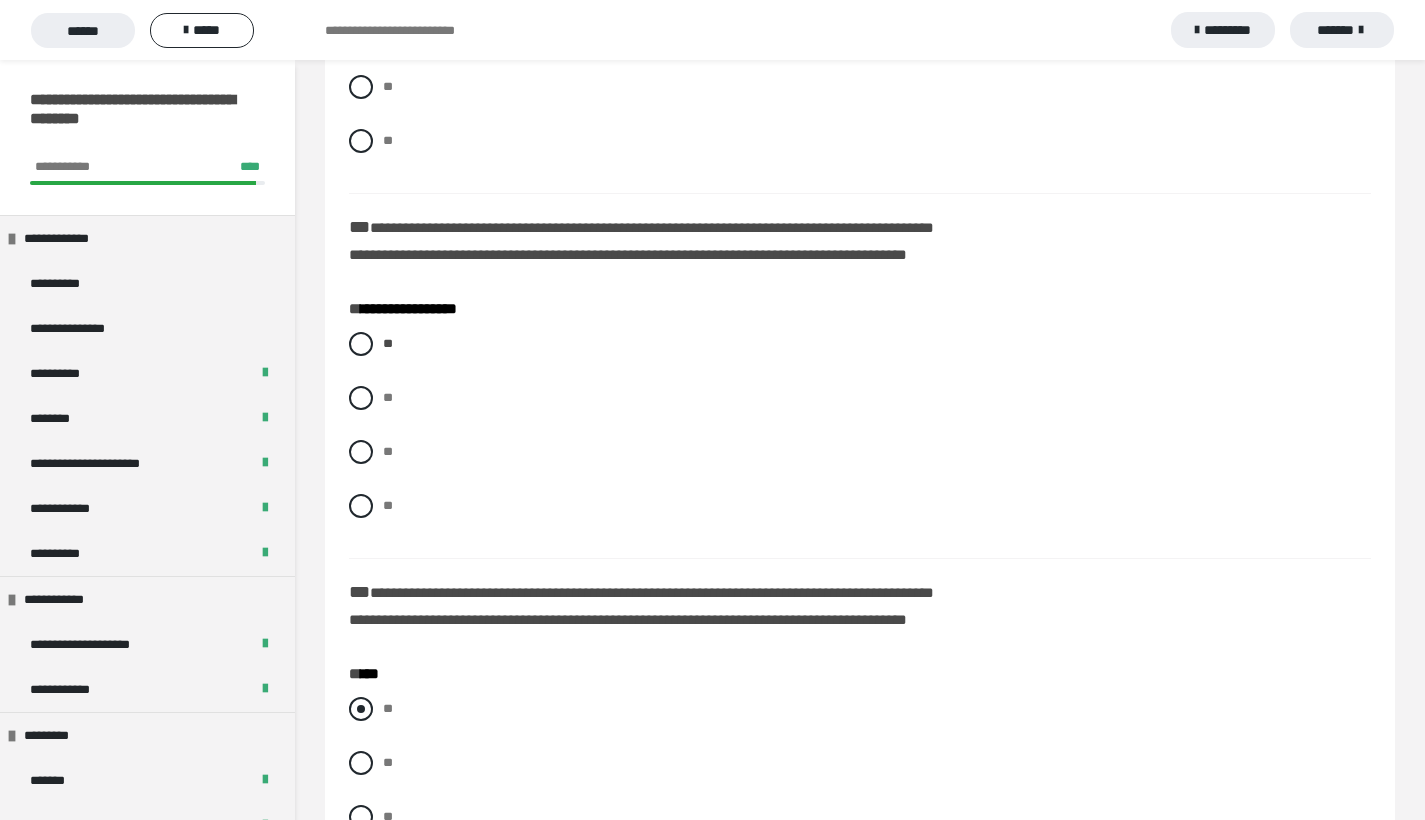 click at bounding box center [361, 709] 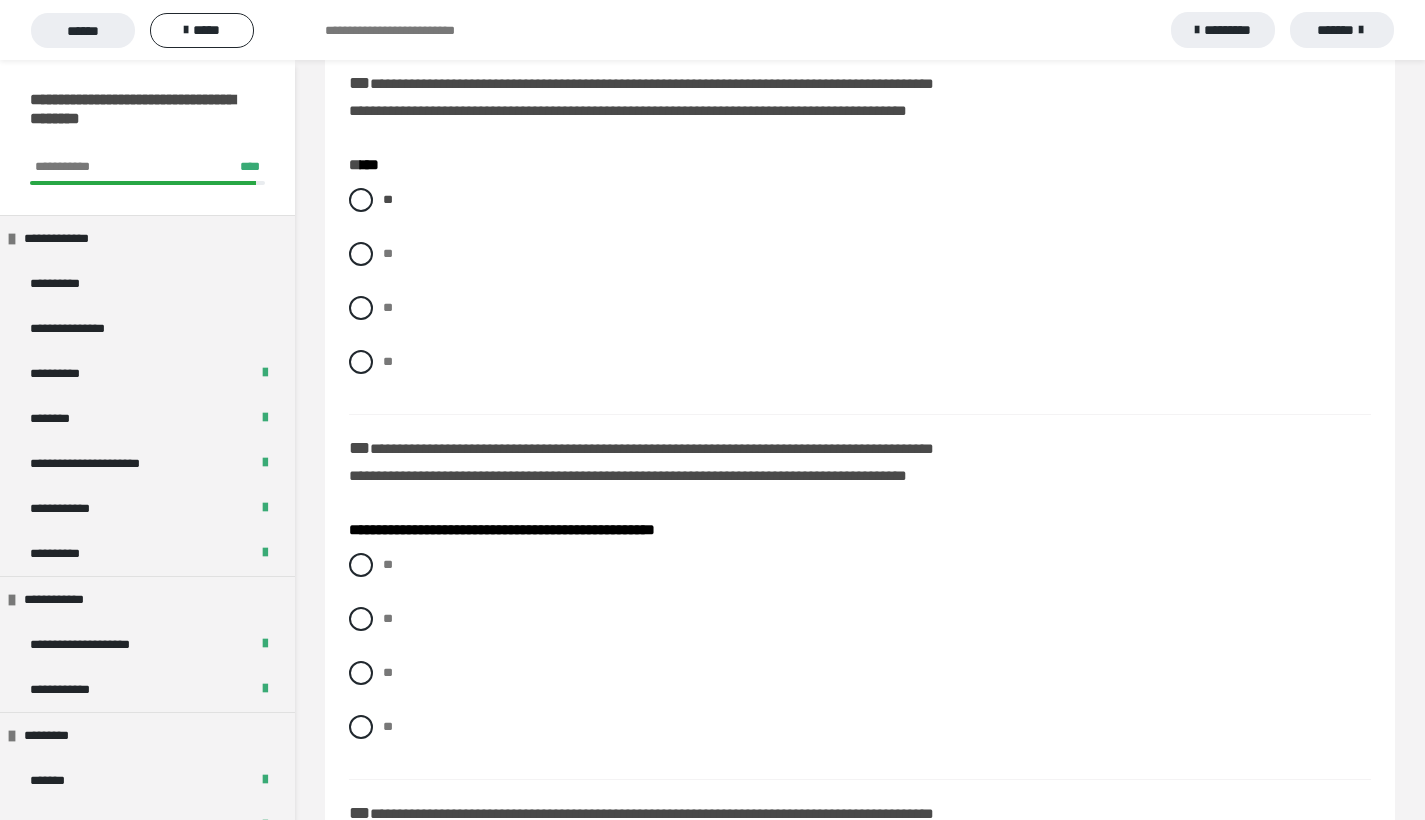 scroll, scrollTop: 1362, scrollLeft: 0, axis: vertical 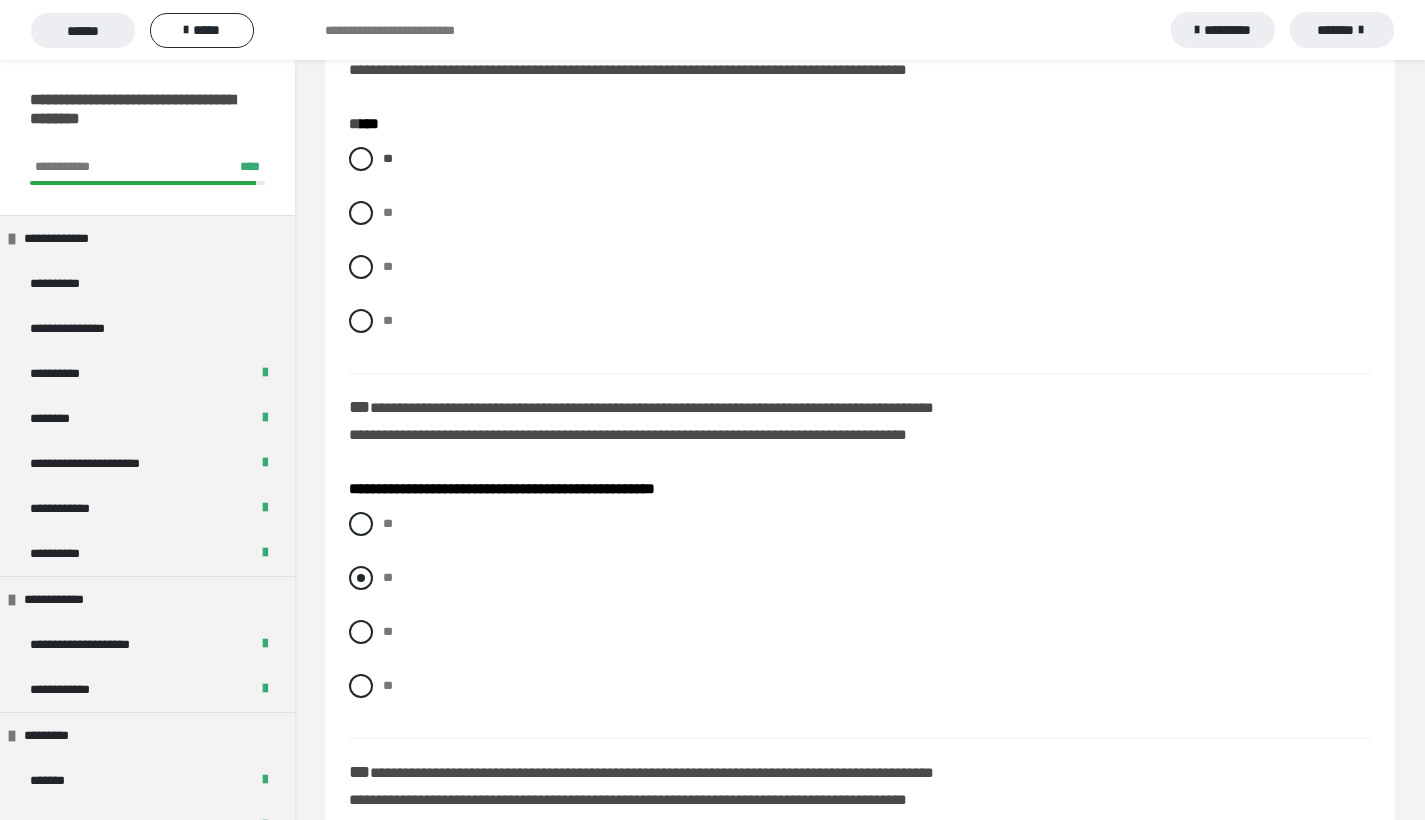 click at bounding box center (361, 578) 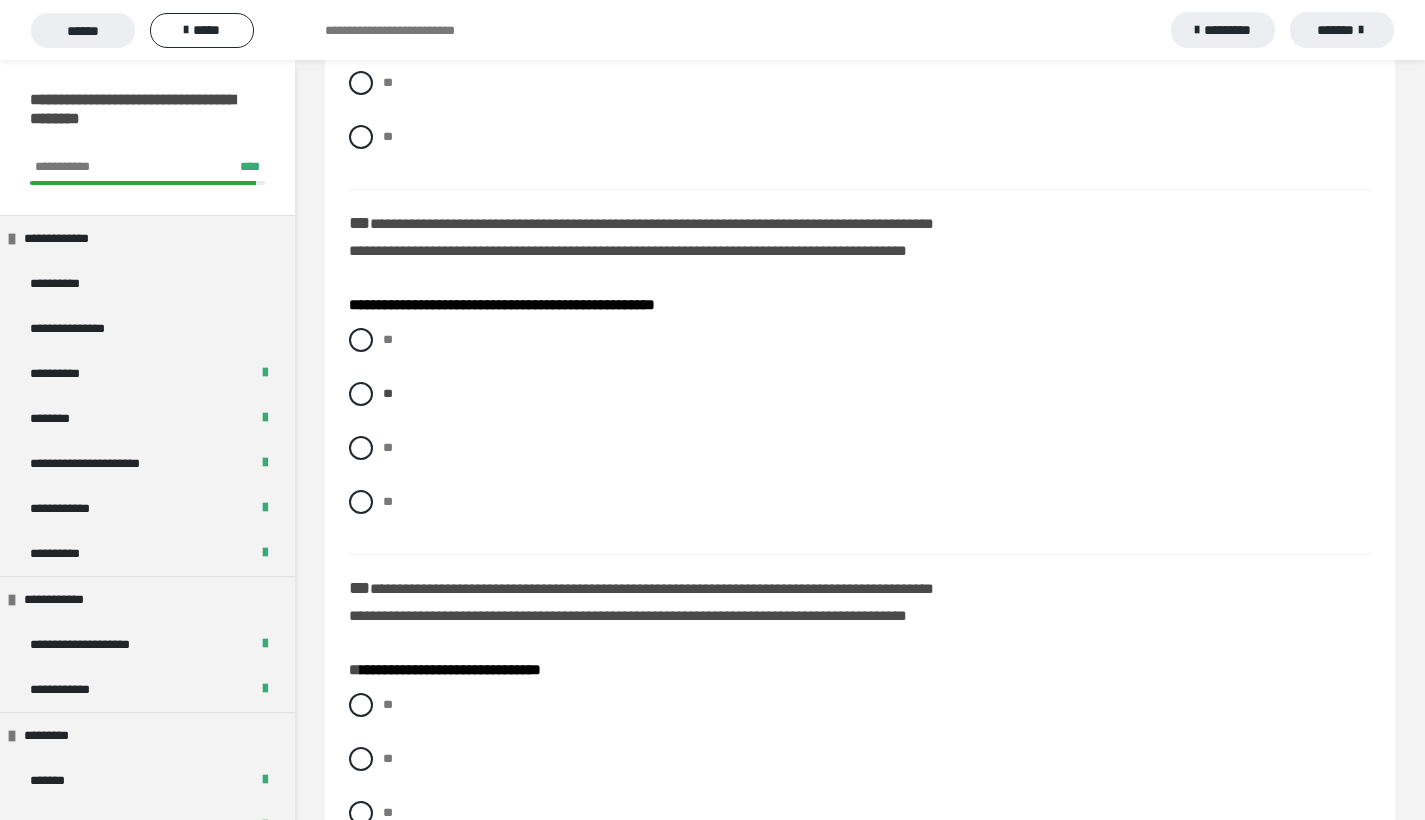 scroll, scrollTop: 1661, scrollLeft: 0, axis: vertical 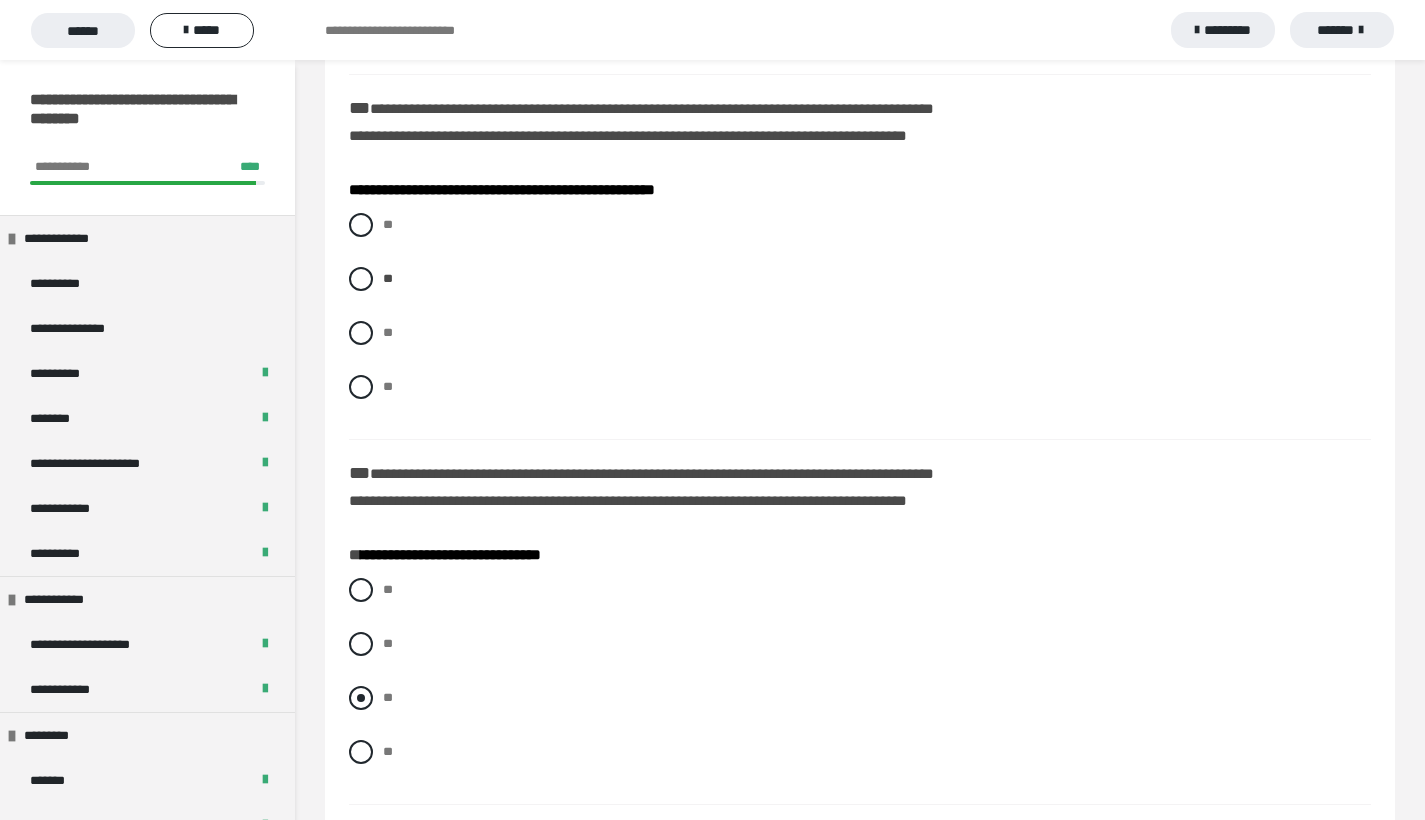 click at bounding box center (361, 698) 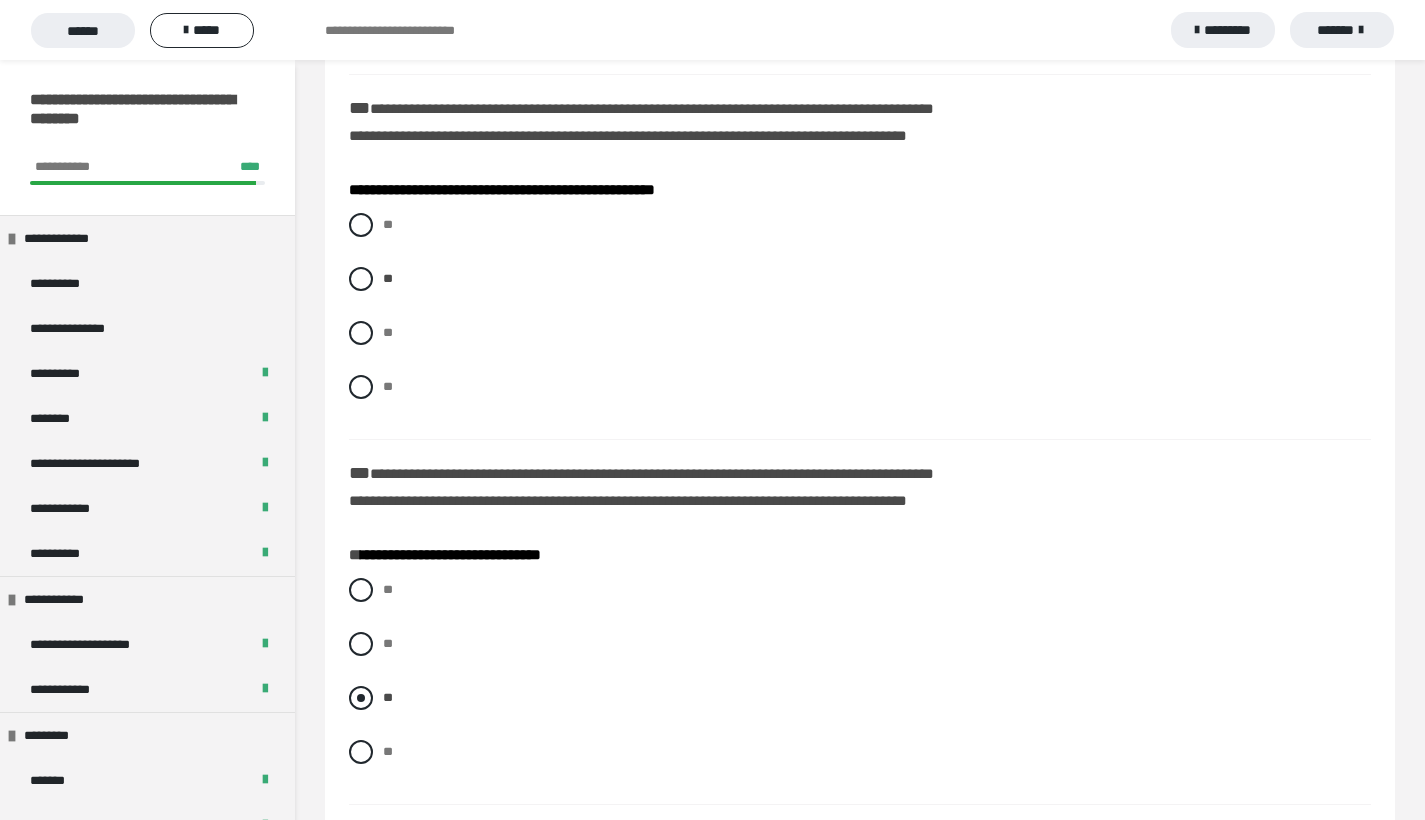 scroll, scrollTop: 2013, scrollLeft: 0, axis: vertical 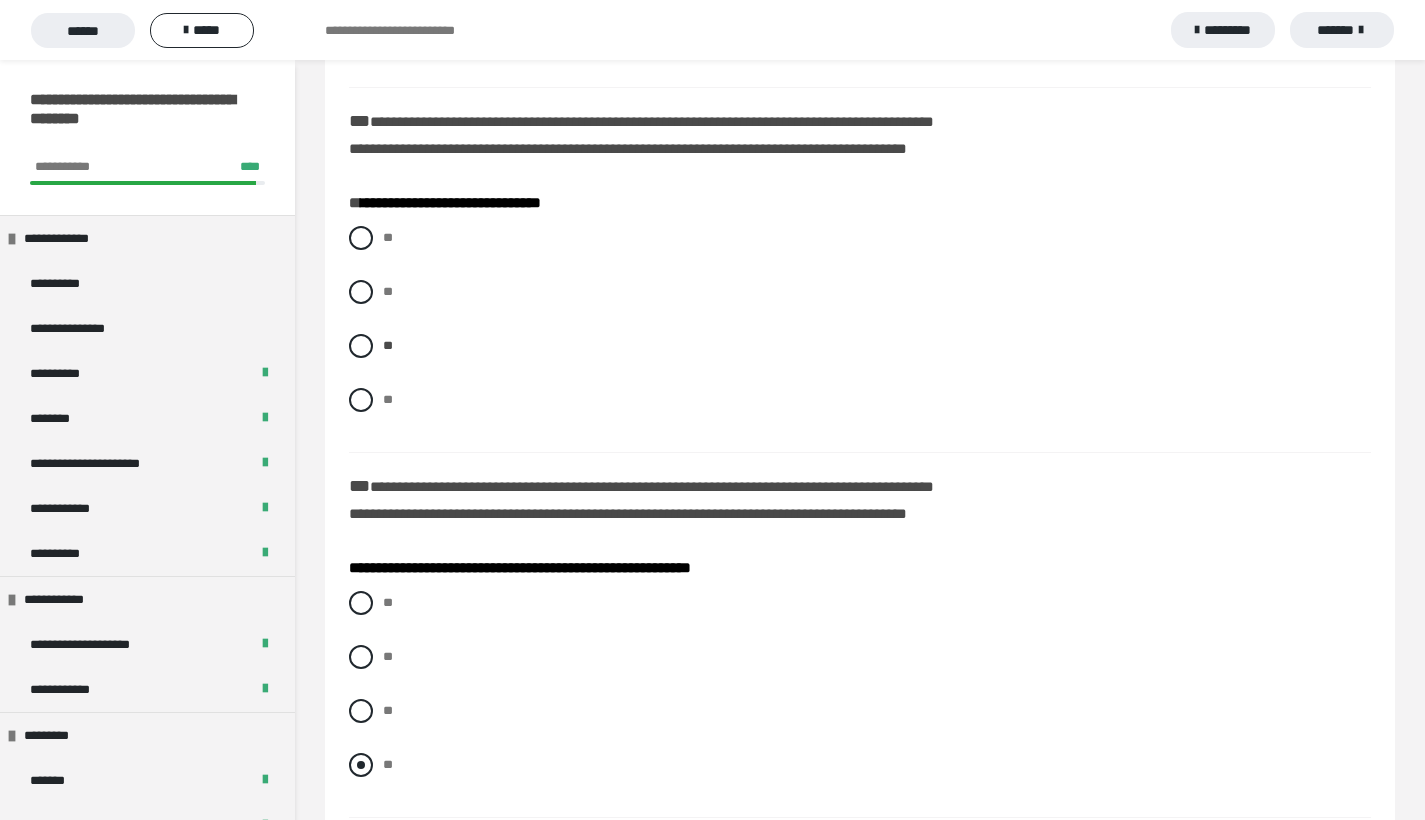 click at bounding box center (361, 765) 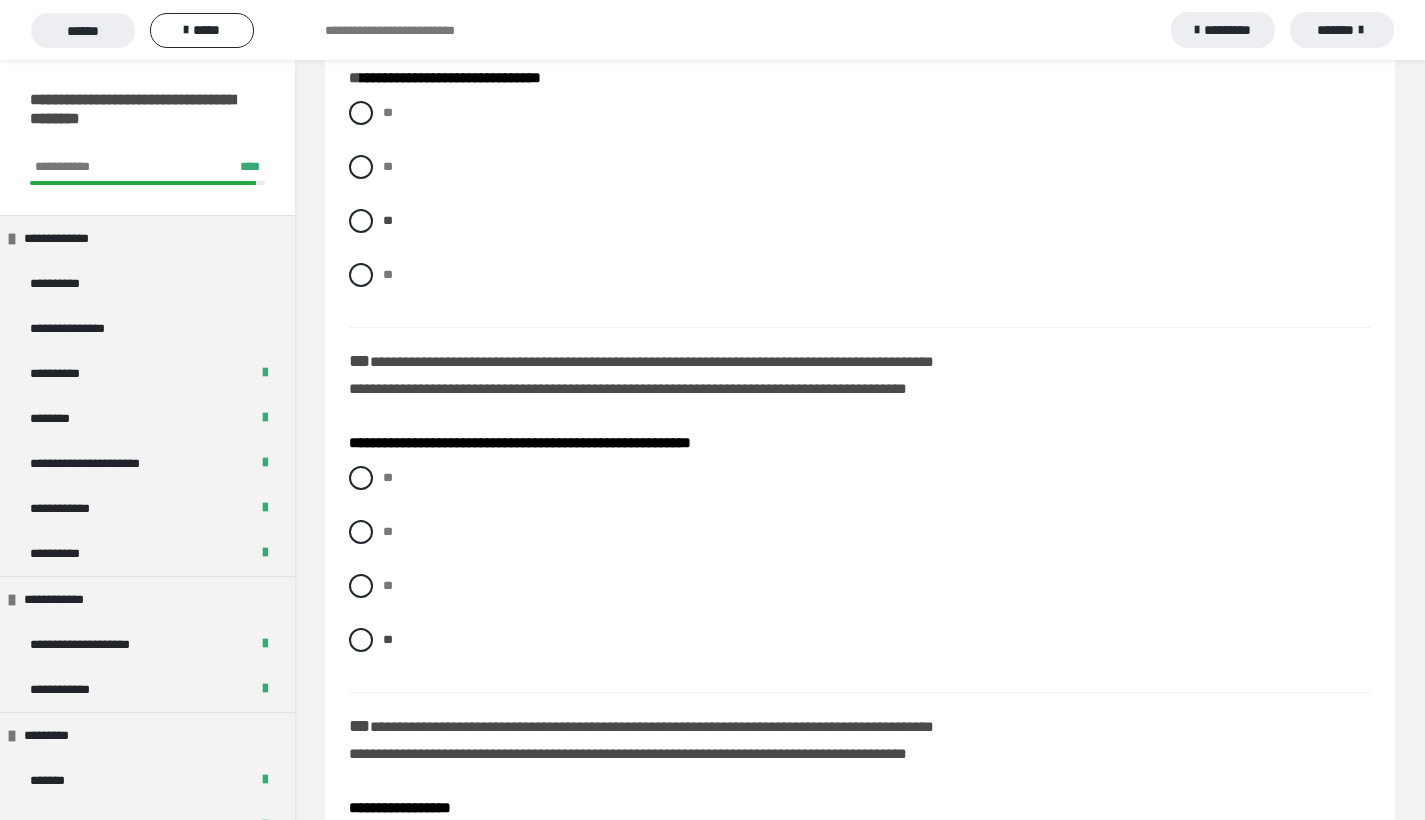 scroll, scrollTop: 2535, scrollLeft: 0, axis: vertical 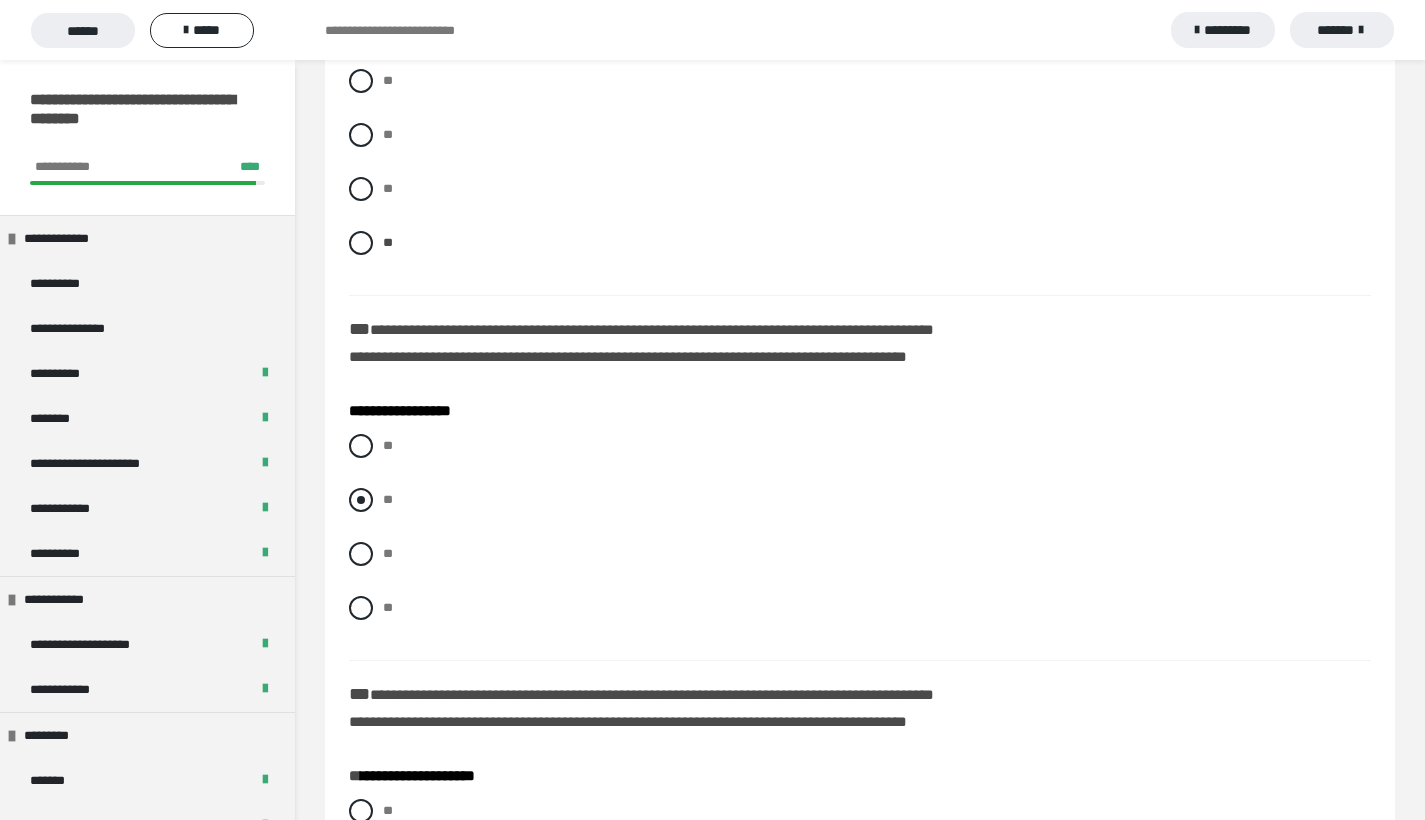 click at bounding box center [361, 500] 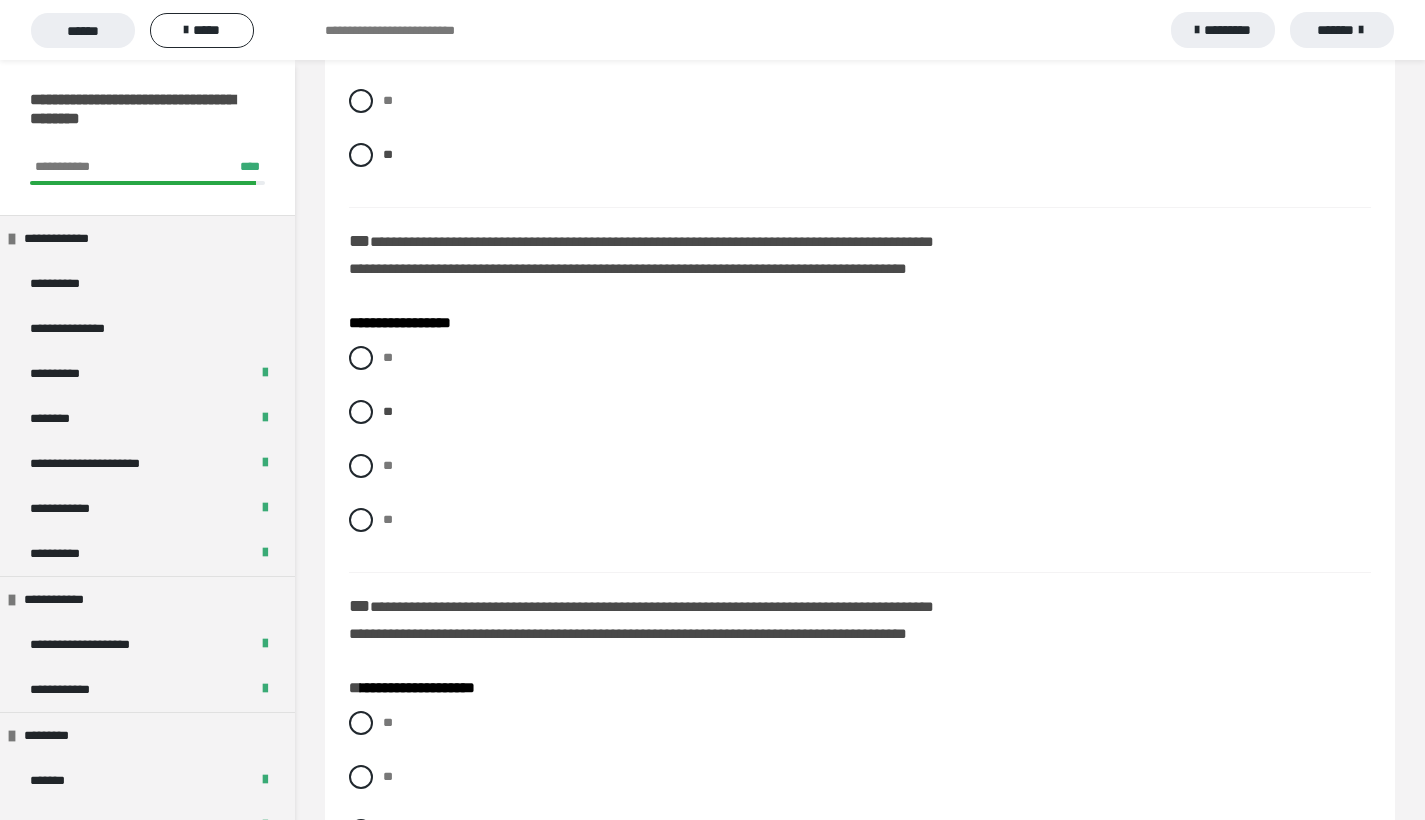 scroll, scrollTop: 2664, scrollLeft: 0, axis: vertical 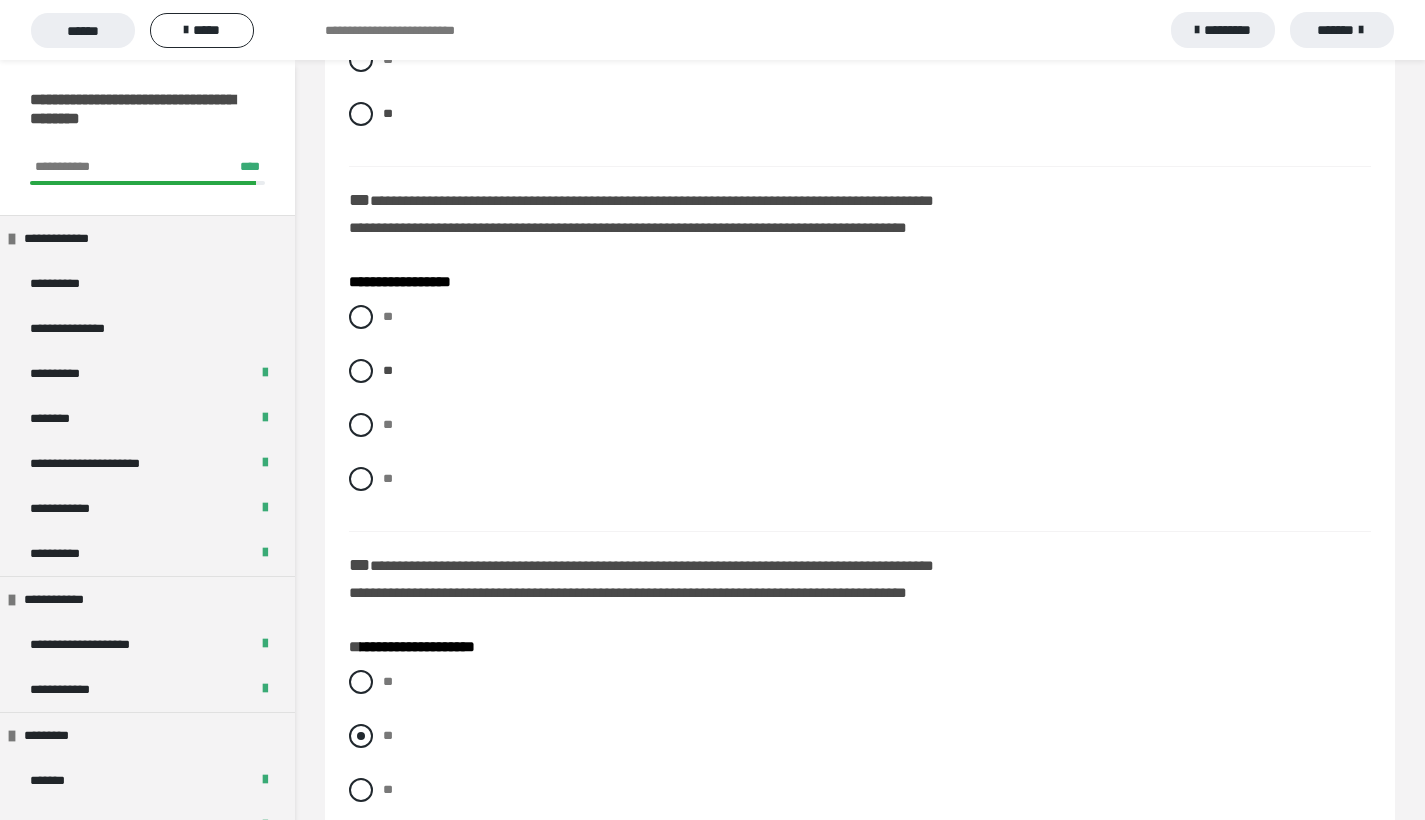 click at bounding box center [361, 736] 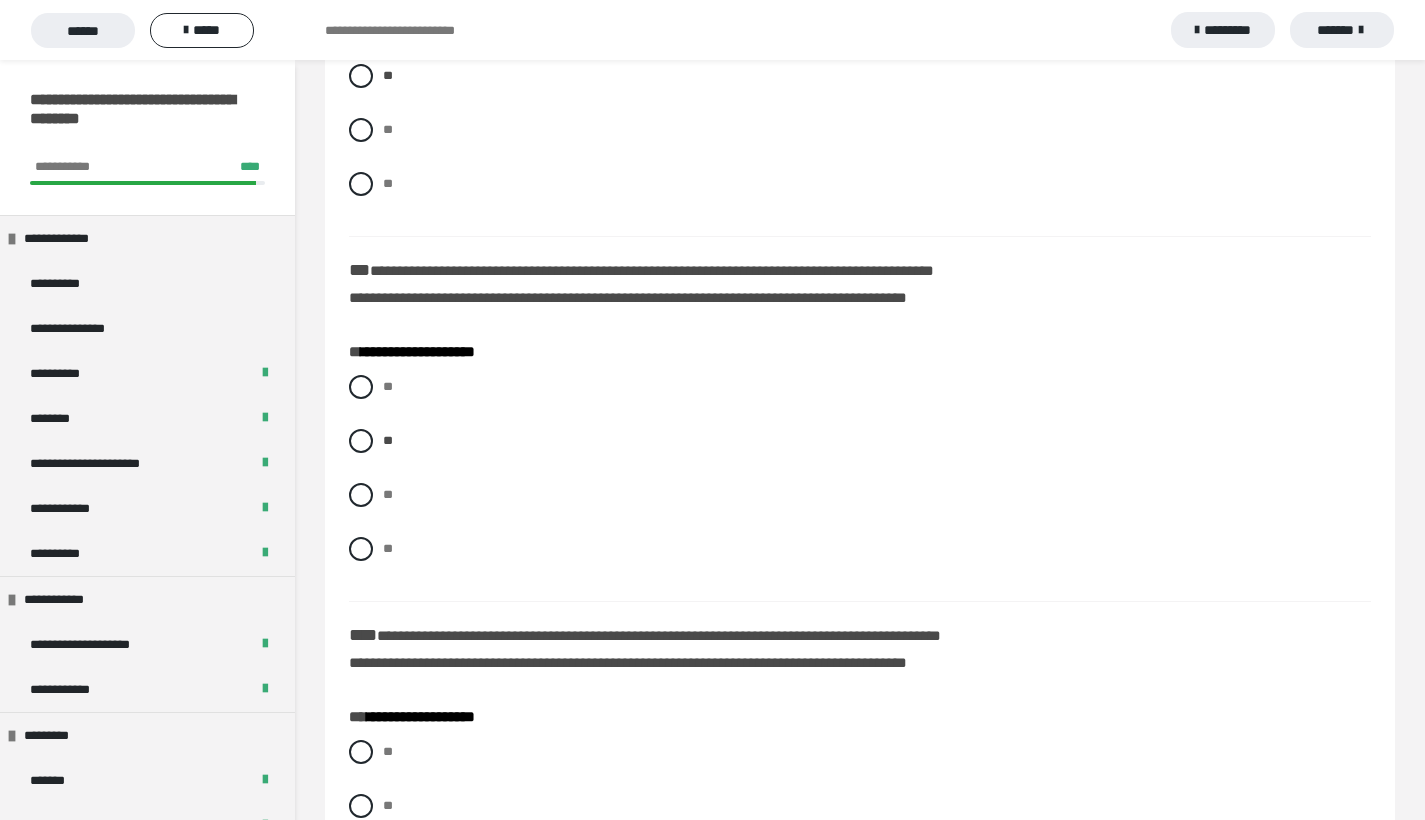 scroll, scrollTop: 3289, scrollLeft: 0, axis: vertical 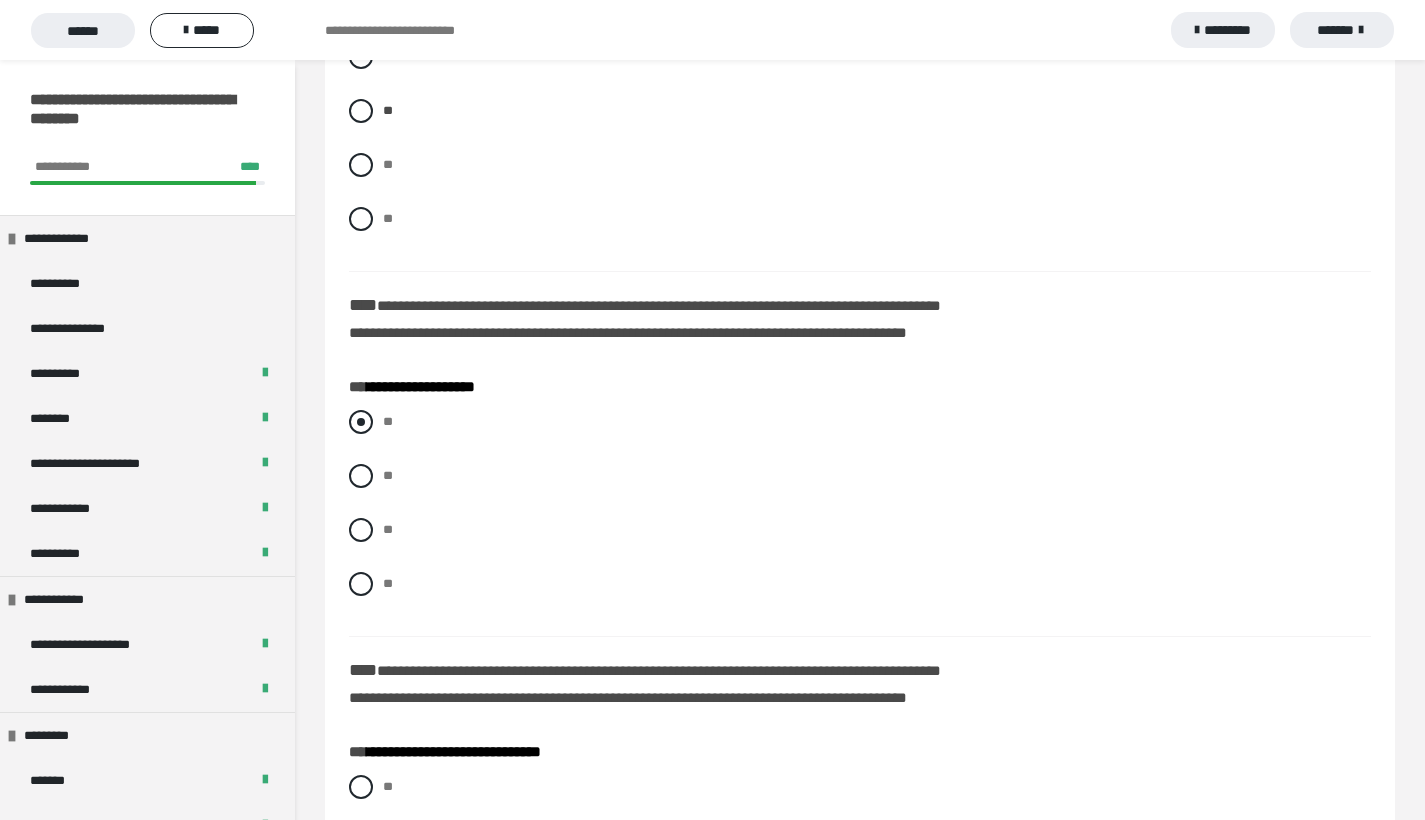 click at bounding box center (361, 422) 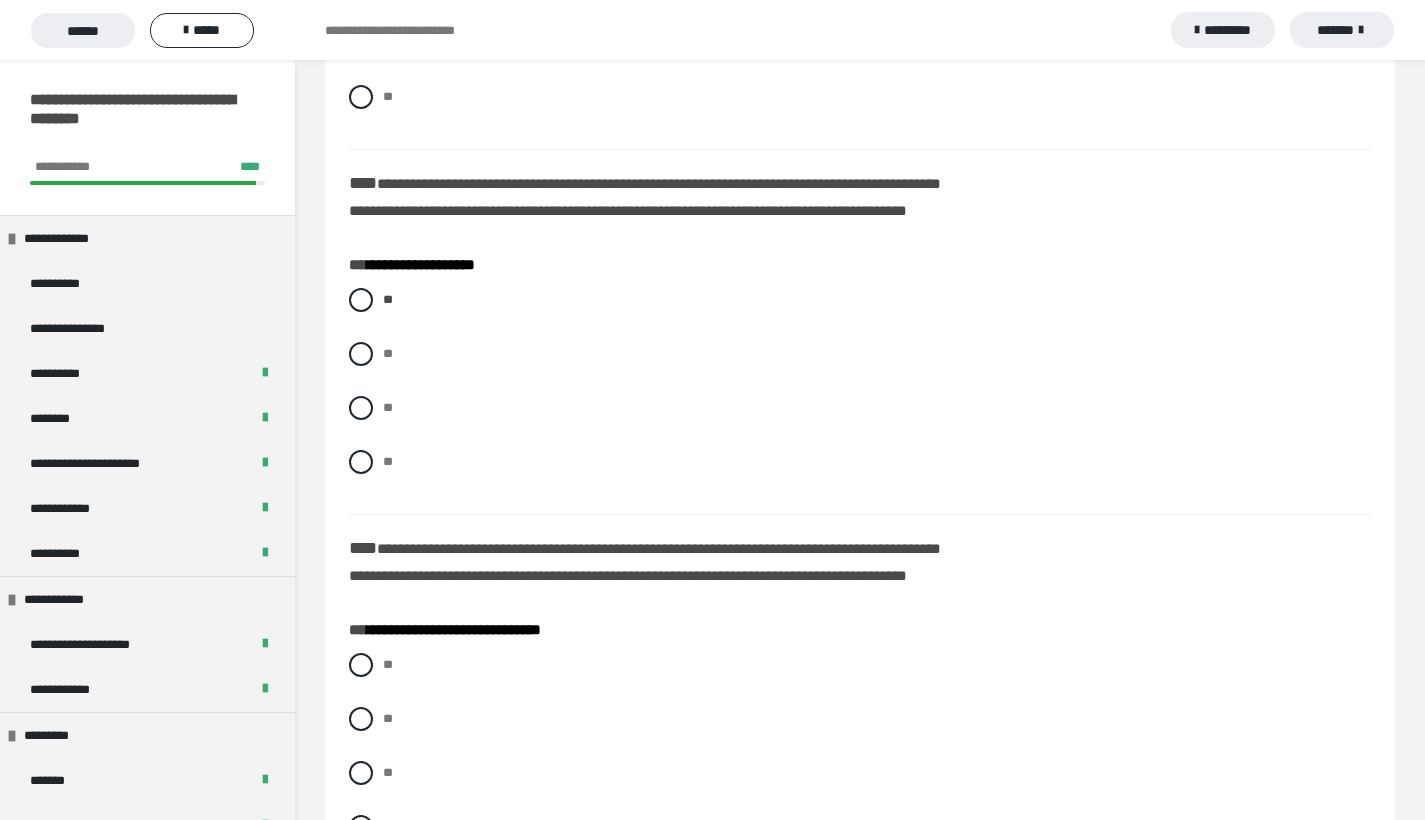 scroll, scrollTop: 3561, scrollLeft: 0, axis: vertical 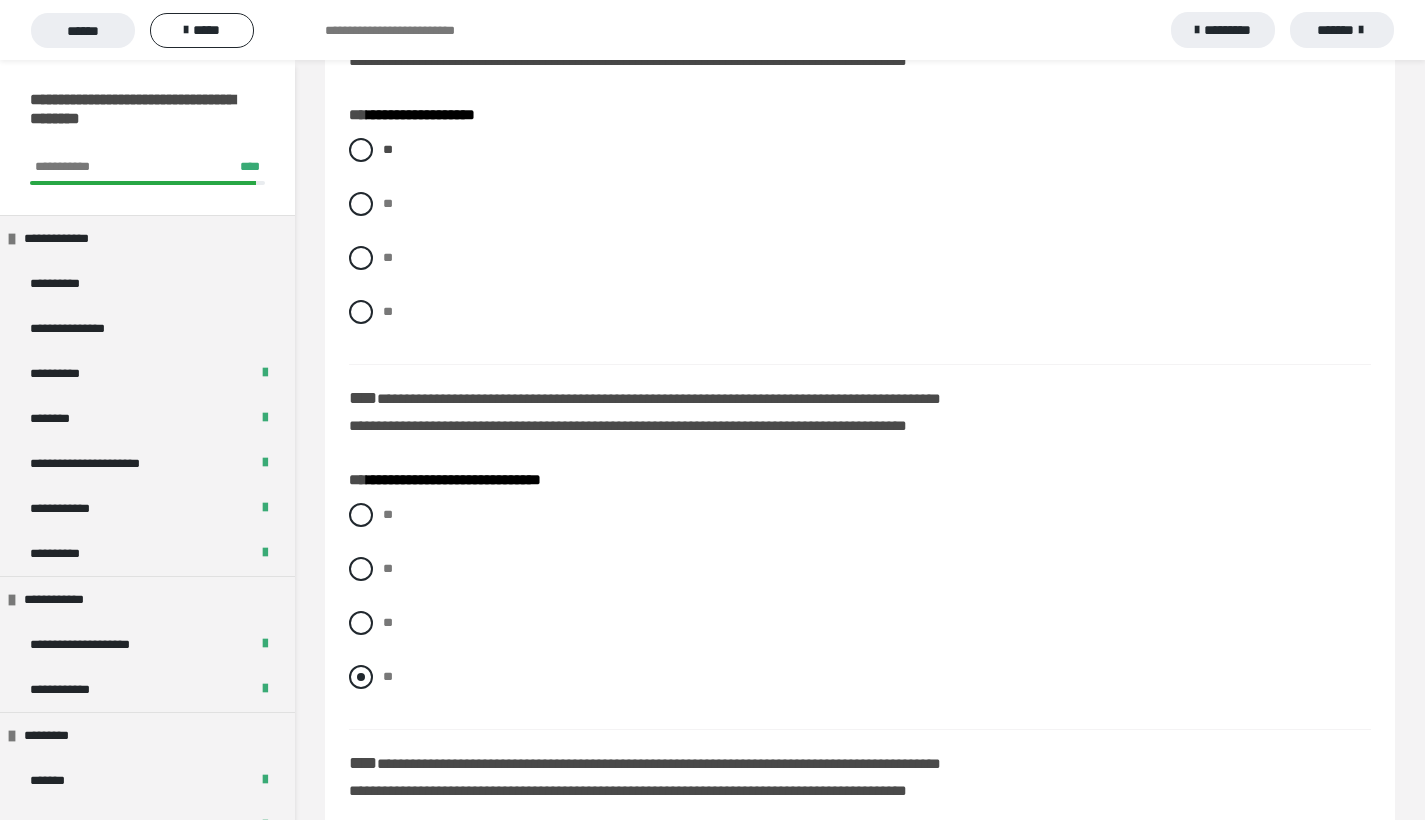 click at bounding box center (361, 677) 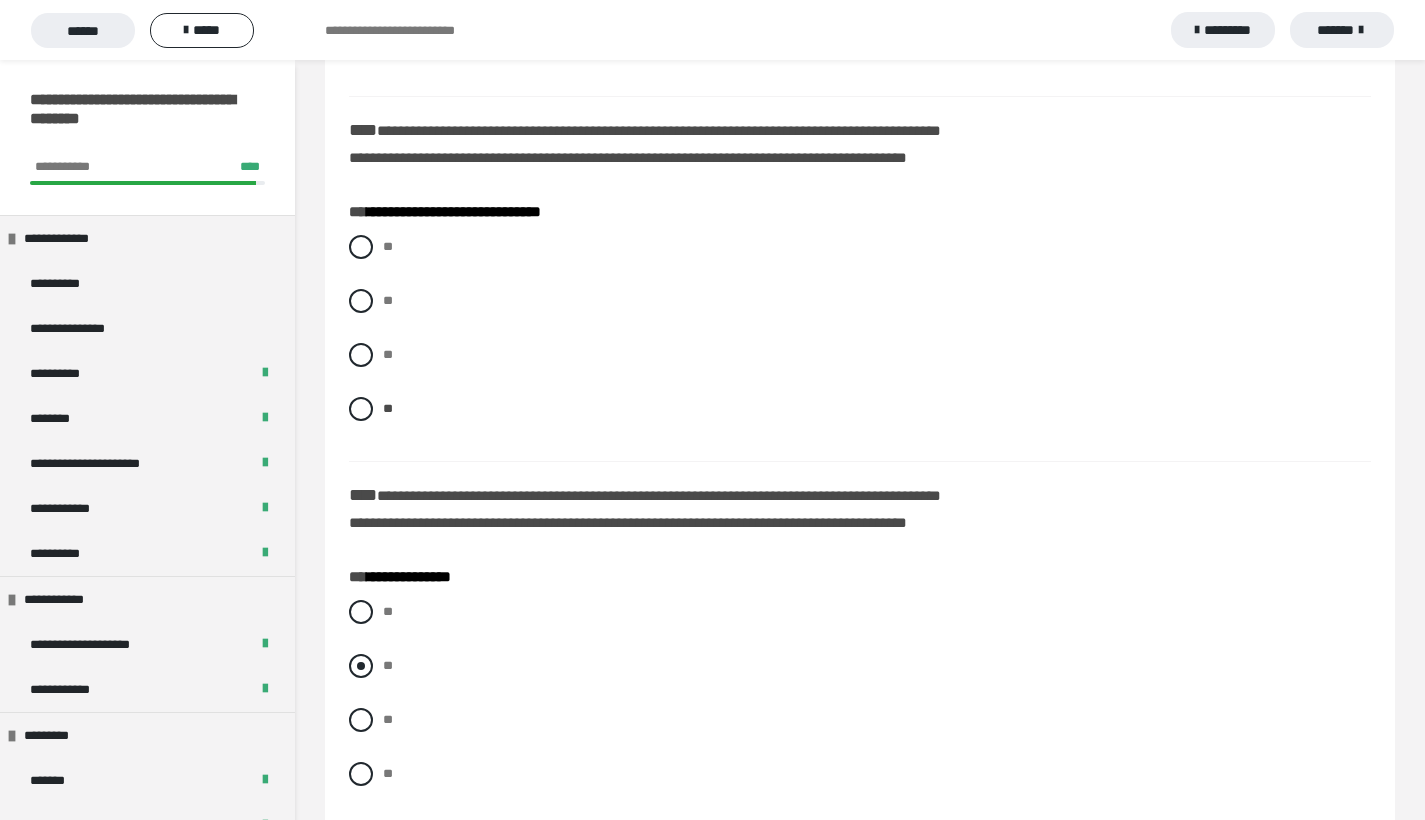 scroll, scrollTop: 3952, scrollLeft: 0, axis: vertical 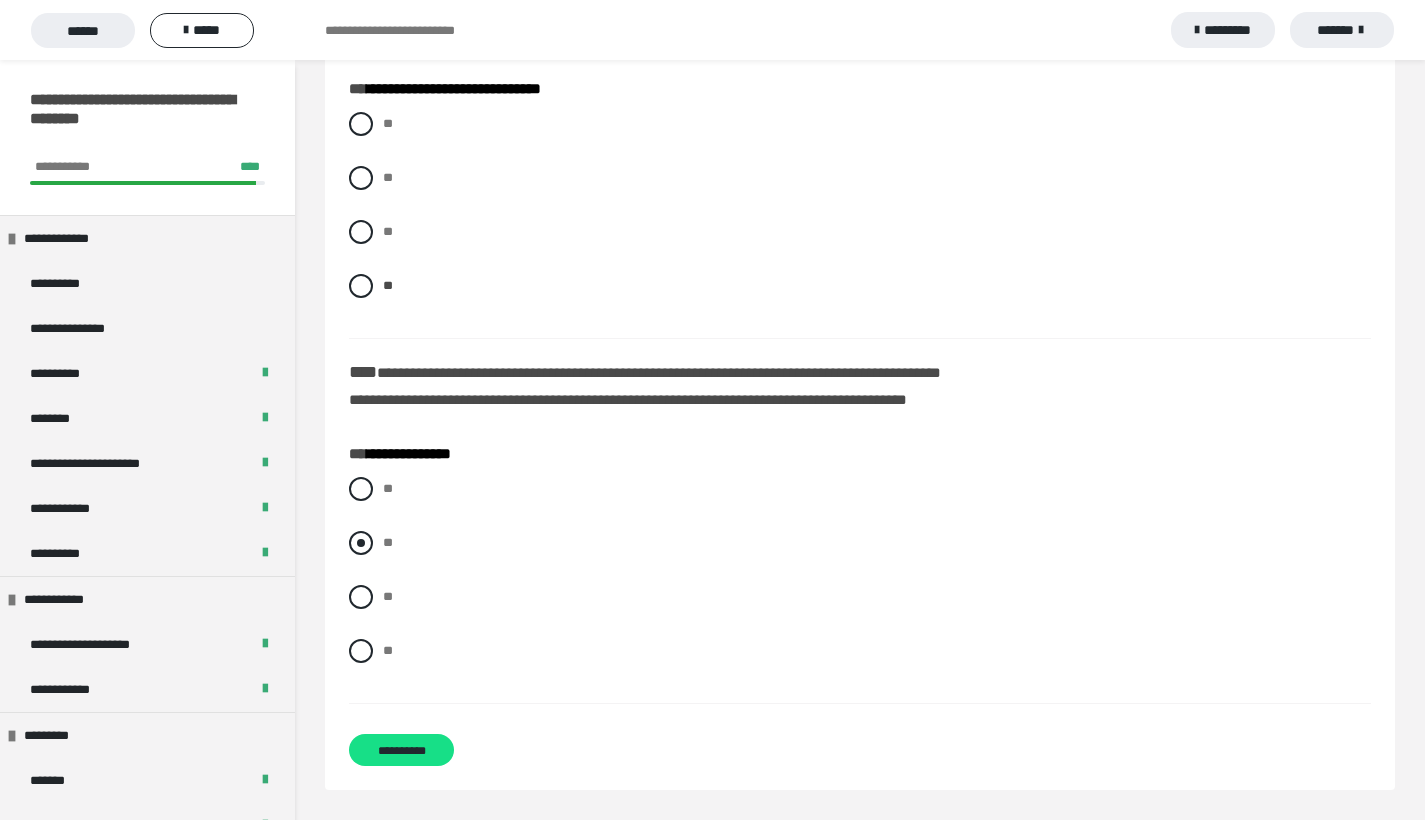 click at bounding box center [361, 543] 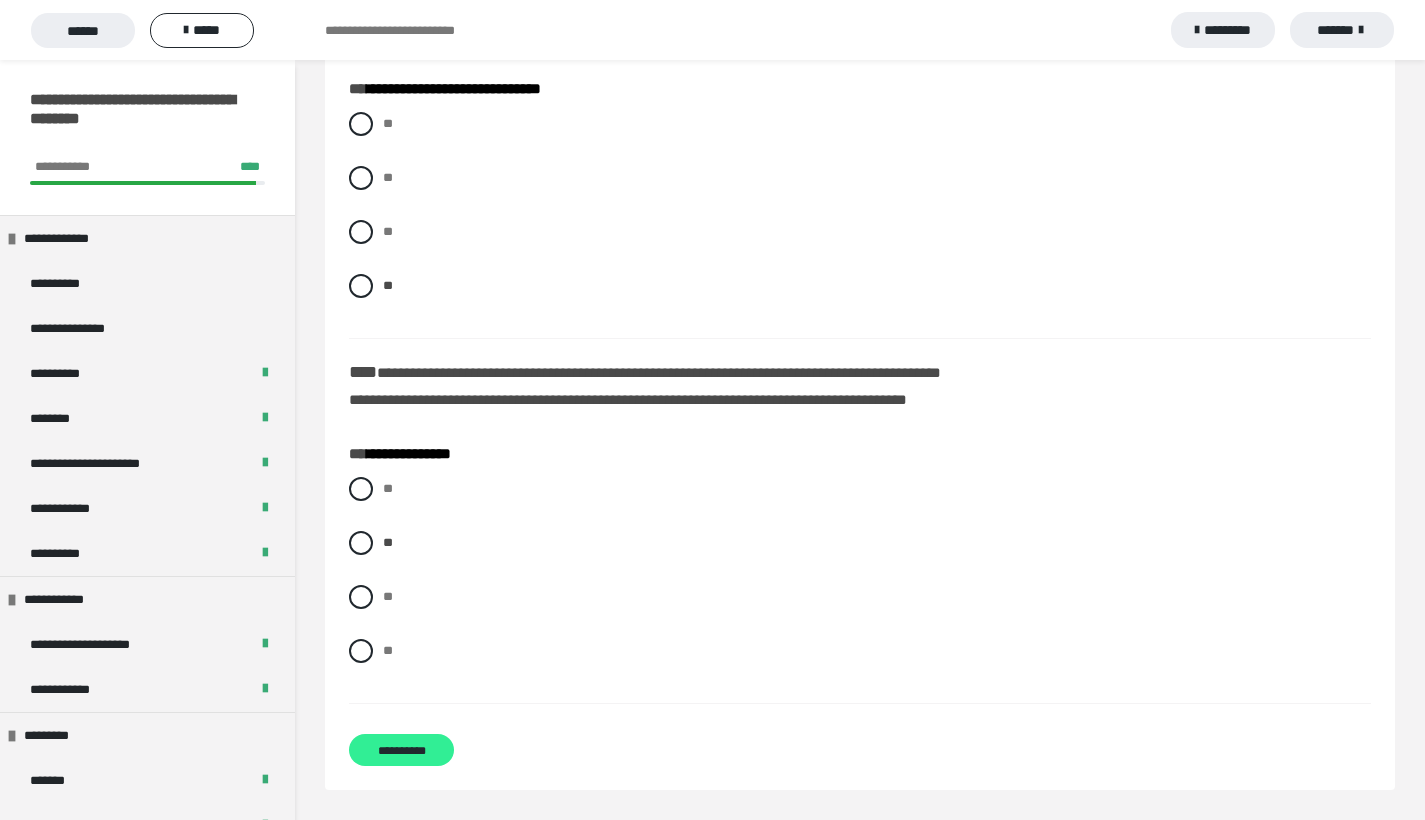 click on "**********" at bounding box center (401, 750) 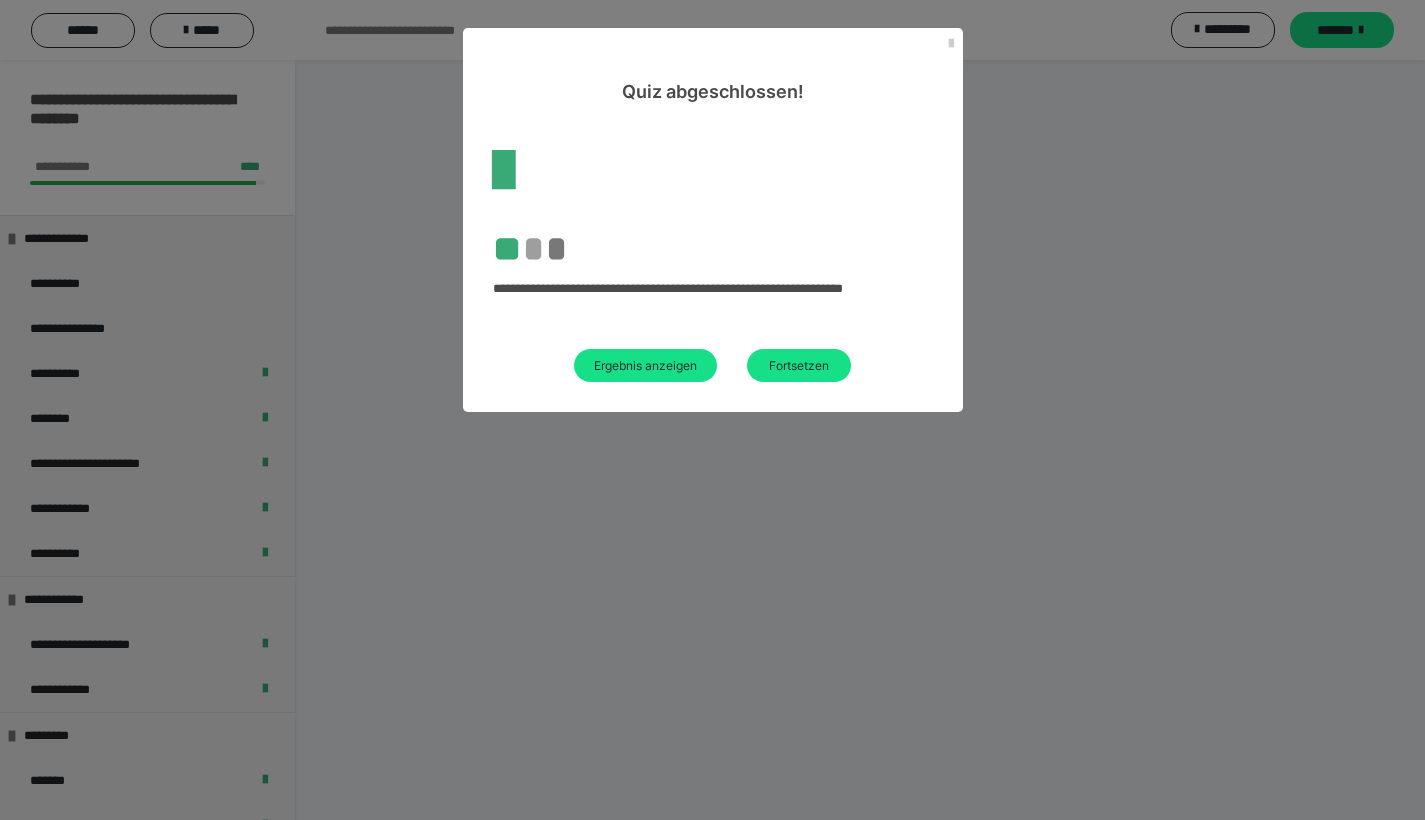 scroll, scrollTop: 60, scrollLeft: 0, axis: vertical 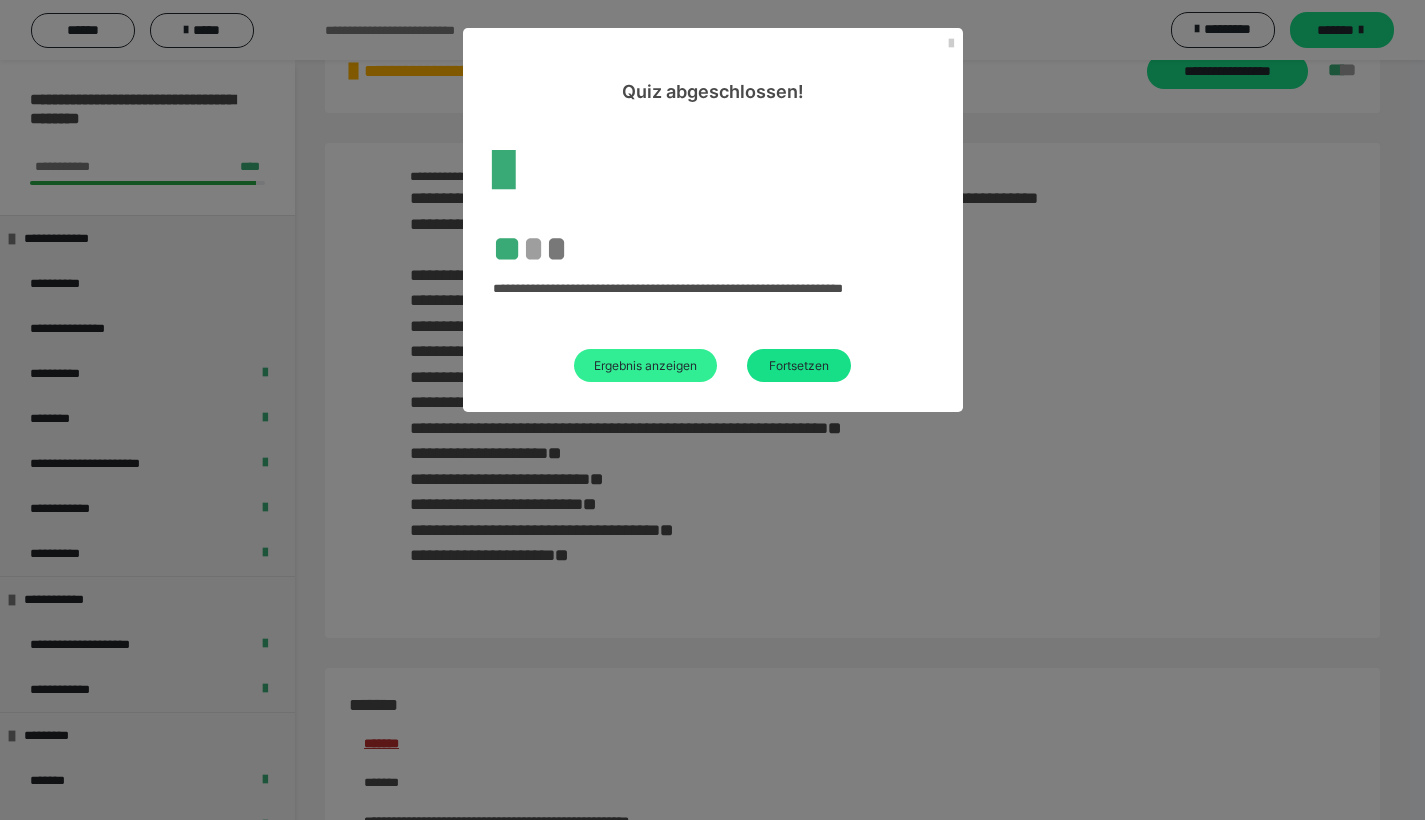 click on "Ergebnis anzeigen" at bounding box center (645, 365) 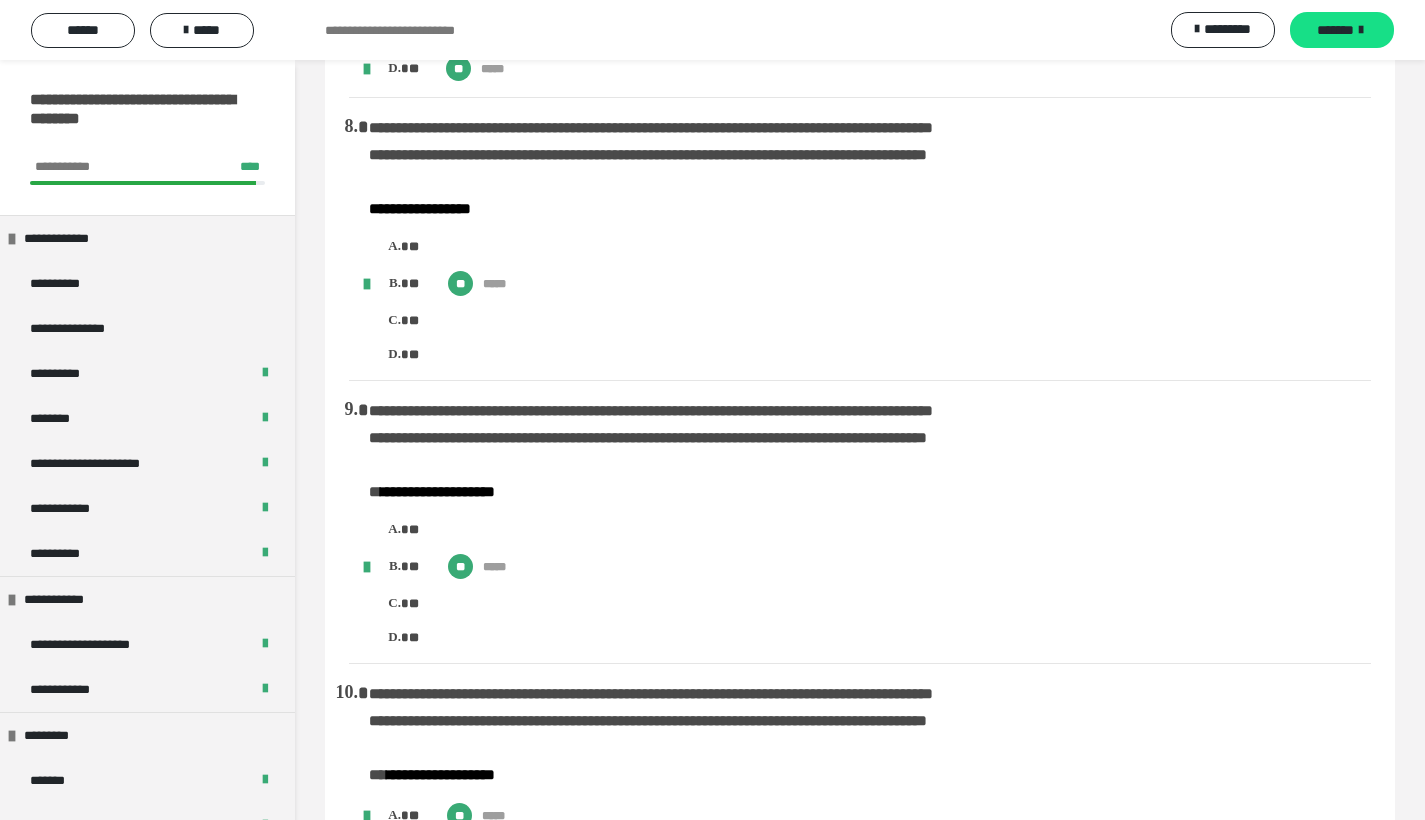 scroll, scrollTop: 2669, scrollLeft: 0, axis: vertical 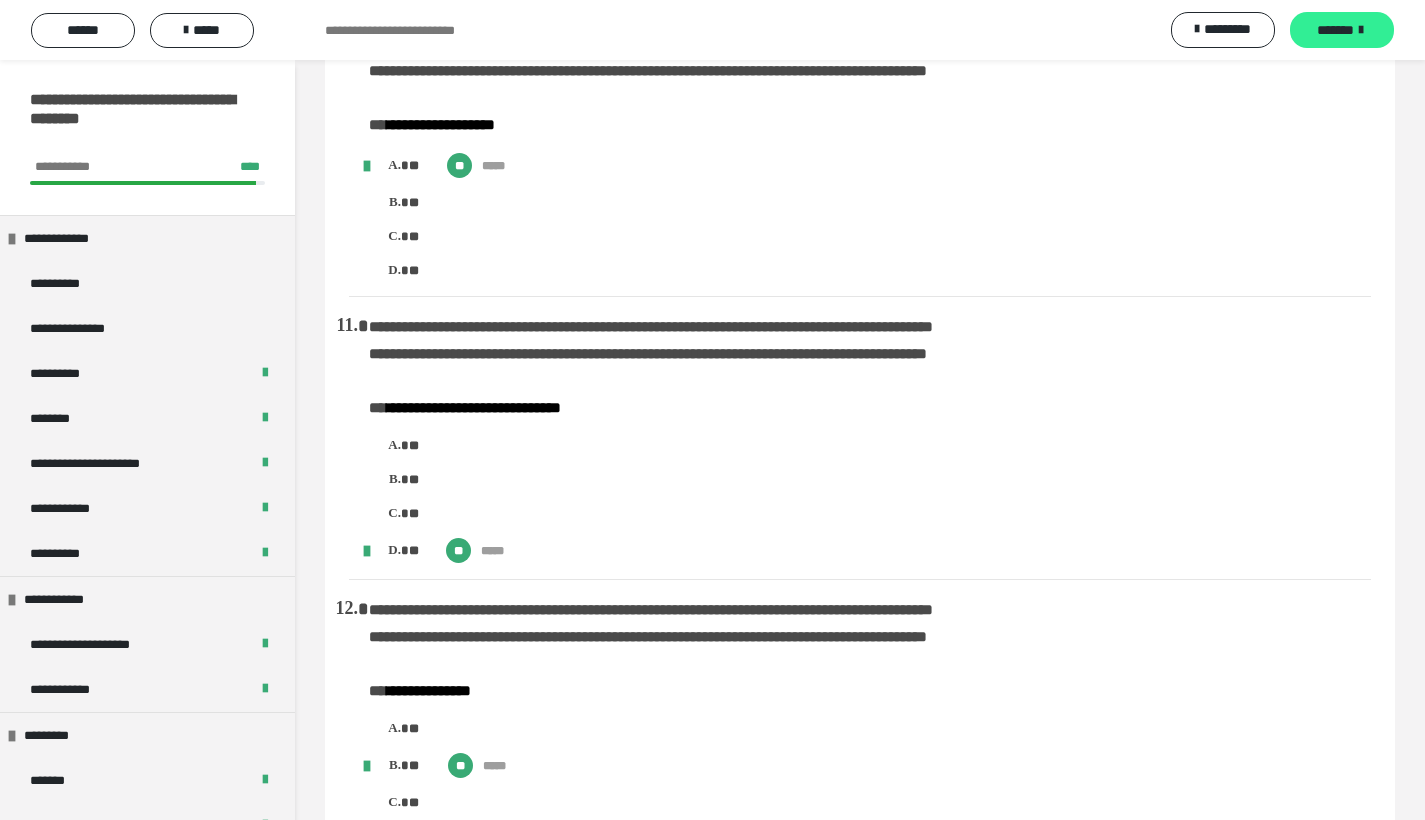 click on "*******" at bounding box center [1335, 30] 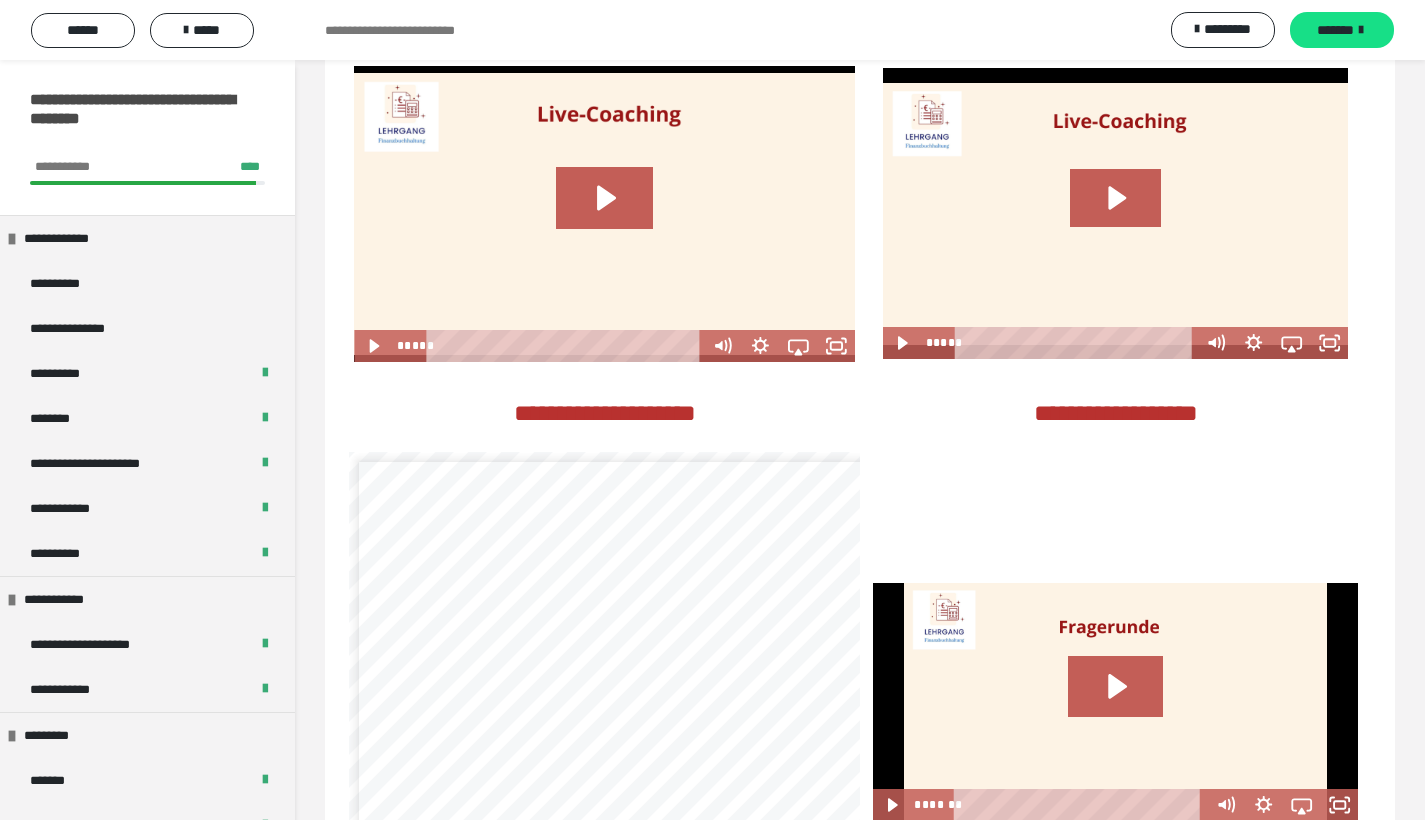 scroll, scrollTop: 3880, scrollLeft: 0, axis: vertical 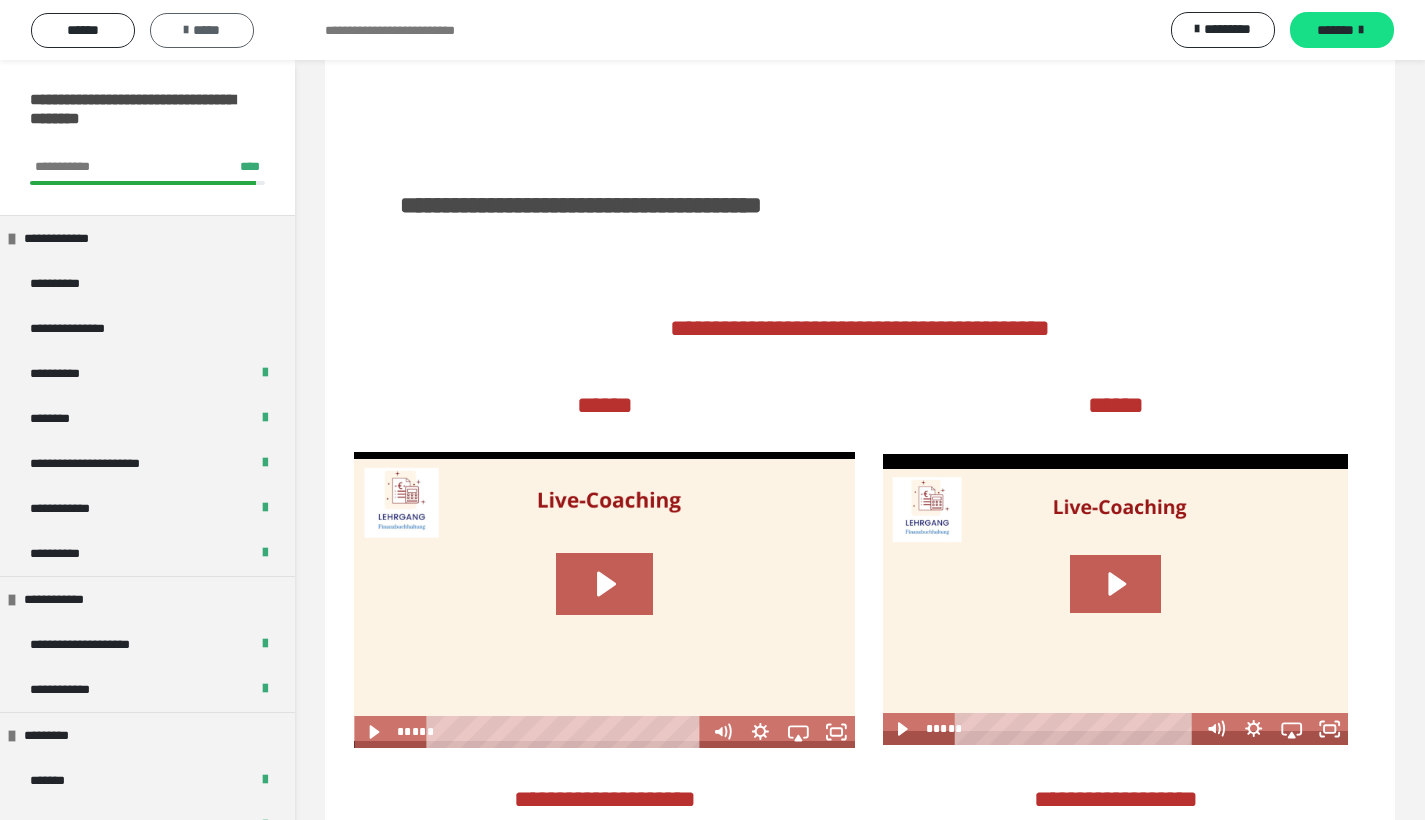 click on "*****" at bounding box center [202, 30] 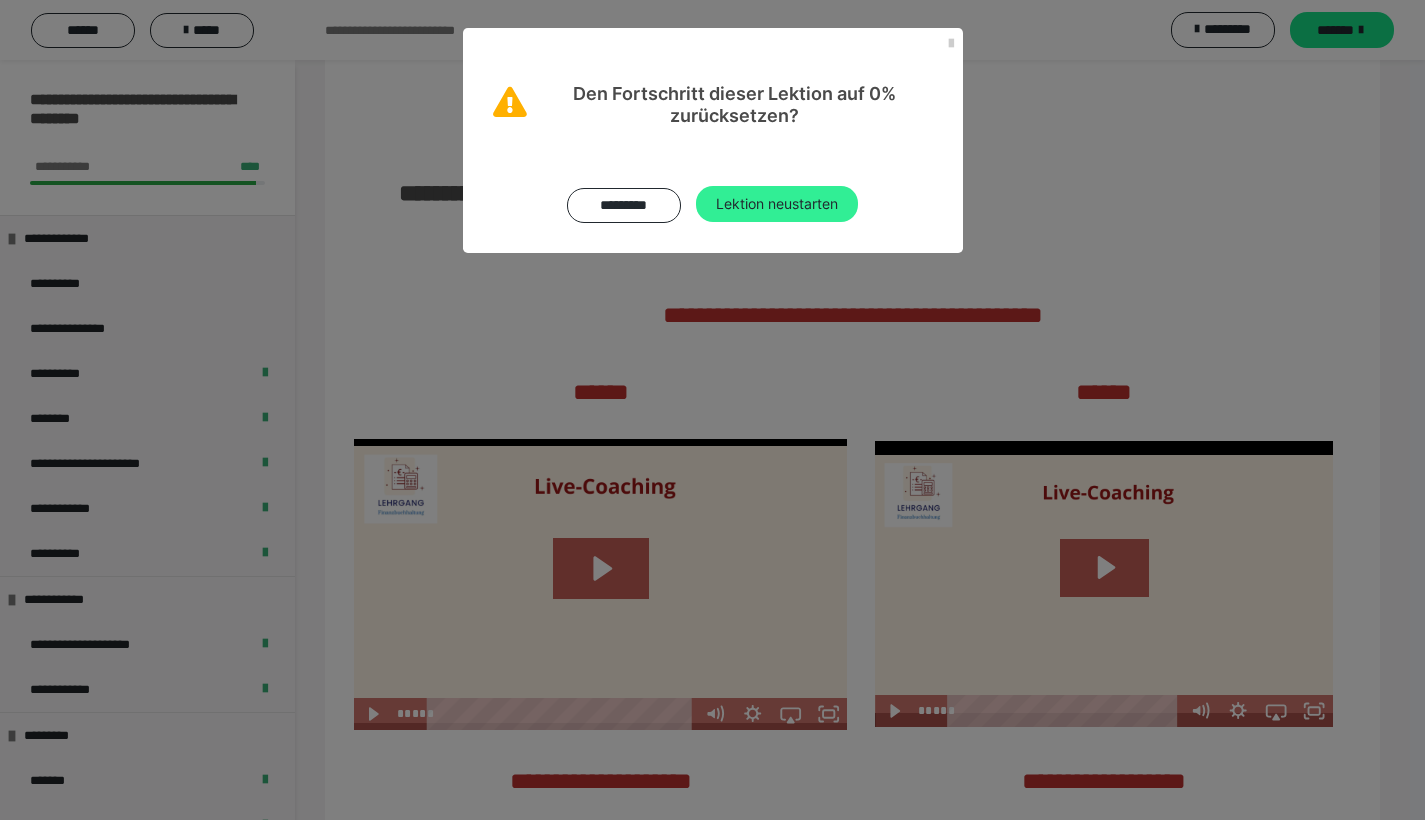 click on "Lektion neustarten" at bounding box center (777, 204) 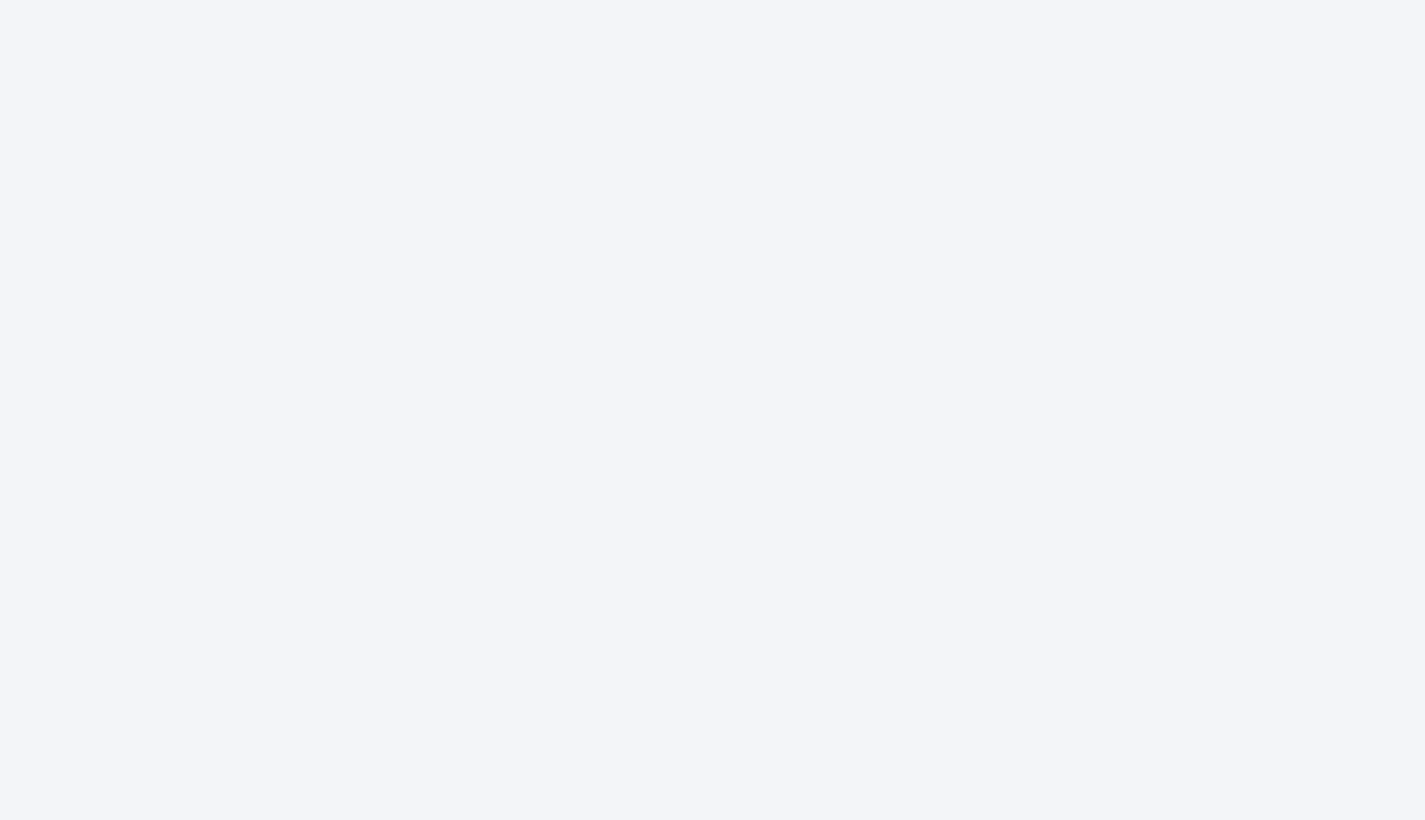 scroll, scrollTop: 0, scrollLeft: 0, axis: both 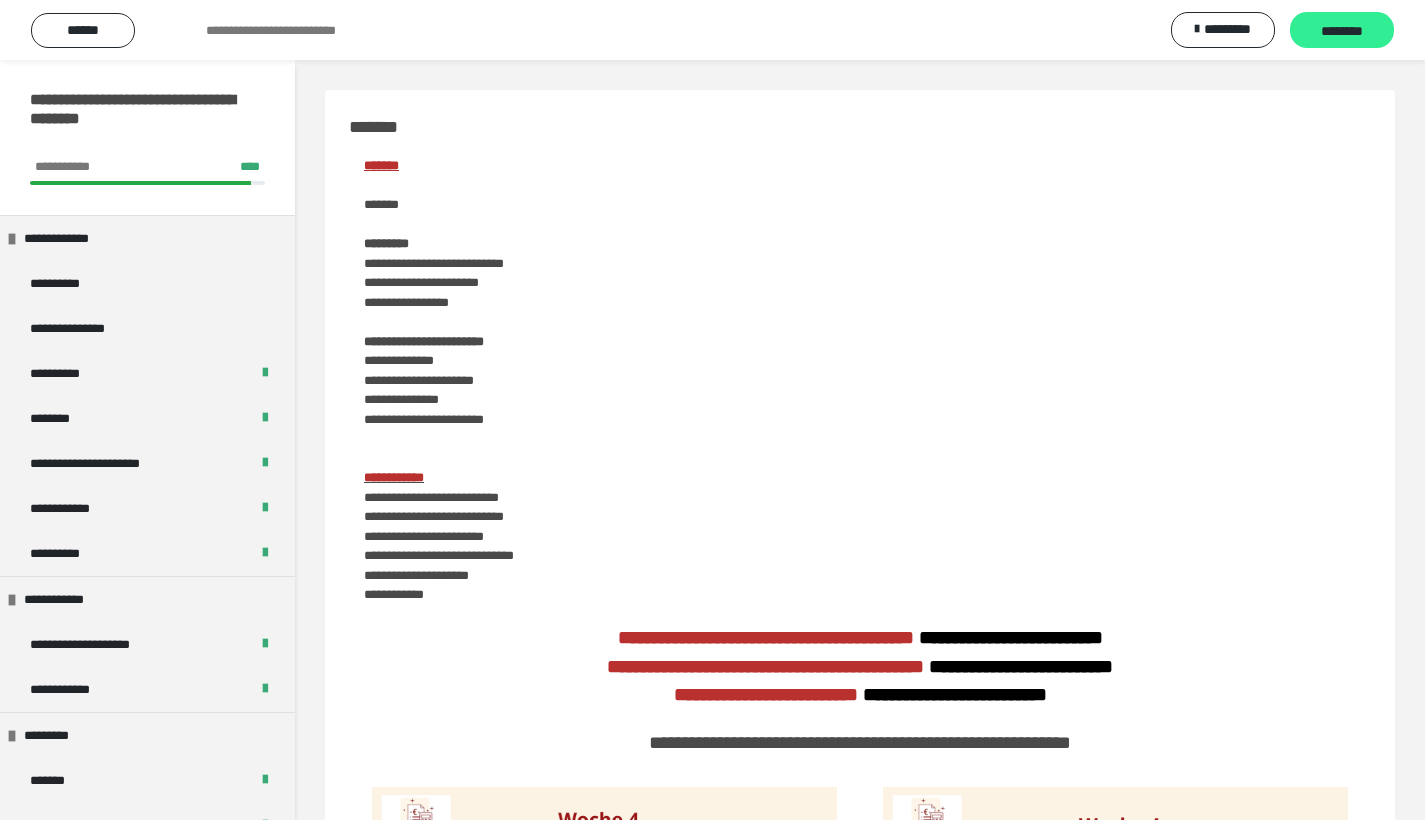 click on "********" at bounding box center [1342, 31] 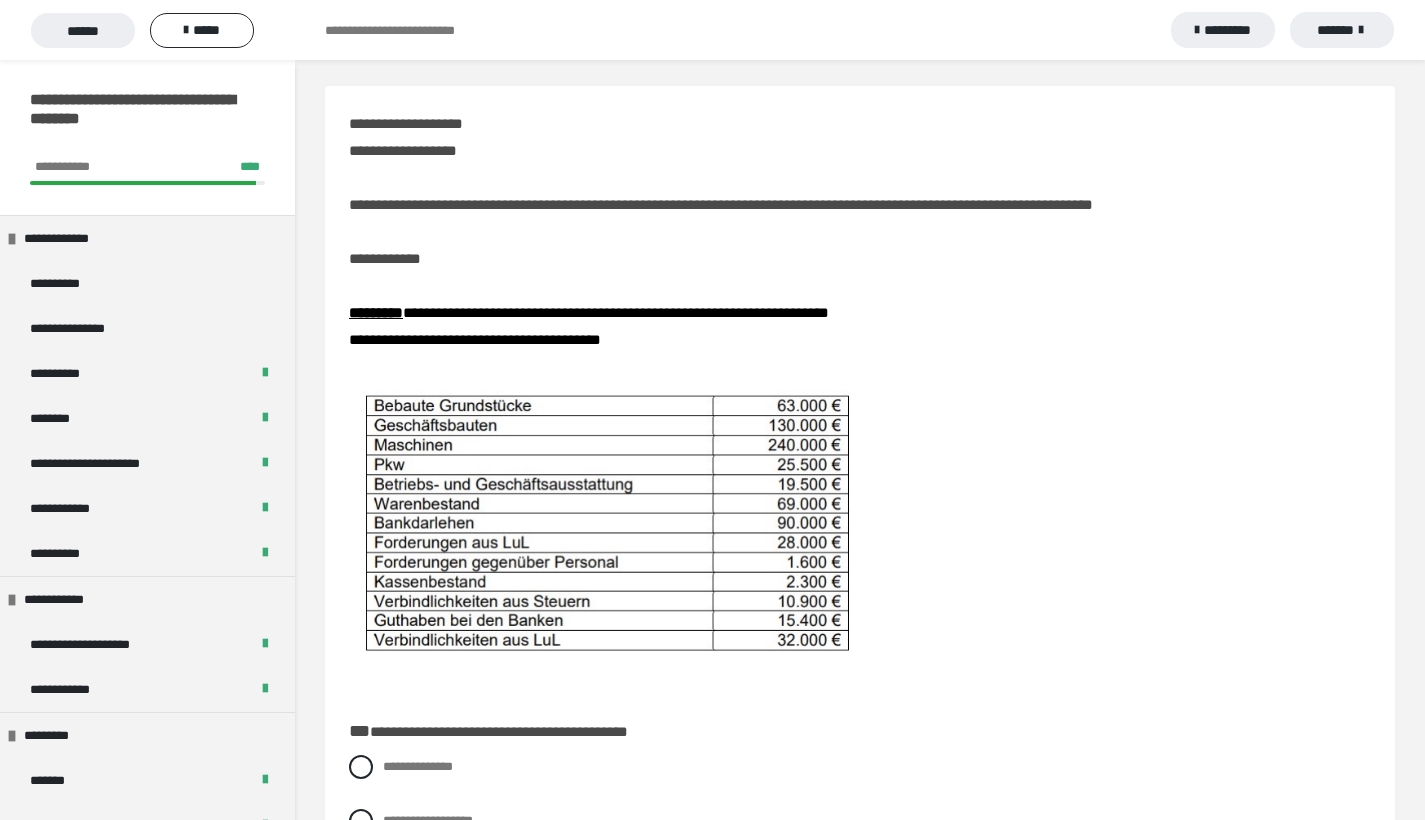 scroll, scrollTop: 157, scrollLeft: 0, axis: vertical 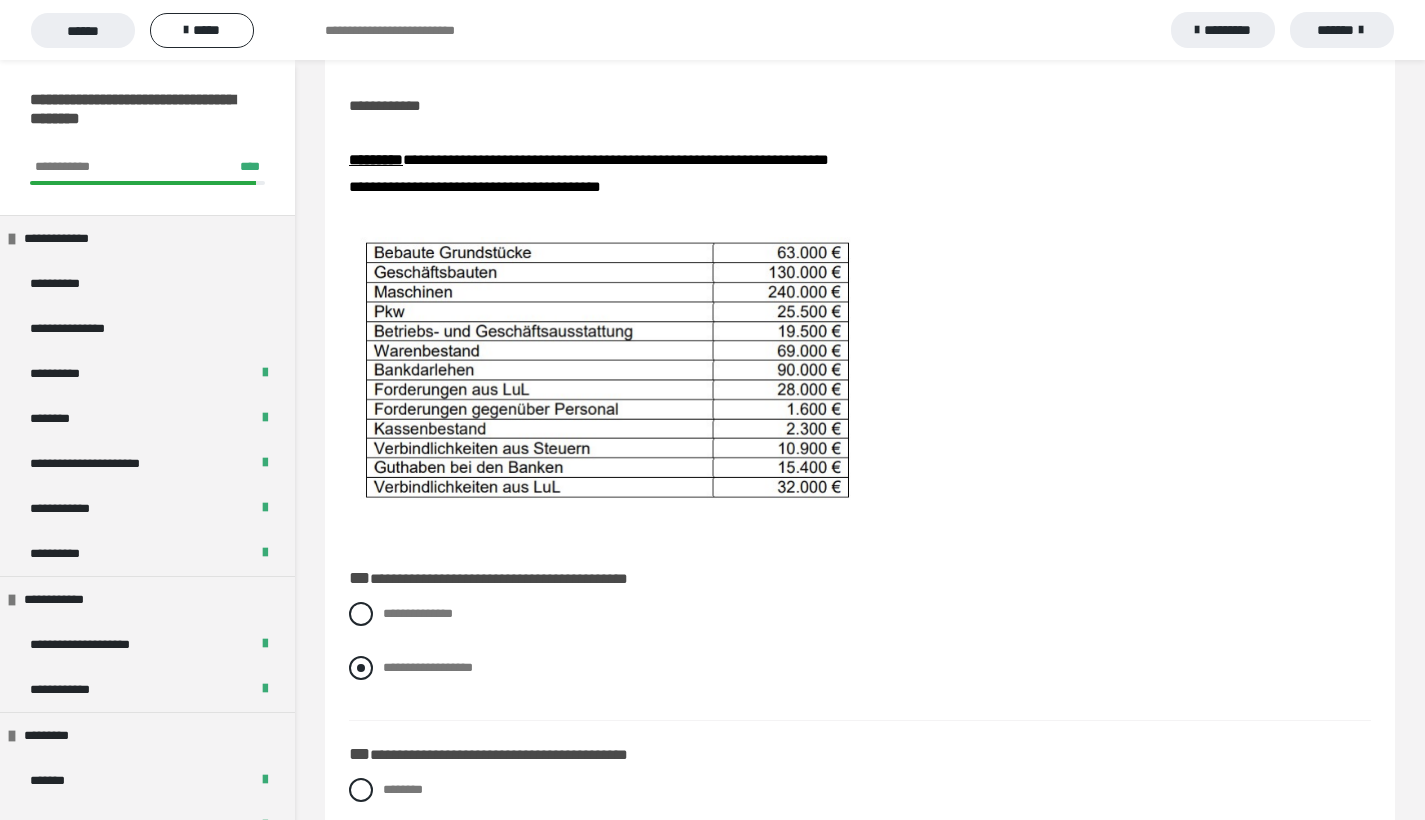 click at bounding box center (361, 668) 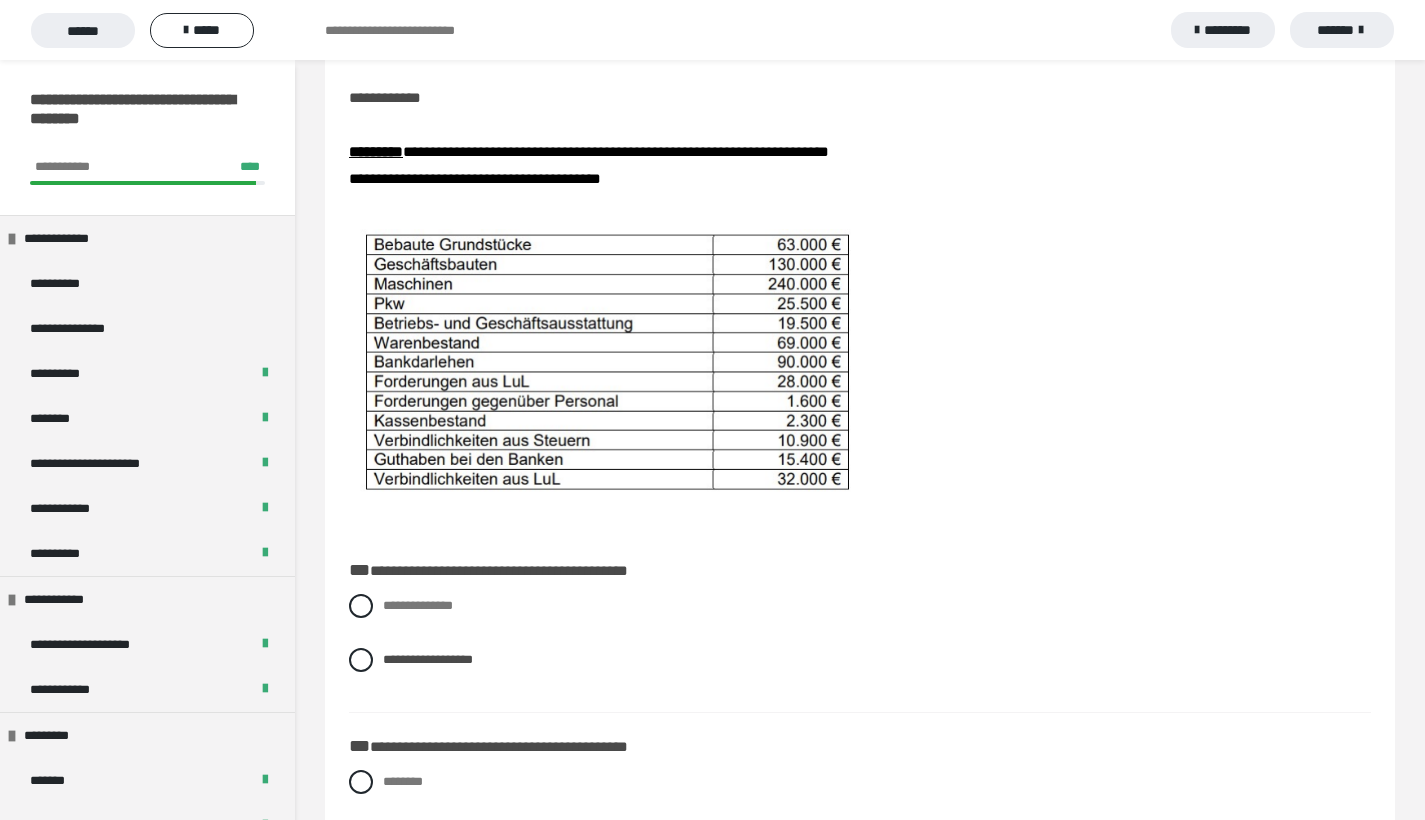 scroll, scrollTop: 290, scrollLeft: 0, axis: vertical 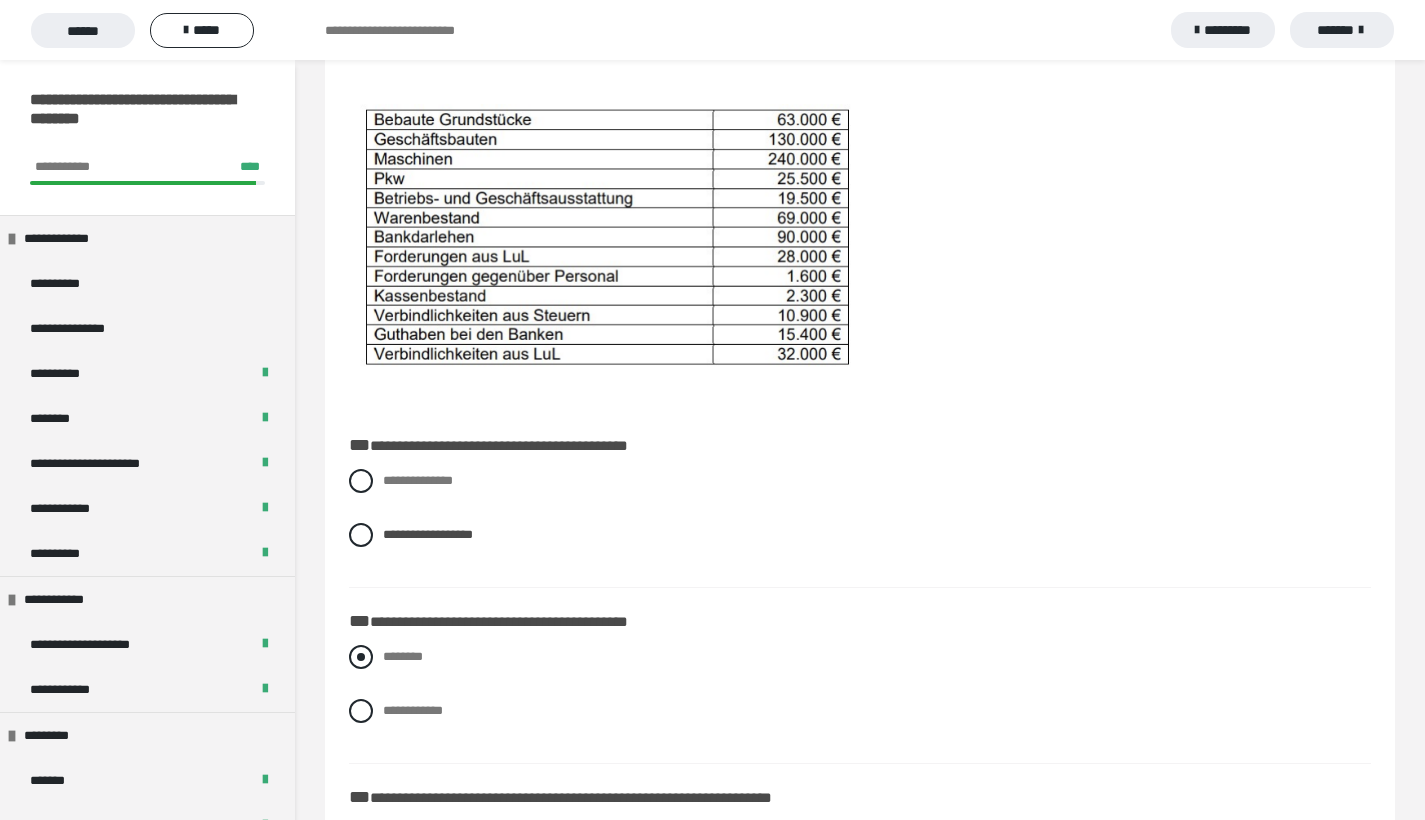click at bounding box center (361, 657) 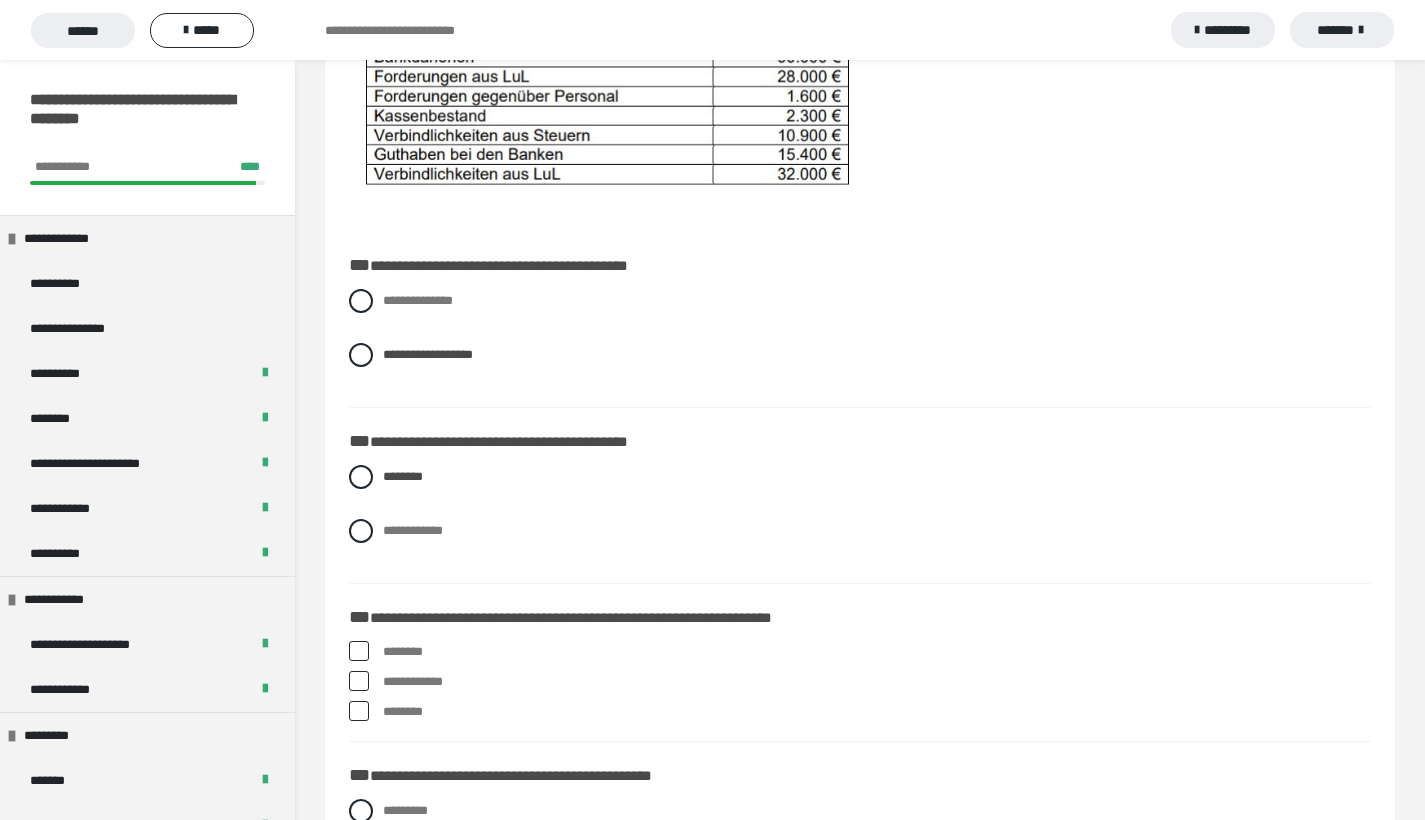 scroll, scrollTop: 585, scrollLeft: 0, axis: vertical 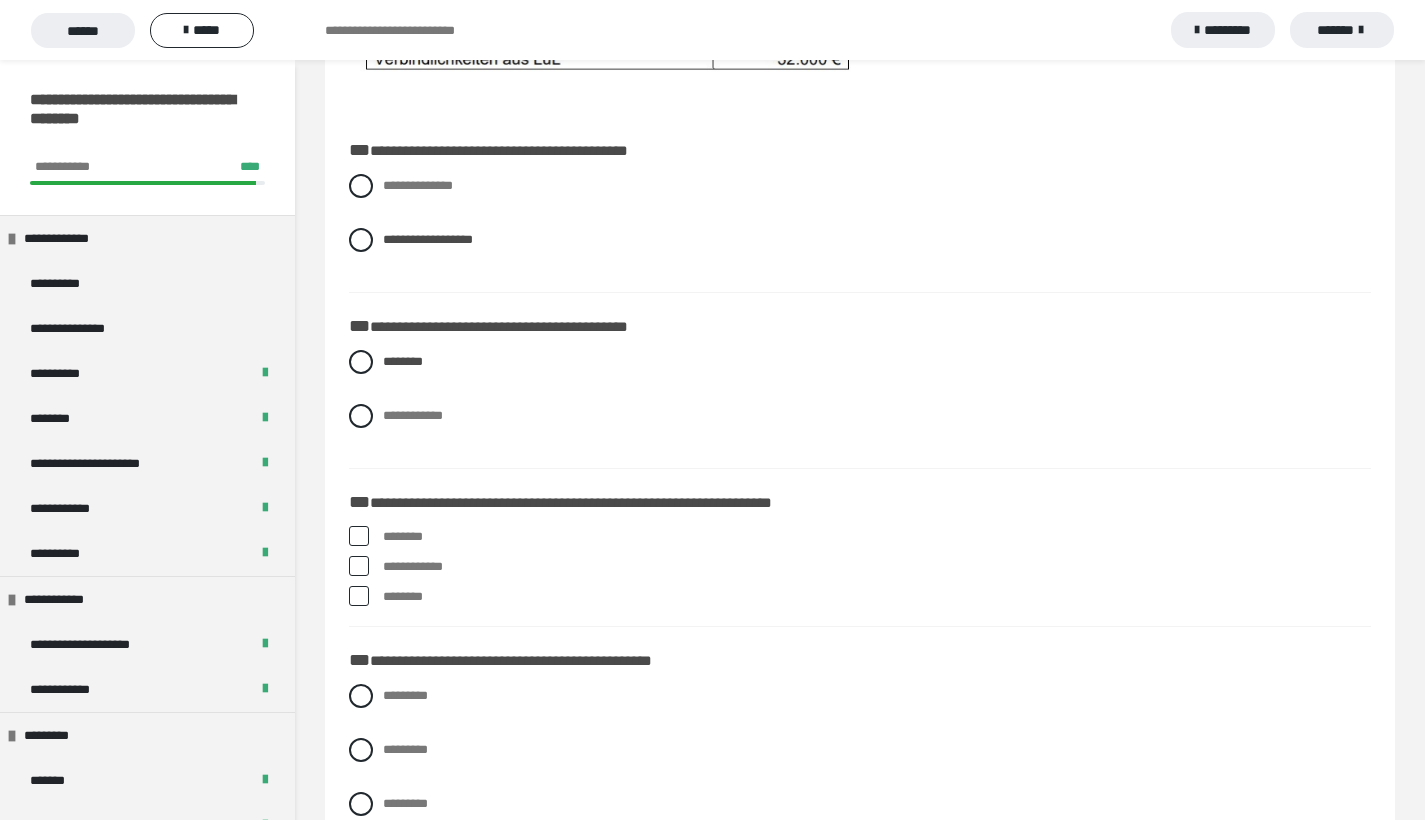 click at bounding box center (359, 566) 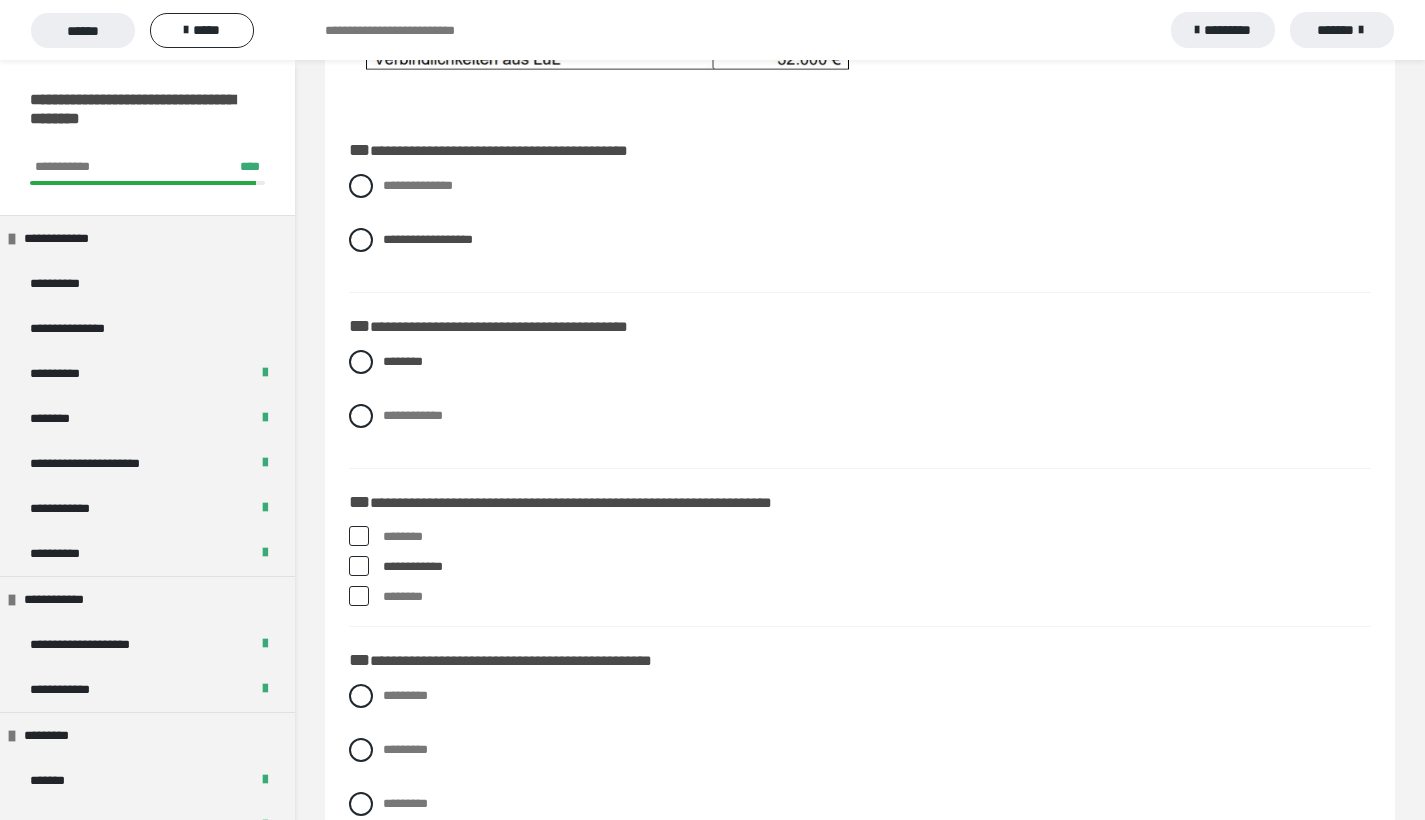 click on "********" at bounding box center (860, 597) 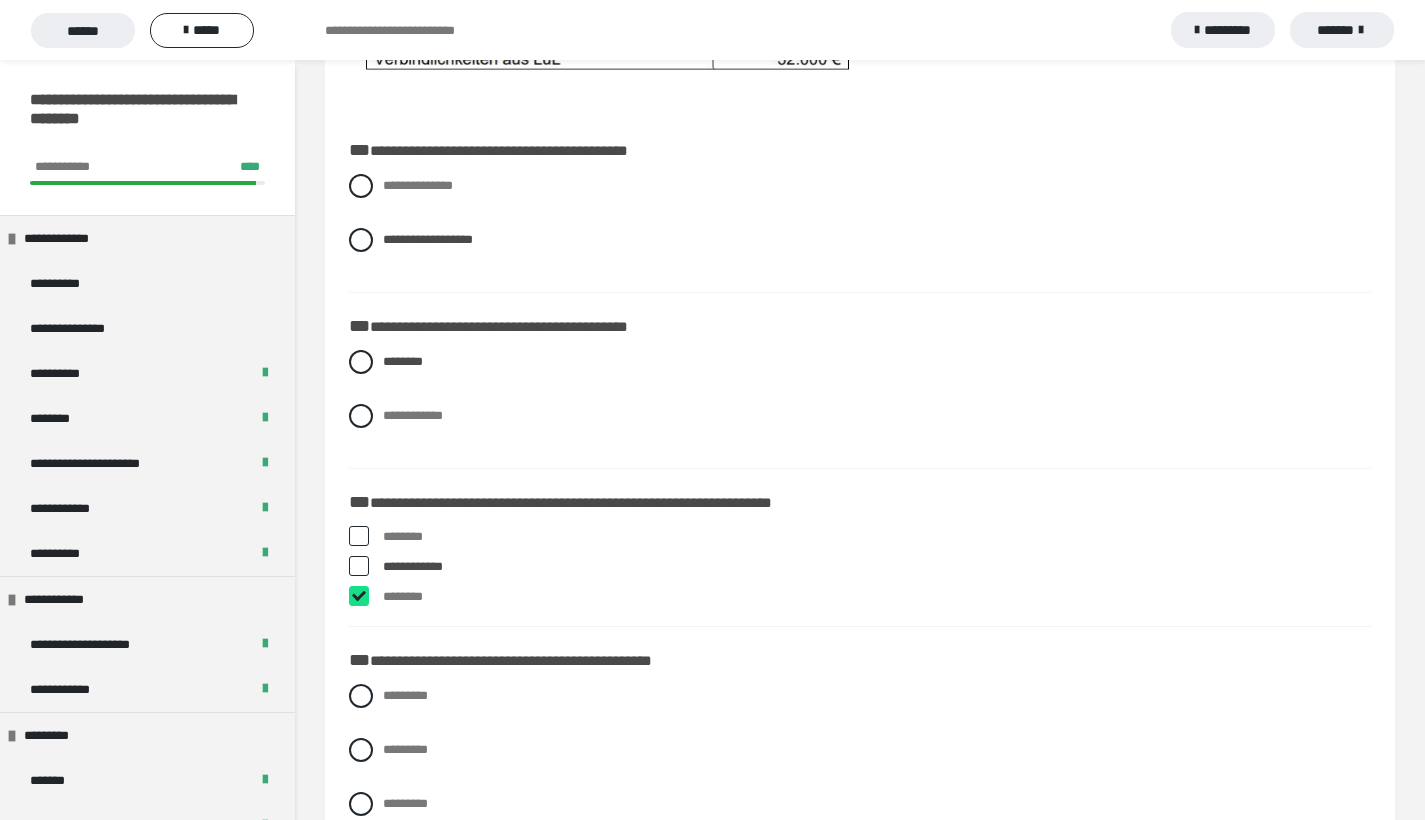 checkbox on "****" 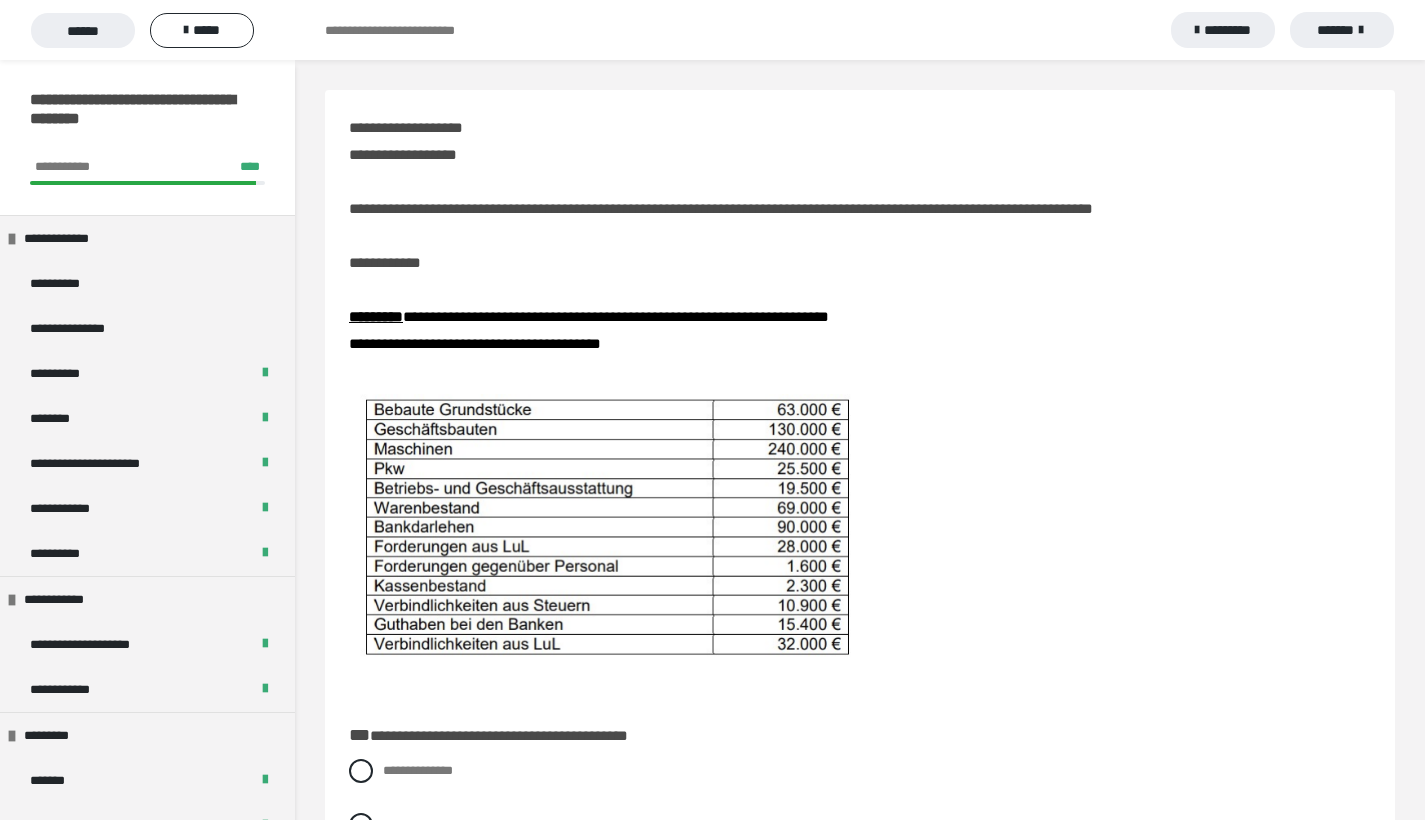 scroll, scrollTop: 1003, scrollLeft: 0, axis: vertical 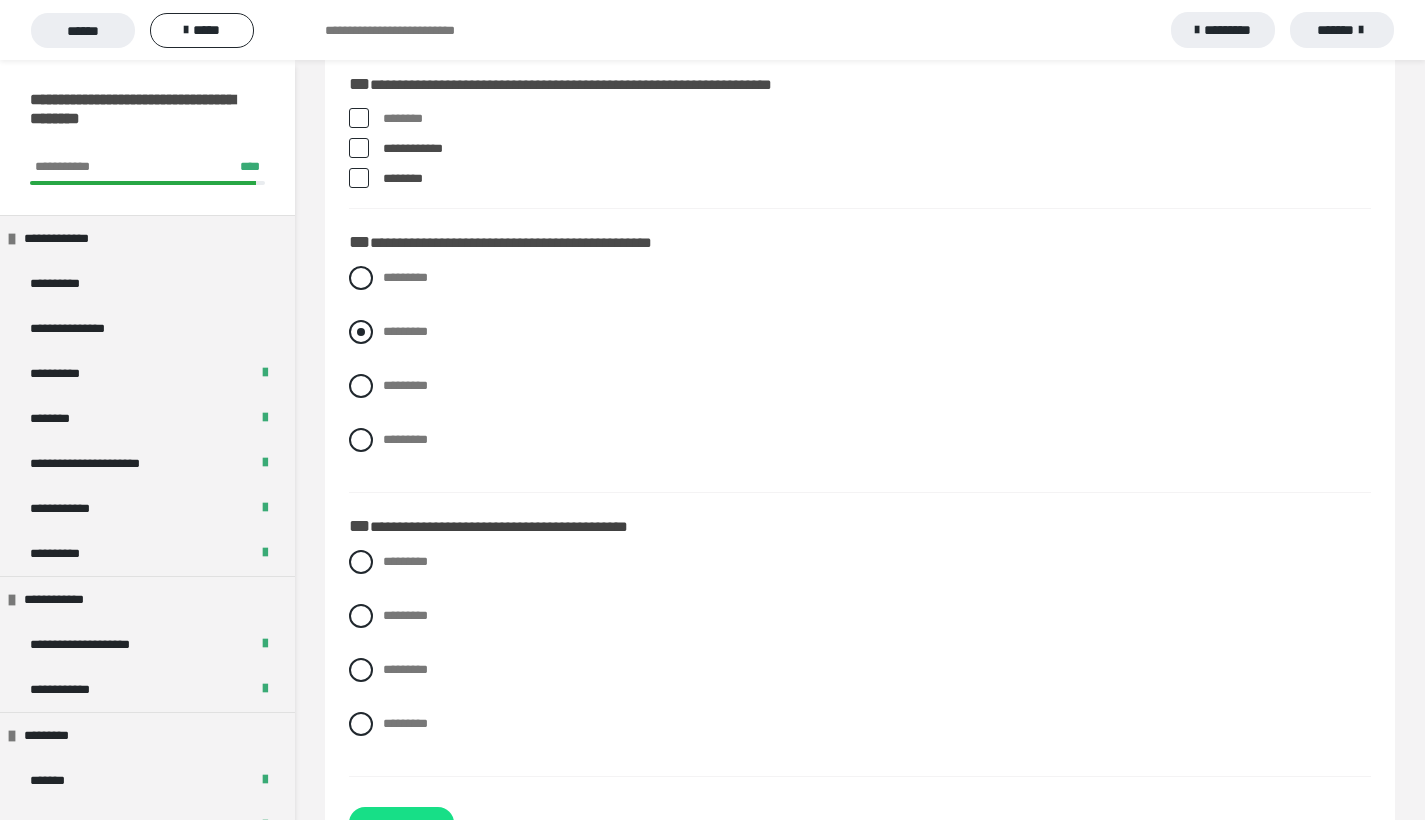 click at bounding box center (361, 332) 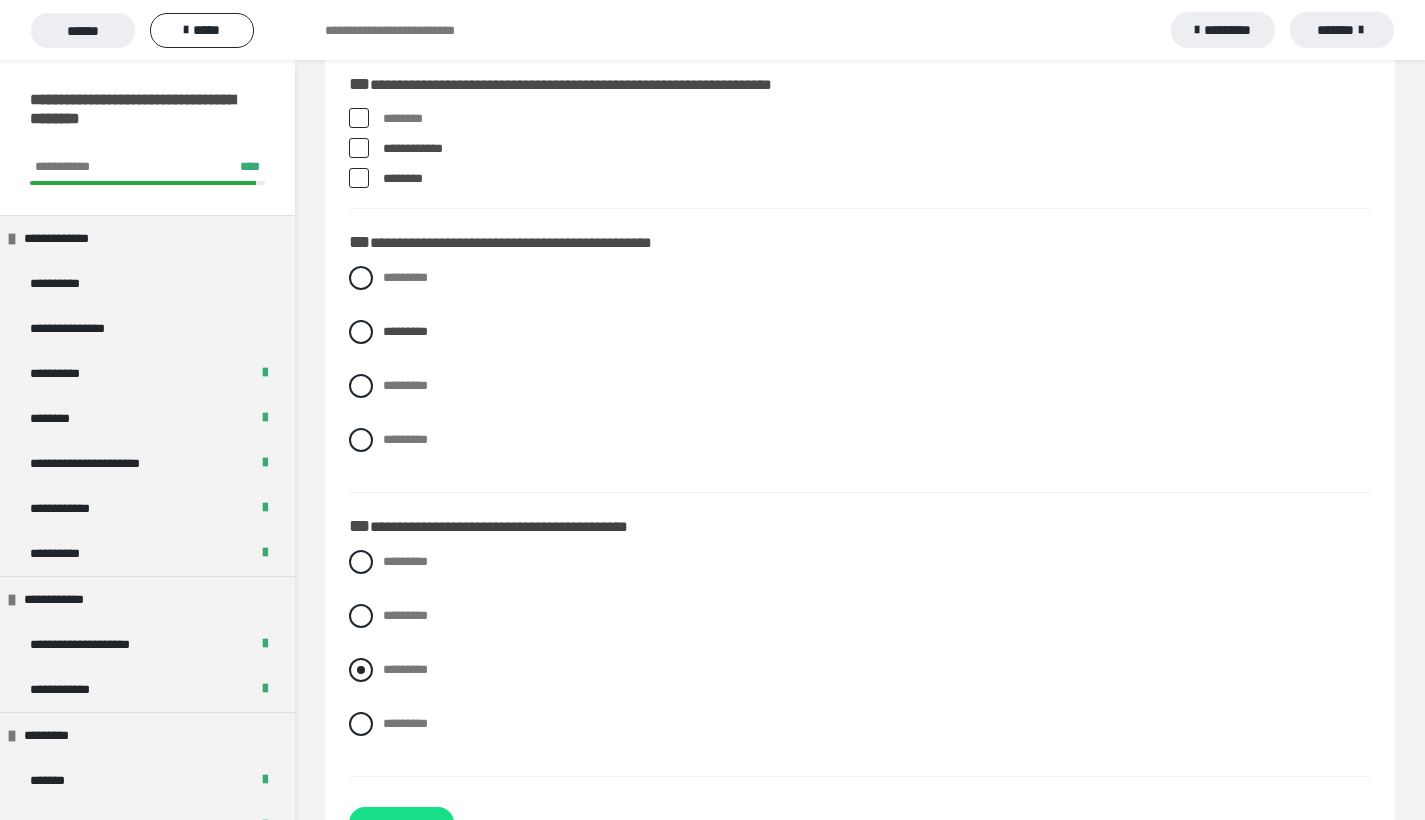 drag, startPoint x: 358, startPoint y: 556, endPoint x: 359, endPoint y: 668, distance: 112.00446 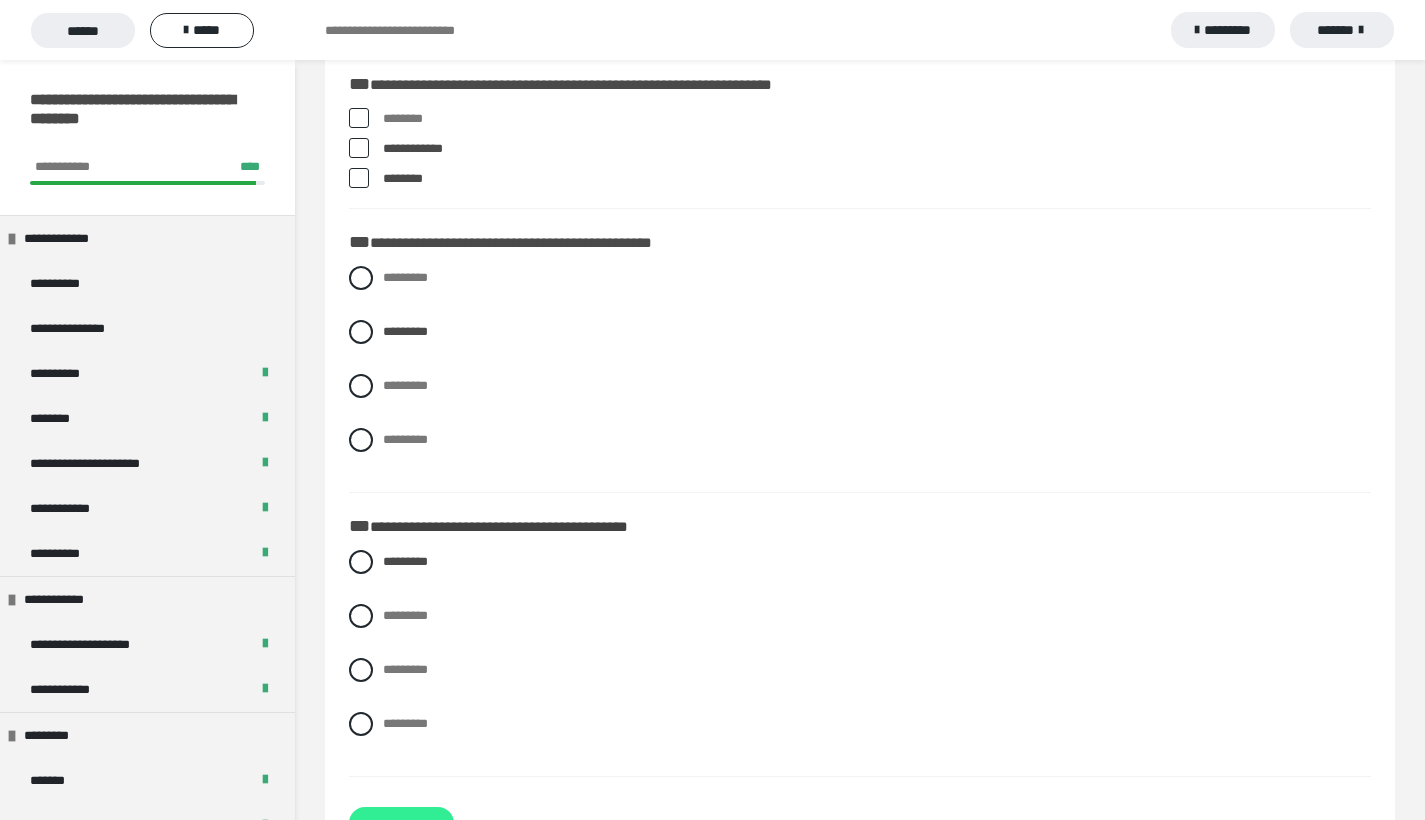 click on "**********" at bounding box center [401, 823] 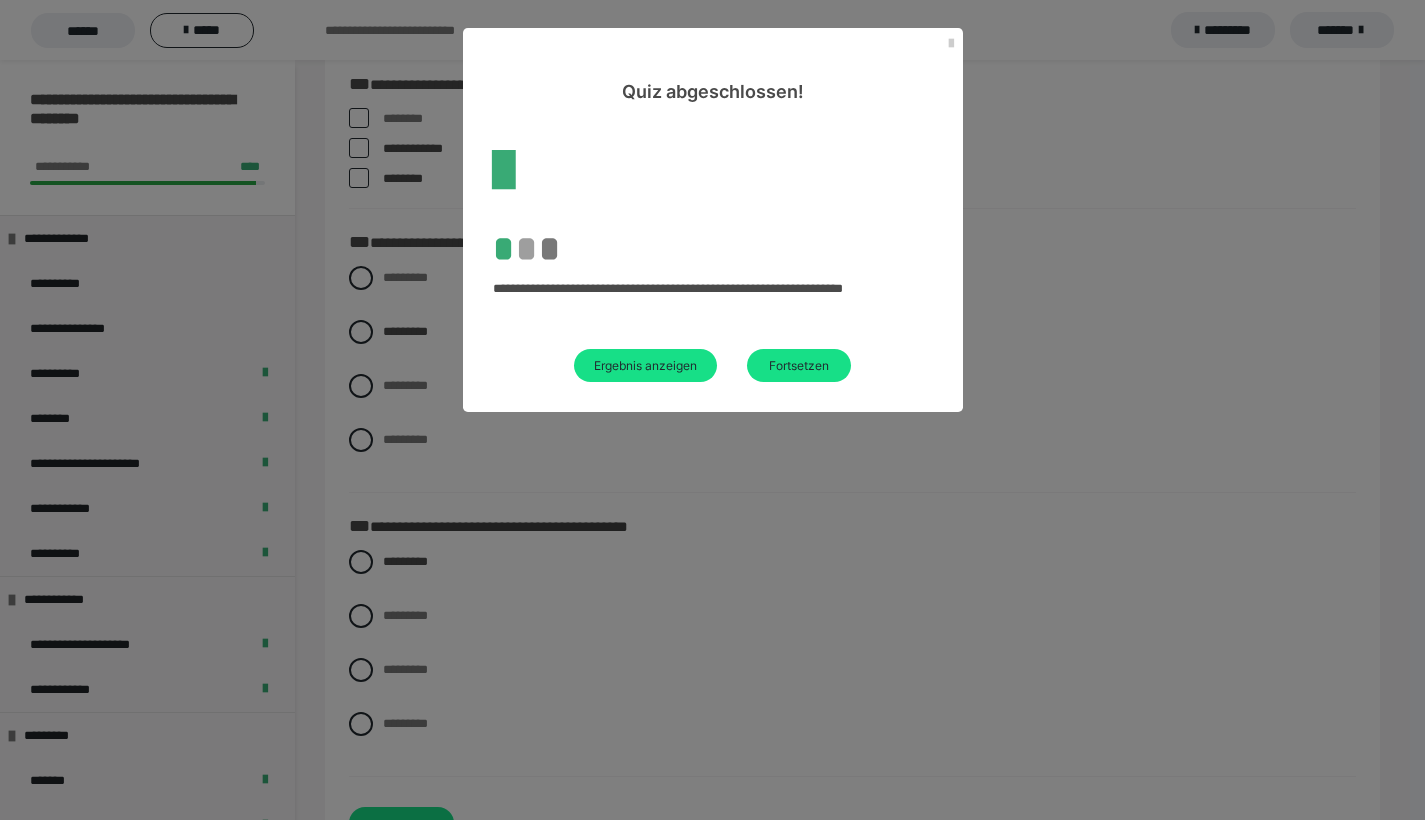 scroll, scrollTop: 60, scrollLeft: 0, axis: vertical 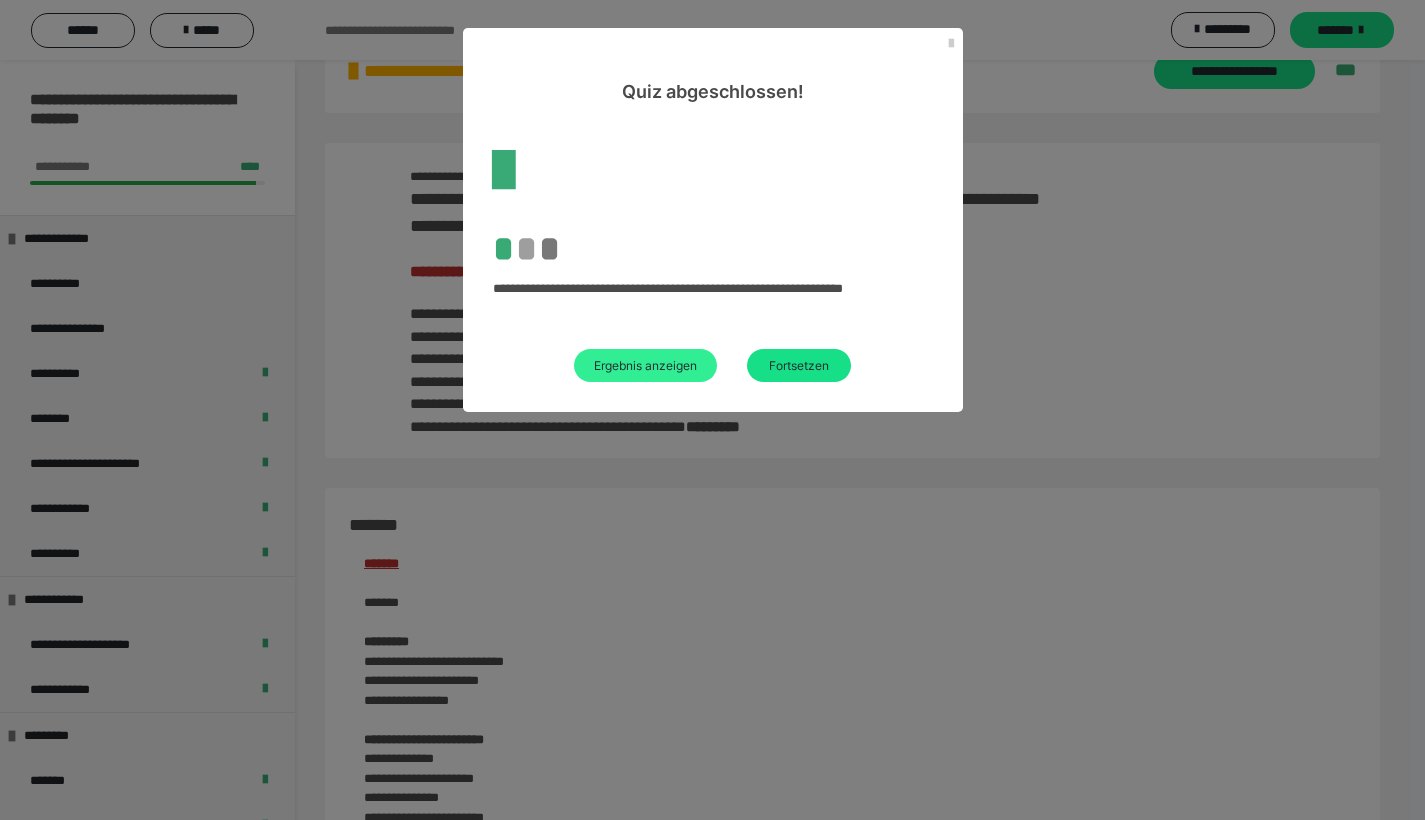 click on "Ergebnis anzeigen" at bounding box center [645, 365] 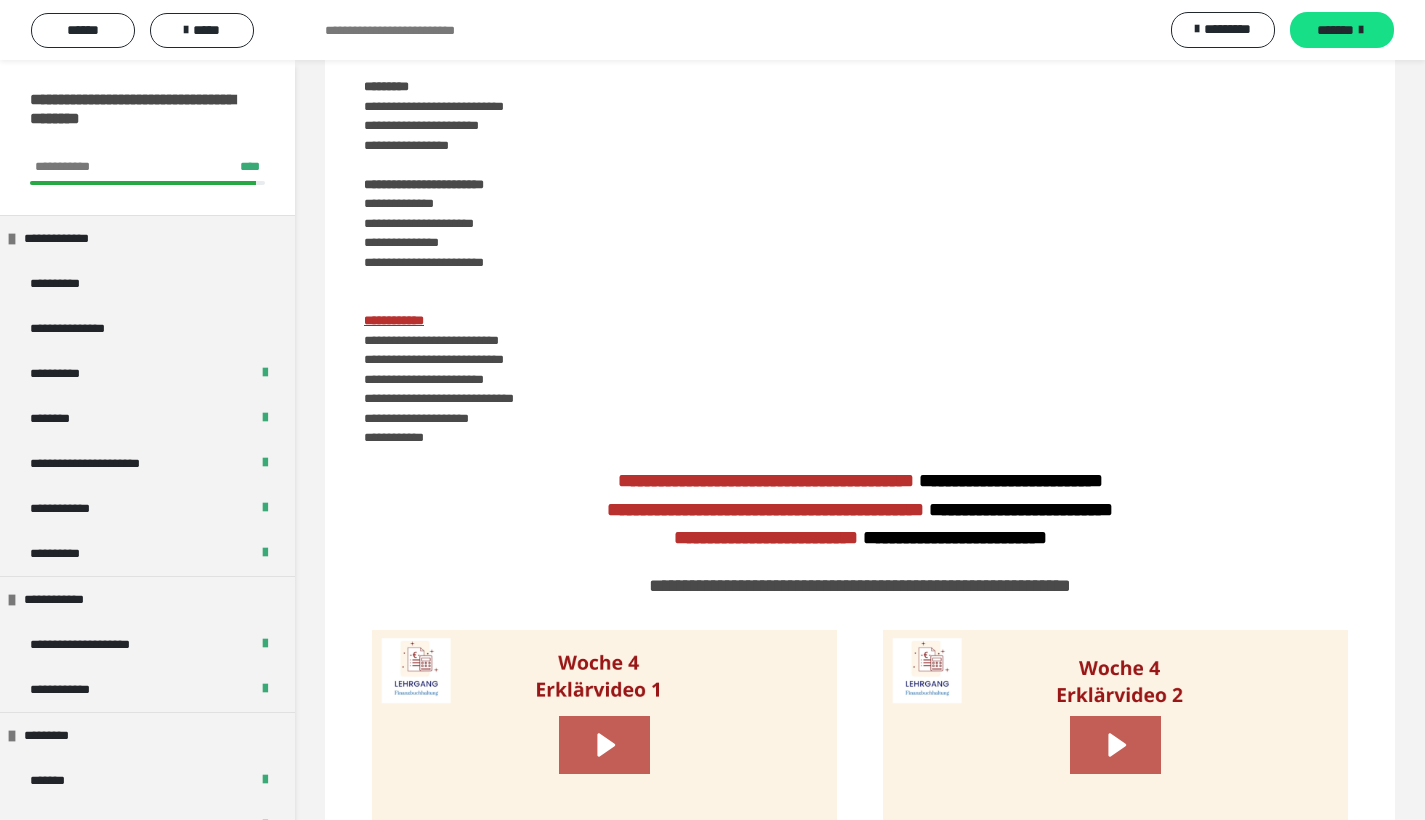 scroll, scrollTop: 0, scrollLeft: 0, axis: both 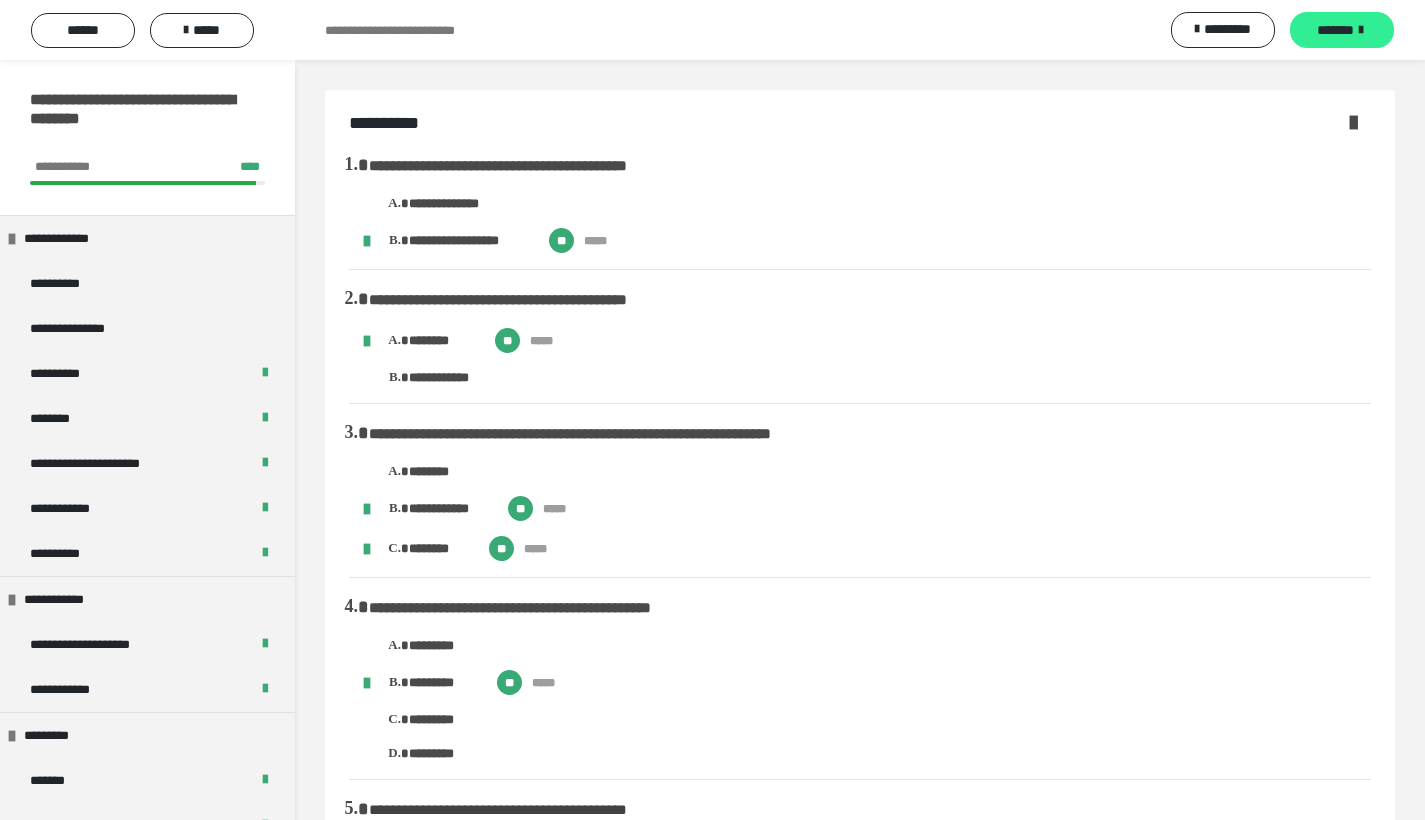 click on "*******" at bounding box center (1335, 30) 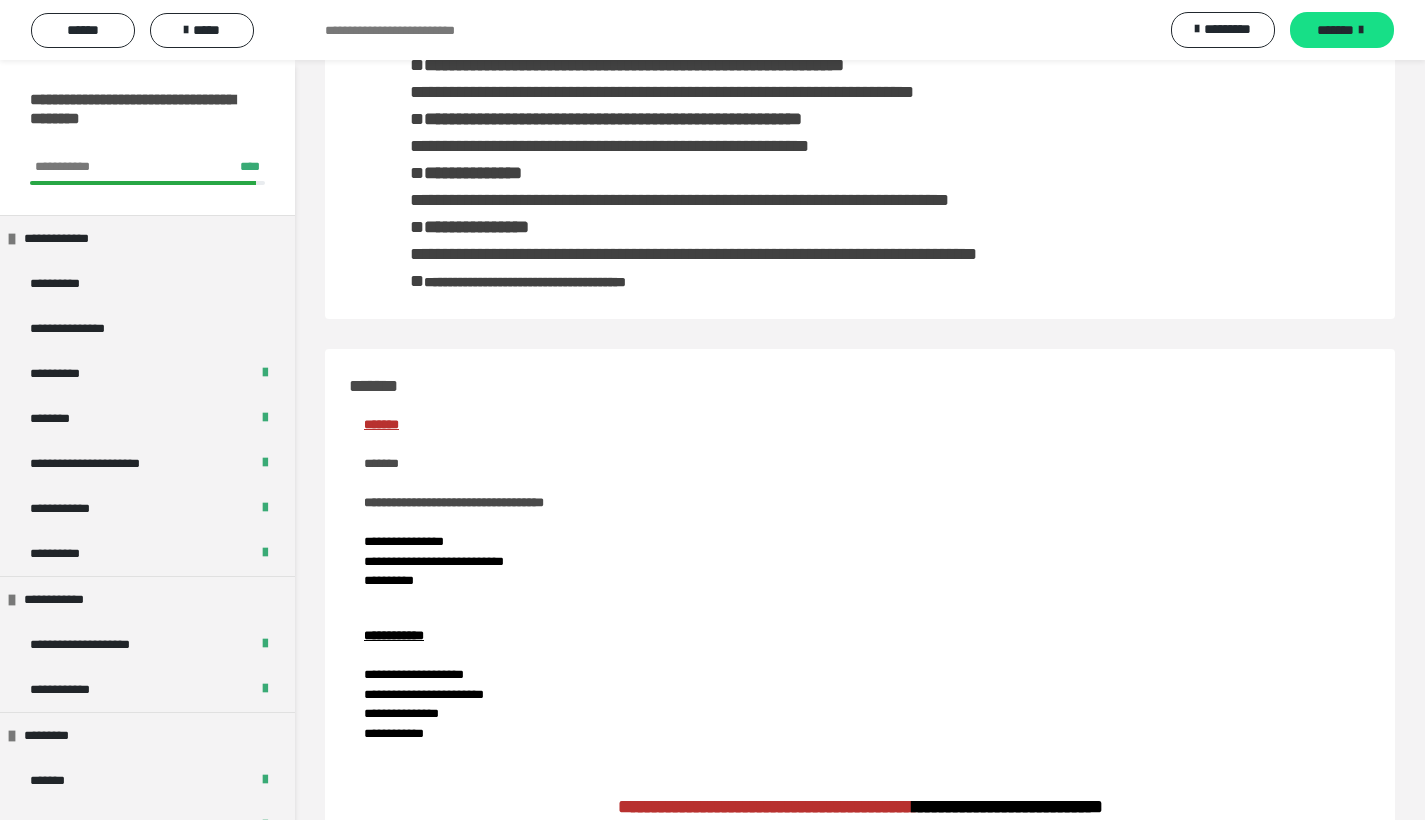 scroll, scrollTop: 1364, scrollLeft: 0, axis: vertical 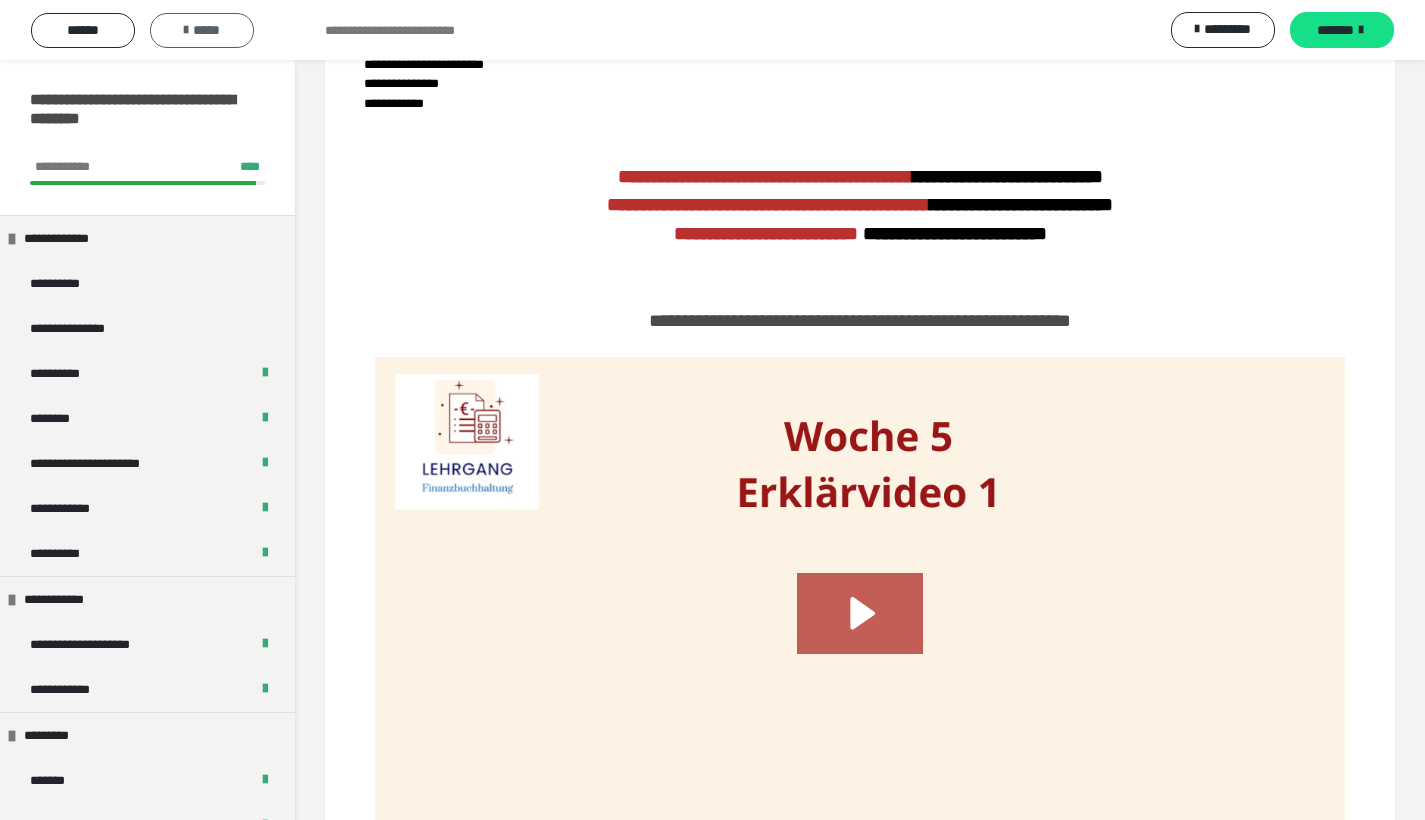 click on "*****" at bounding box center [202, 30] 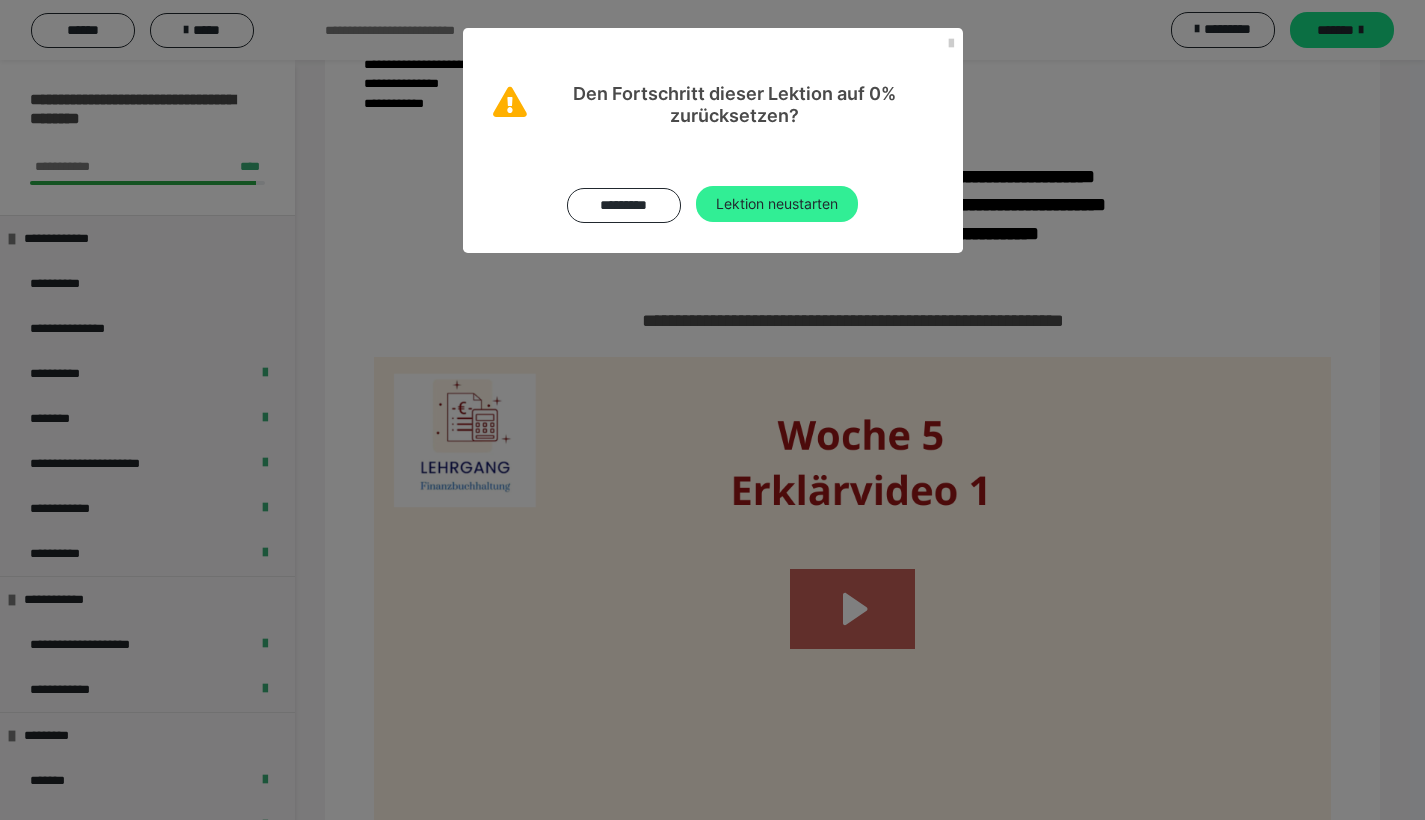 click on "Lektion neustarten" at bounding box center (777, 204) 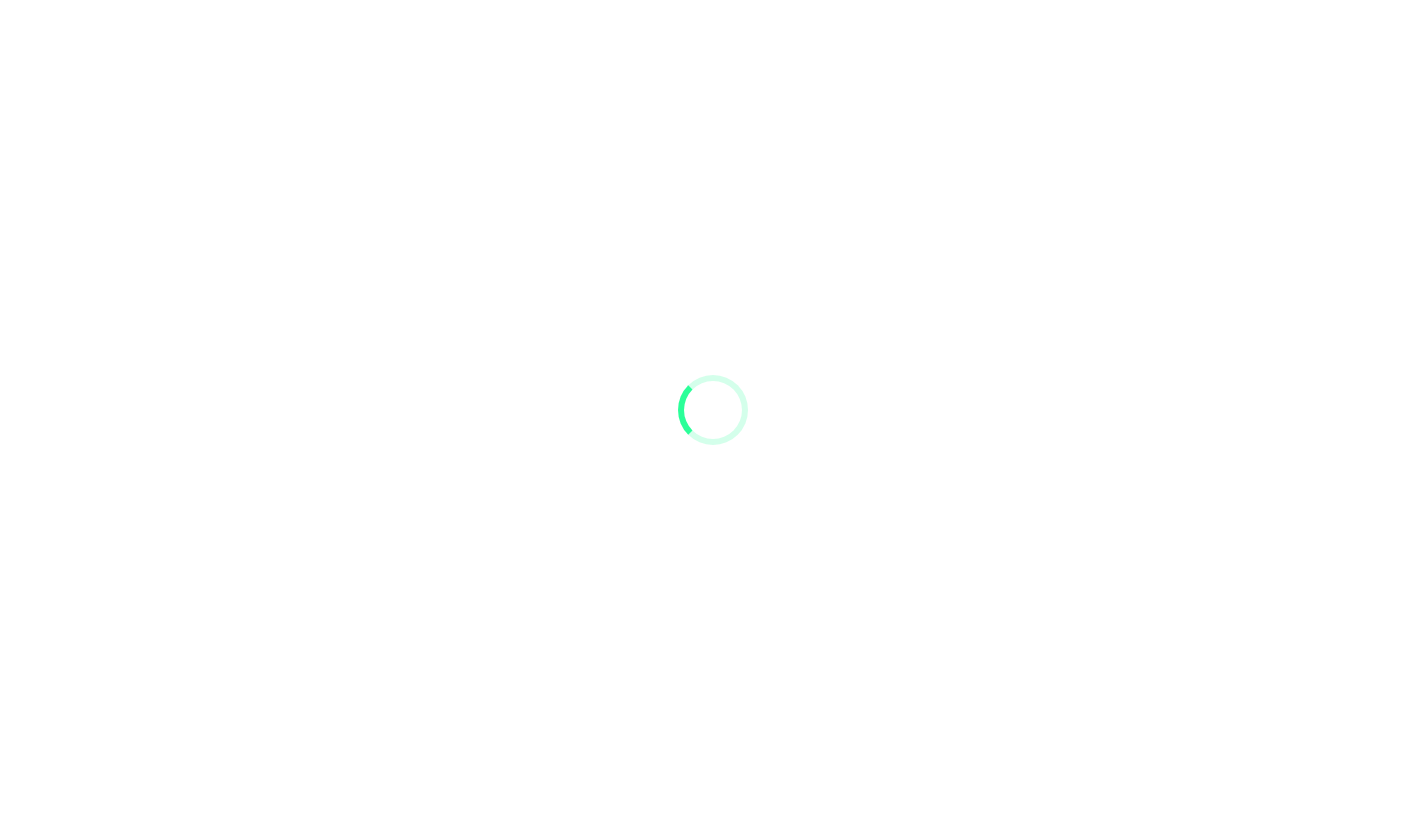 scroll, scrollTop: 0, scrollLeft: 0, axis: both 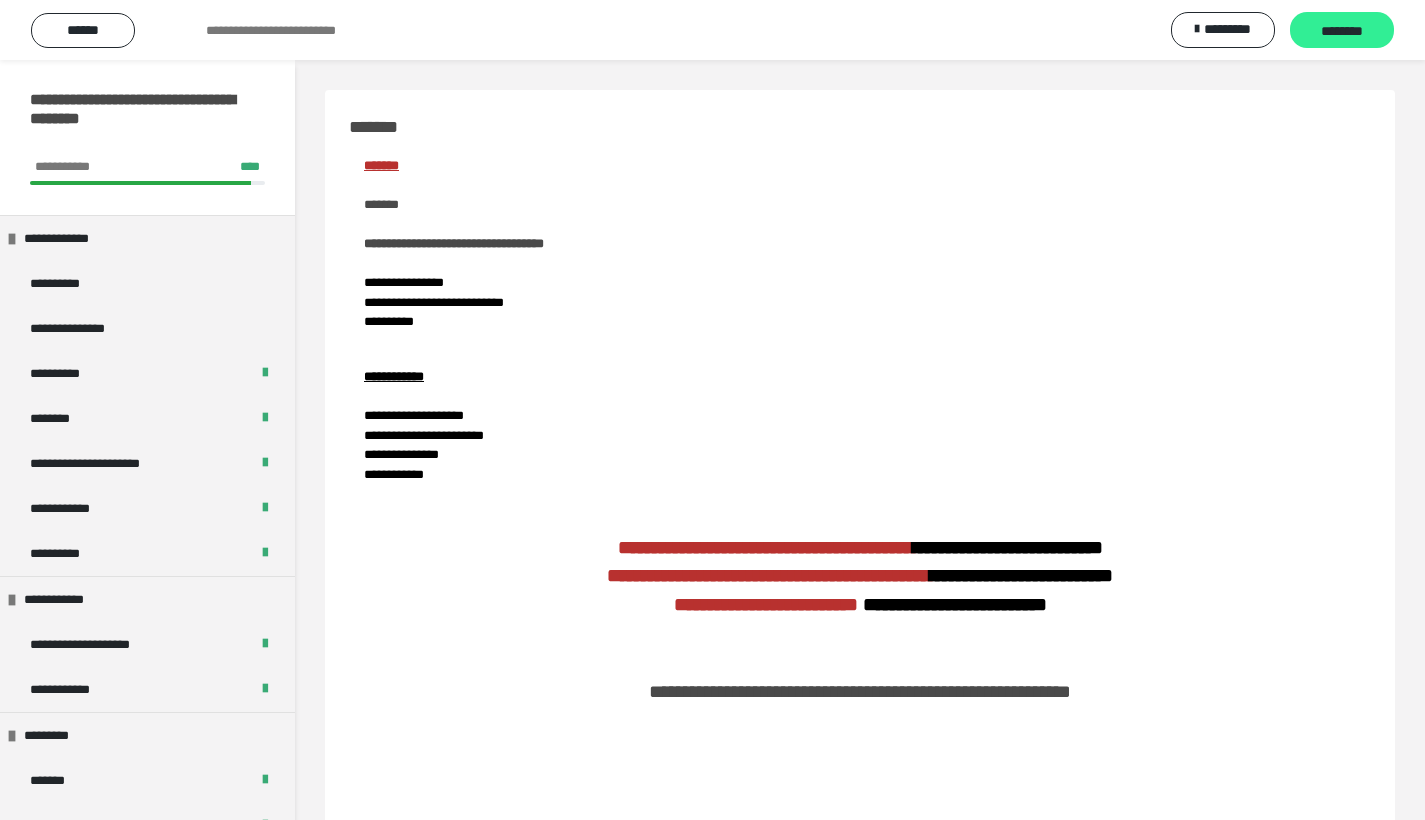 click on "********" at bounding box center (1342, 31) 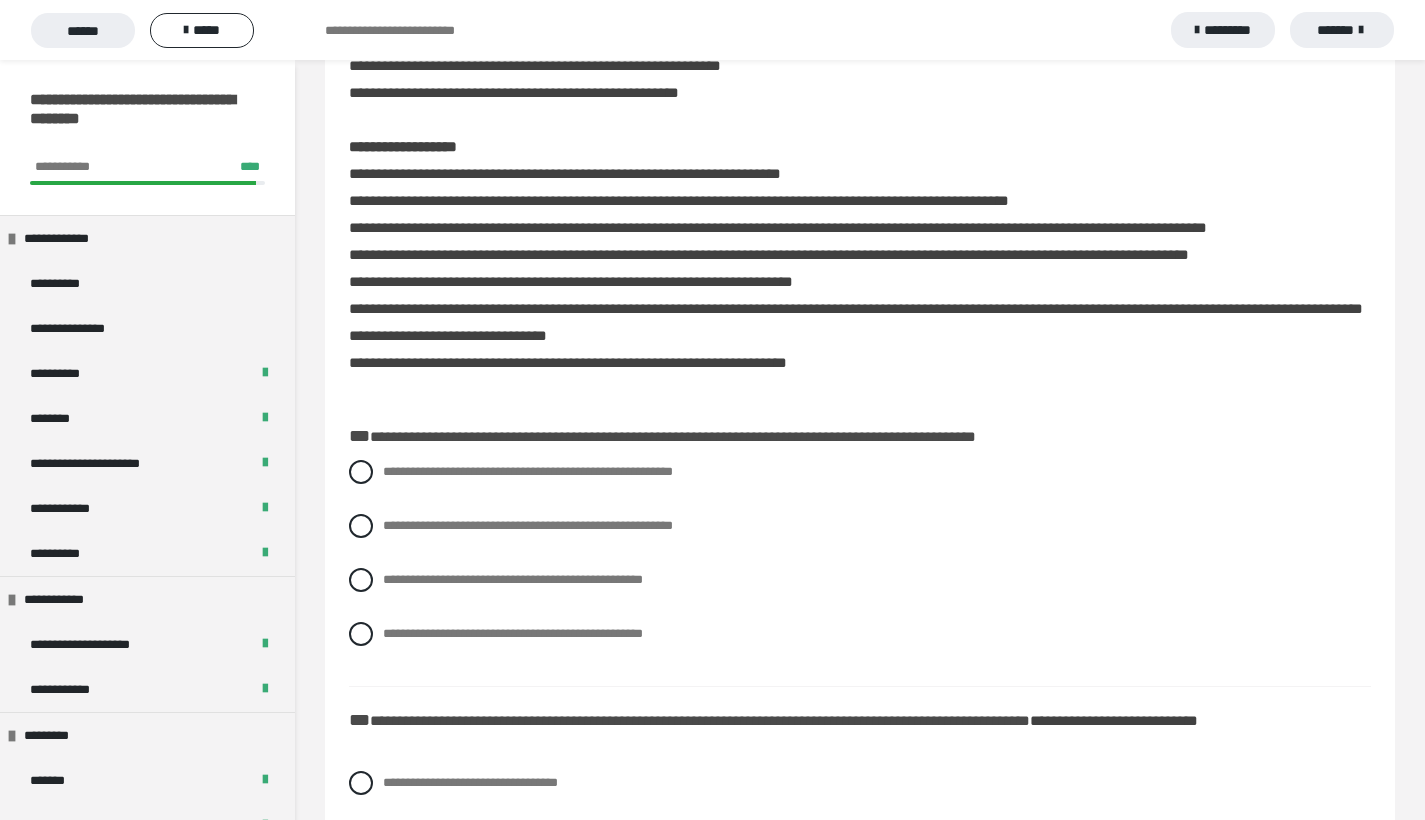scroll, scrollTop: 580, scrollLeft: 0, axis: vertical 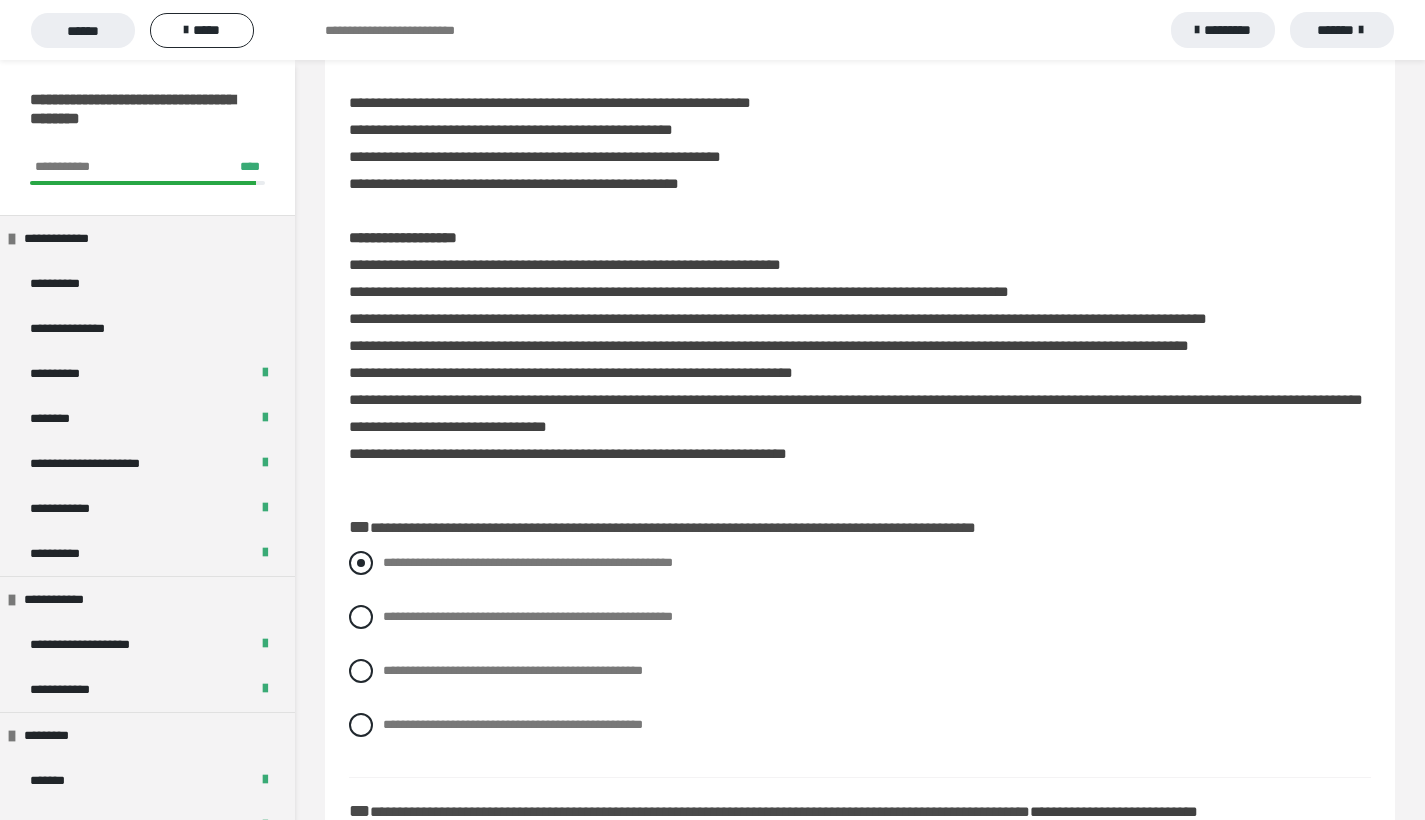 click at bounding box center (361, 563) 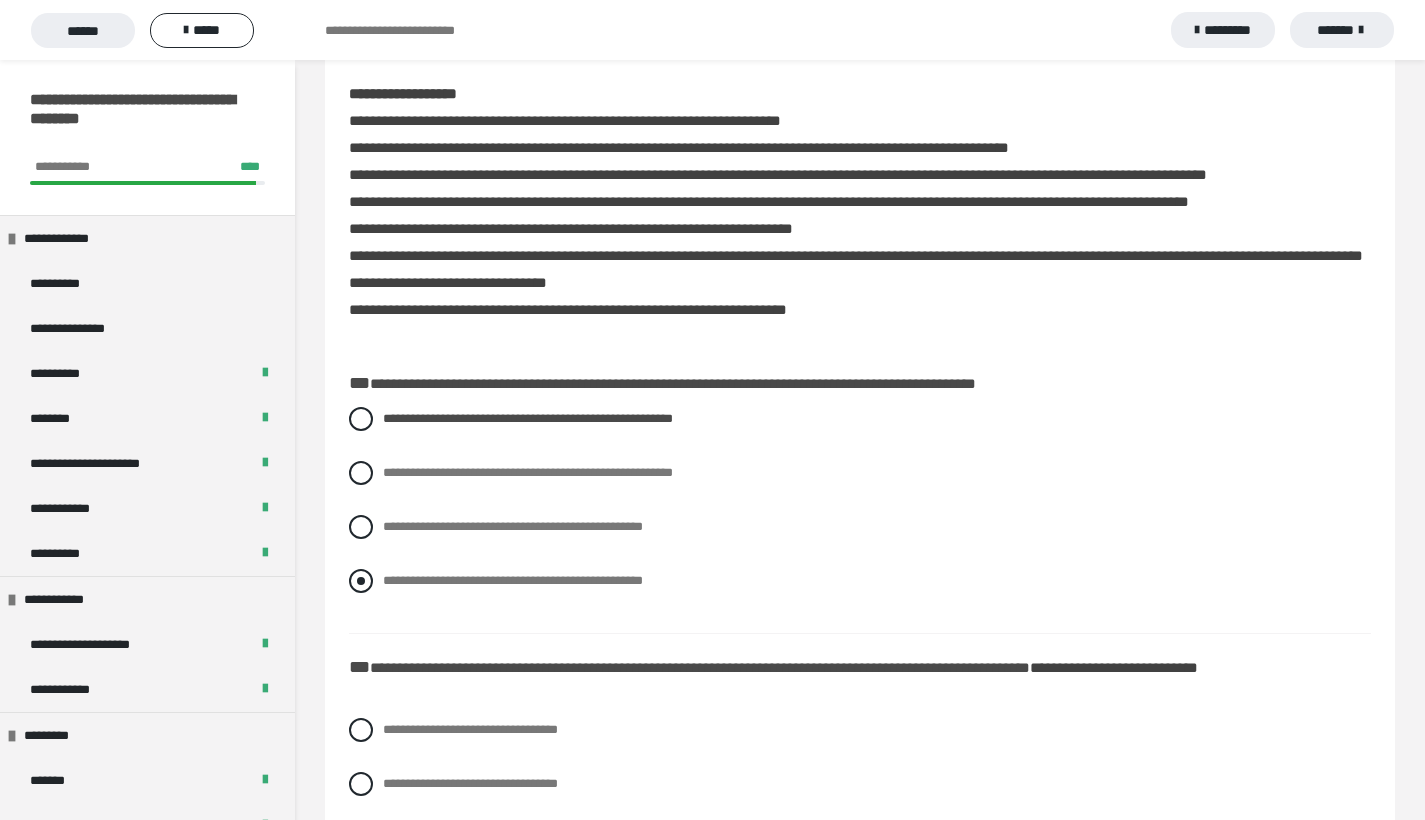 scroll, scrollTop: 879, scrollLeft: 0, axis: vertical 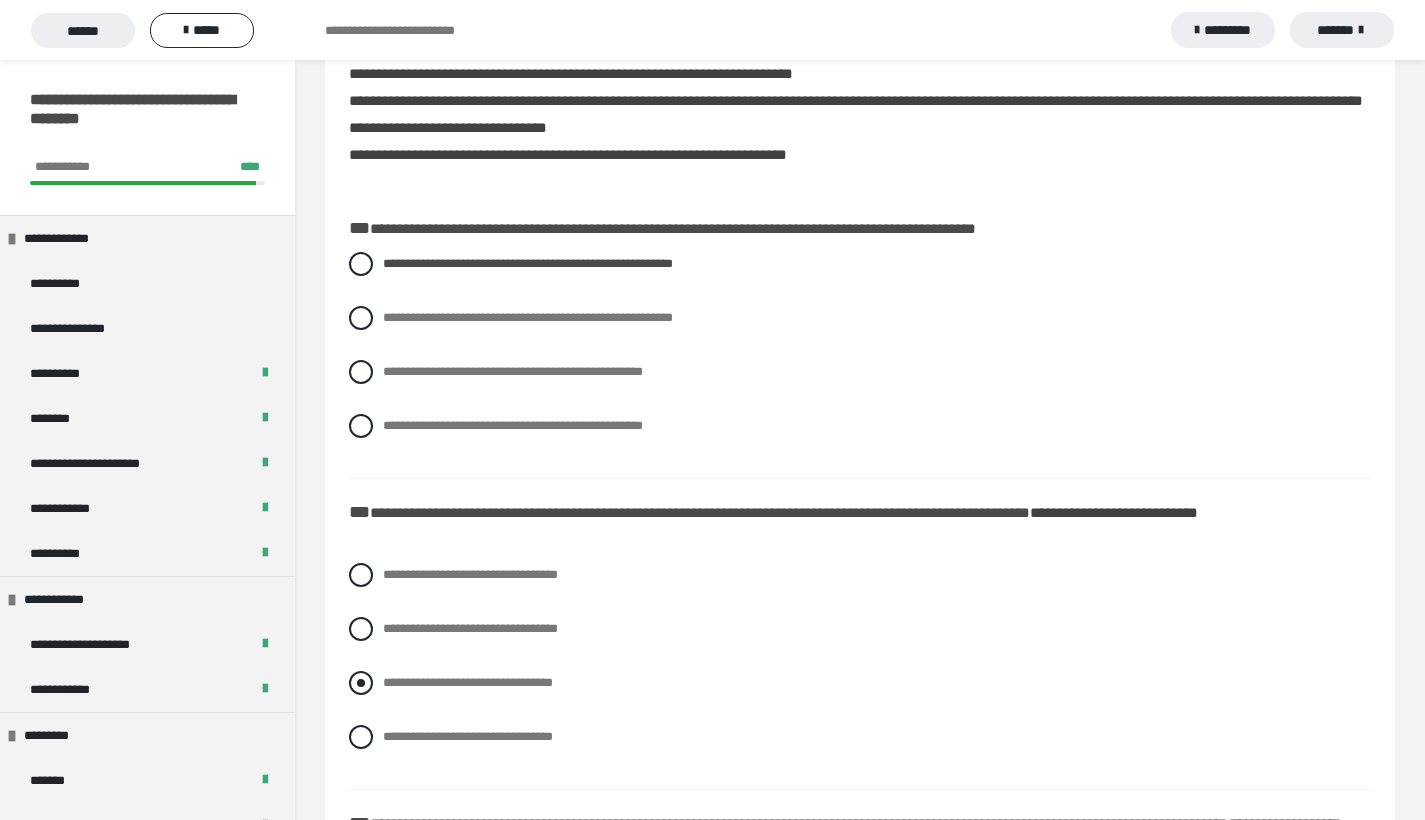 click at bounding box center (361, 683) 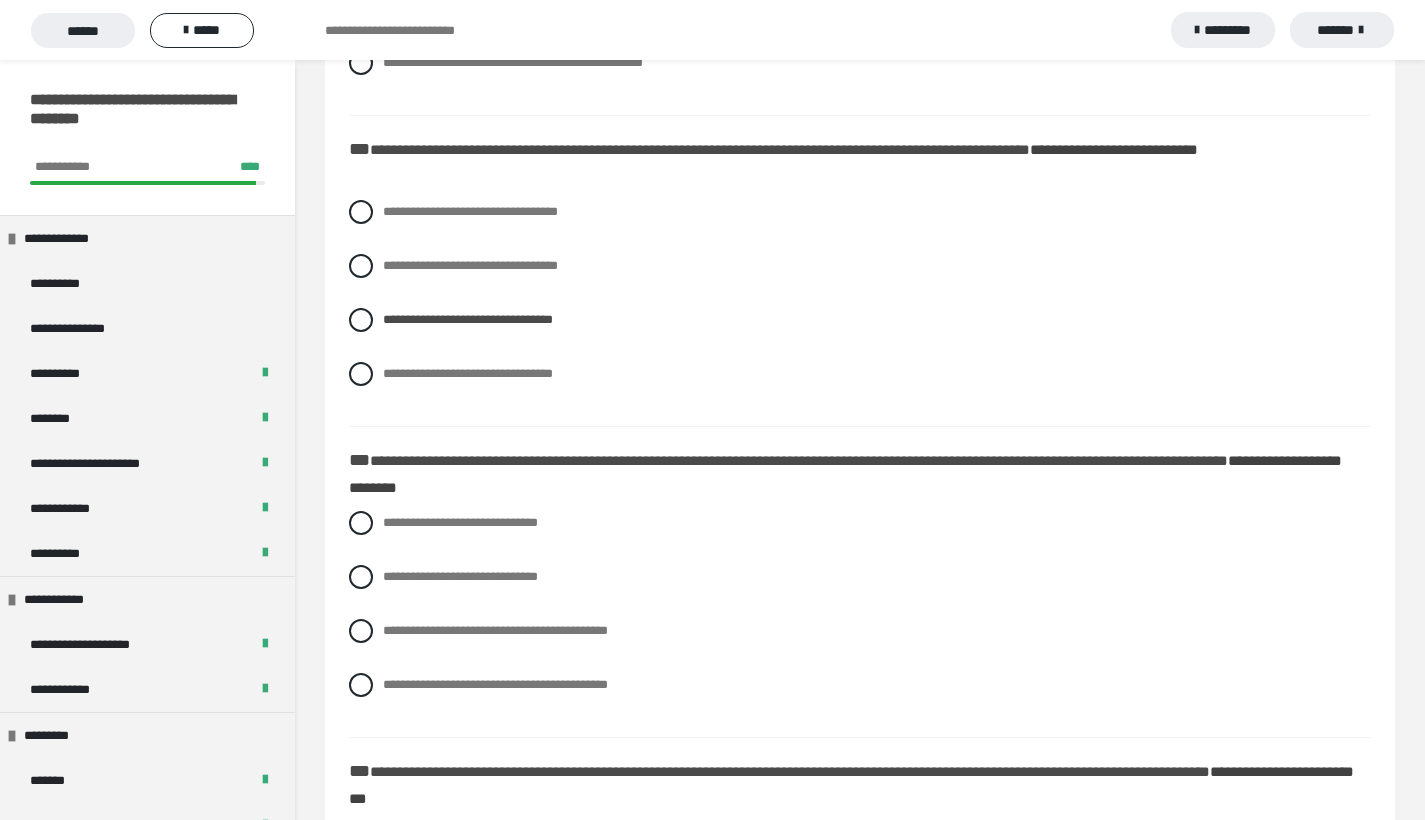 scroll, scrollTop: 1246, scrollLeft: 0, axis: vertical 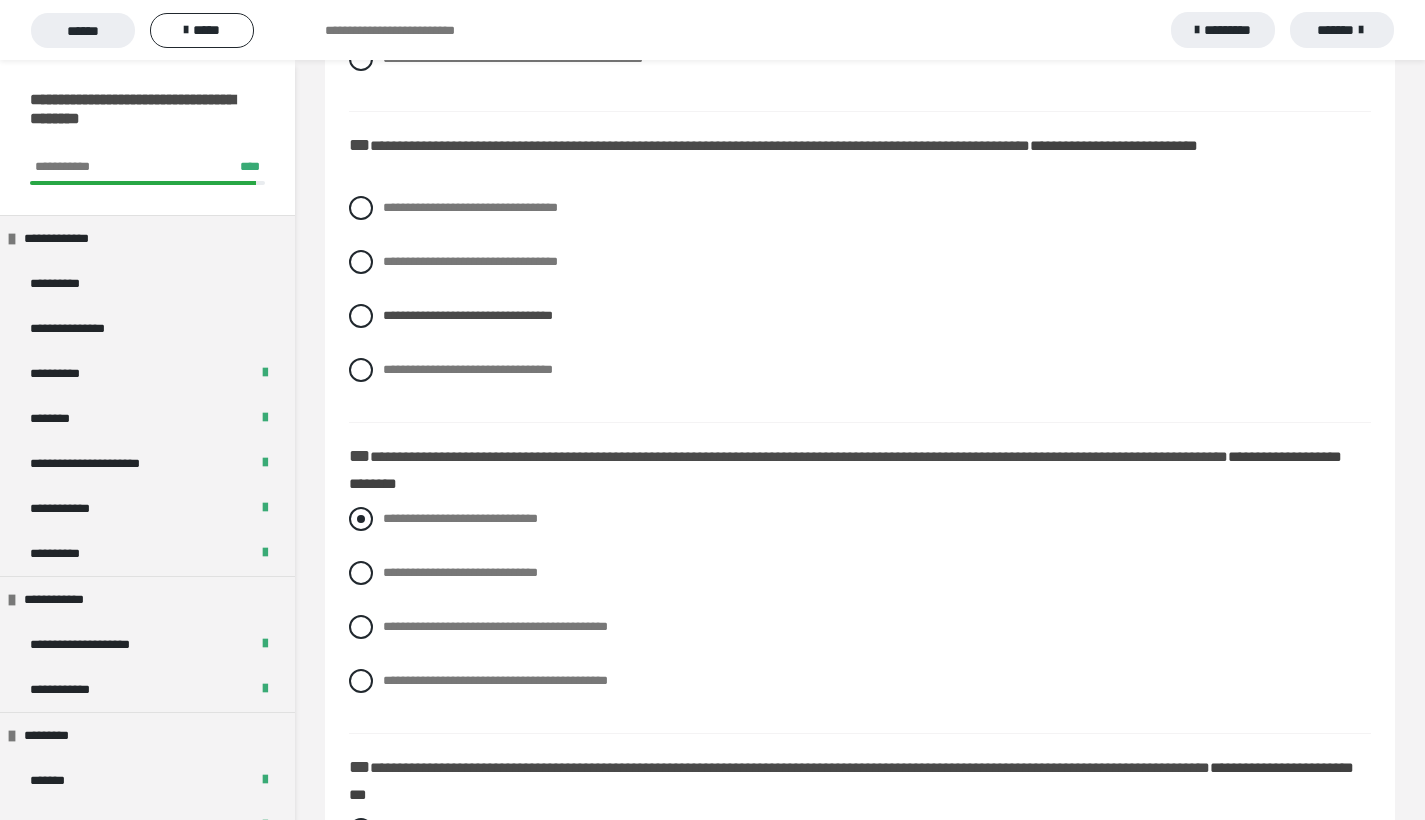 click at bounding box center [361, 519] 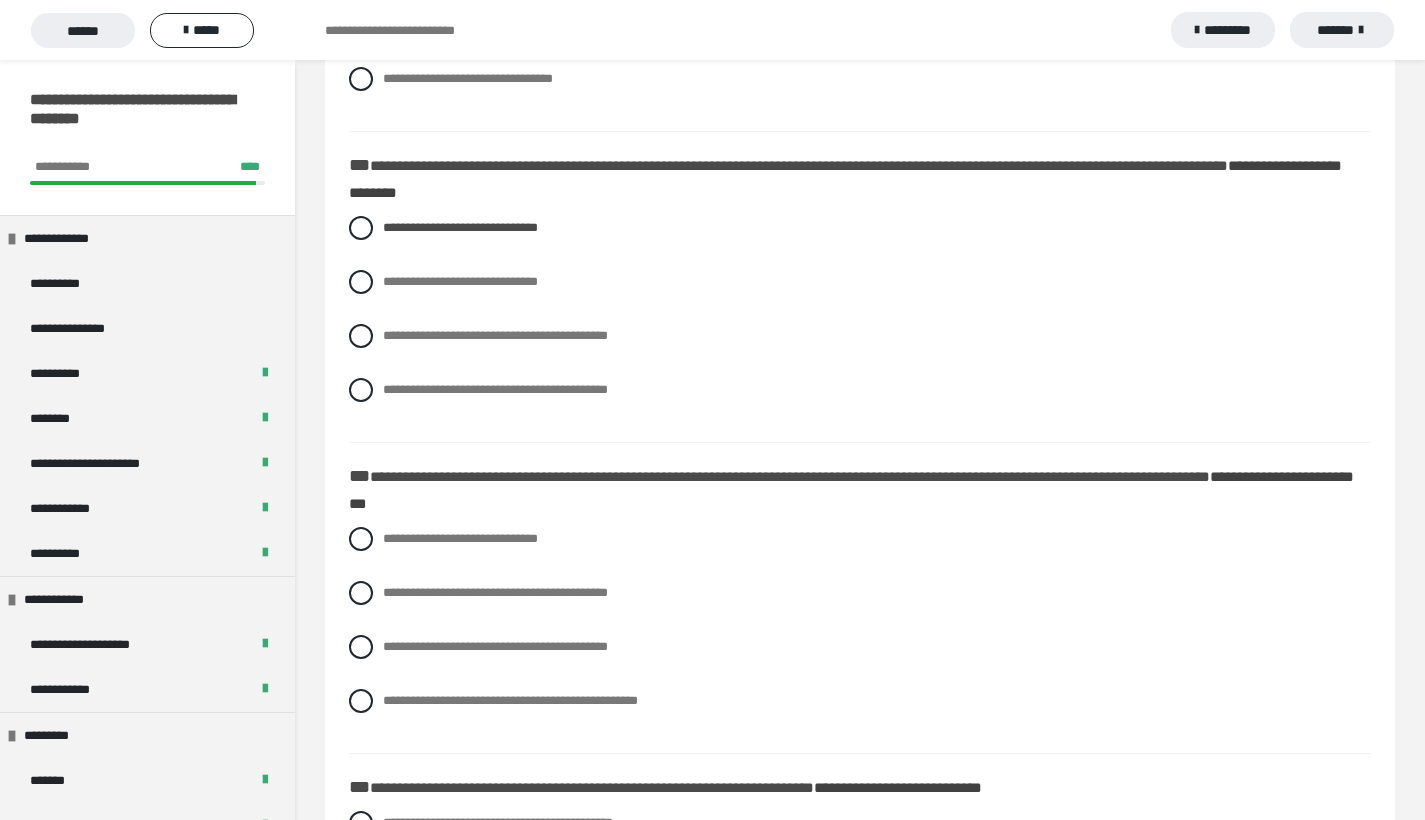 scroll, scrollTop: 1593, scrollLeft: 0, axis: vertical 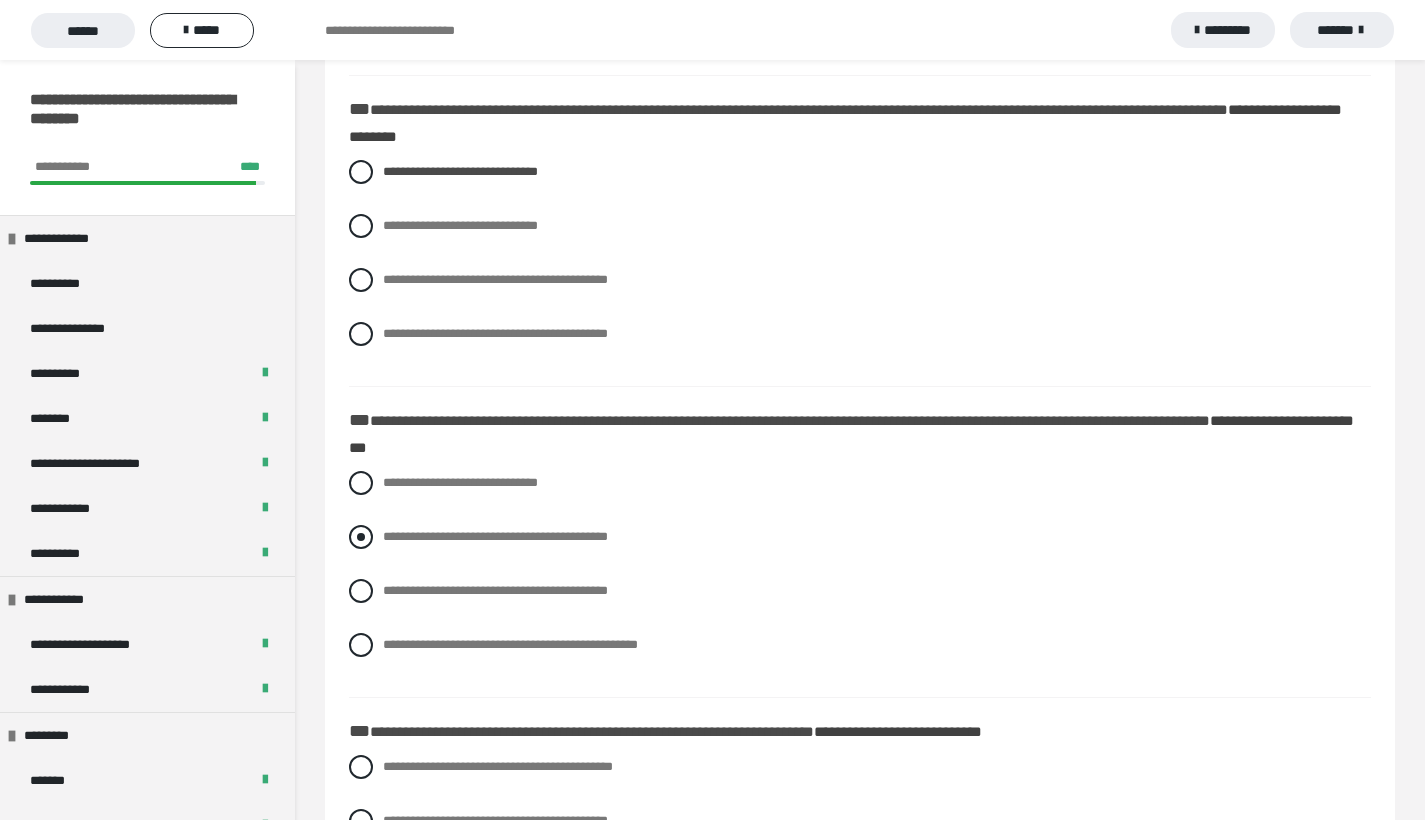 click at bounding box center [361, 537] 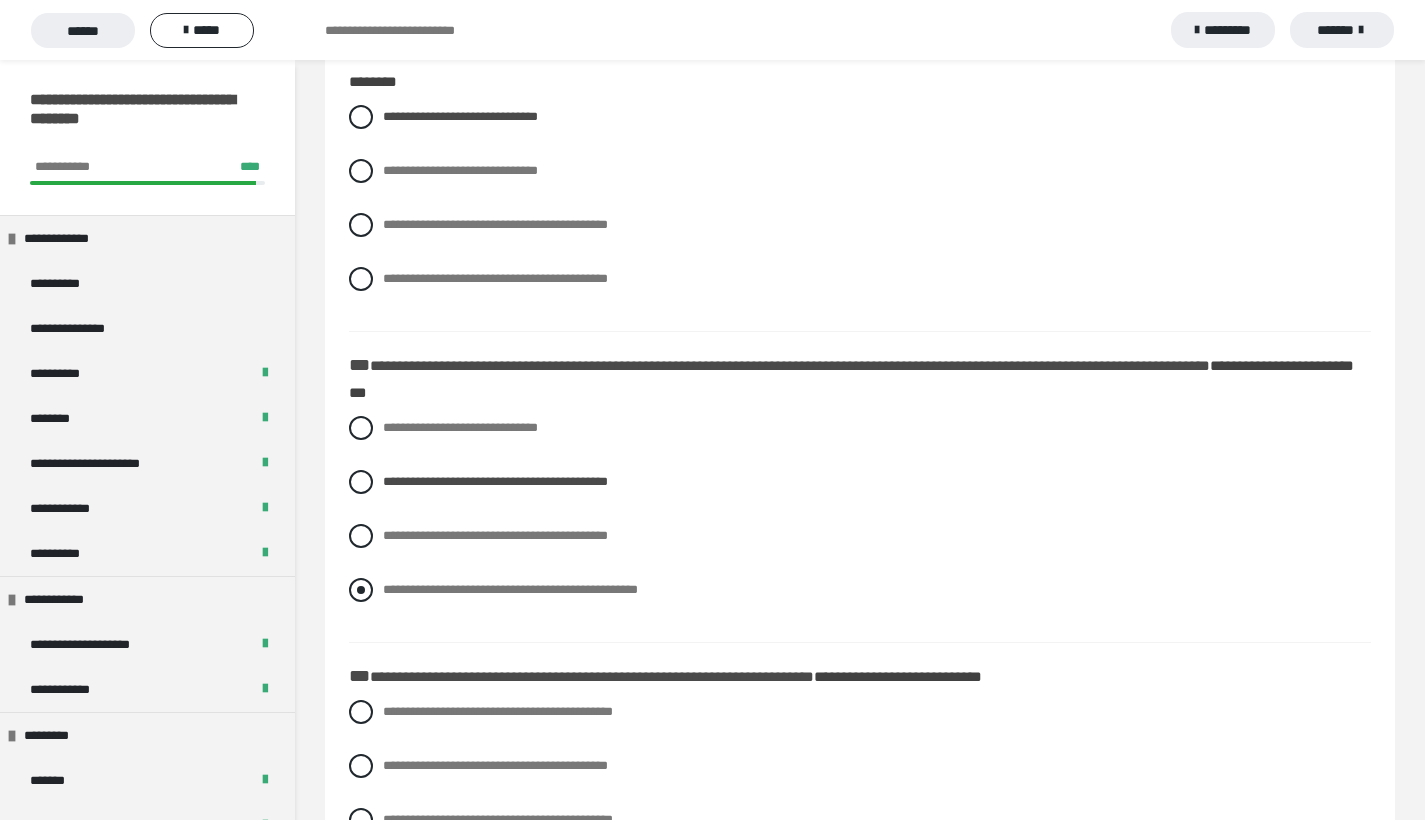 scroll, scrollTop: 1795, scrollLeft: 0, axis: vertical 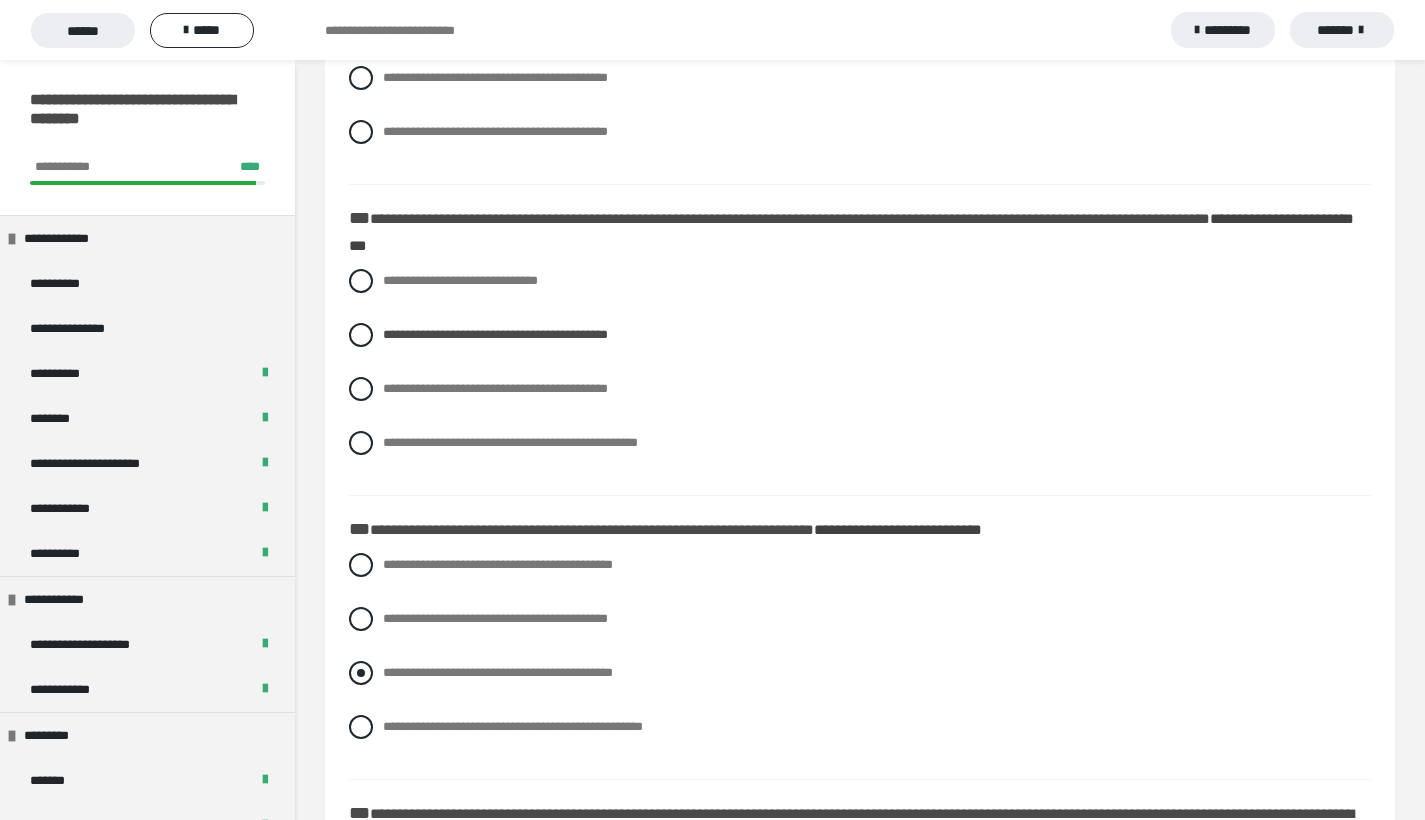 click at bounding box center [361, 673] 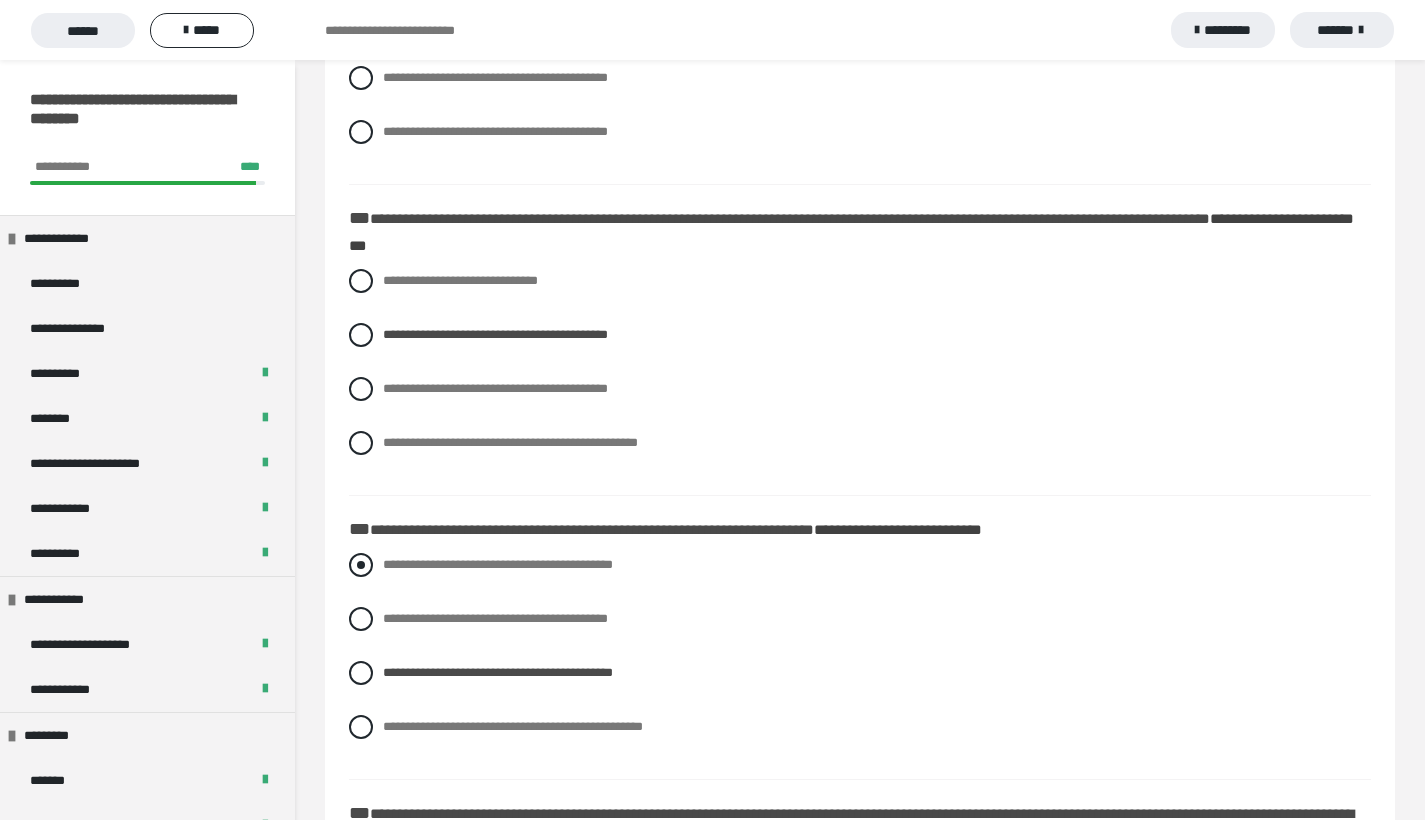 click at bounding box center (361, 565) 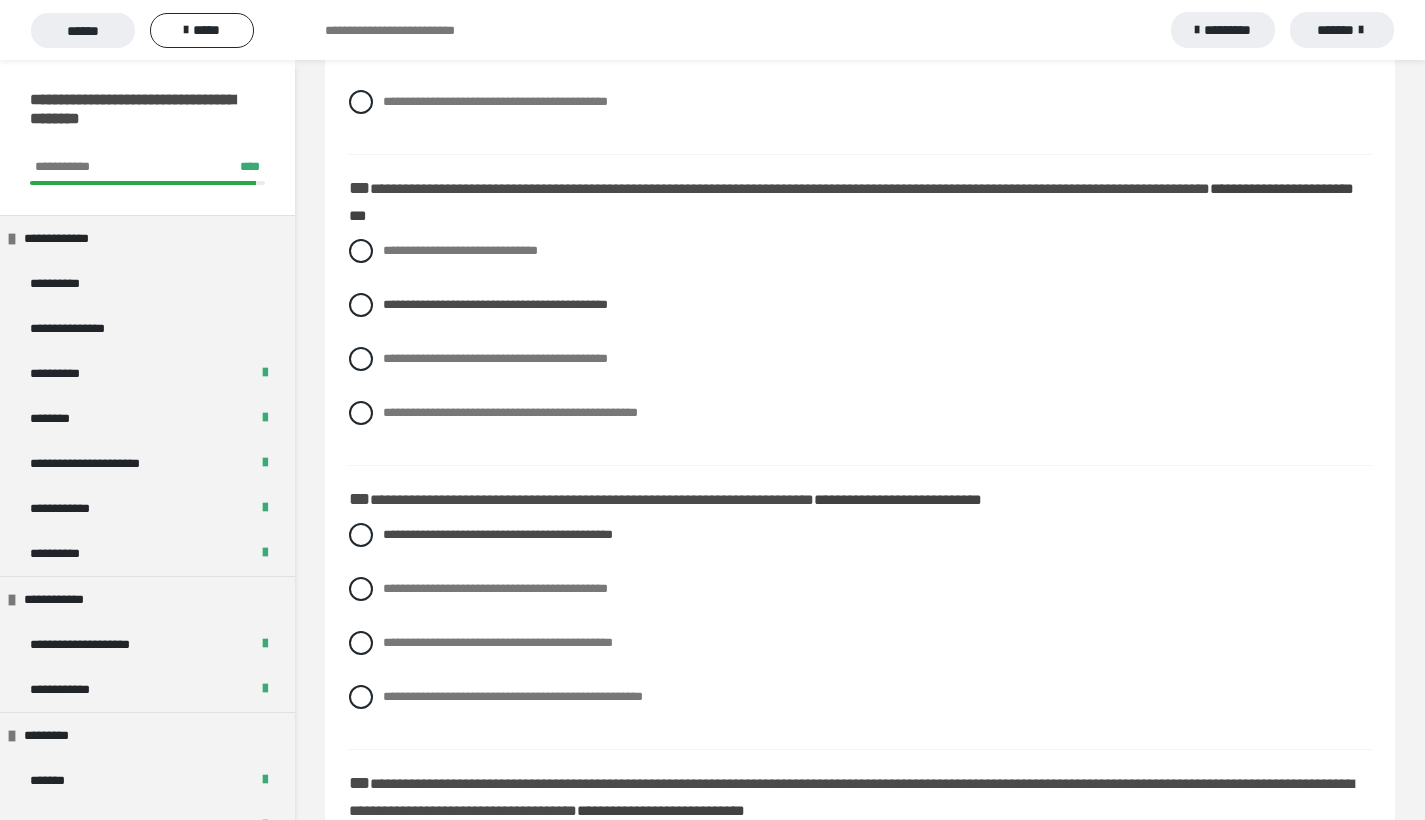 scroll, scrollTop: 2180, scrollLeft: 0, axis: vertical 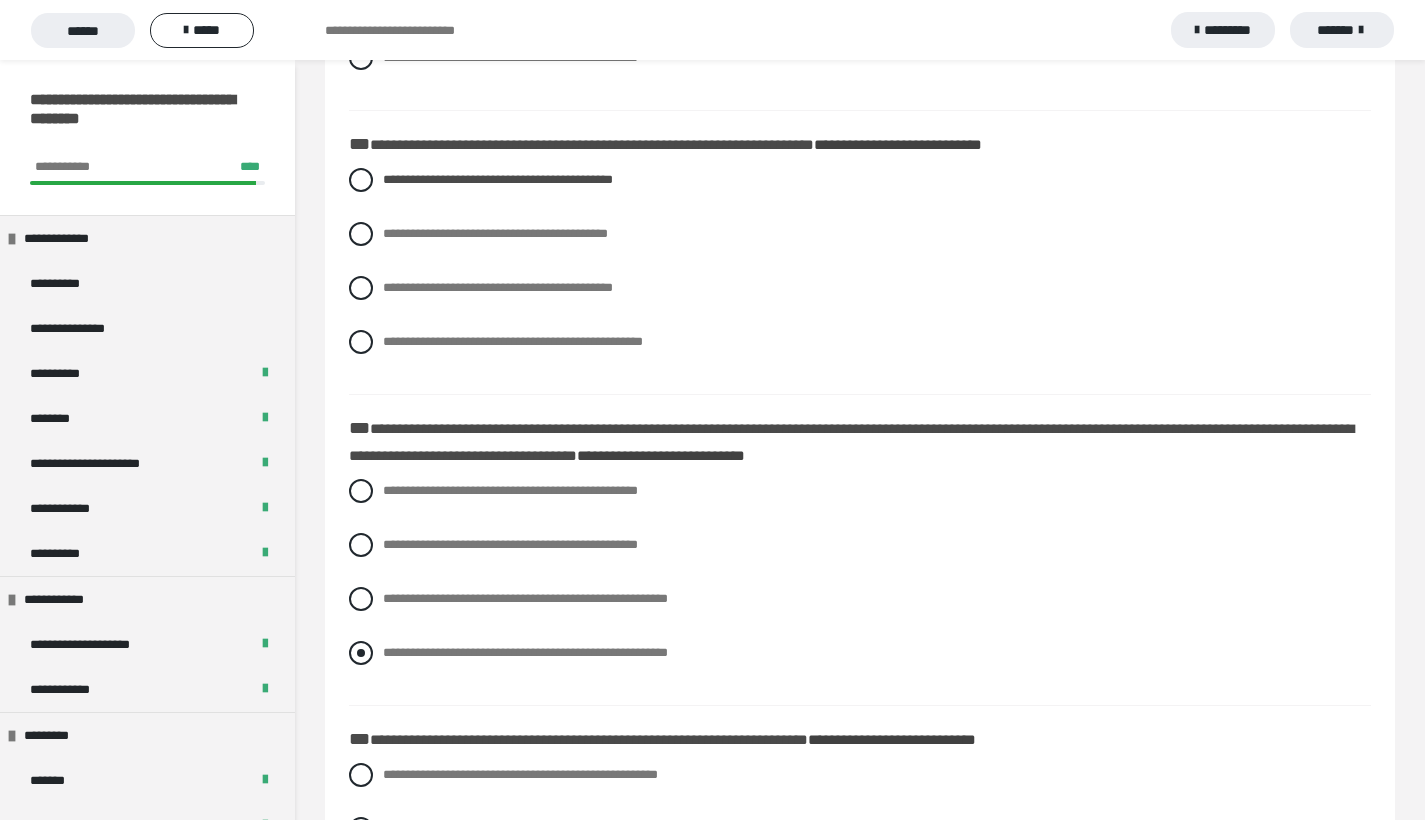click on "**********" at bounding box center [860, 653] 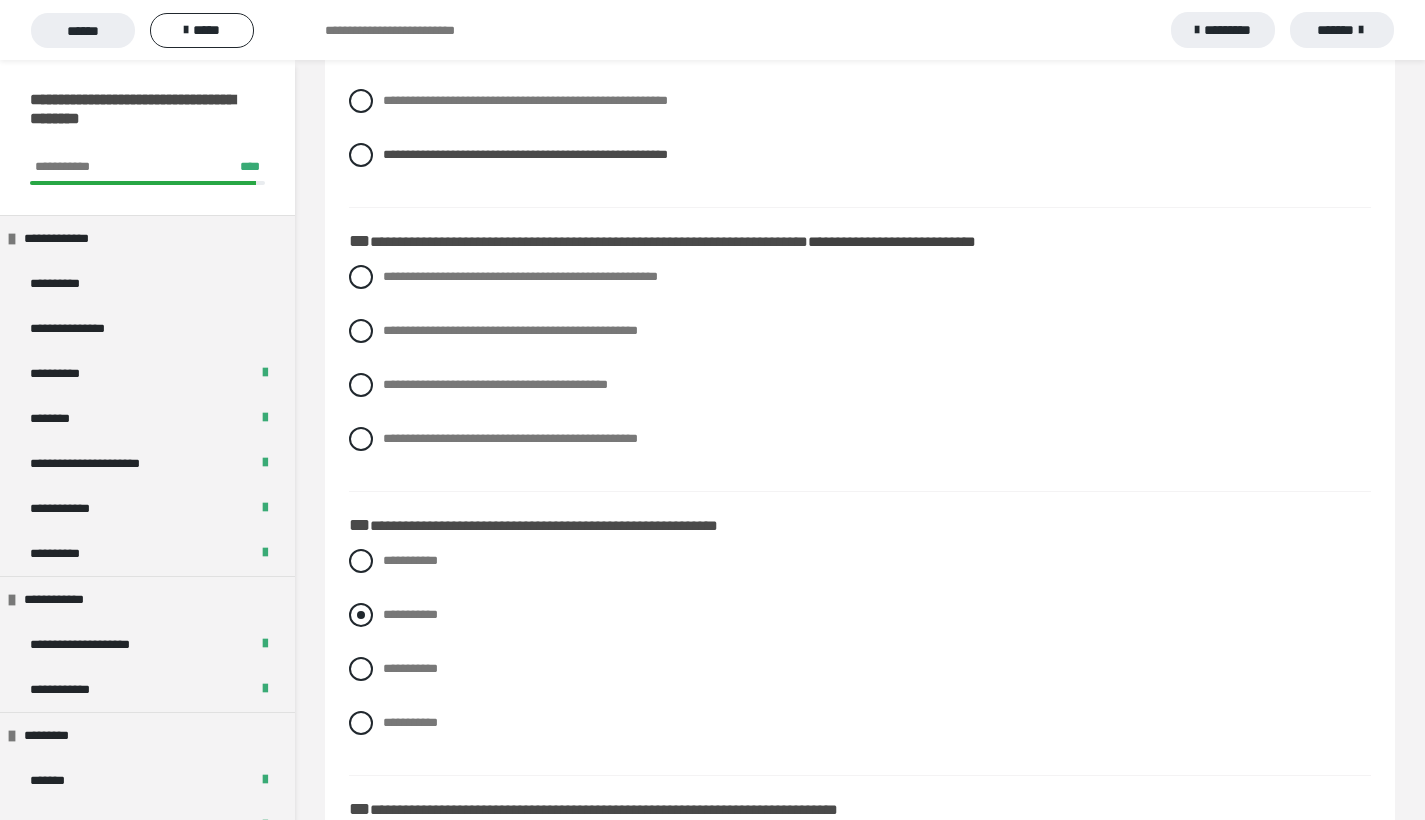 scroll, scrollTop: 2674, scrollLeft: 0, axis: vertical 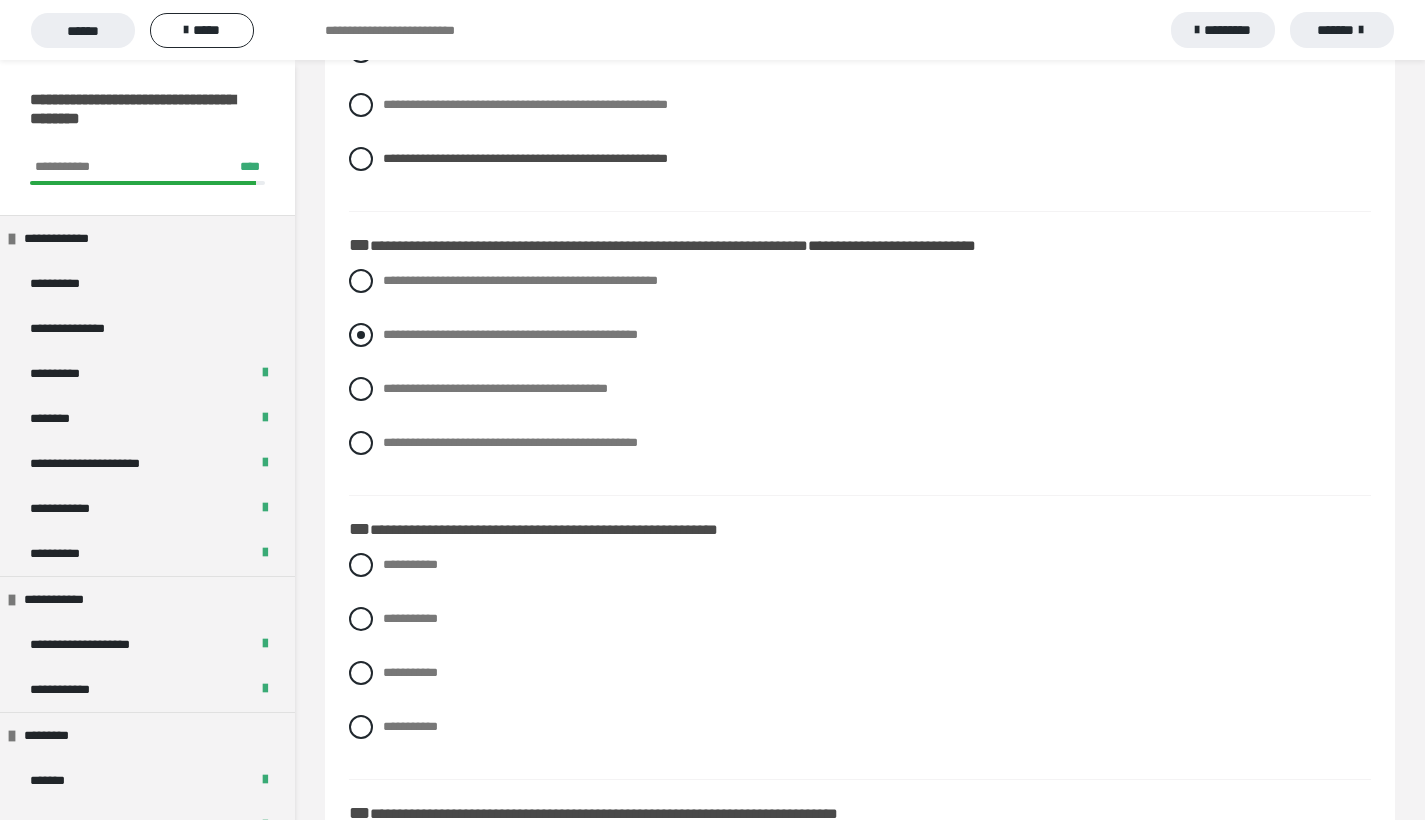 click at bounding box center [361, 335] 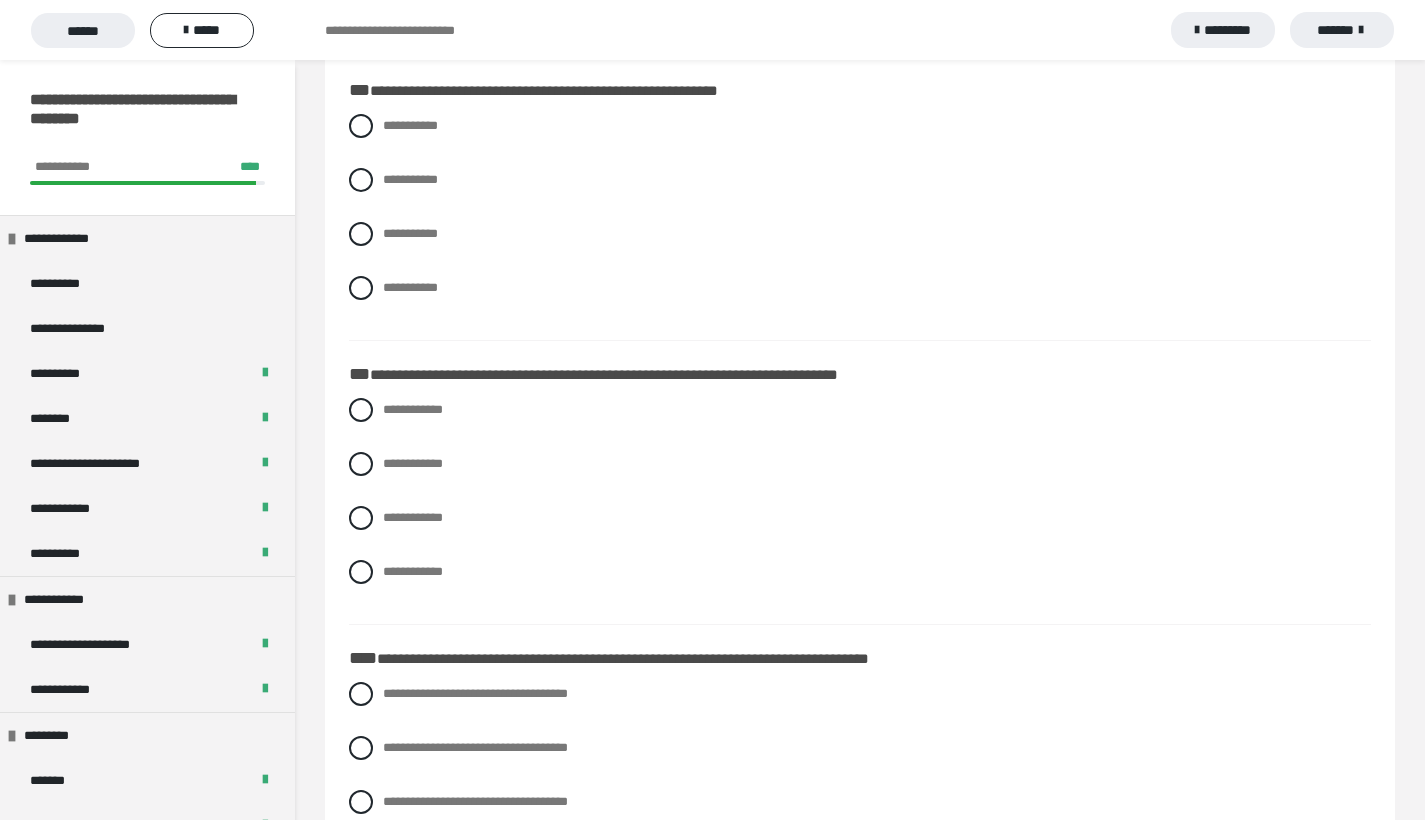 scroll, scrollTop: 2944, scrollLeft: 0, axis: vertical 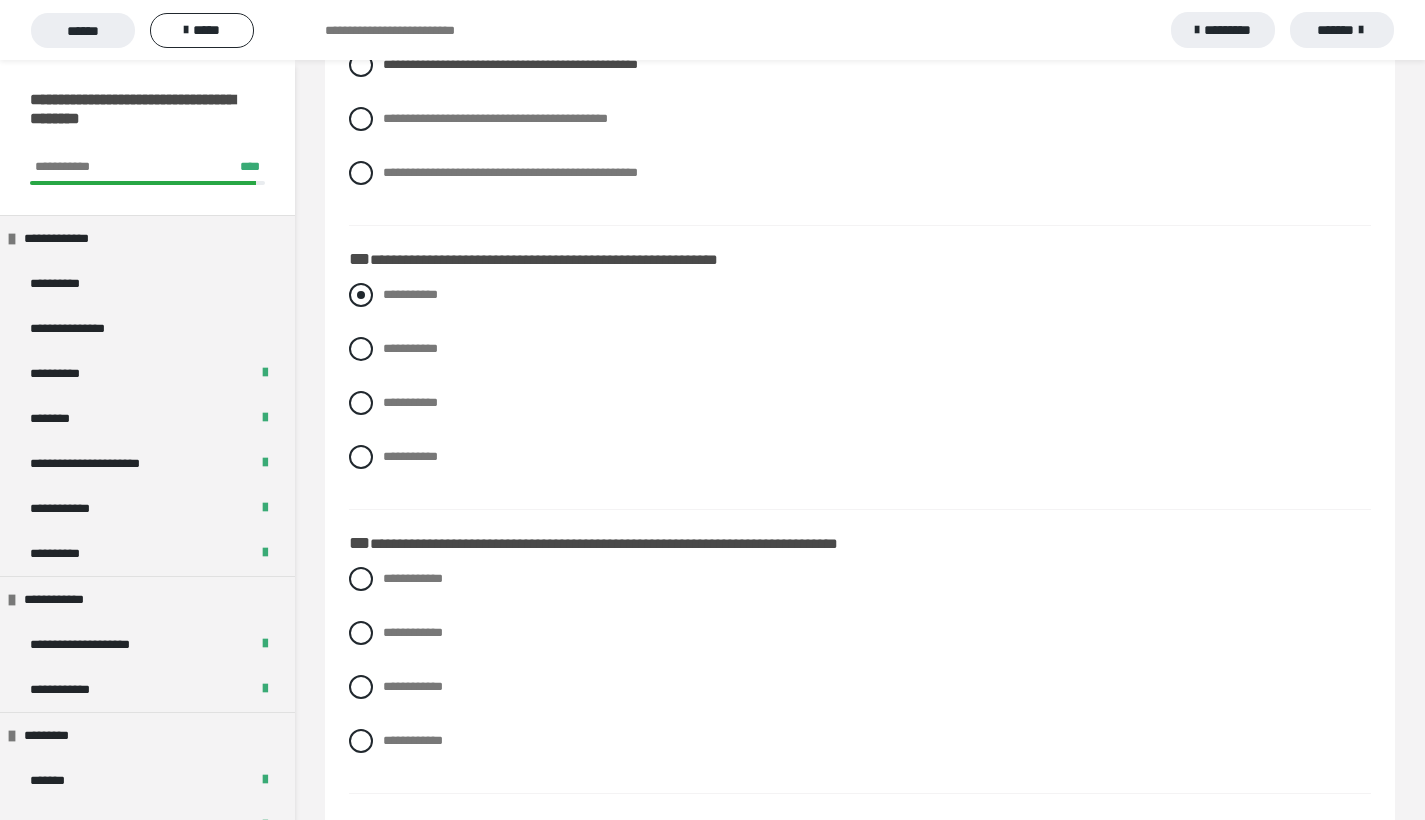 click at bounding box center (361, 295) 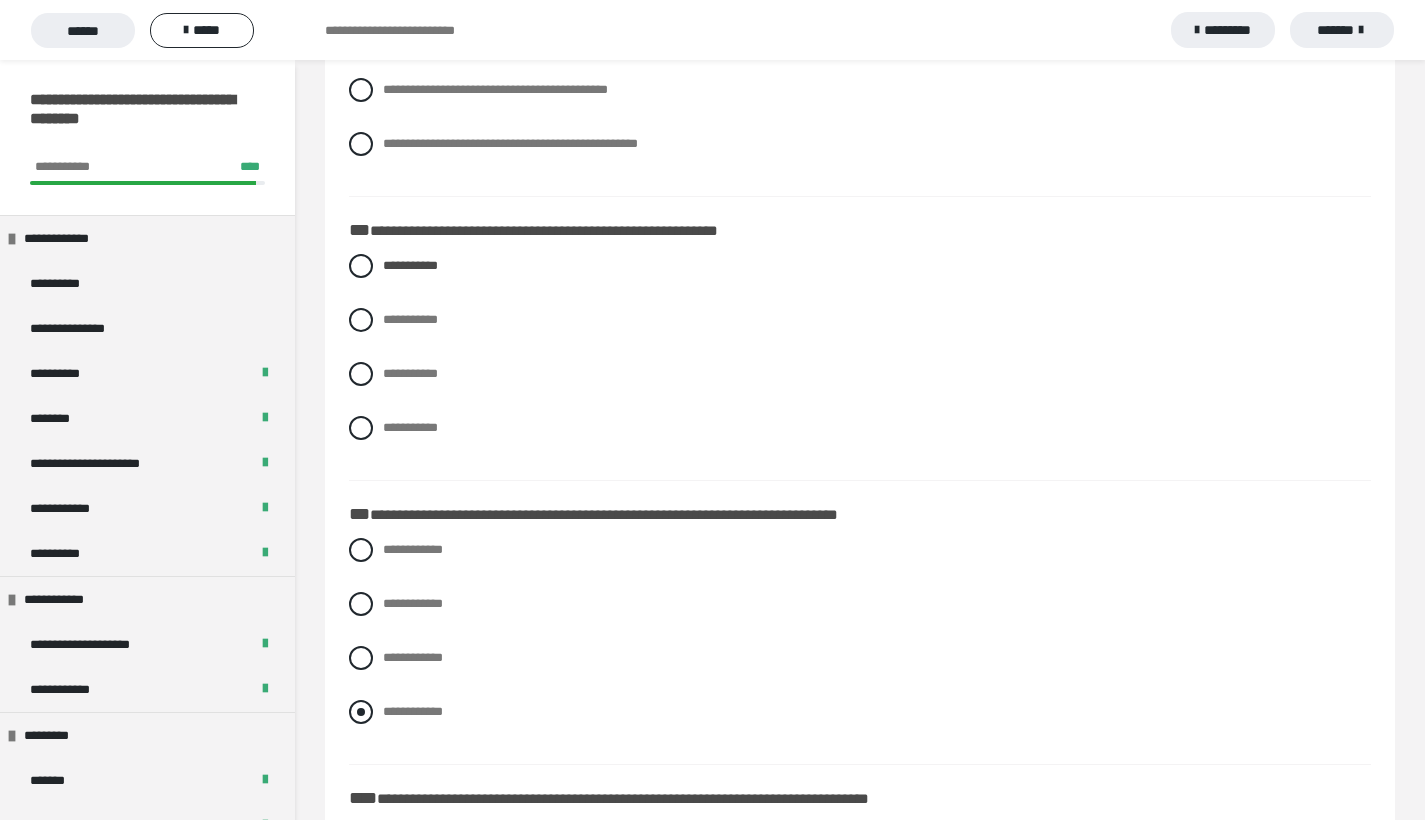 scroll, scrollTop: 3084, scrollLeft: 0, axis: vertical 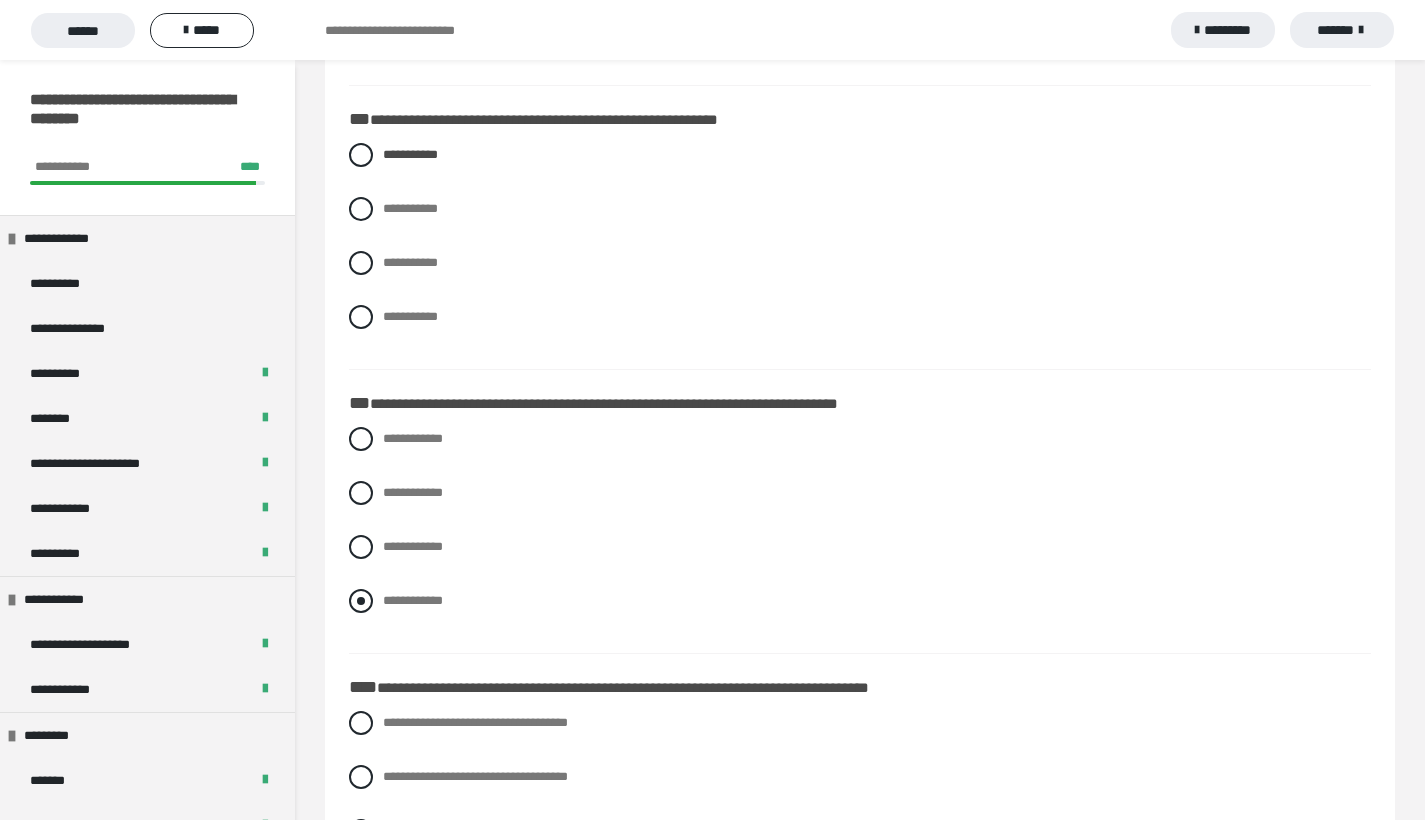 drag, startPoint x: 364, startPoint y: 600, endPoint x: 376, endPoint y: 602, distance: 12.165525 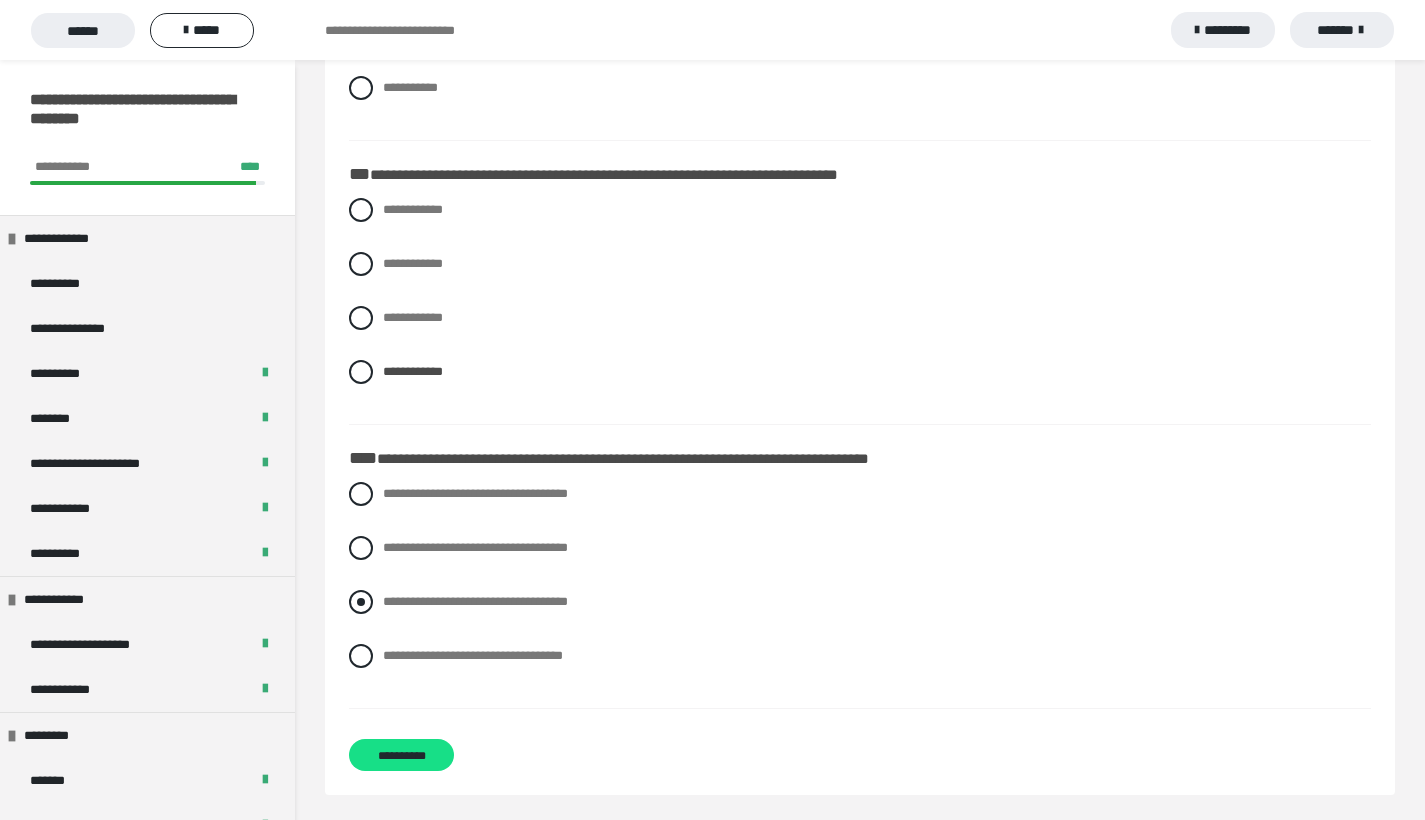 scroll, scrollTop: 3318, scrollLeft: 0, axis: vertical 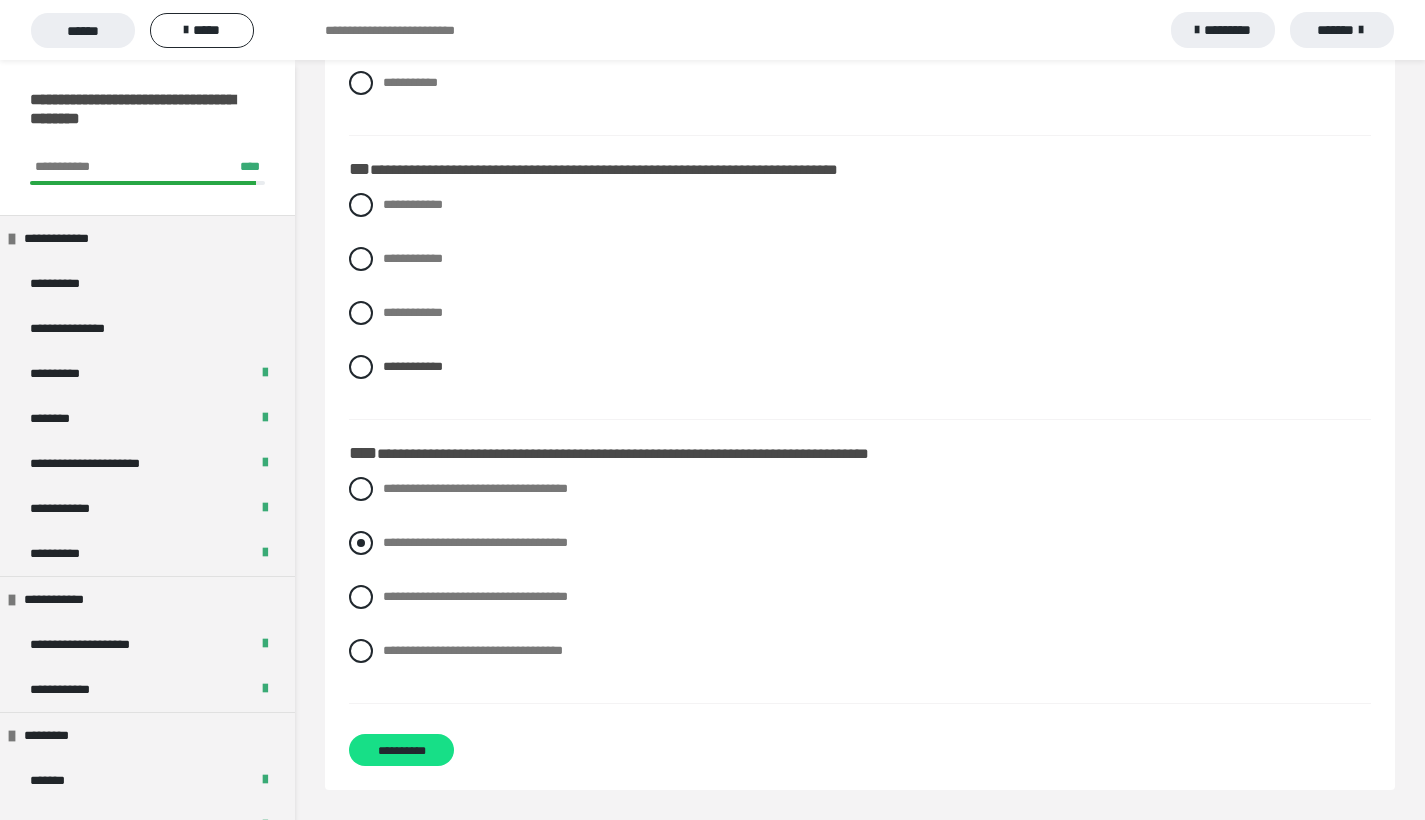 click at bounding box center [361, 543] 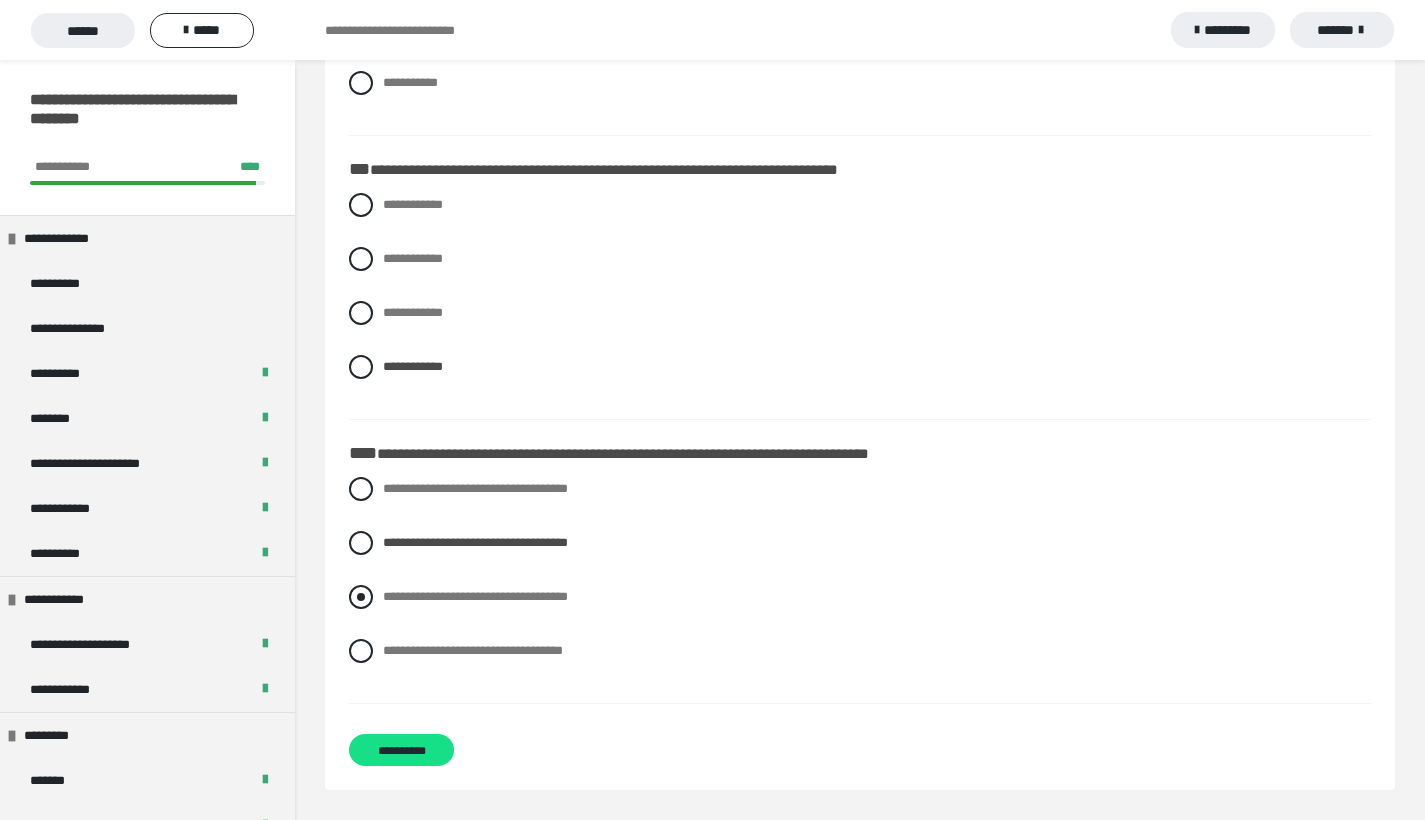 click at bounding box center (361, 597) 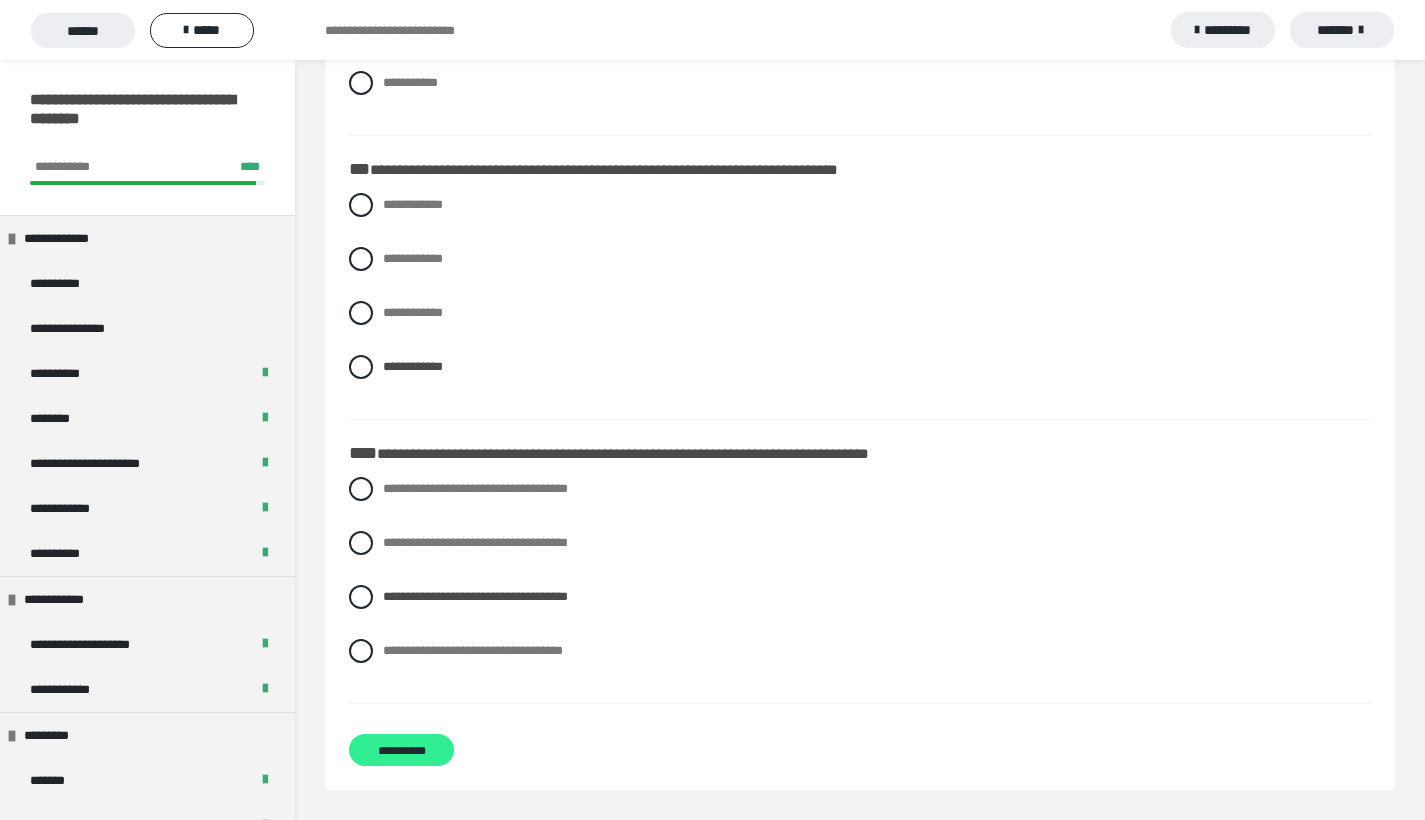 click on "**********" at bounding box center (401, 750) 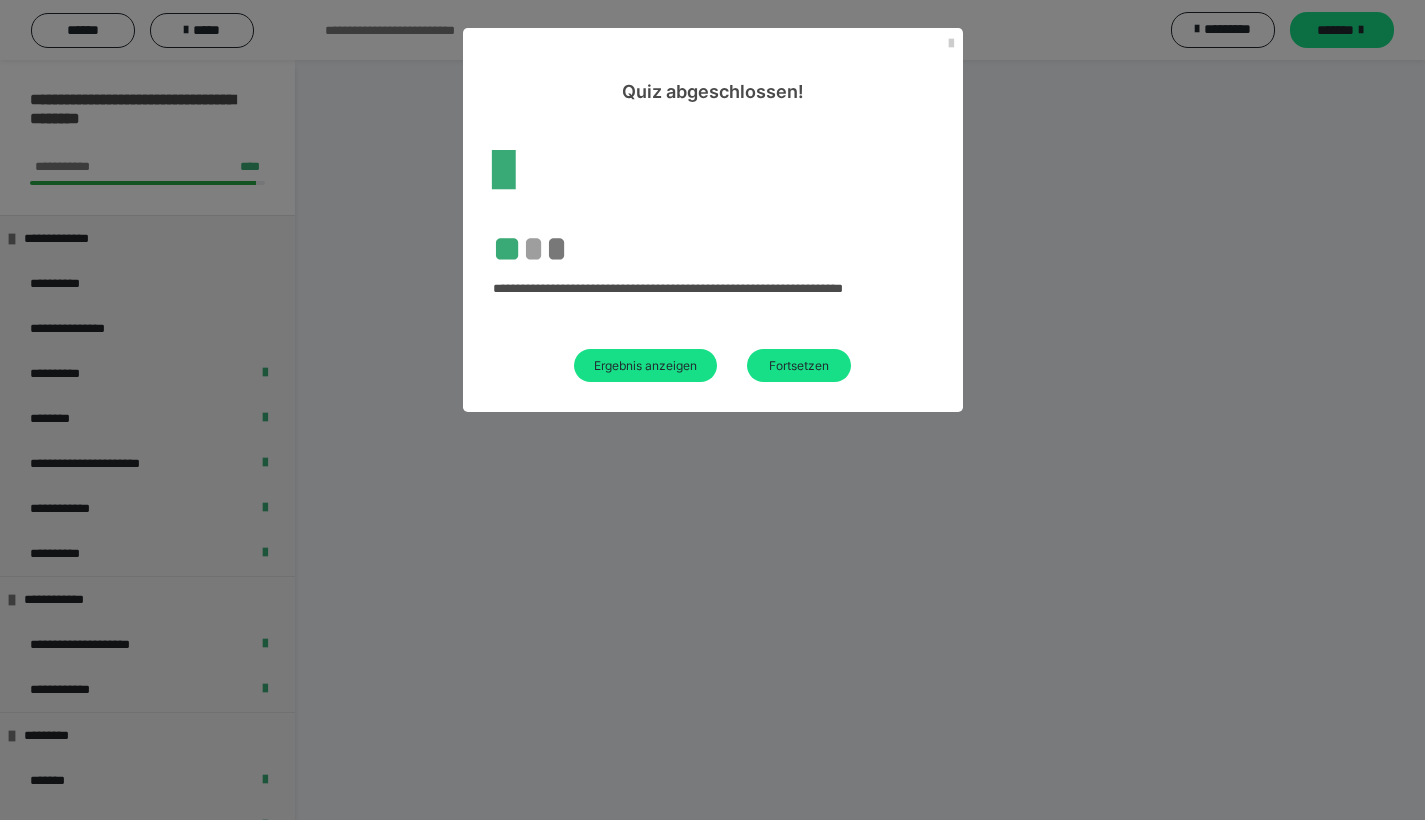 scroll, scrollTop: 379, scrollLeft: 0, axis: vertical 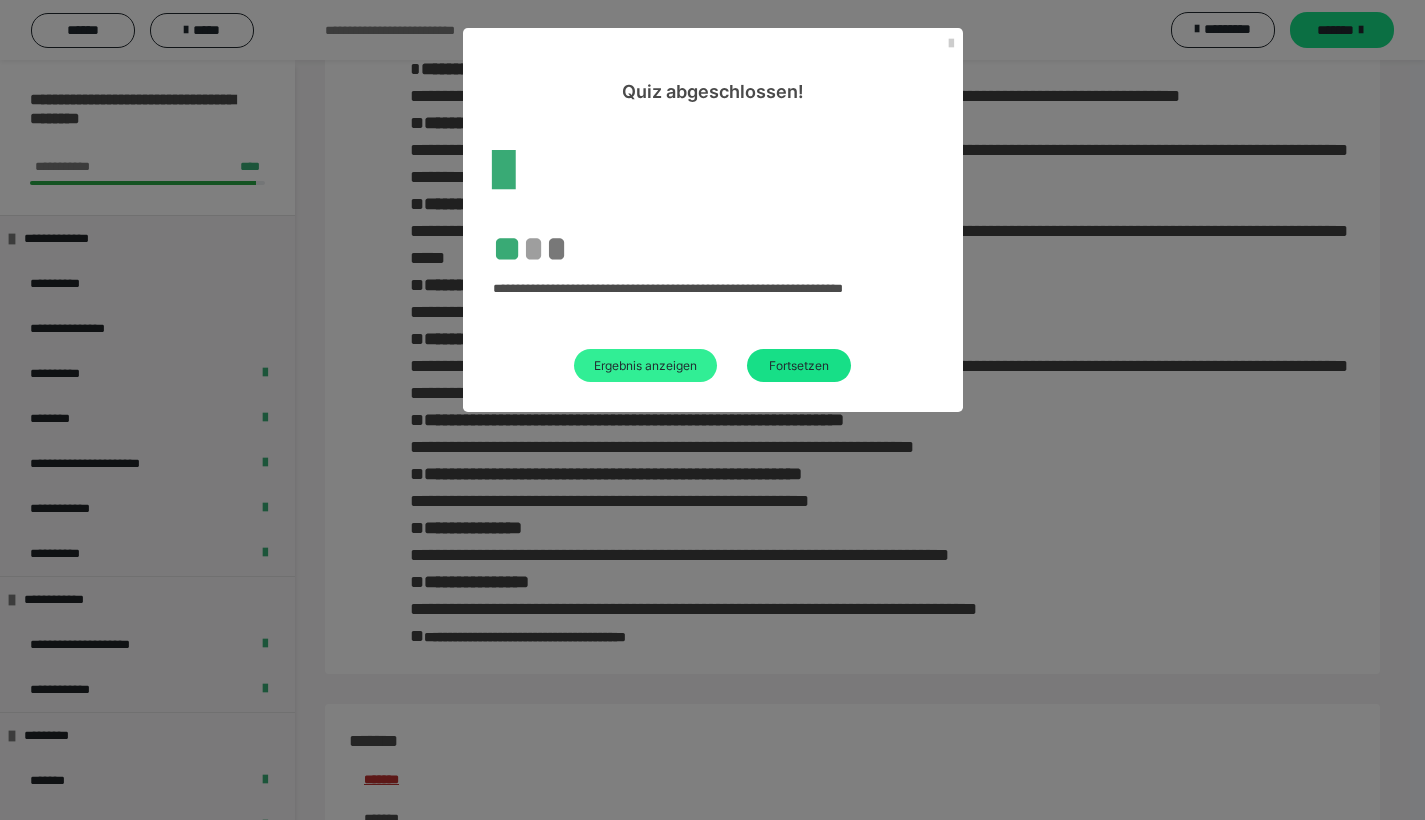 click on "Ergebnis anzeigen" at bounding box center (645, 365) 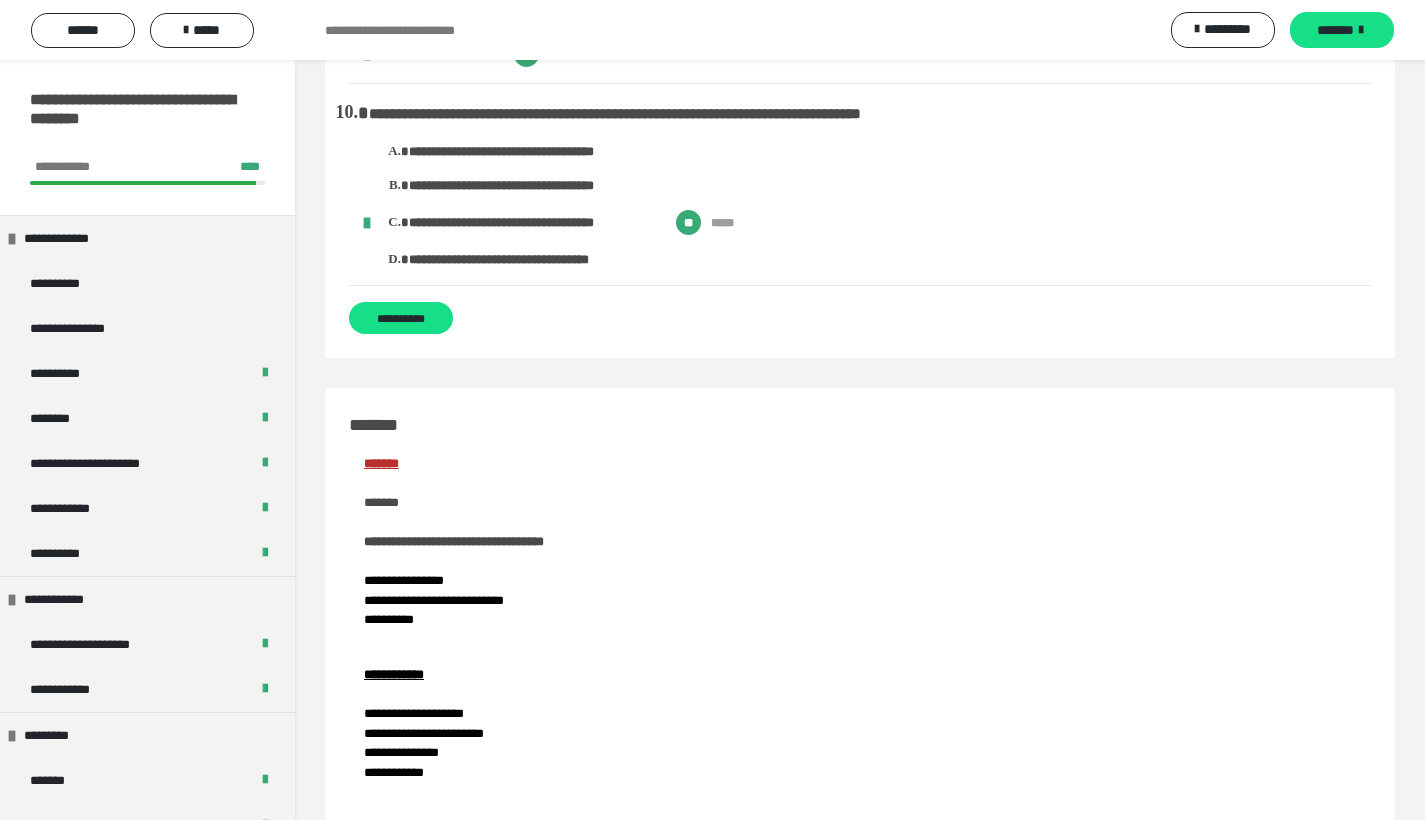 scroll, scrollTop: 2112, scrollLeft: 0, axis: vertical 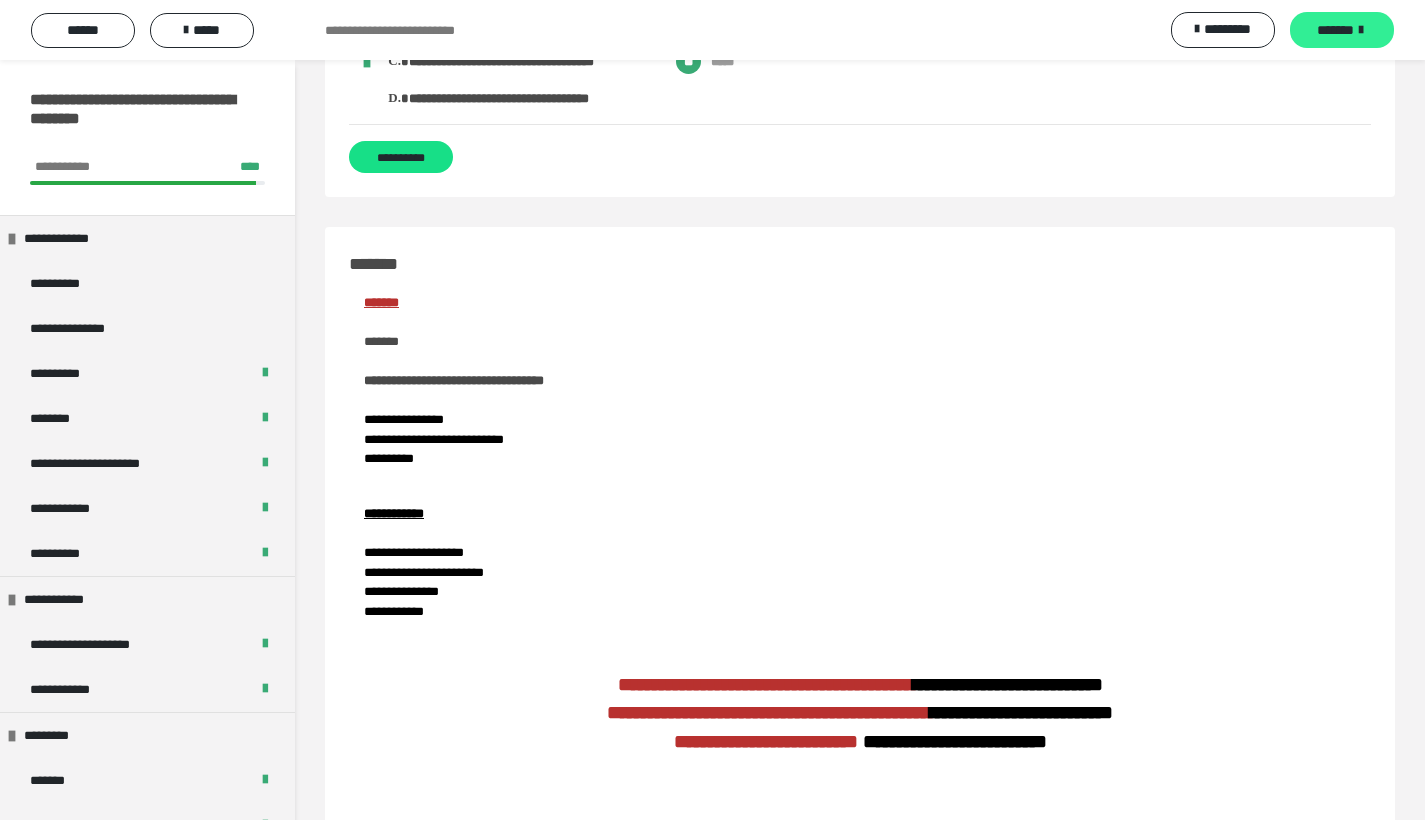click on "*******" at bounding box center [1335, 30] 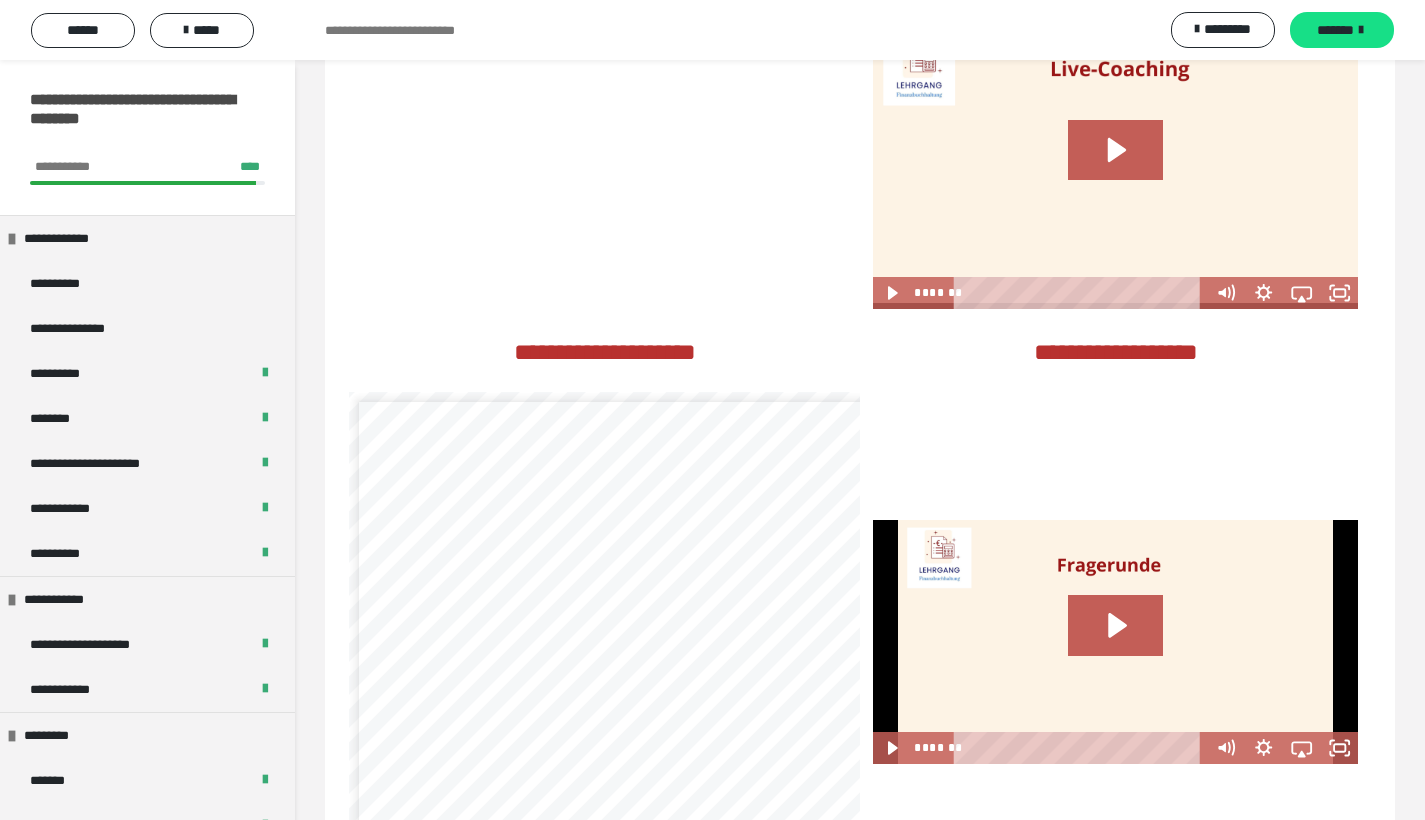 scroll, scrollTop: 3047, scrollLeft: 0, axis: vertical 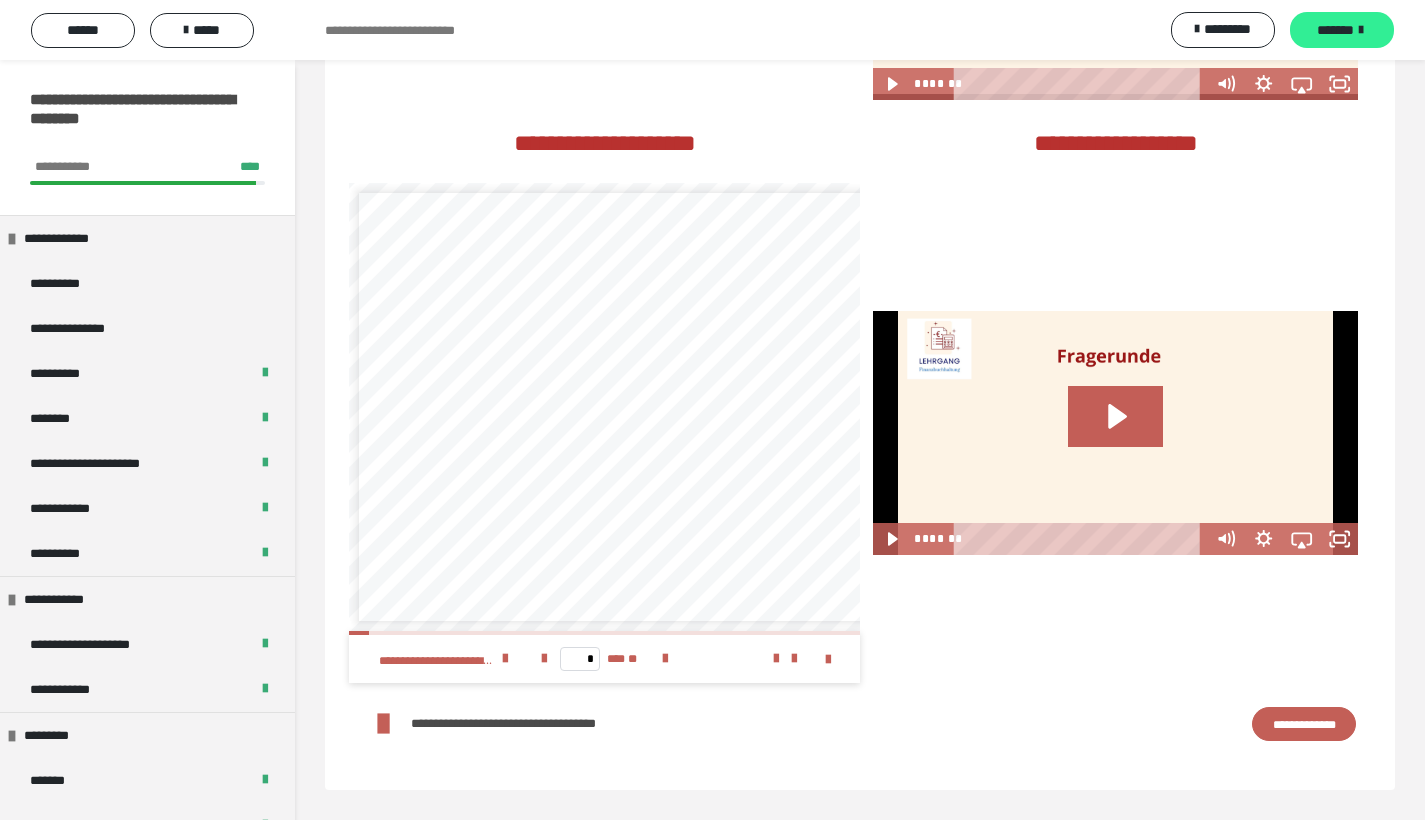 click on "*******" at bounding box center [1335, 30] 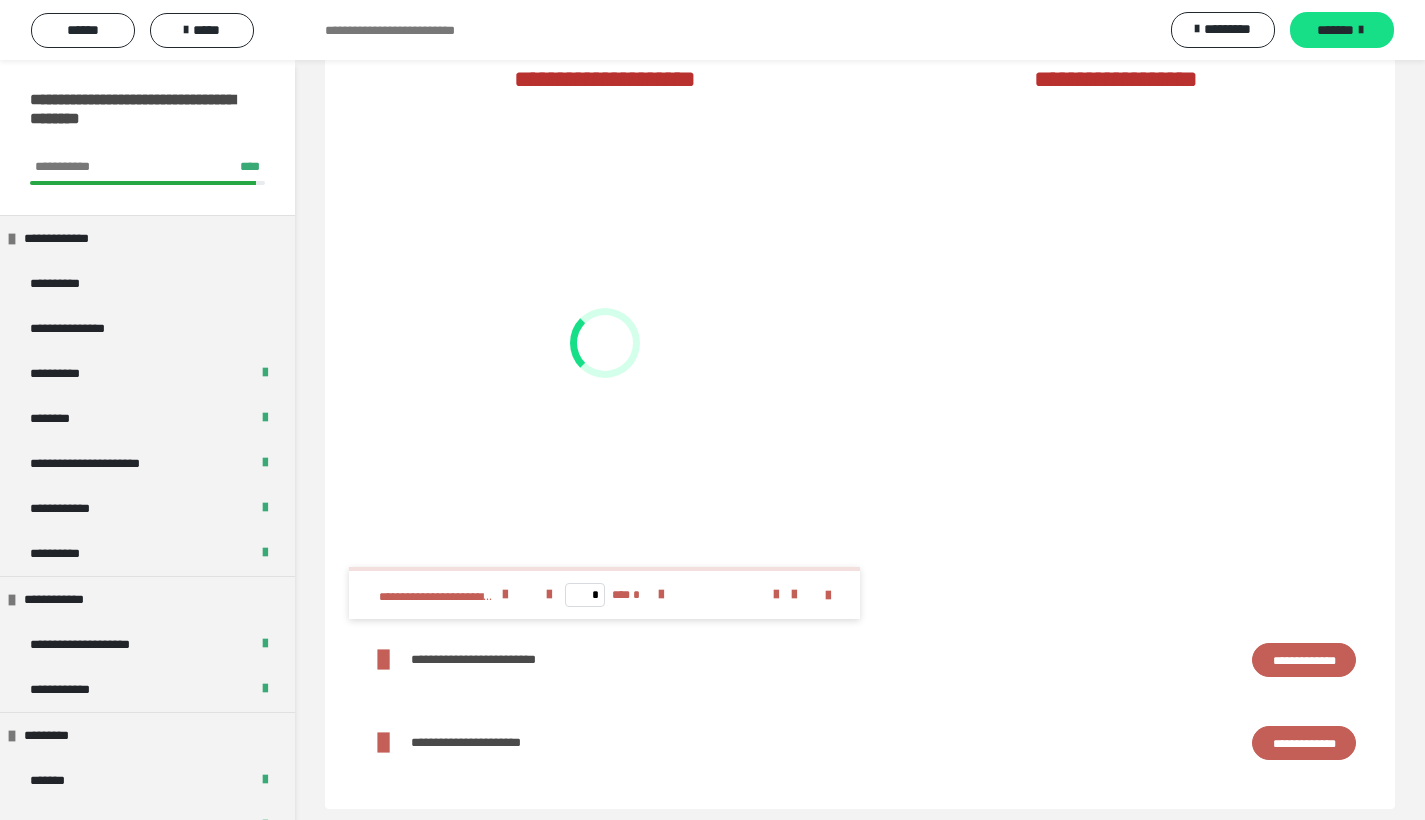 scroll, scrollTop: 2591, scrollLeft: 0, axis: vertical 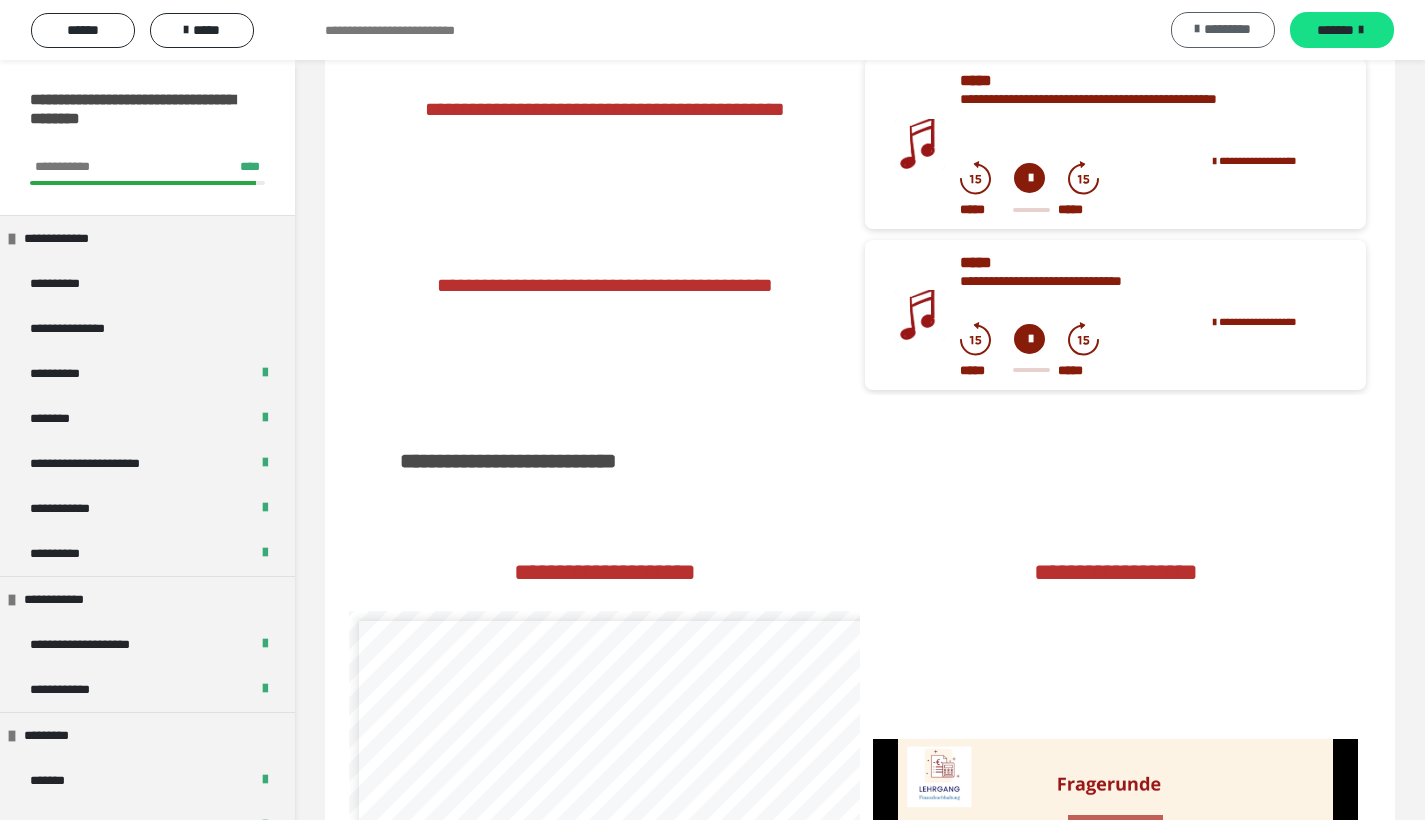 click on "*********" at bounding box center [1227, 29] 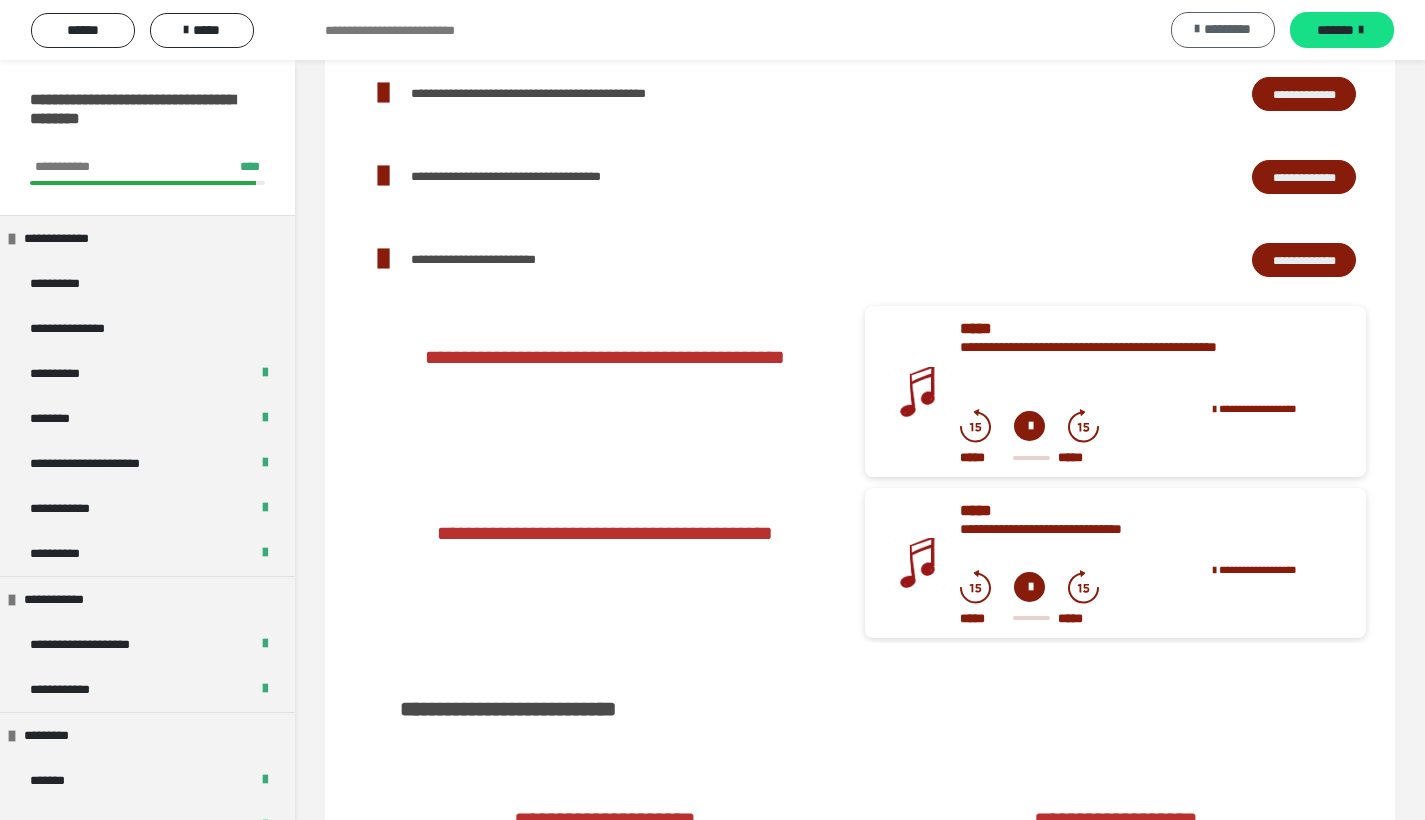 scroll, scrollTop: 2462, scrollLeft: 0, axis: vertical 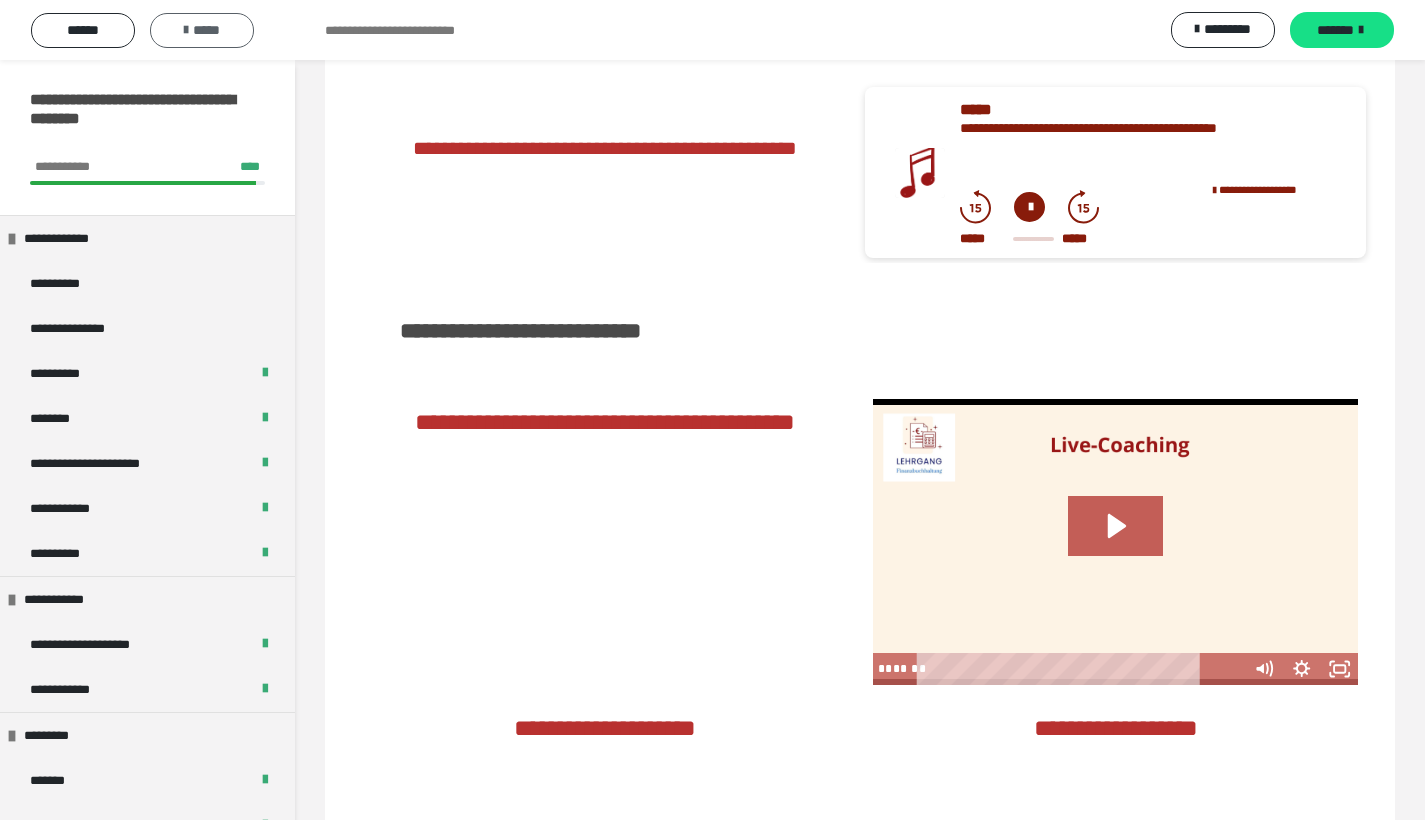 click on "*****" at bounding box center [202, 30] 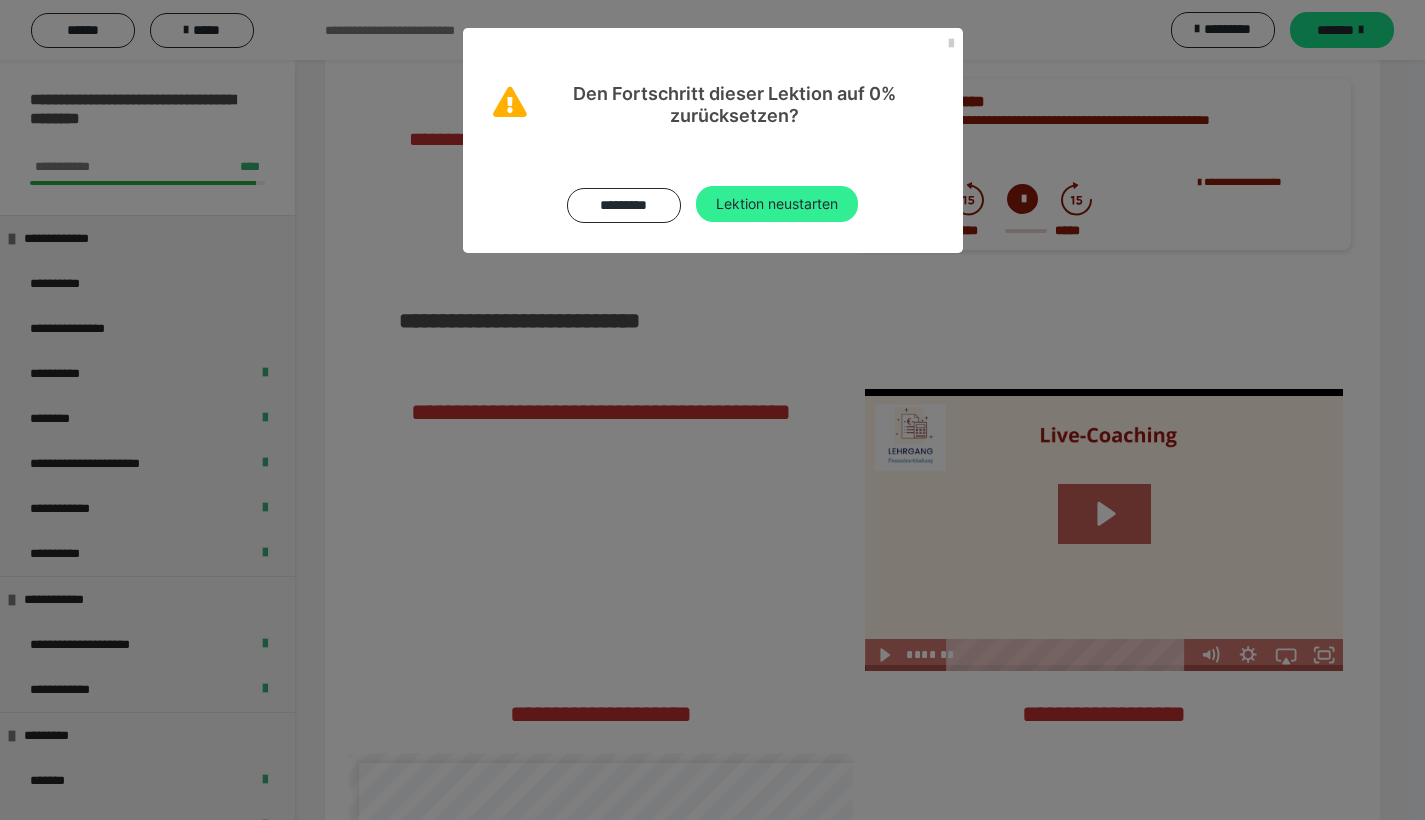 click on "Lektion neustarten" at bounding box center [777, 204] 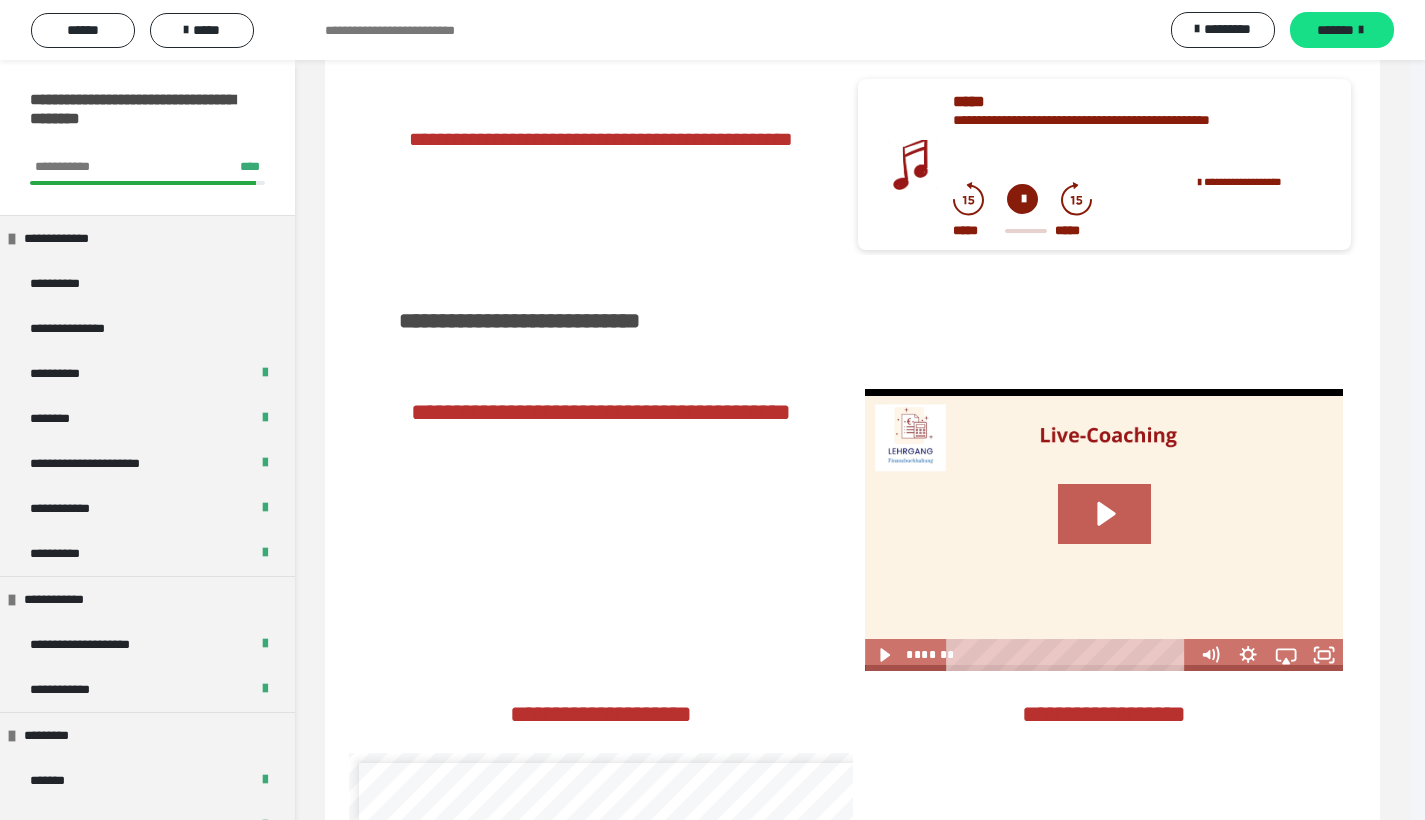 scroll, scrollTop: 0, scrollLeft: 0, axis: both 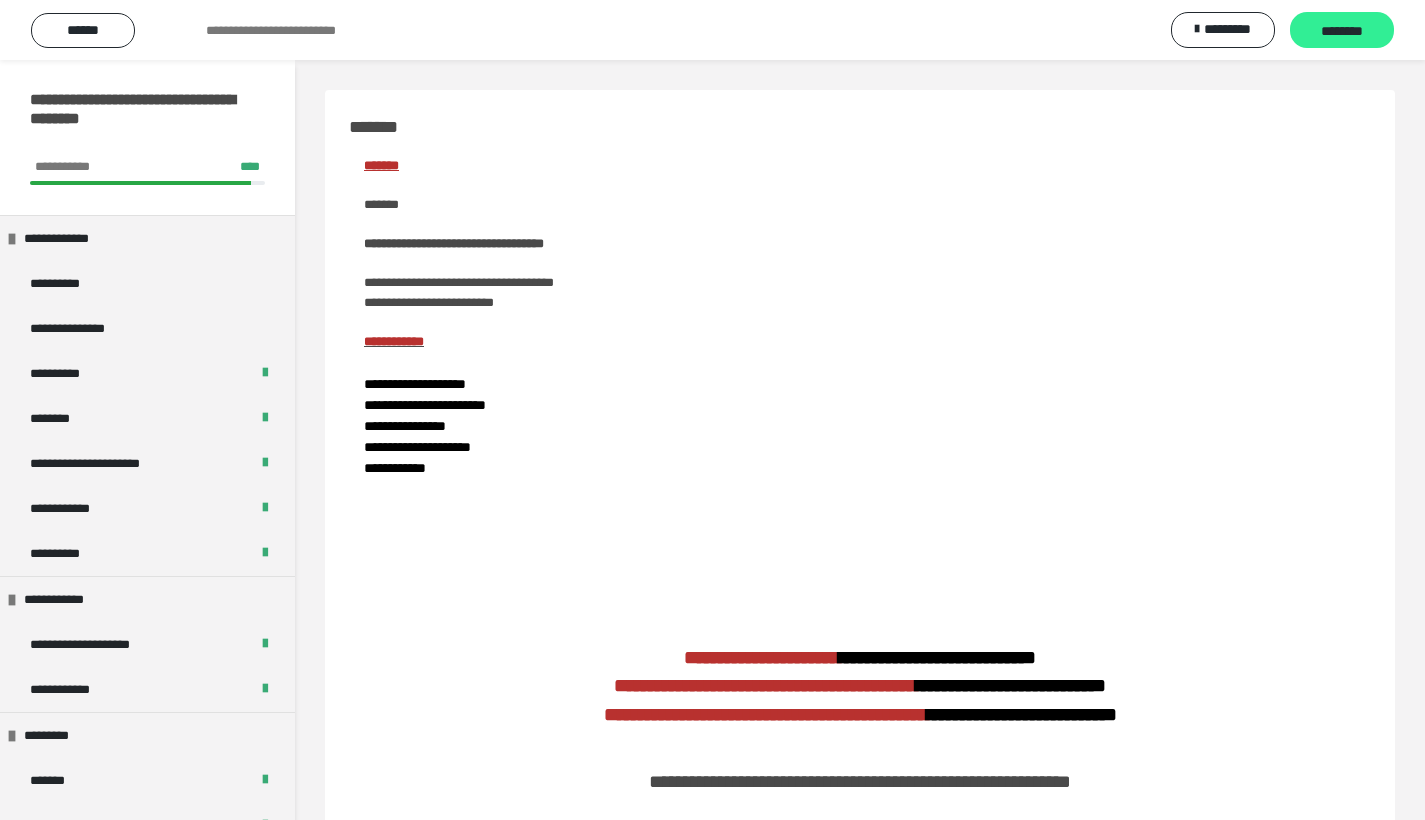 click on "********" at bounding box center [1342, 31] 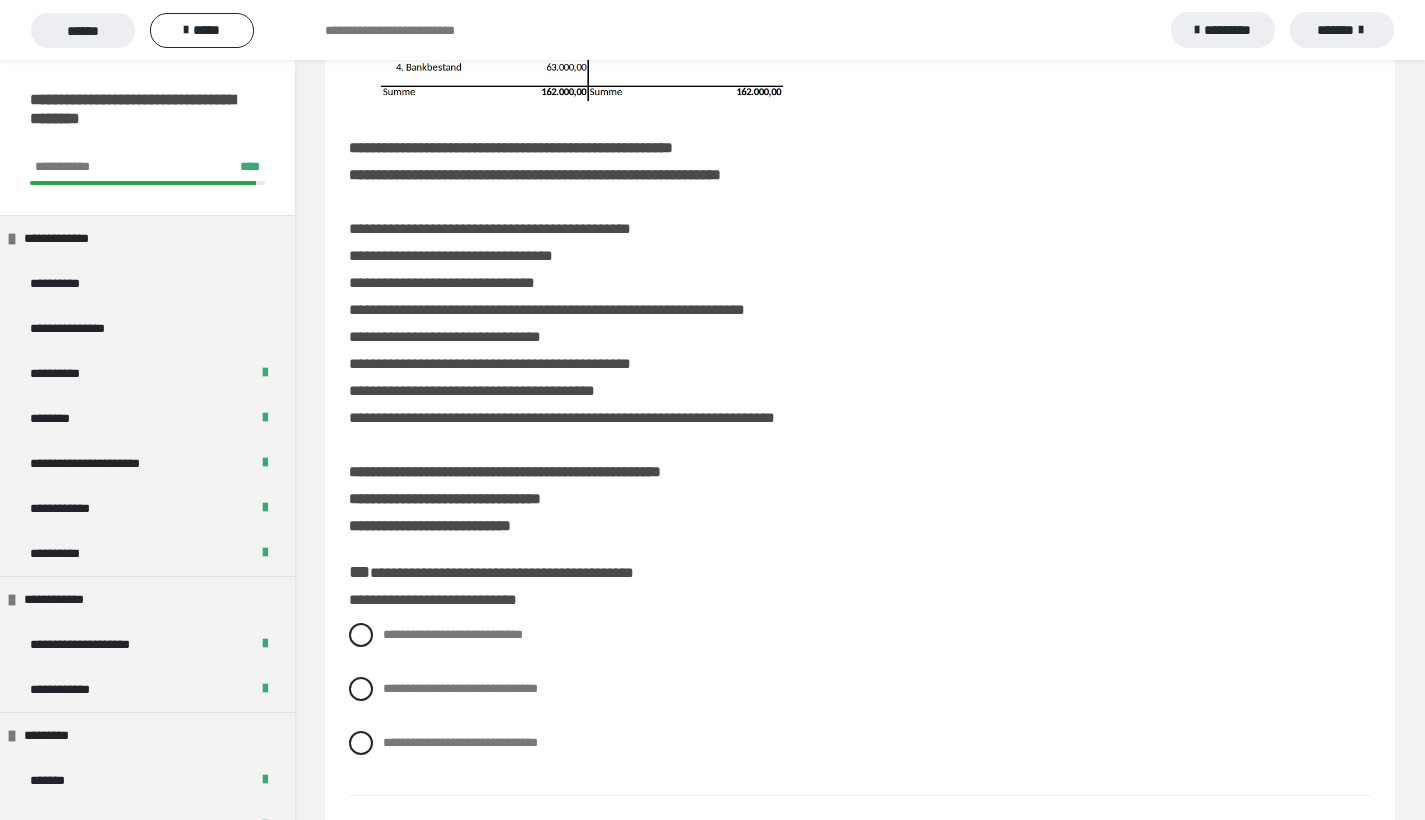 scroll, scrollTop: 475, scrollLeft: 0, axis: vertical 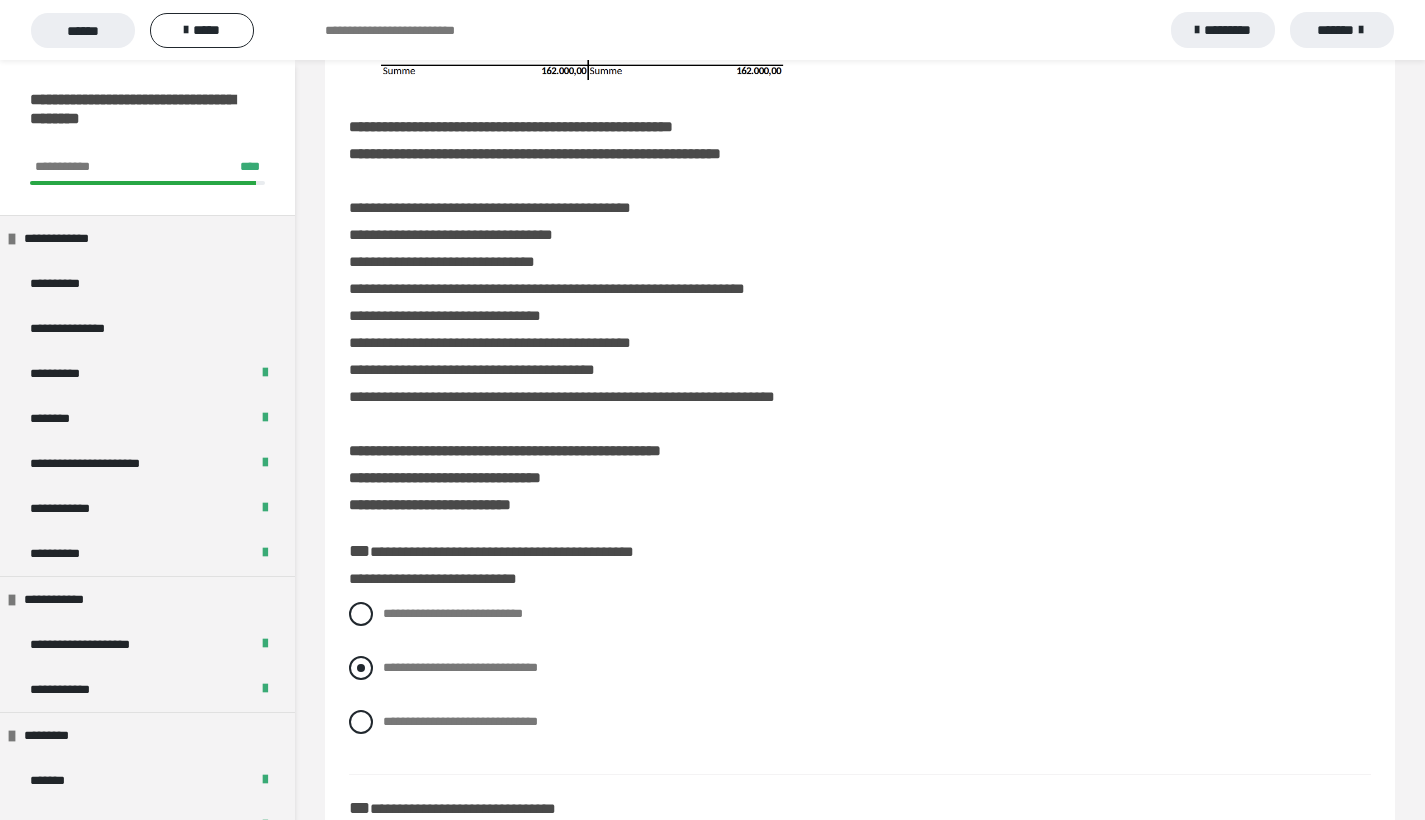 click at bounding box center [361, 668] 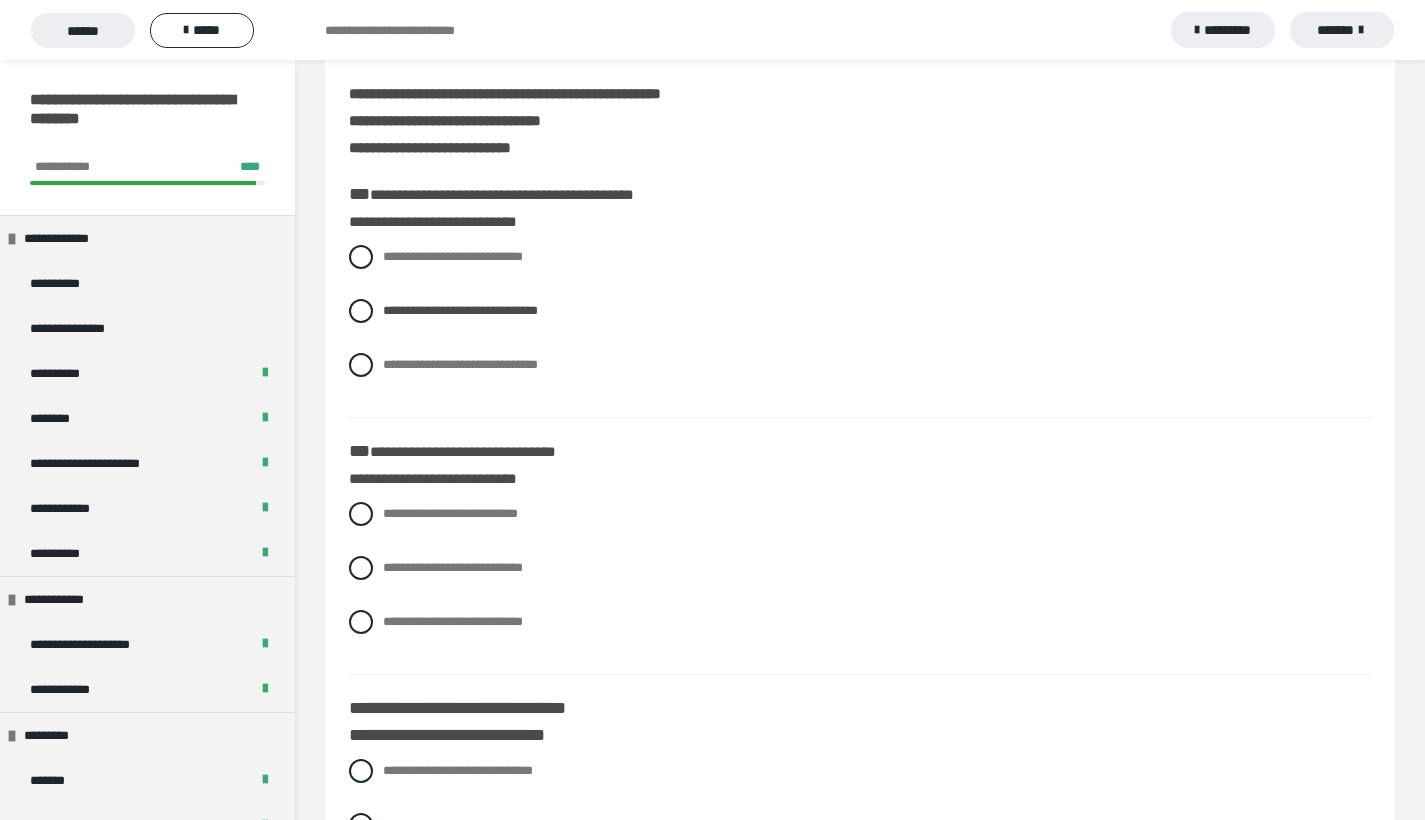 scroll, scrollTop: 848, scrollLeft: 0, axis: vertical 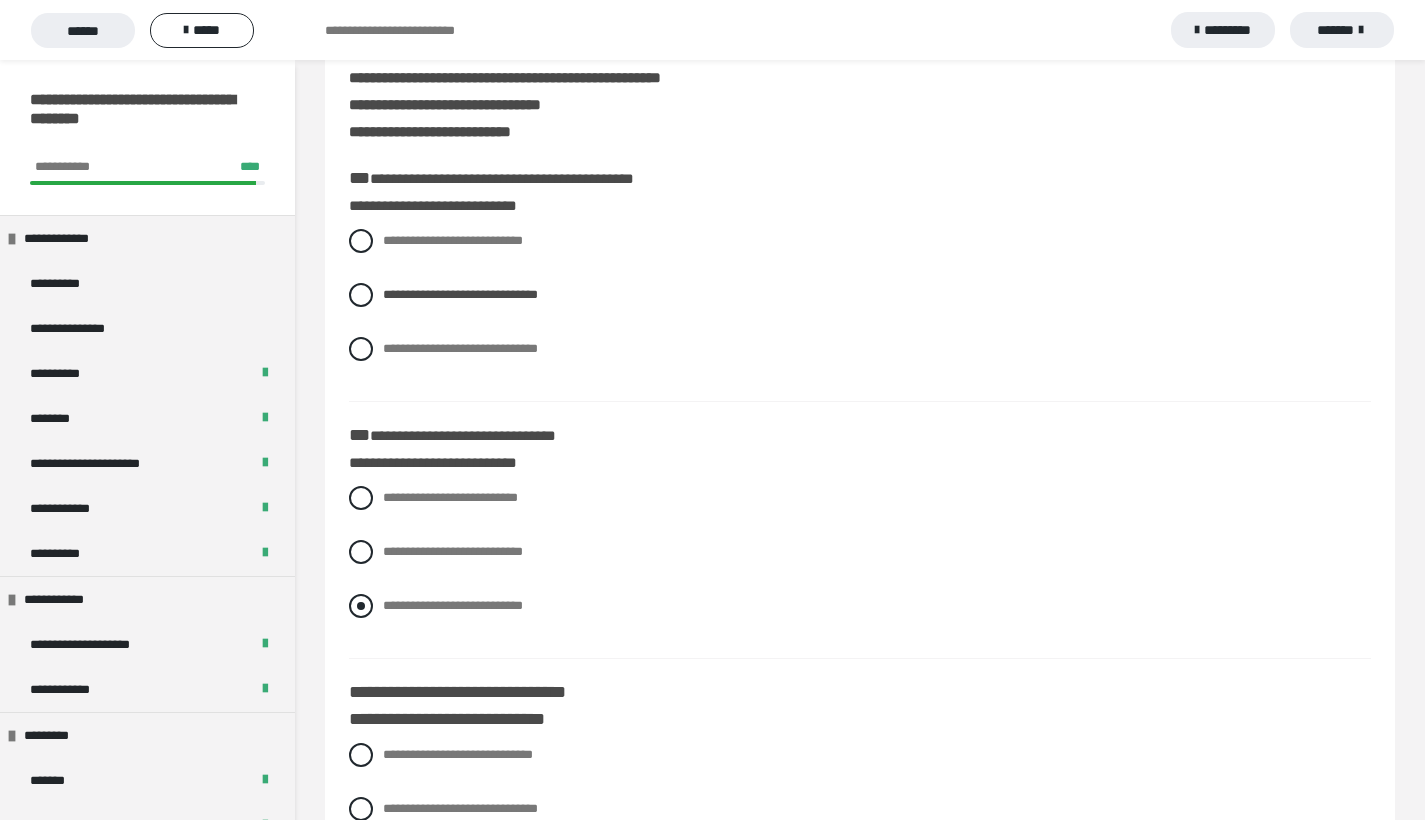 click at bounding box center [361, 606] 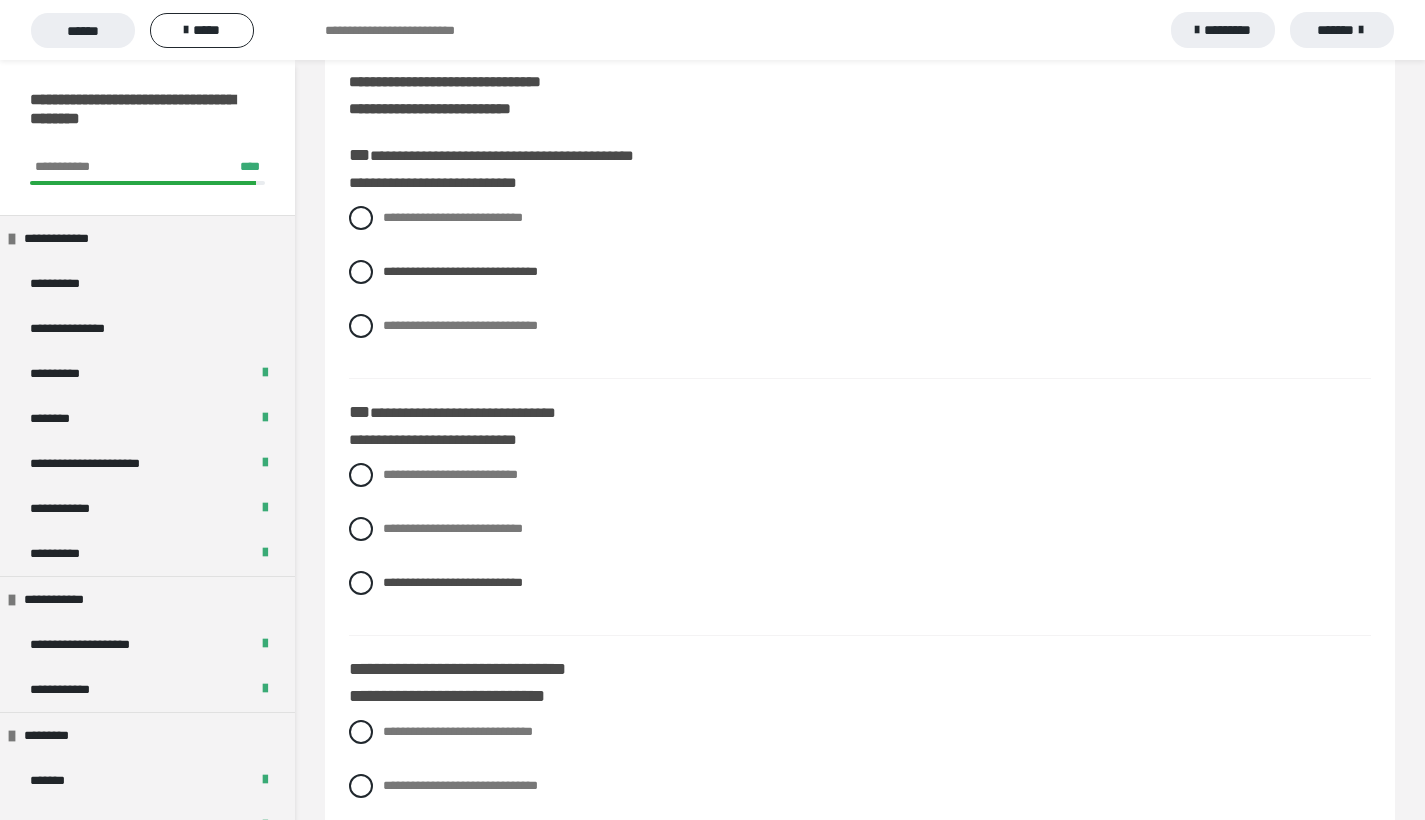 scroll, scrollTop: 1137, scrollLeft: 0, axis: vertical 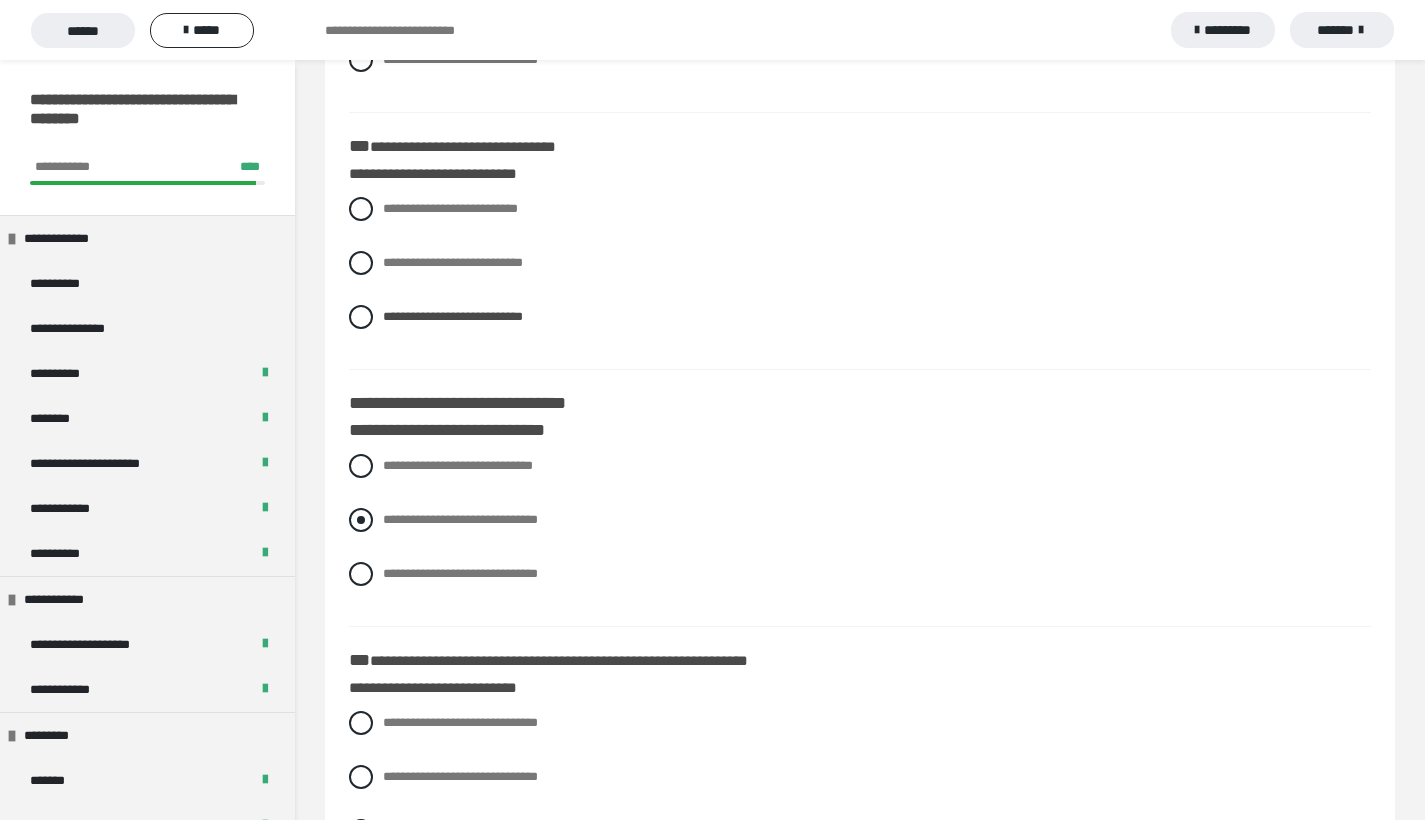 click at bounding box center (361, 520) 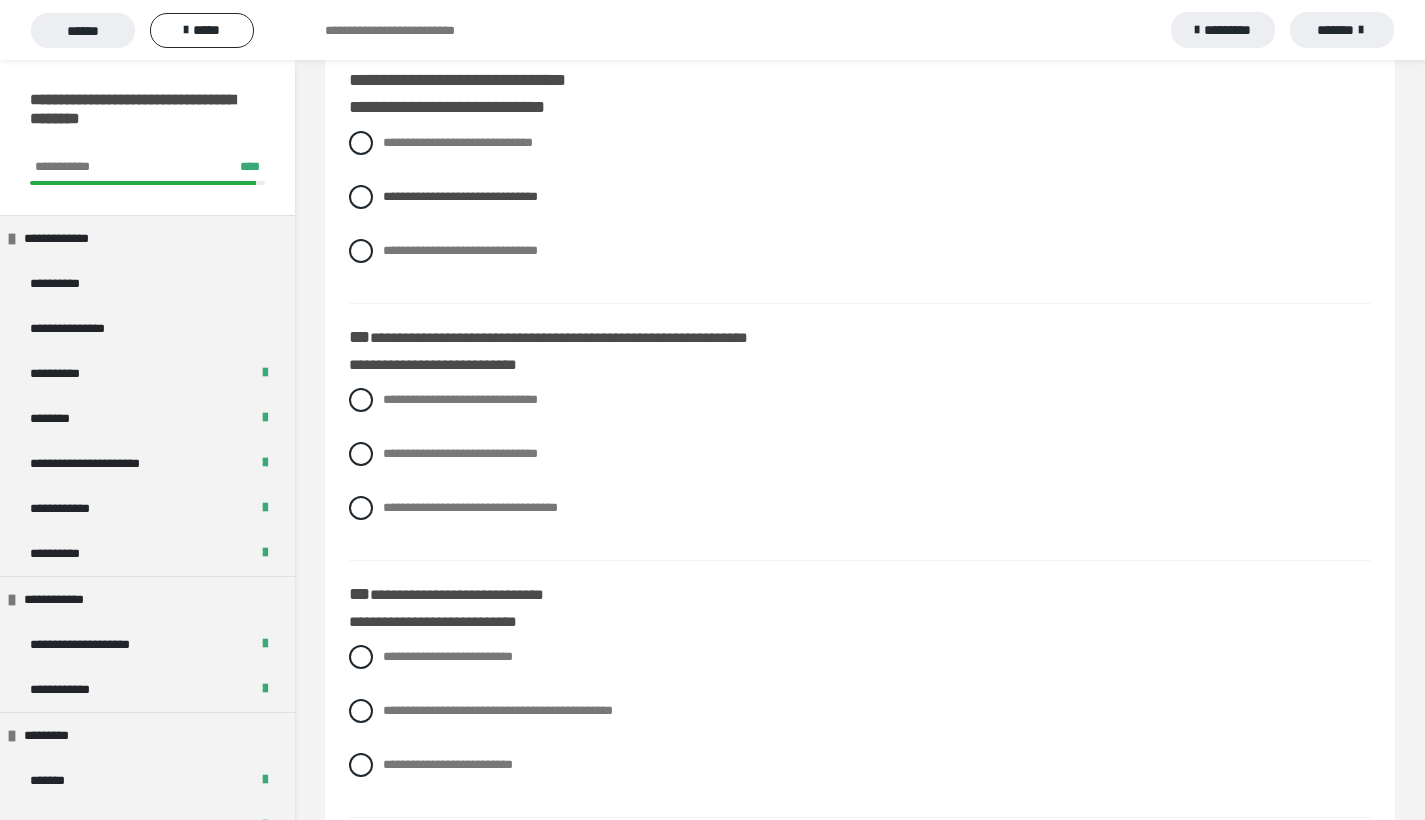 scroll, scrollTop: 1464, scrollLeft: 0, axis: vertical 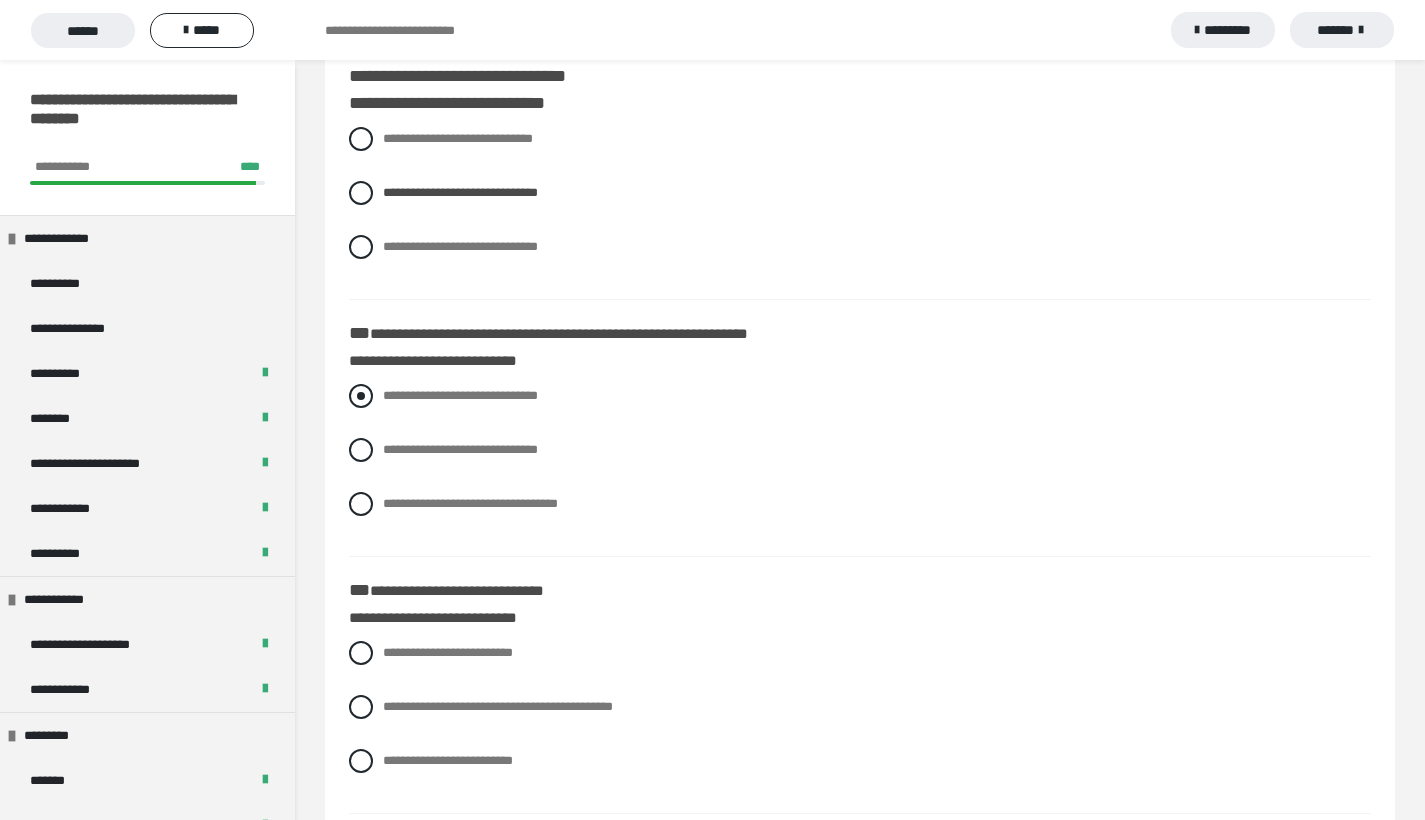 click at bounding box center [361, 396] 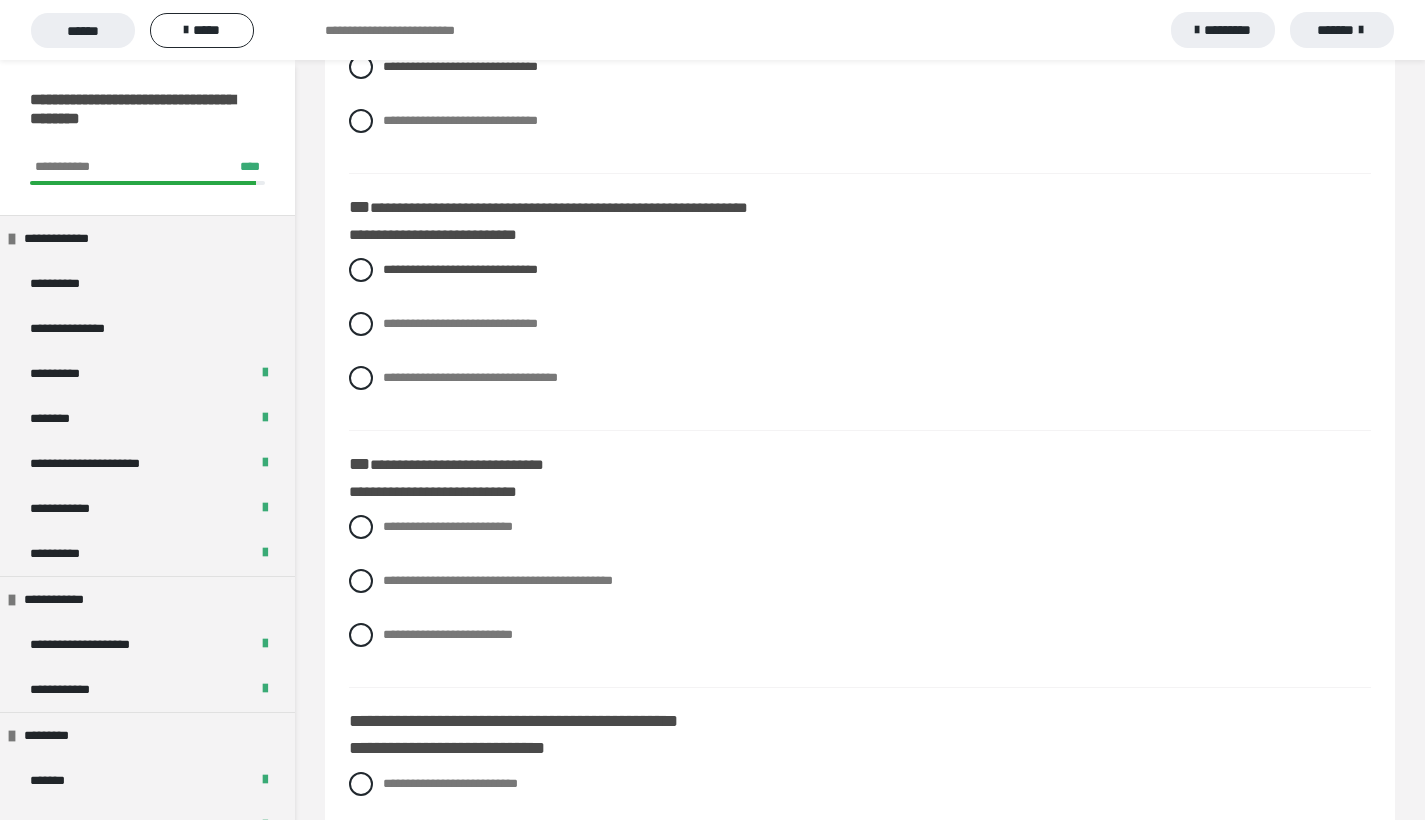 scroll, scrollTop: 1594, scrollLeft: 0, axis: vertical 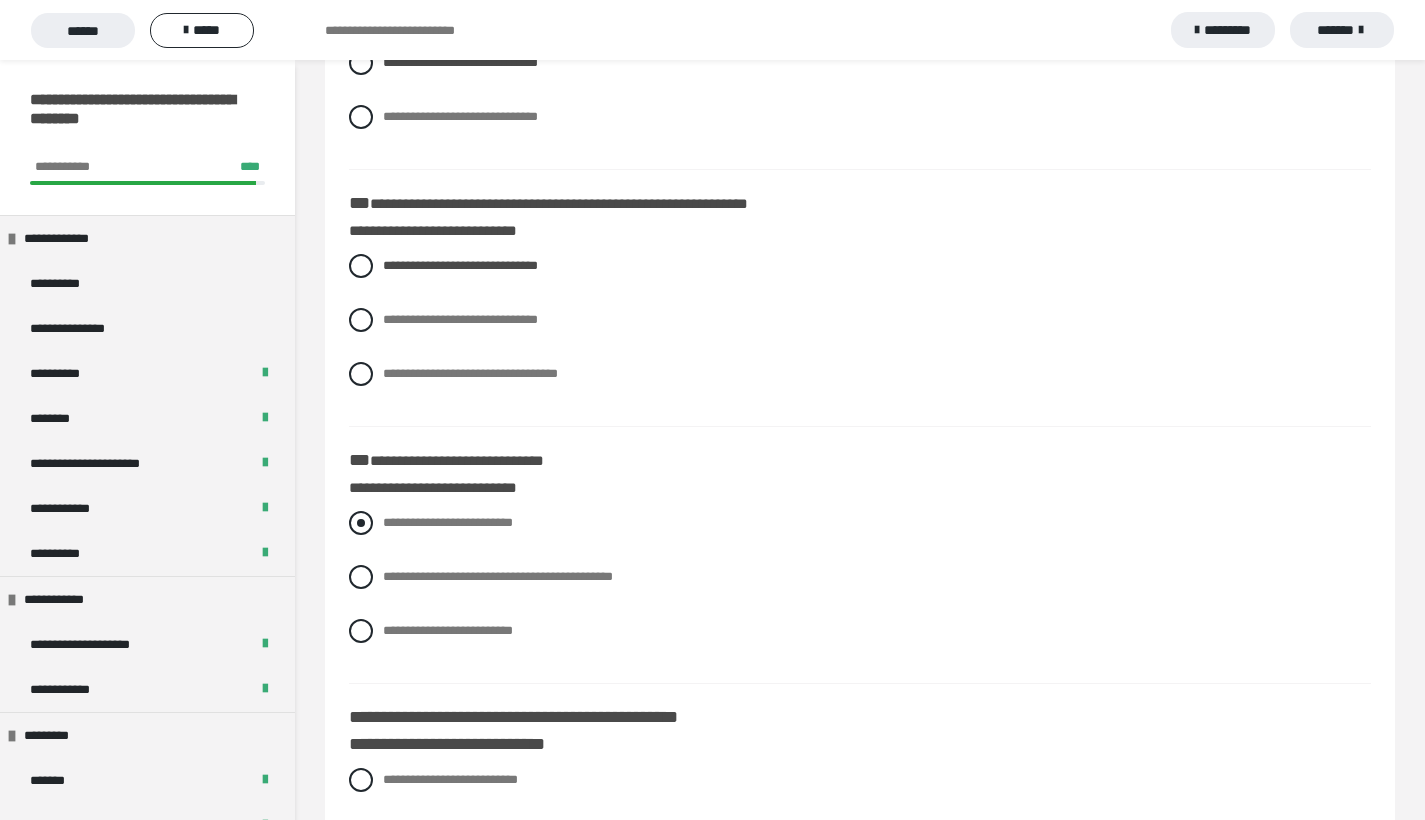 click at bounding box center [361, 523] 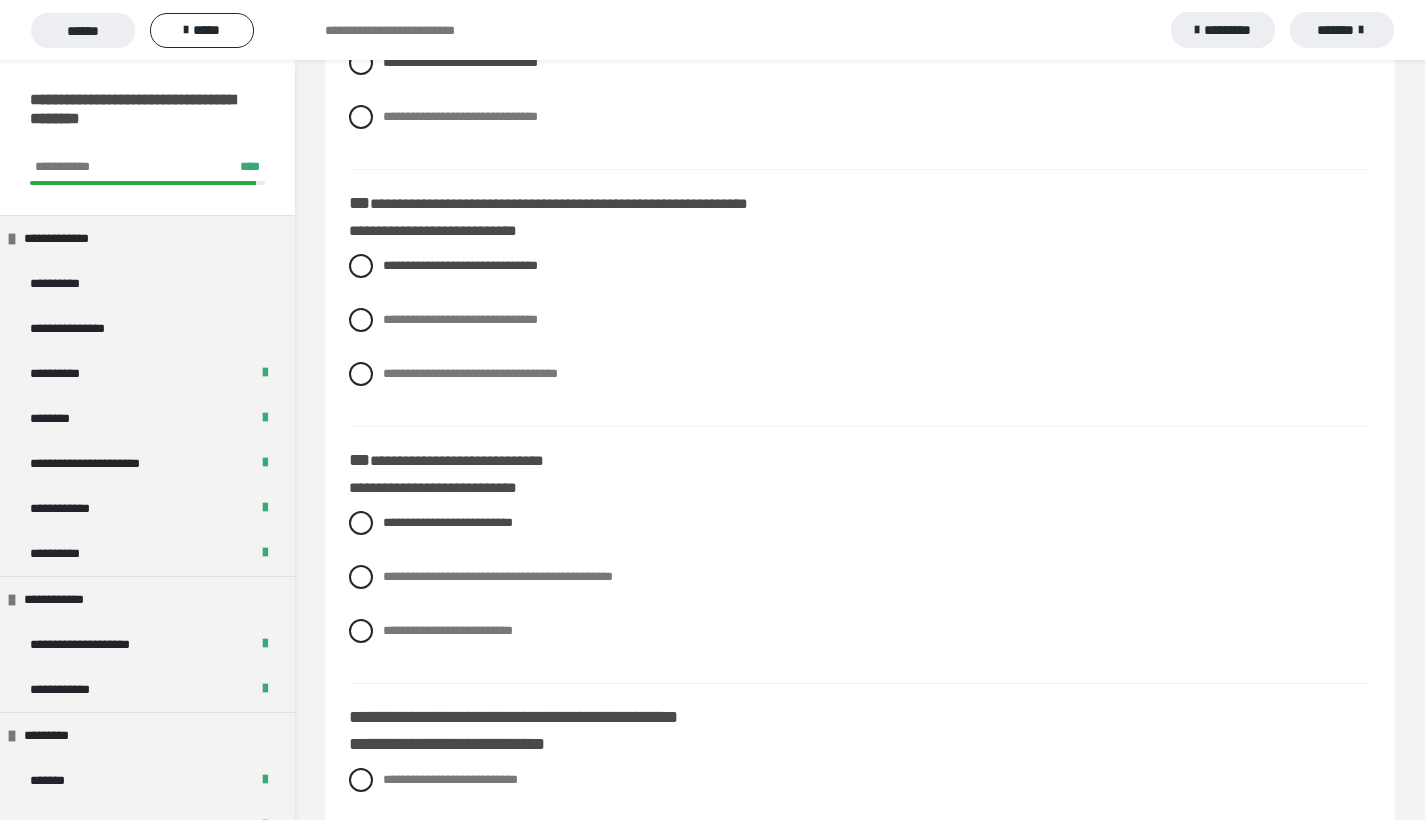 scroll, scrollTop: 1917, scrollLeft: 0, axis: vertical 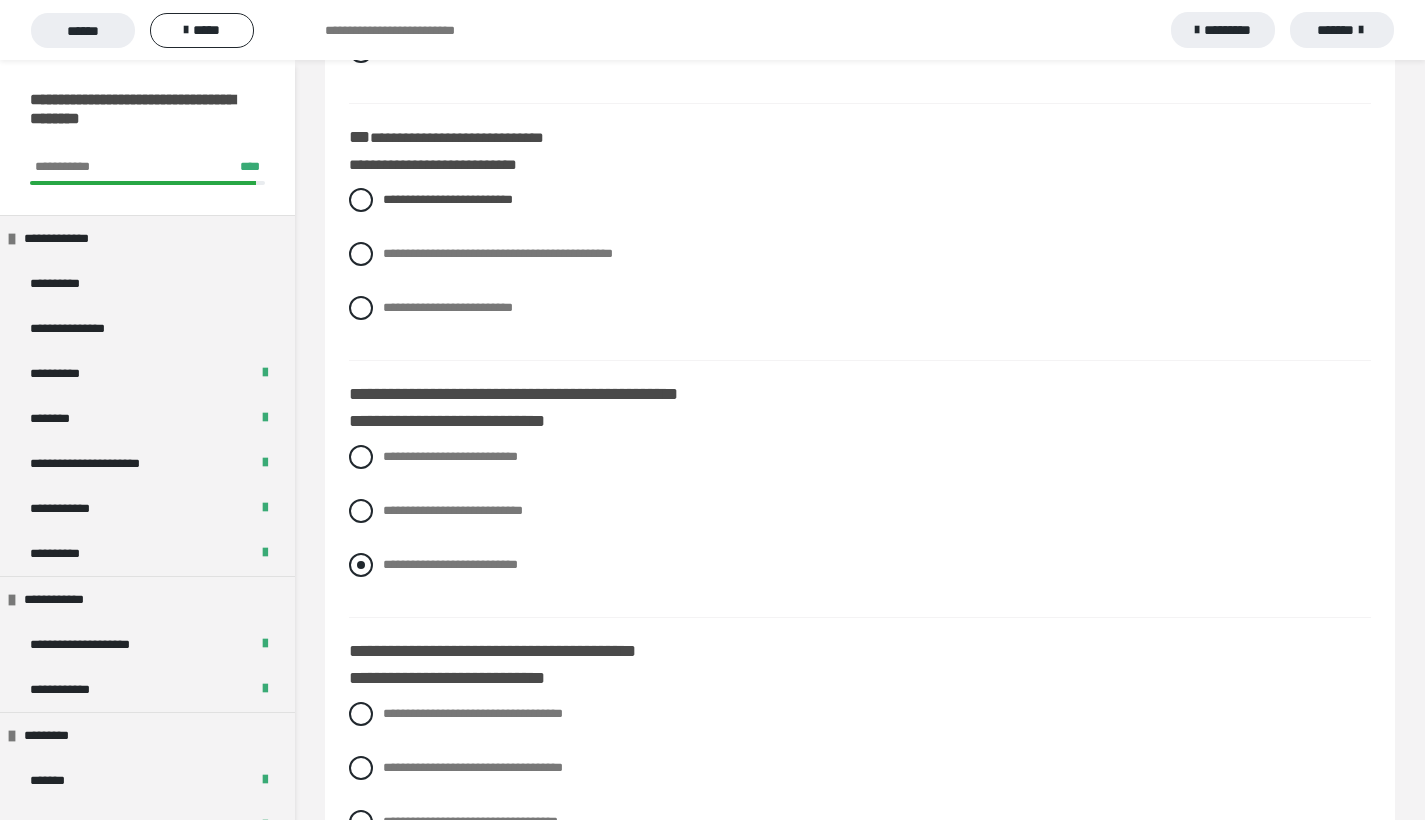 click at bounding box center (361, 565) 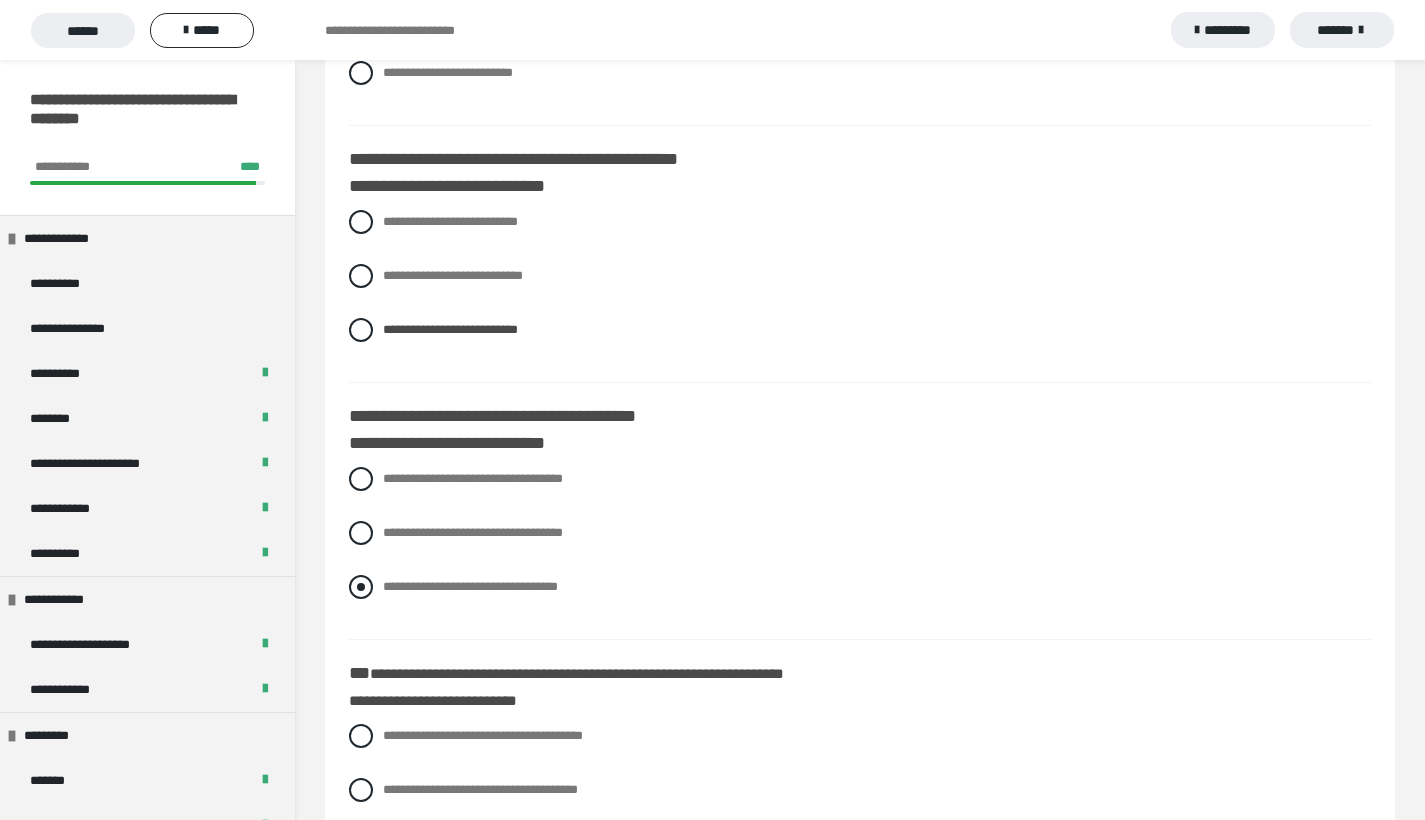 scroll, scrollTop: 2156, scrollLeft: 0, axis: vertical 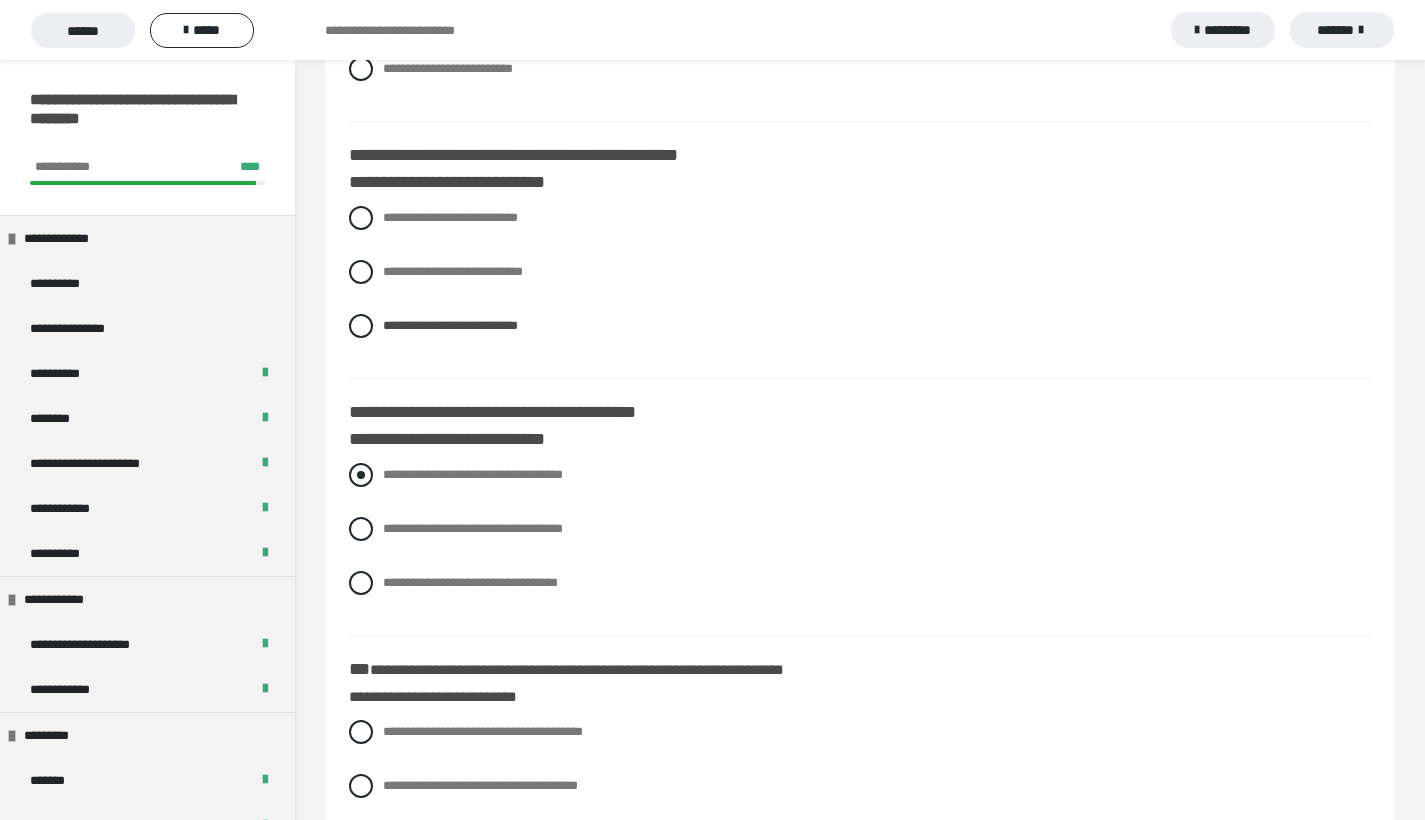 click at bounding box center [361, 475] 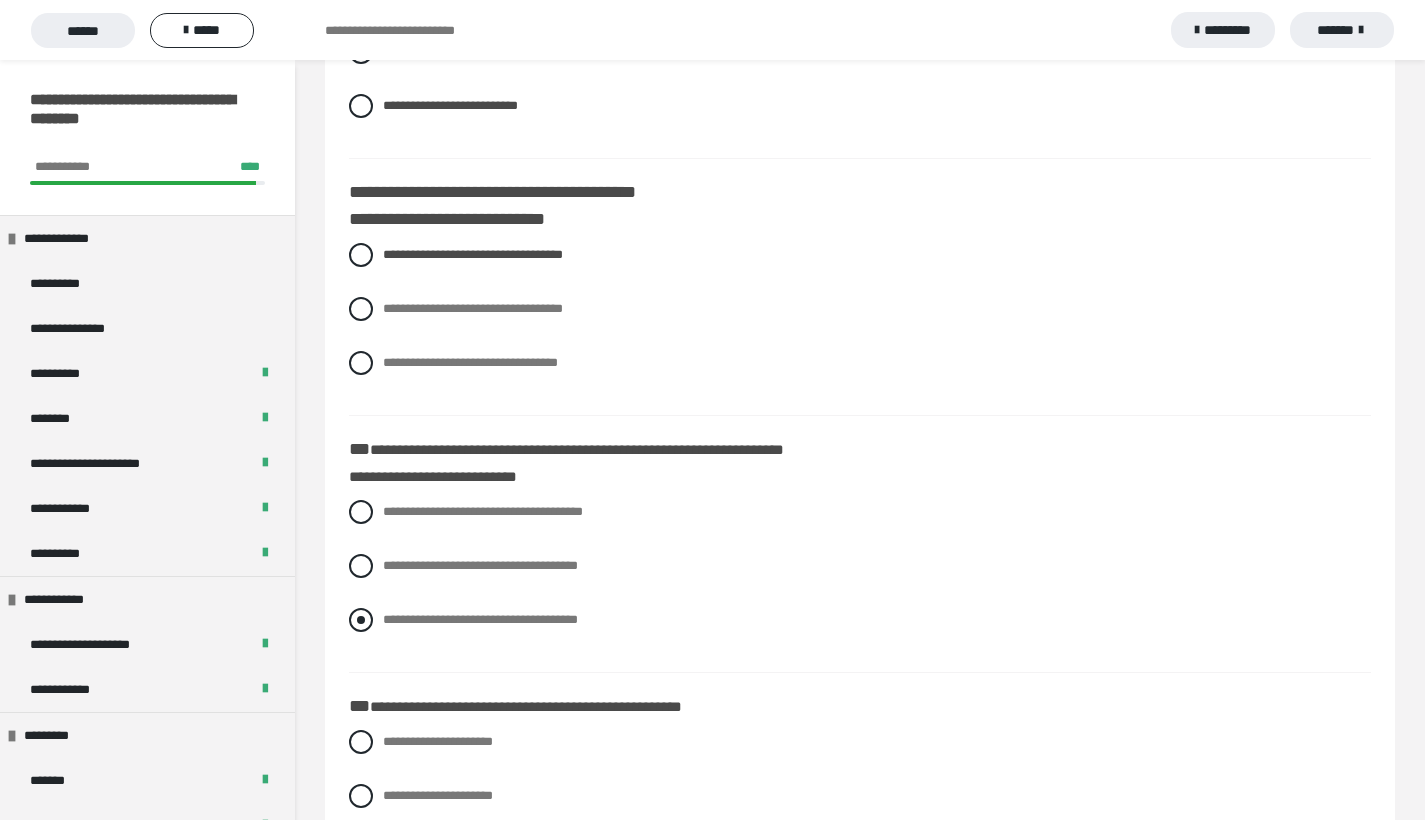 scroll, scrollTop: 2380, scrollLeft: 0, axis: vertical 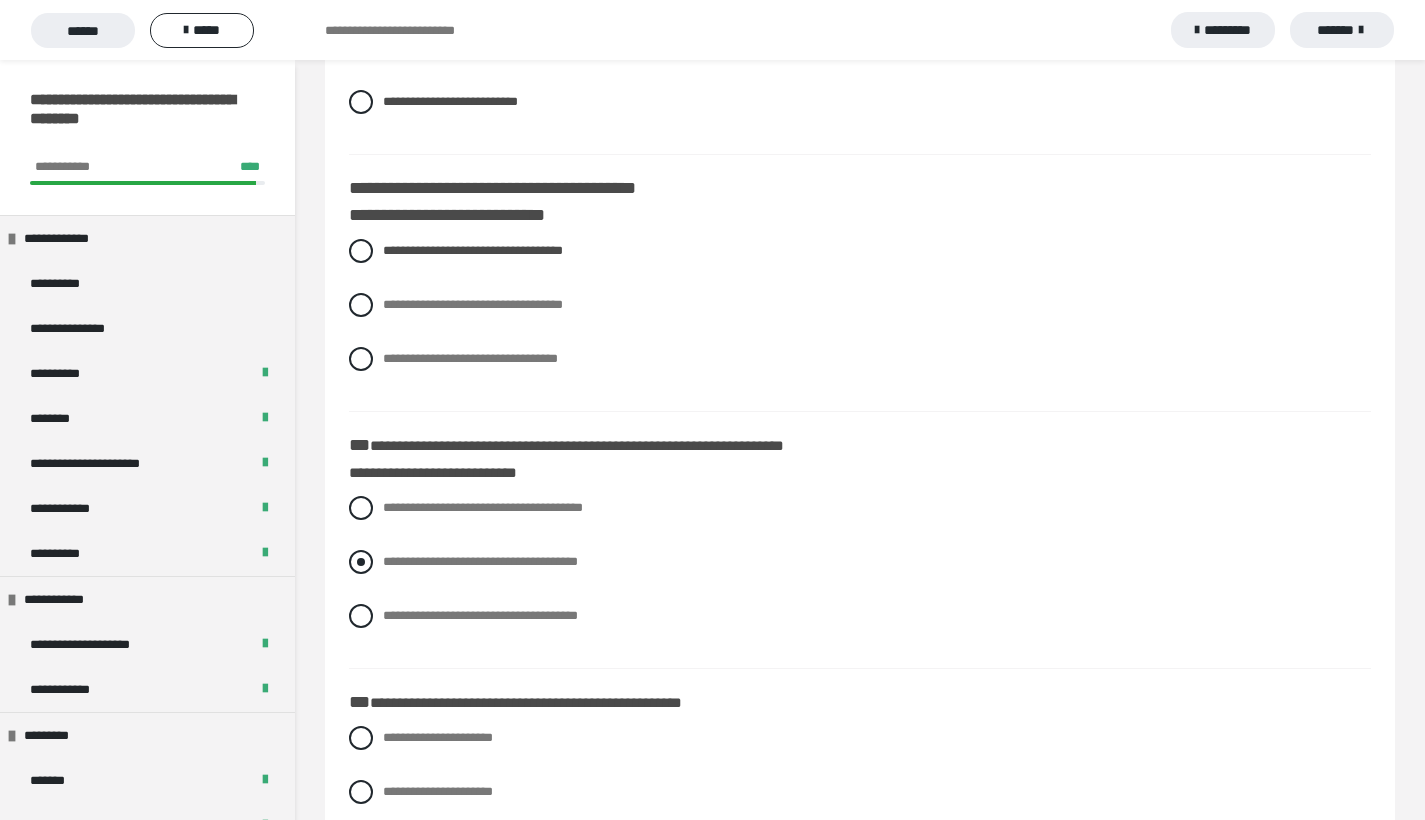 click at bounding box center (361, 562) 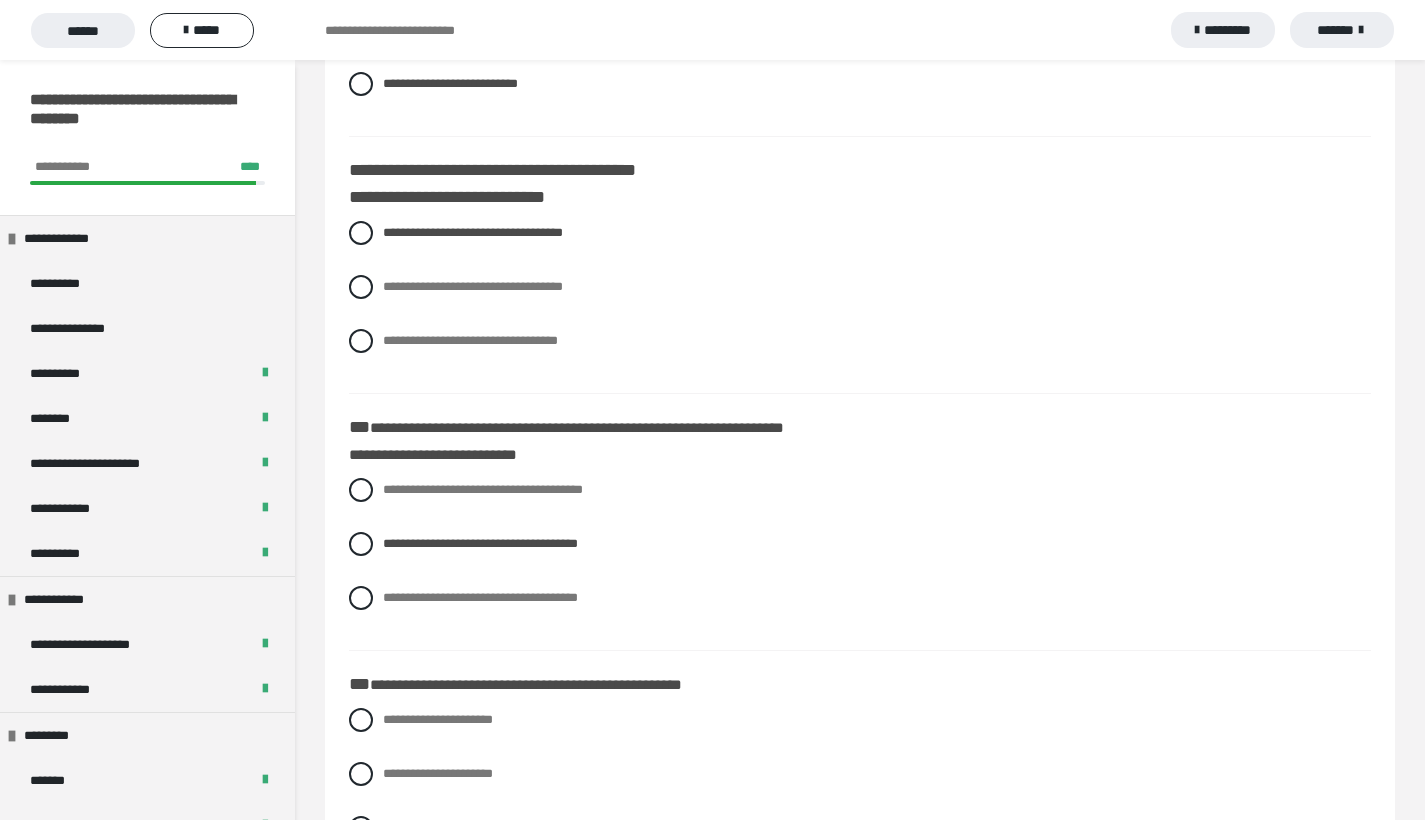 scroll, scrollTop: 2622, scrollLeft: 0, axis: vertical 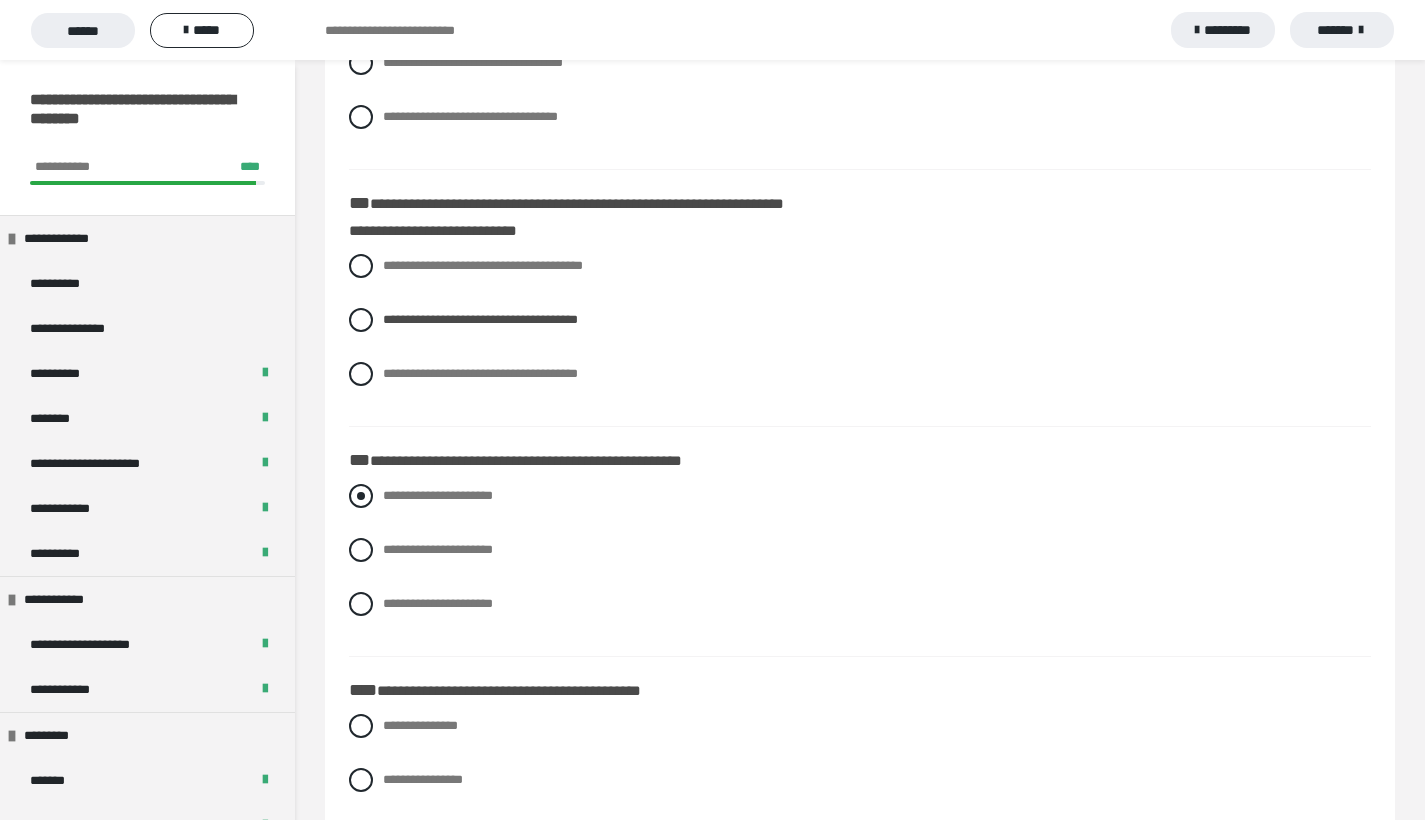 click on "**********" at bounding box center (860, 496) 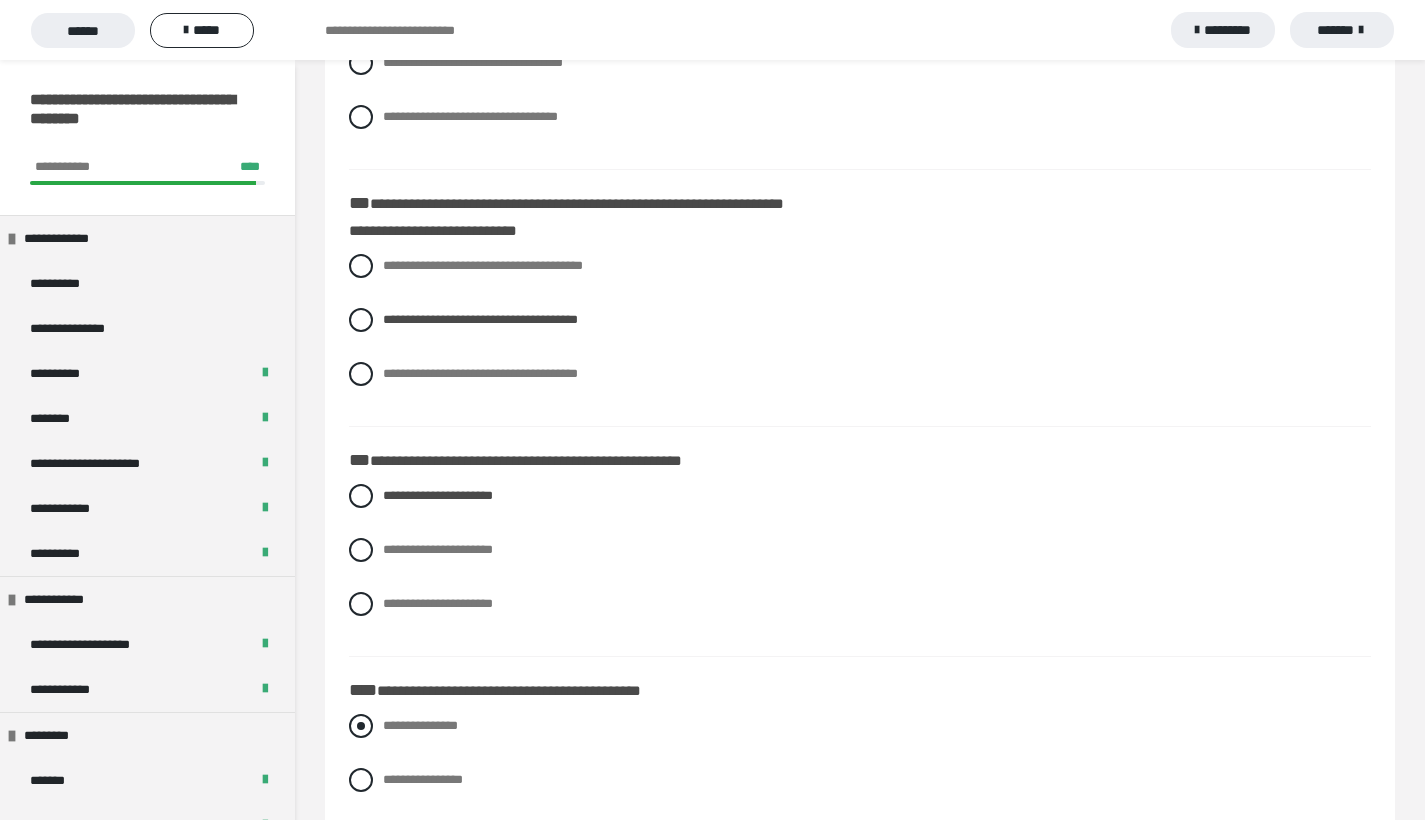 scroll, scrollTop: 2805, scrollLeft: 0, axis: vertical 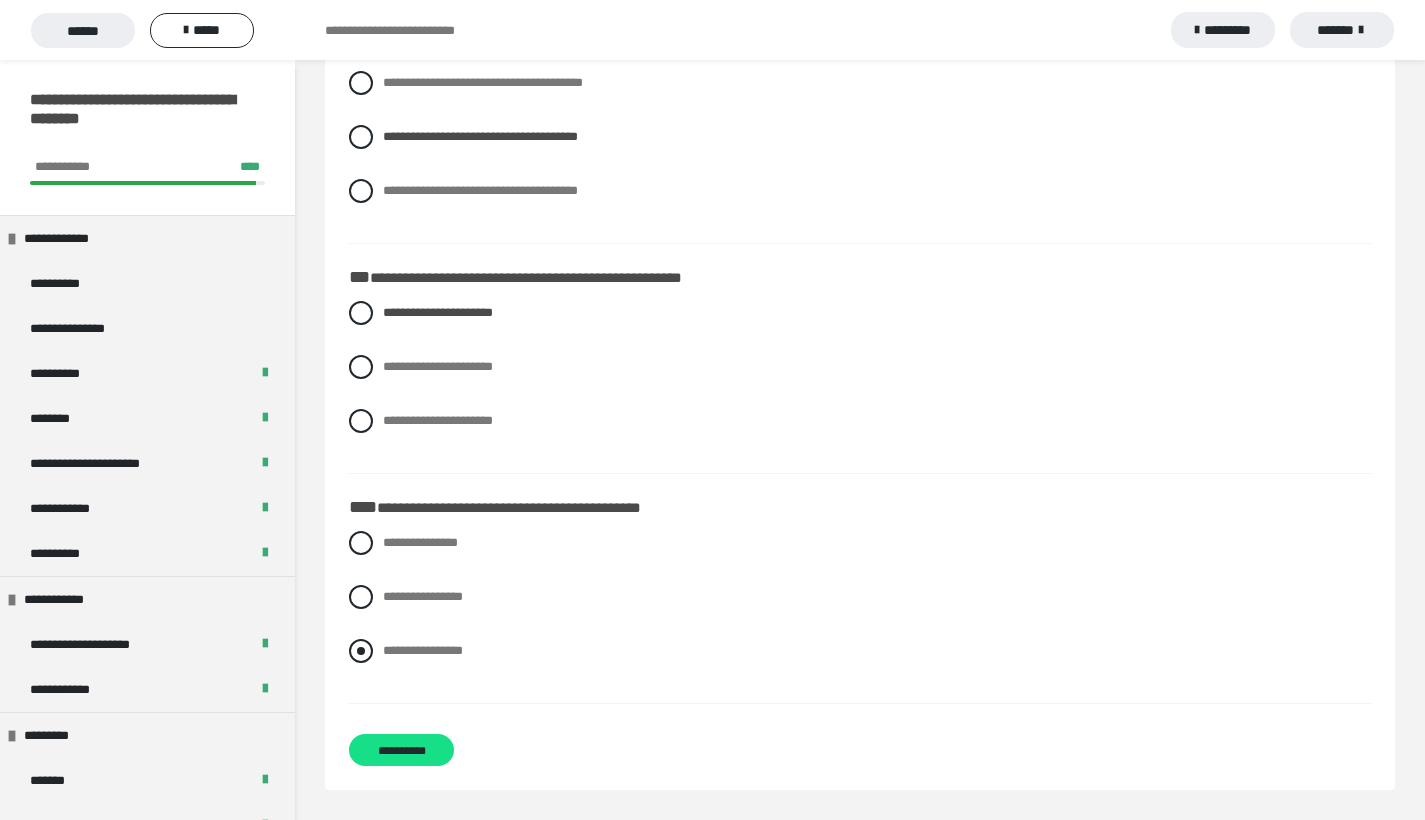 click at bounding box center (361, 651) 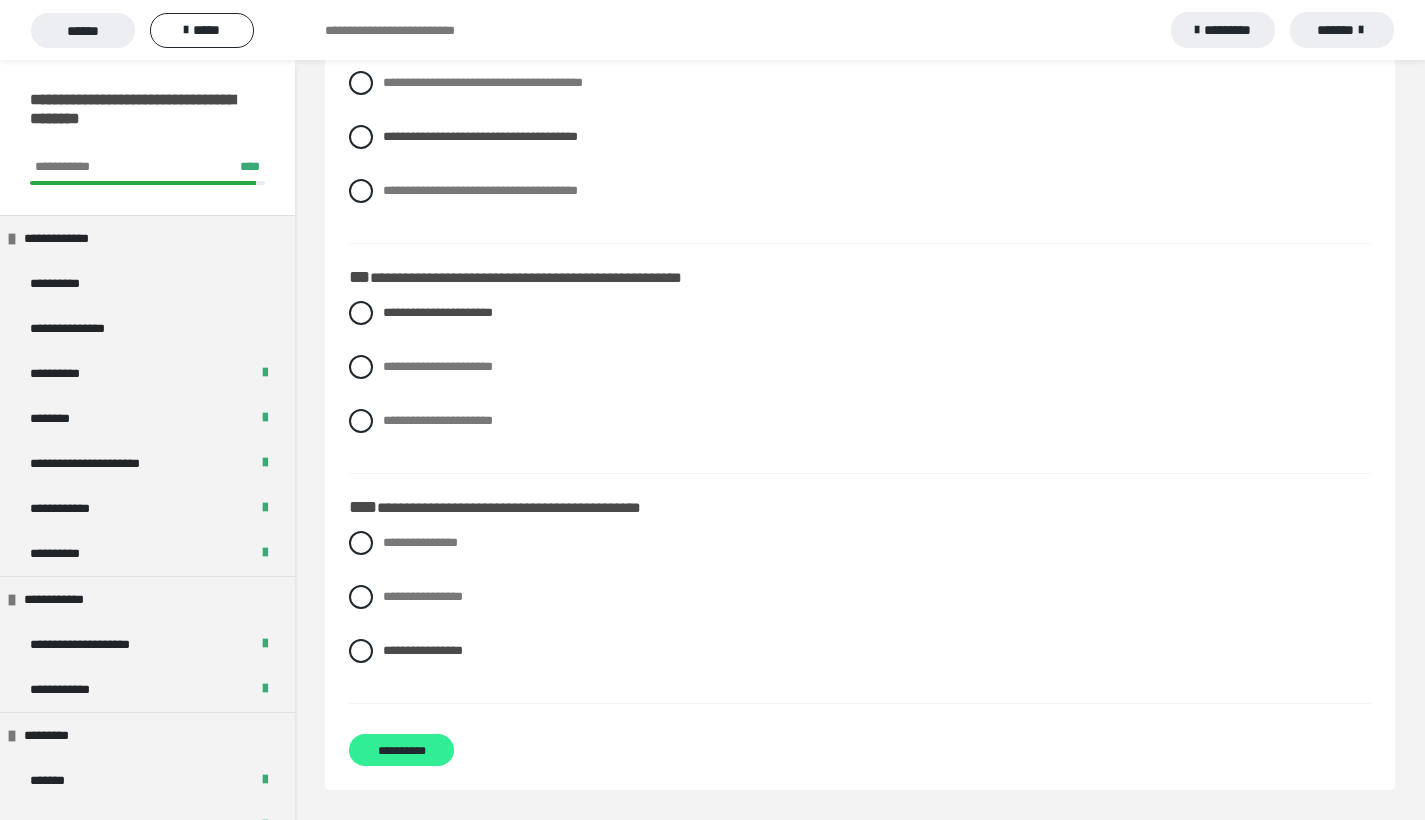 click on "**********" at bounding box center (401, 750) 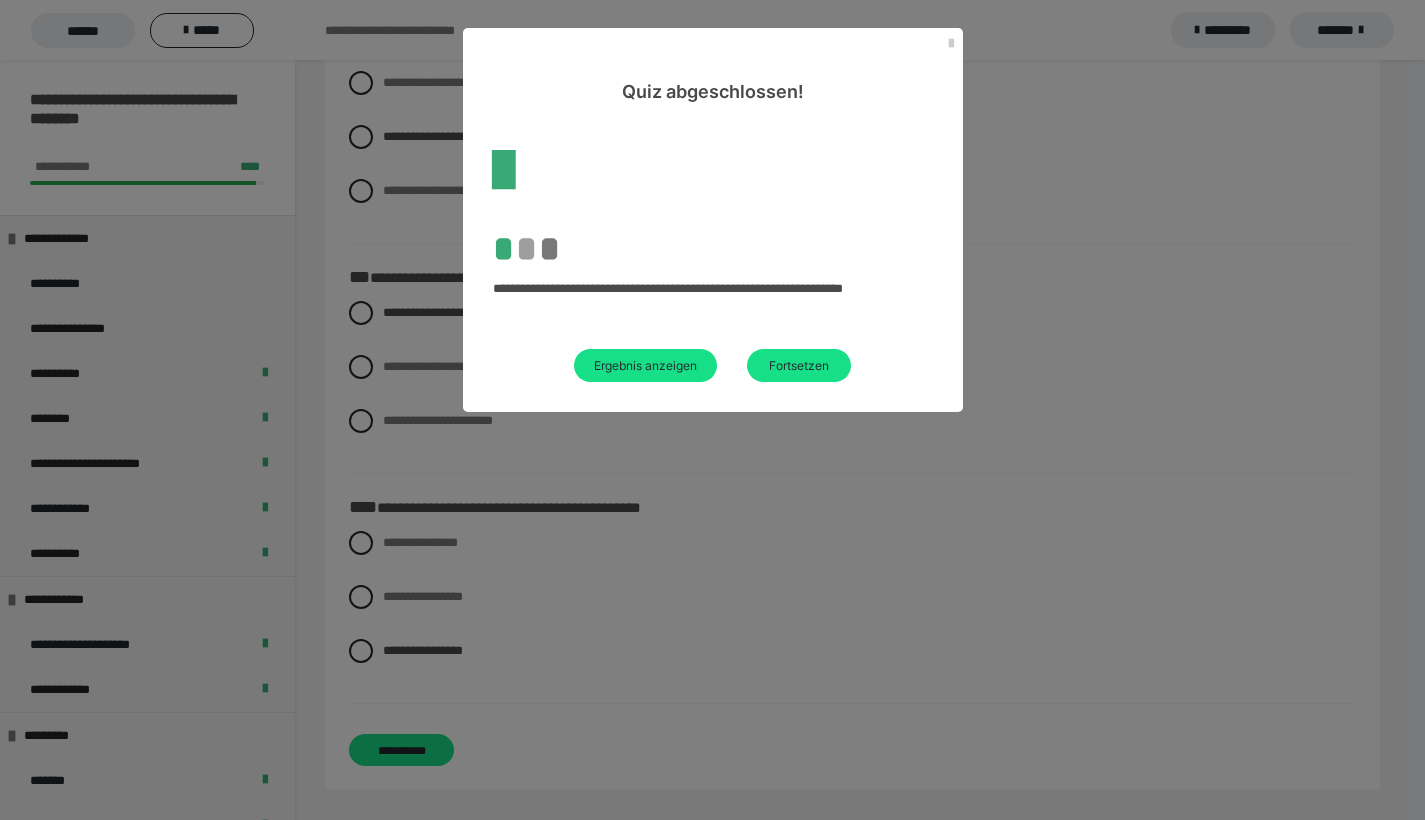 scroll, scrollTop: 60, scrollLeft: 0, axis: vertical 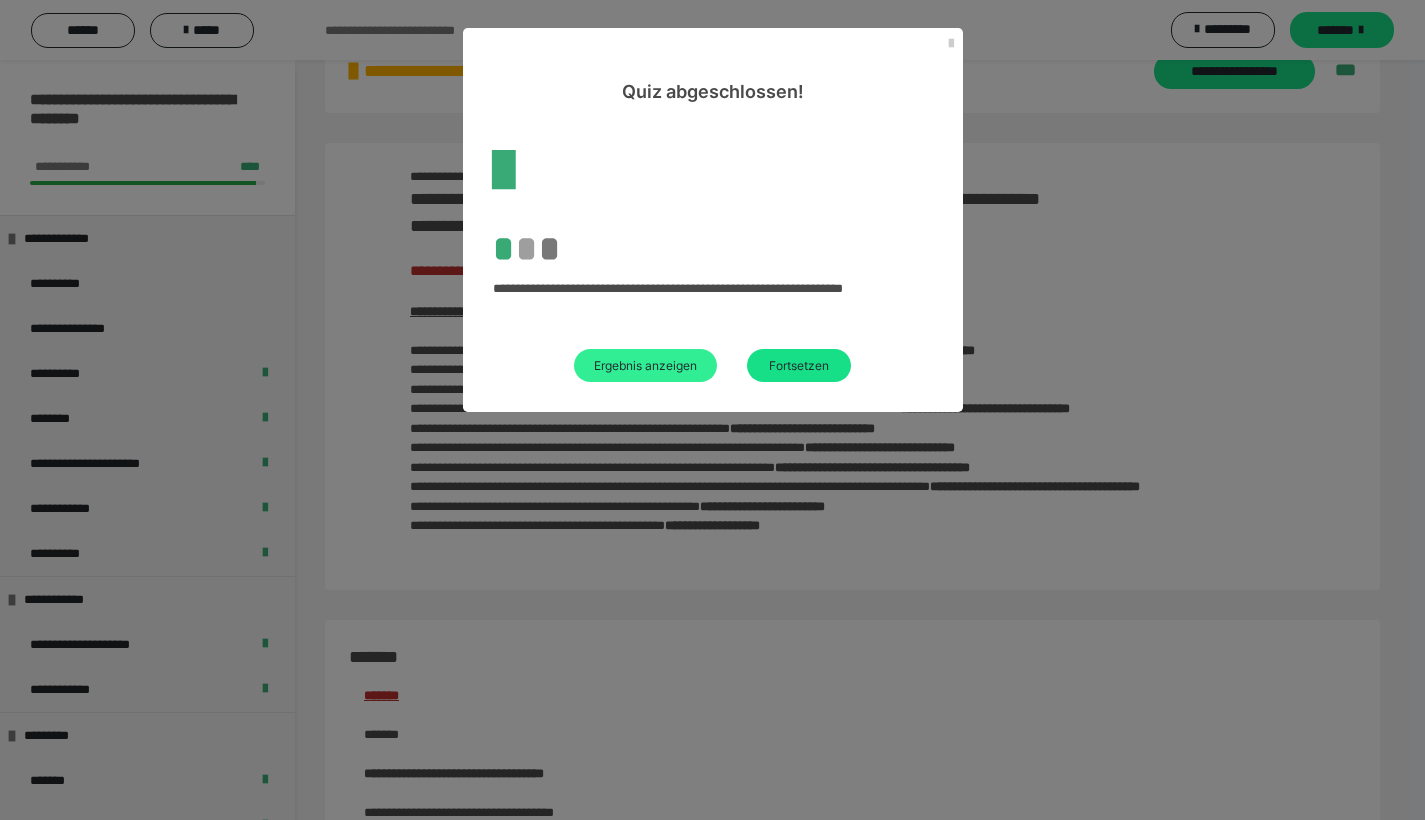 click on "Ergebnis anzeigen" at bounding box center (645, 365) 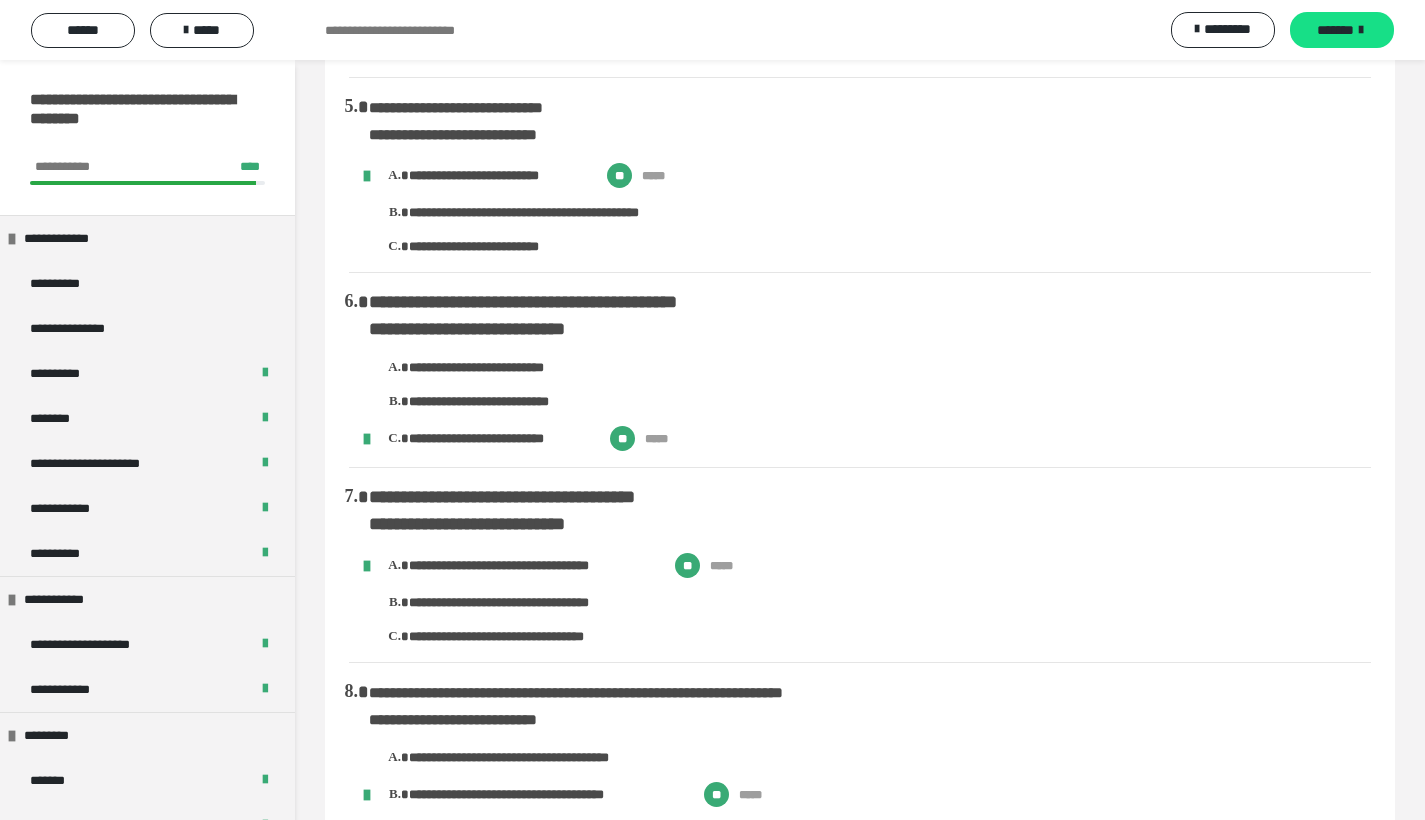 scroll, scrollTop: 1445, scrollLeft: 0, axis: vertical 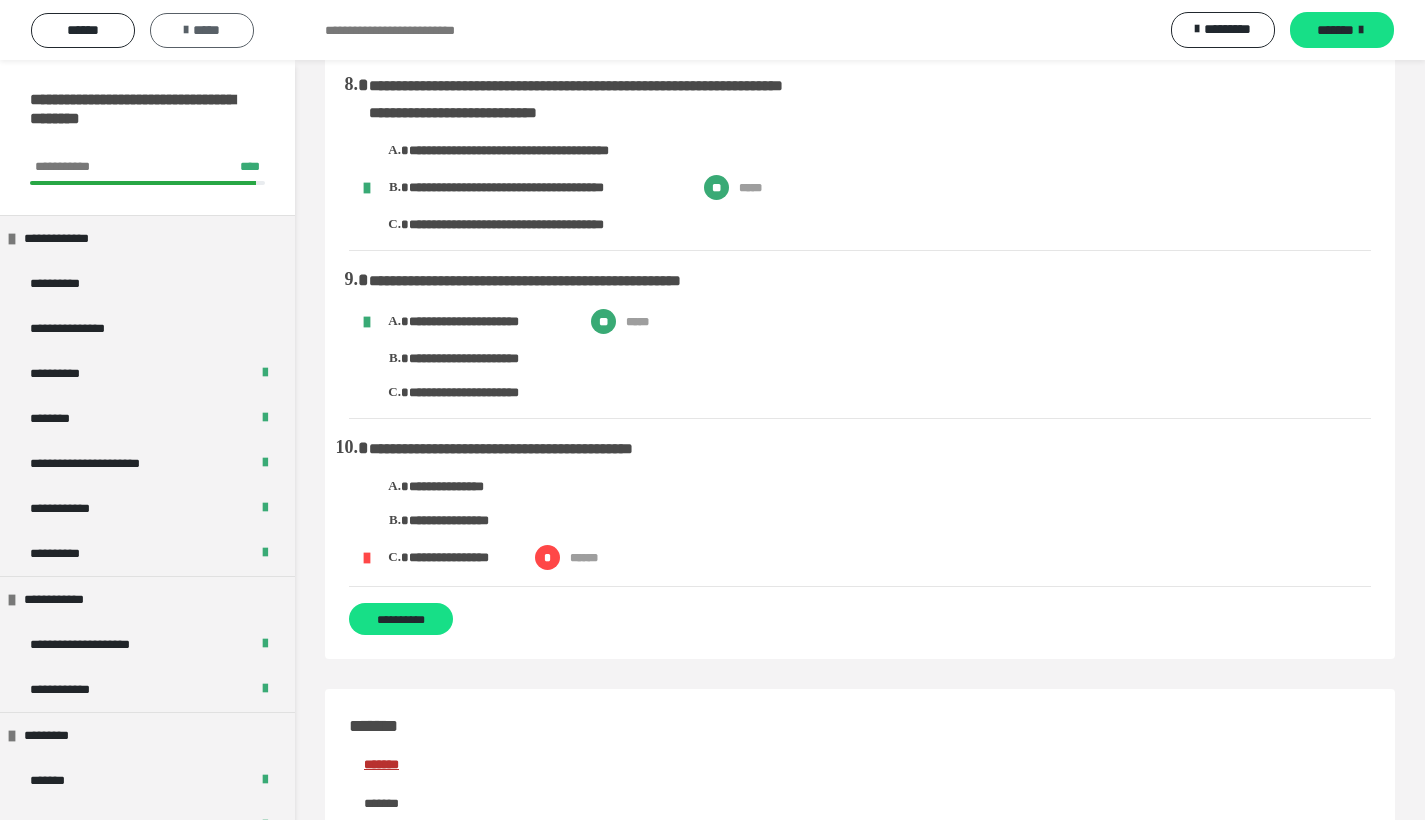 click at bounding box center [186, 30] 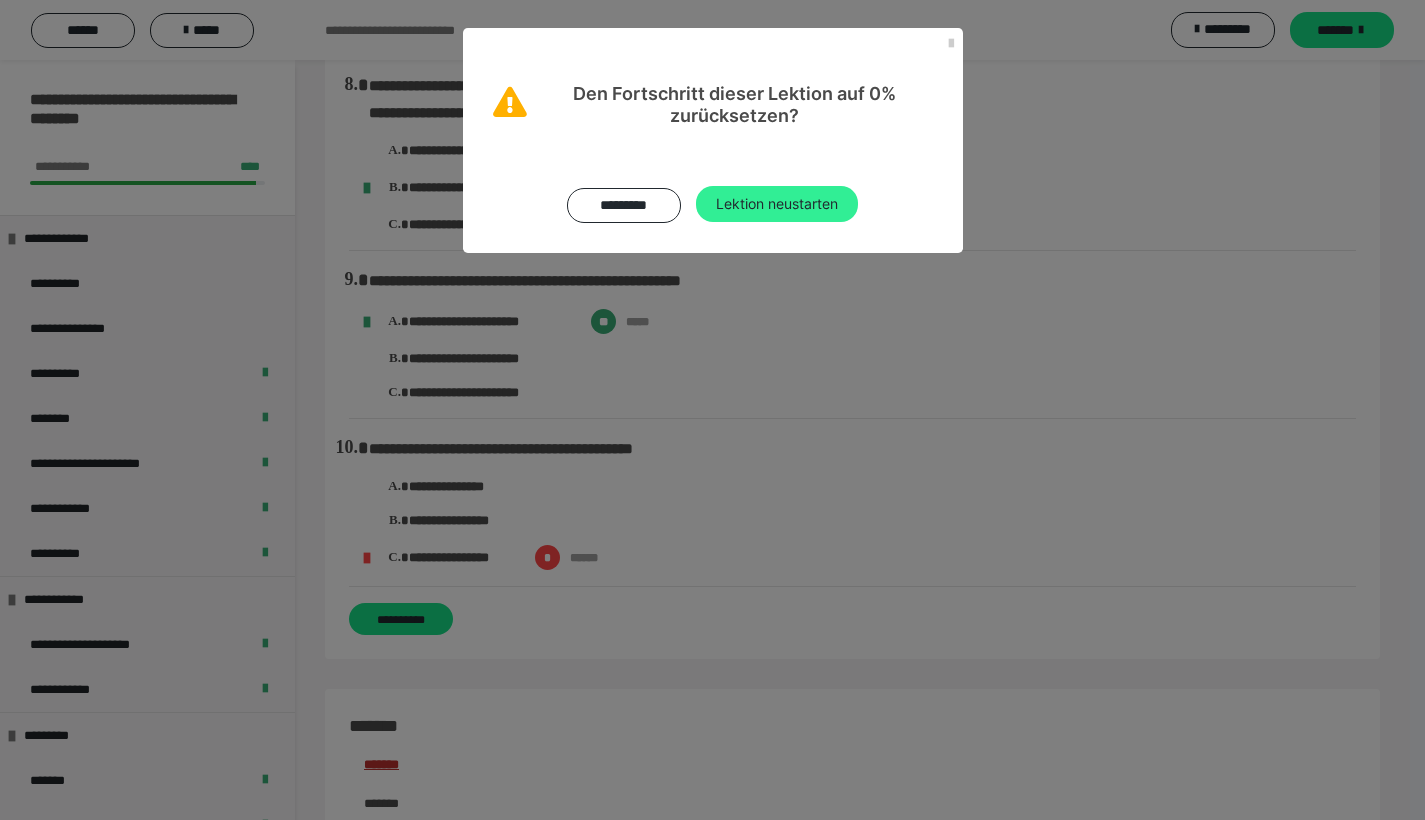 click on "Lektion neustarten" at bounding box center (777, 204) 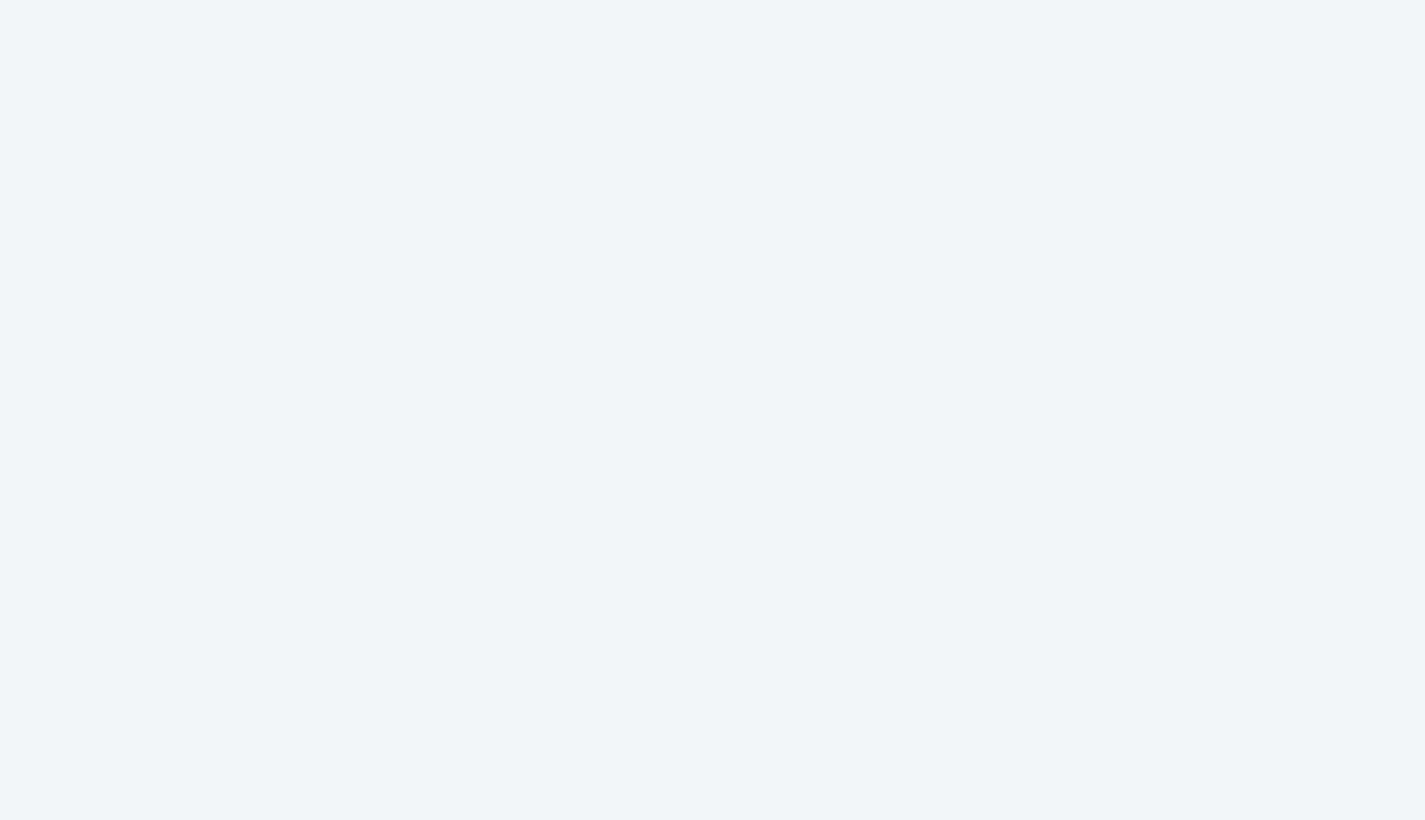 scroll, scrollTop: 0, scrollLeft: 0, axis: both 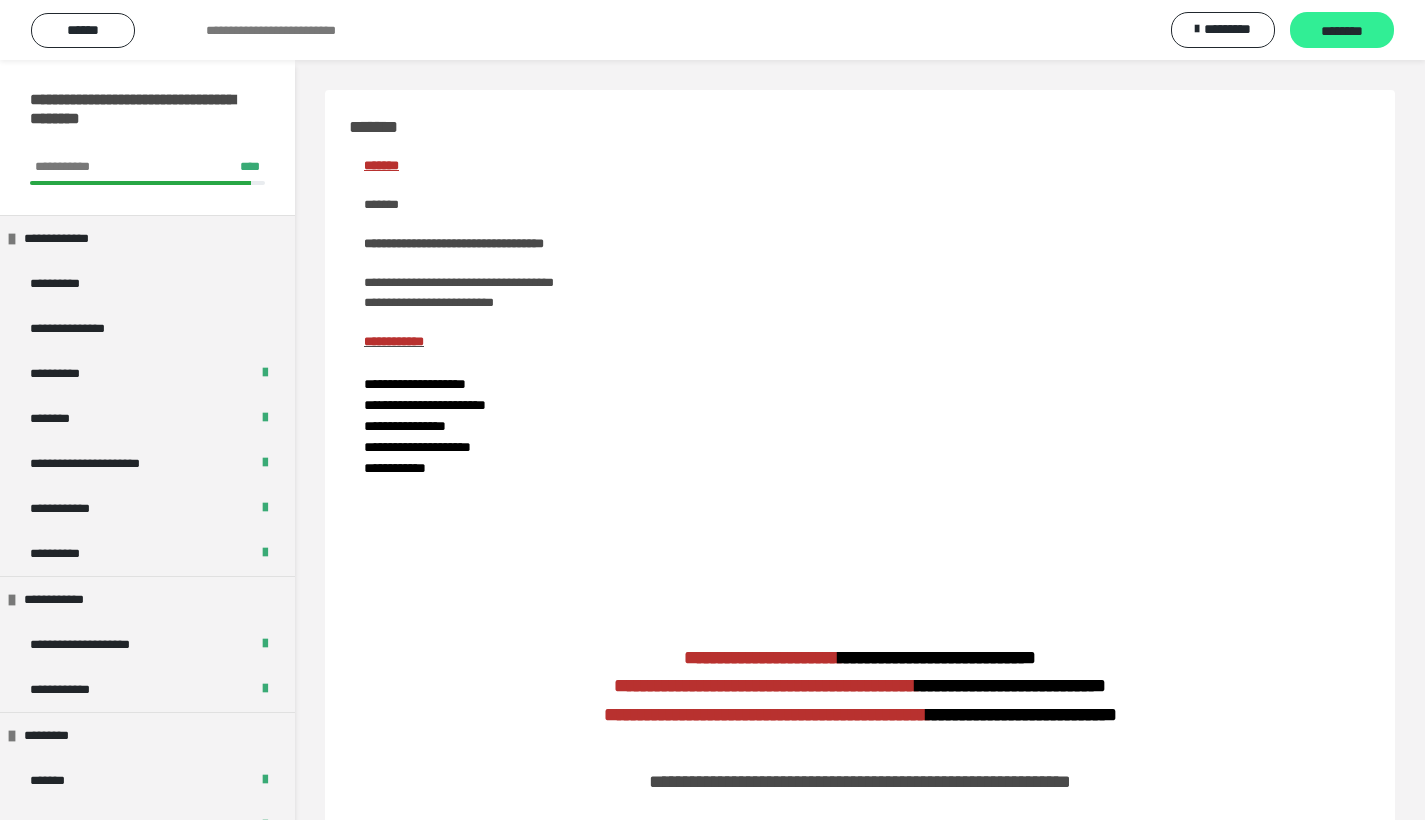 click on "********" at bounding box center [1342, 31] 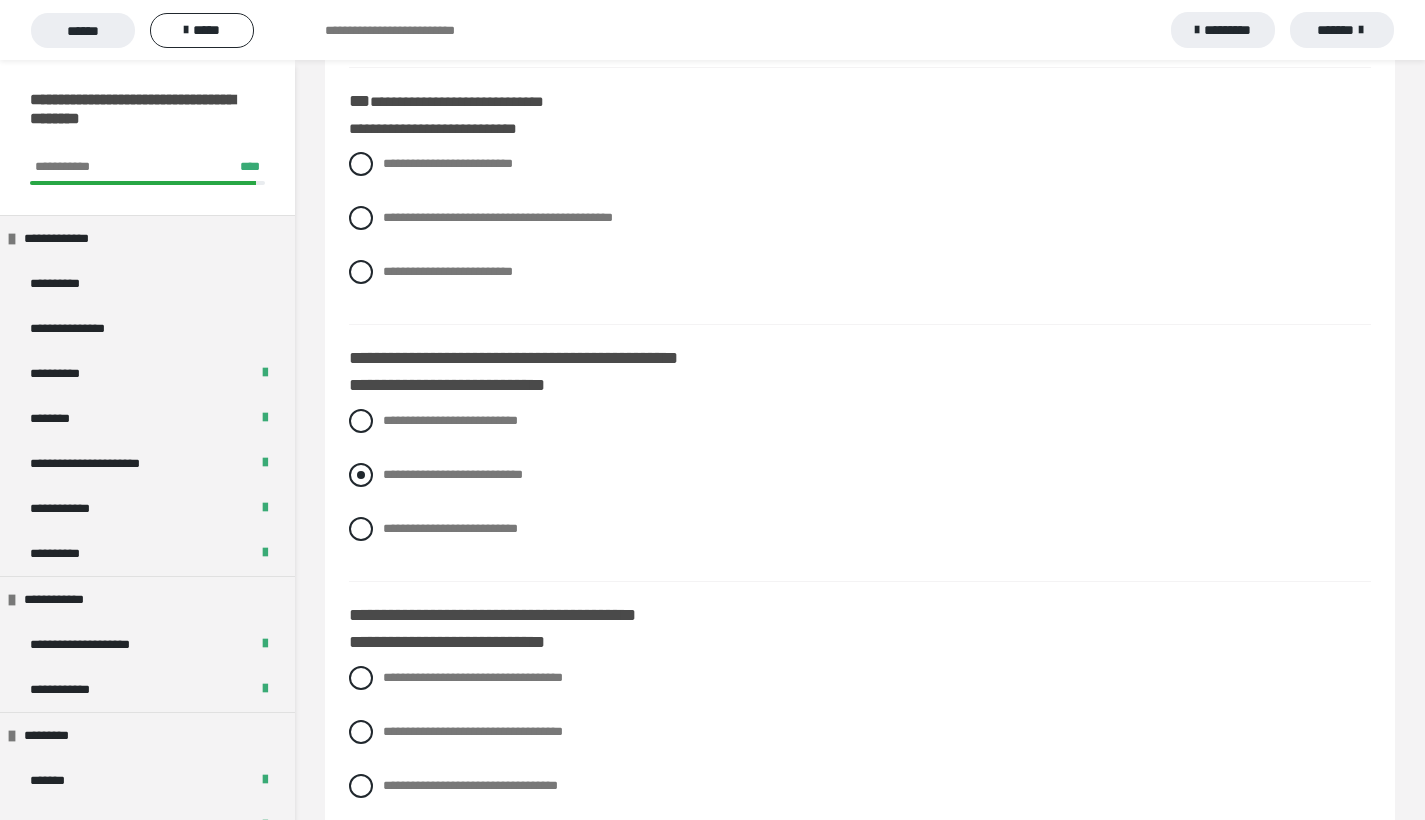 scroll, scrollTop: 2805, scrollLeft: 0, axis: vertical 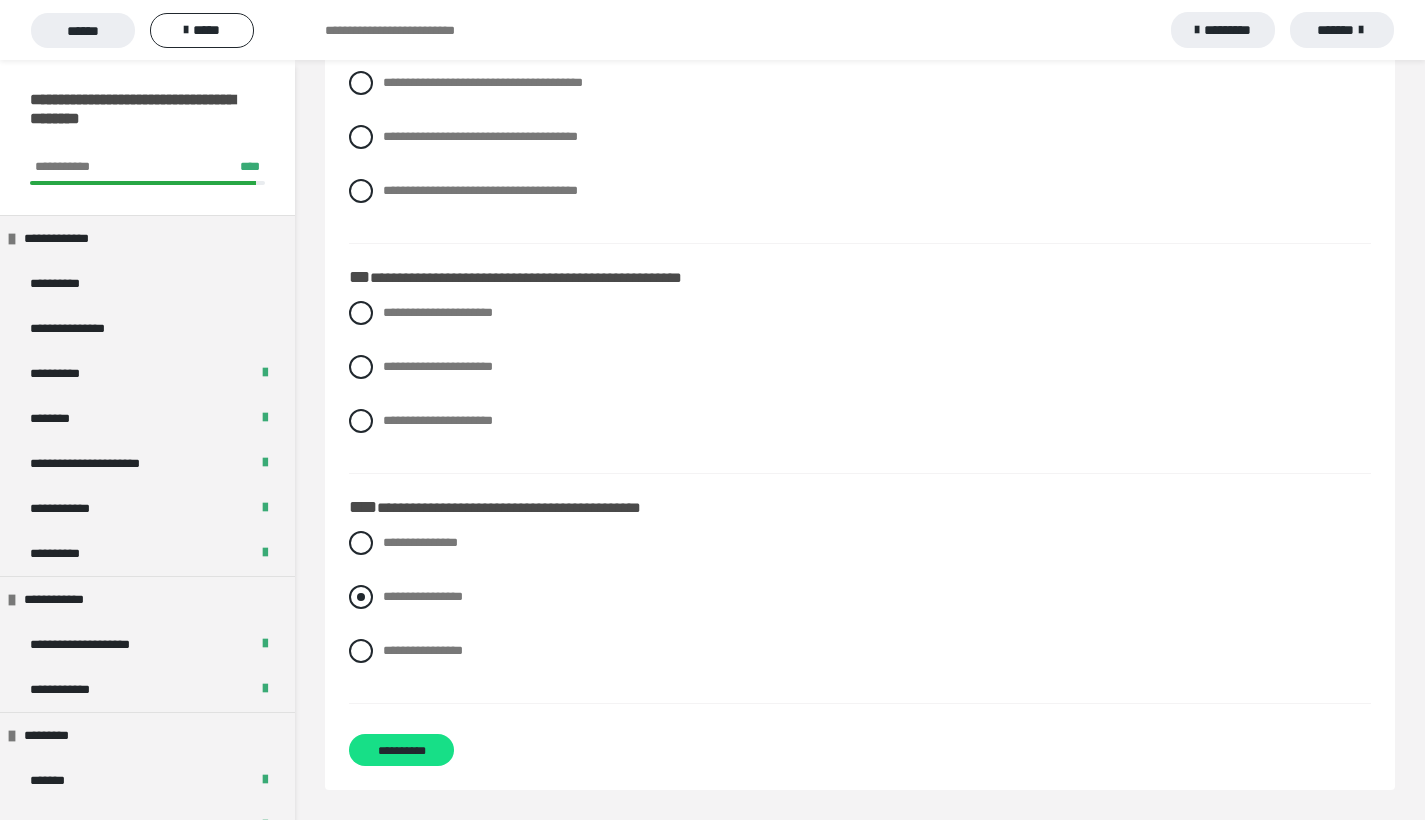click at bounding box center (361, 597) 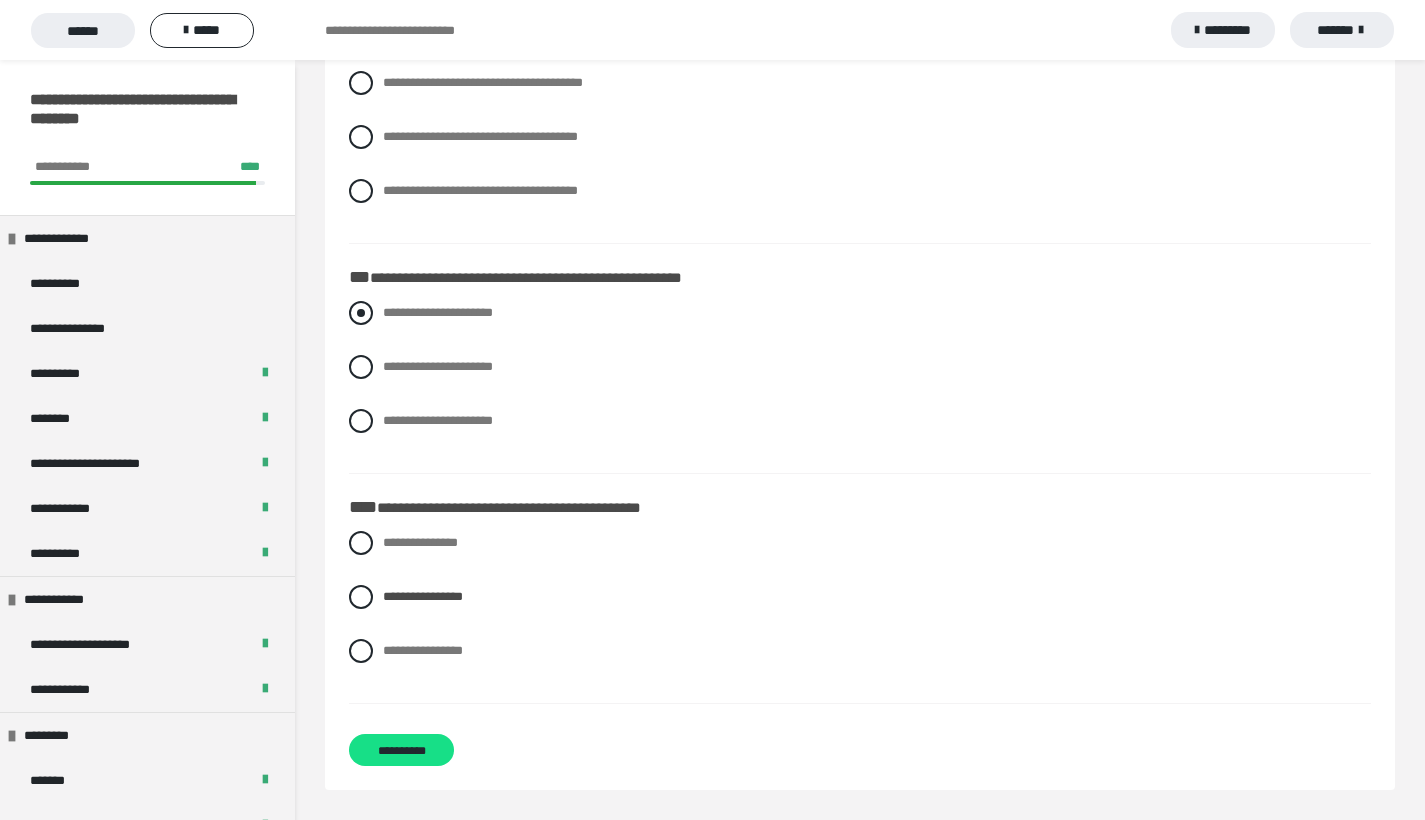 click at bounding box center [361, 313] 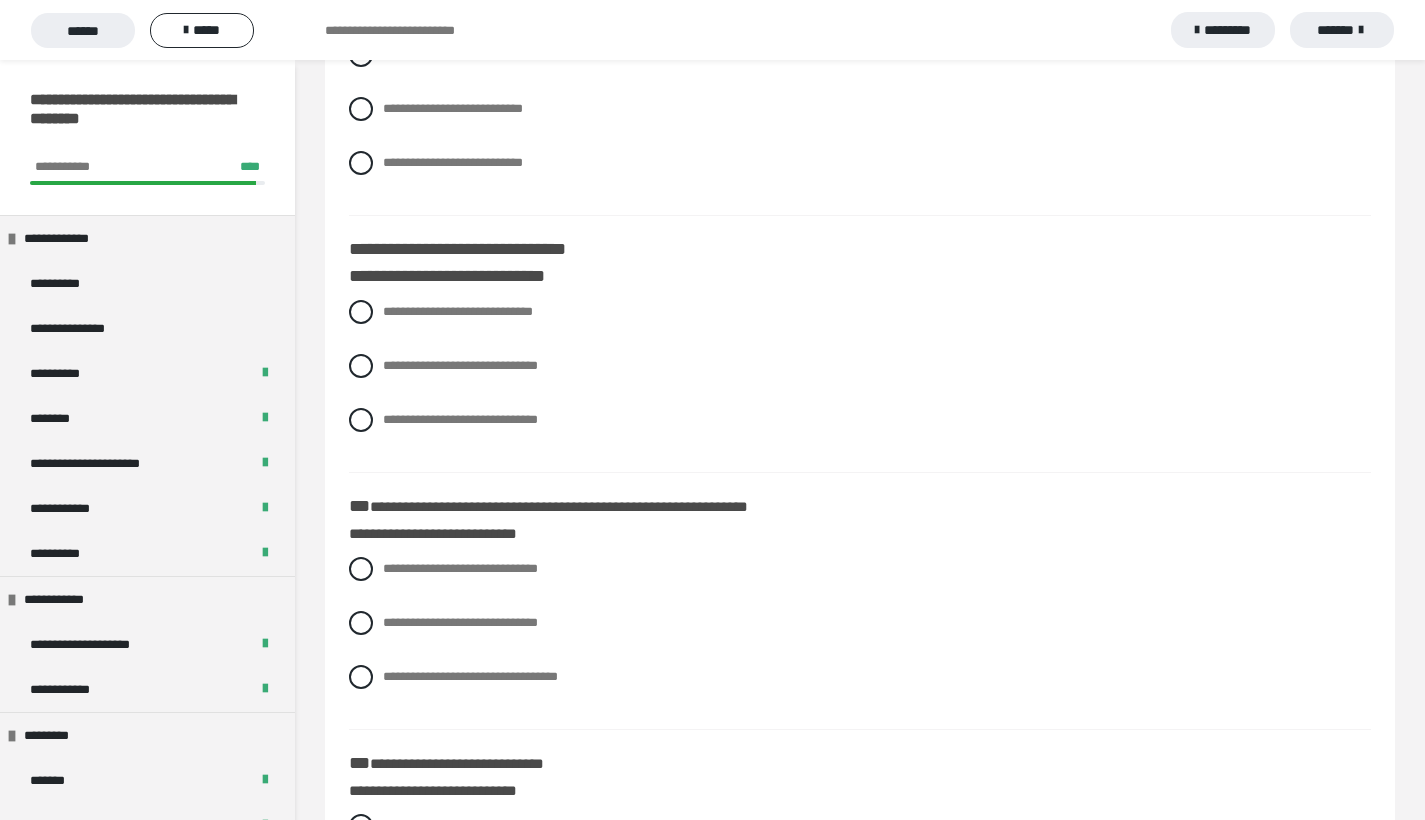 scroll, scrollTop: 834, scrollLeft: 0, axis: vertical 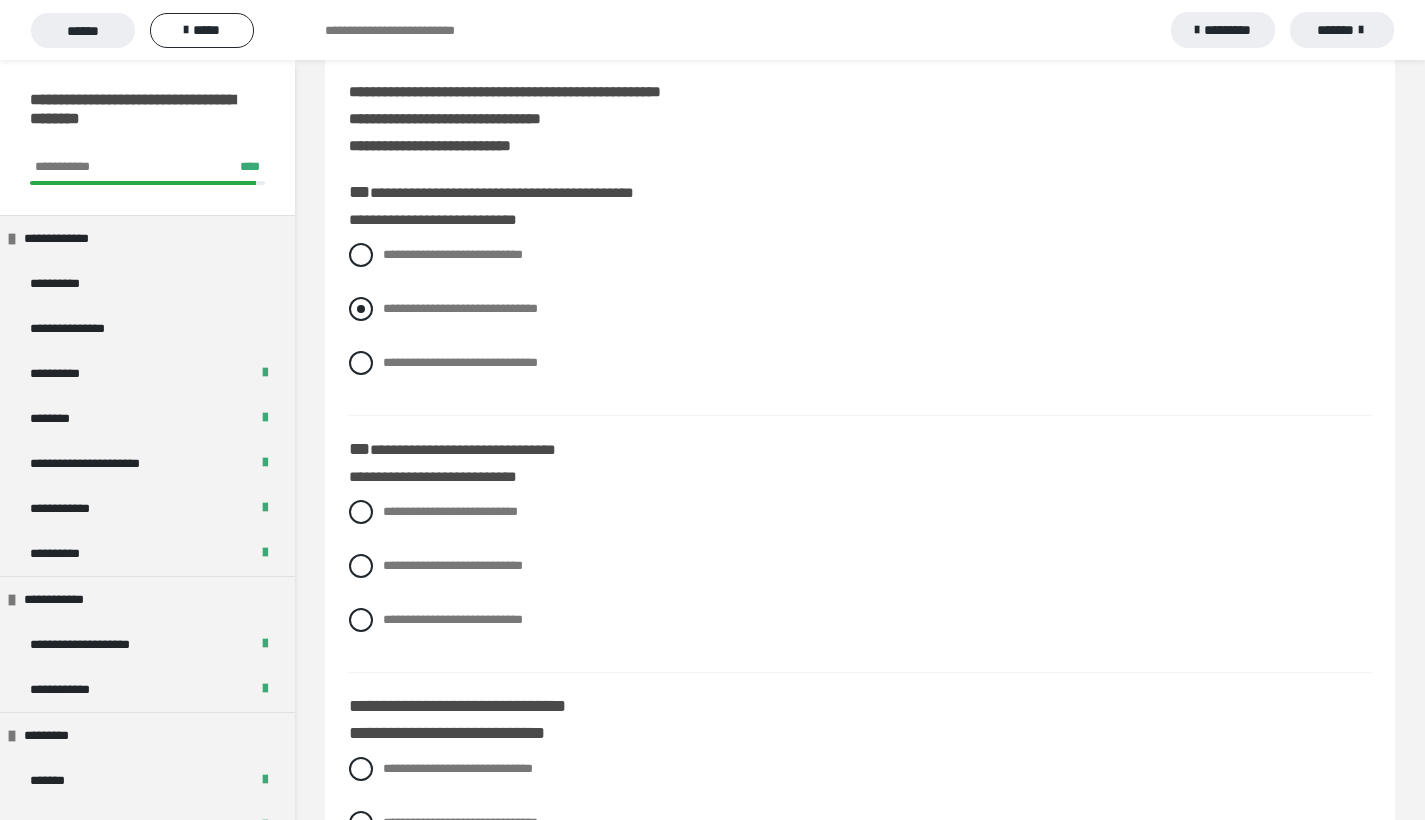 click at bounding box center (361, 309) 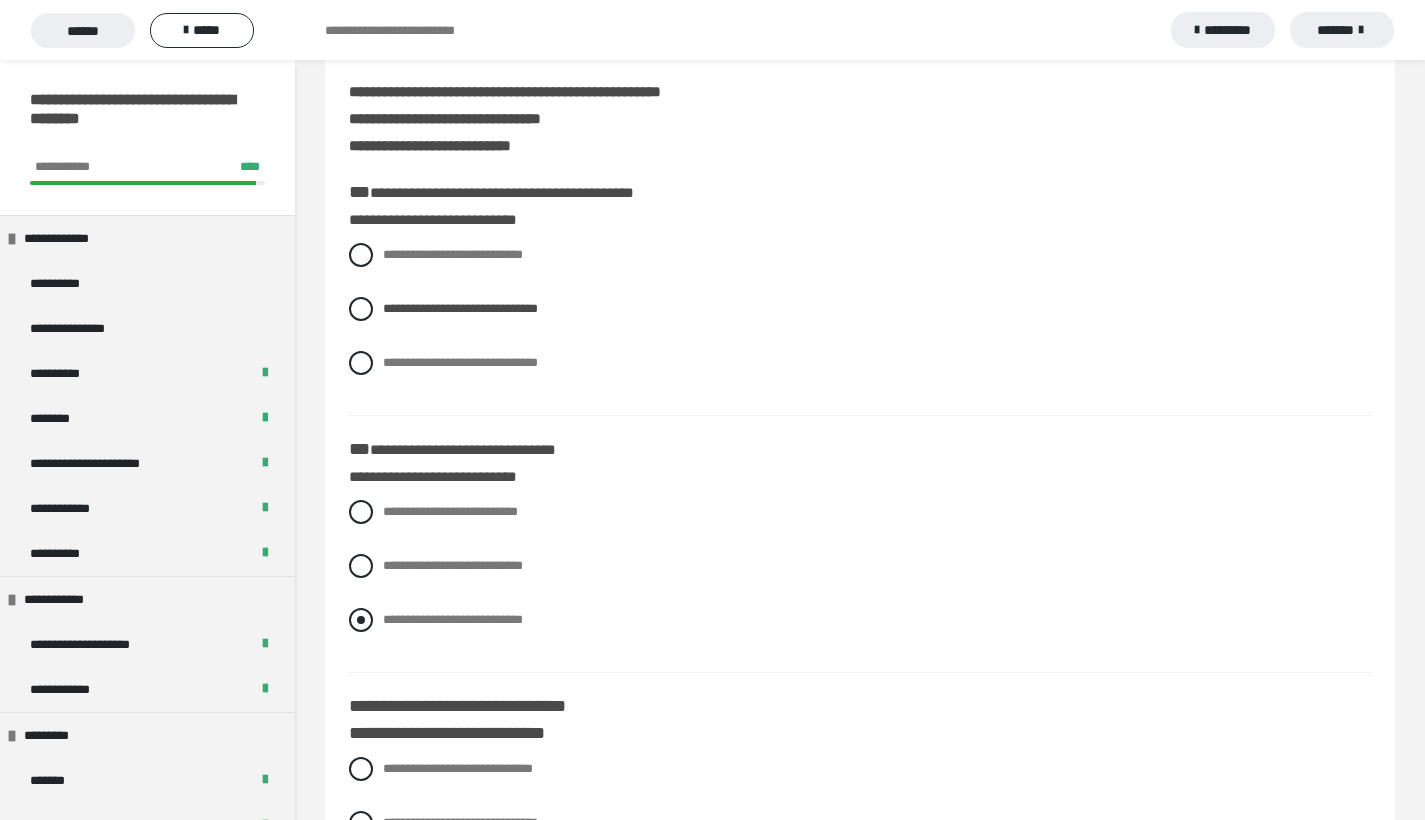 click at bounding box center [361, 620] 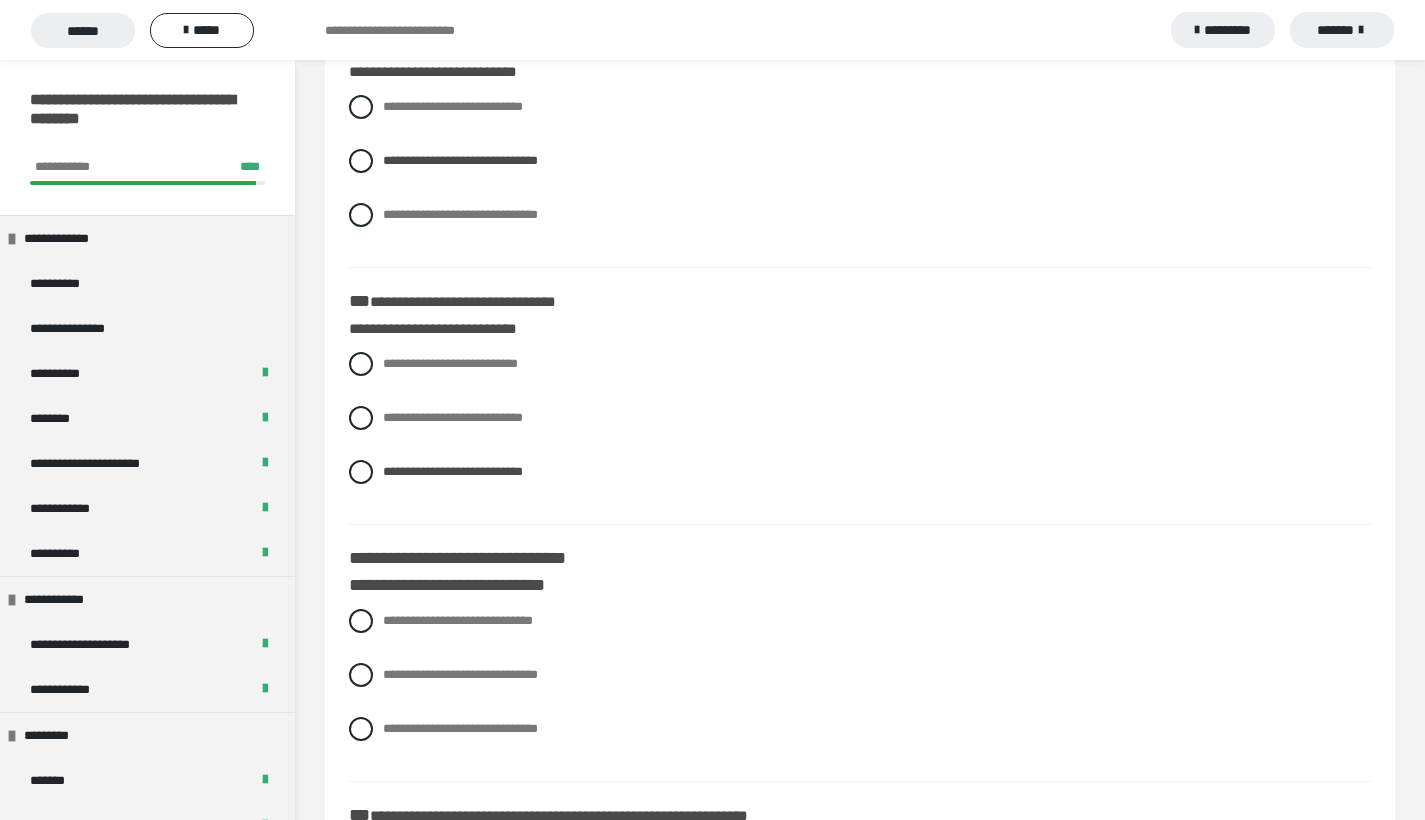 scroll, scrollTop: 1017, scrollLeft: 0, axis: vertical 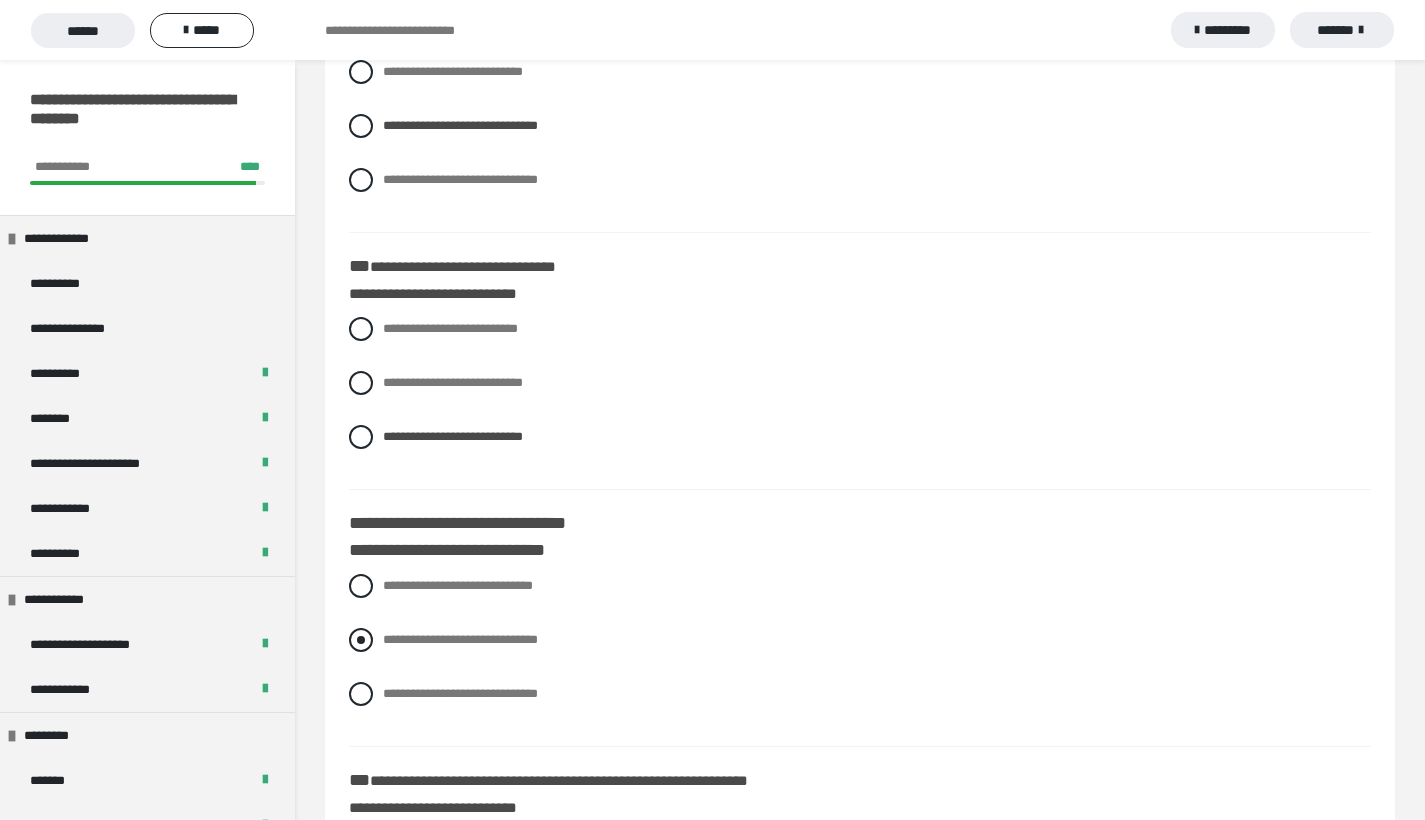 click at bounding box center [361, 640] 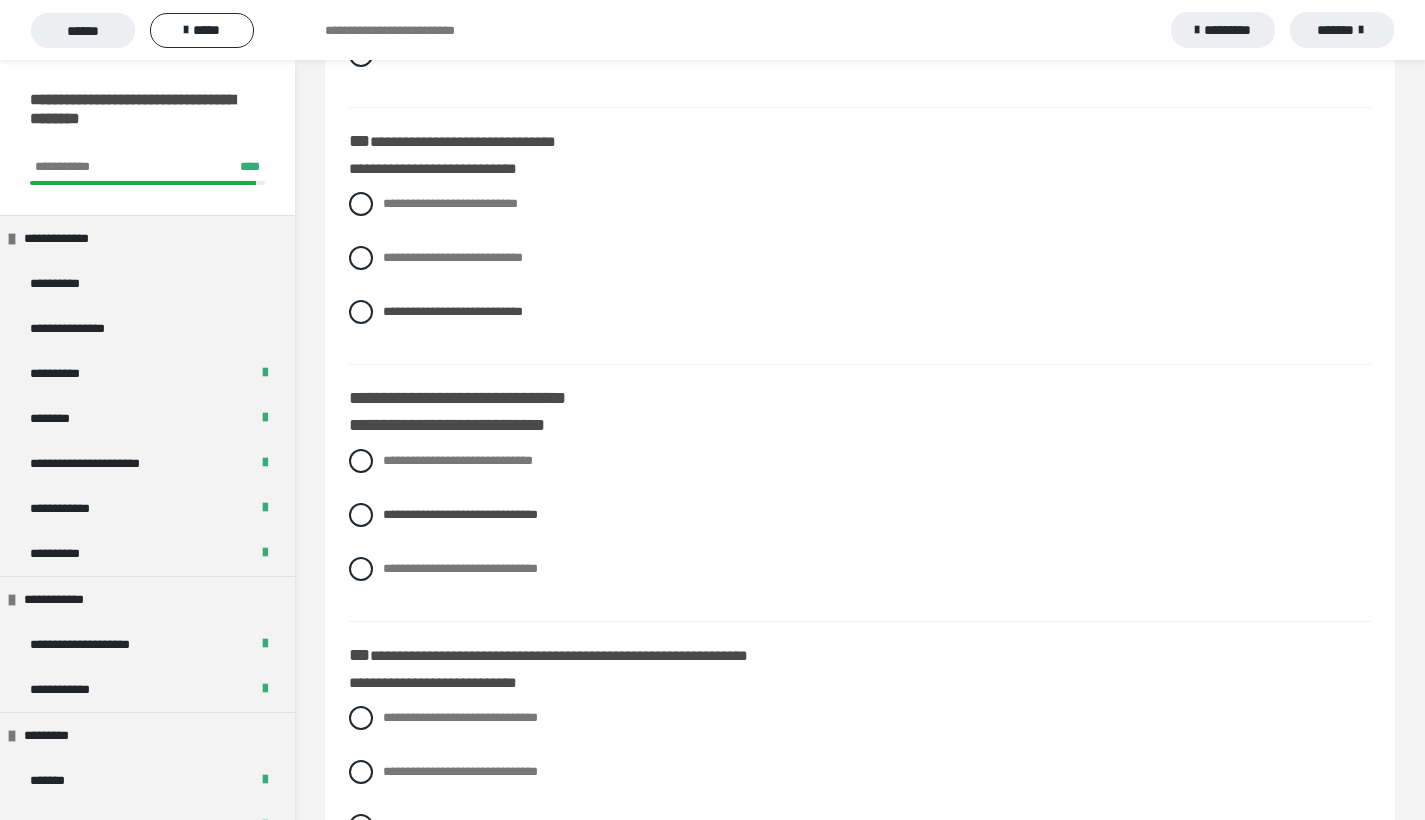 scroll, scrollTop: 1300, scrollLeft: 0, axis: vertical 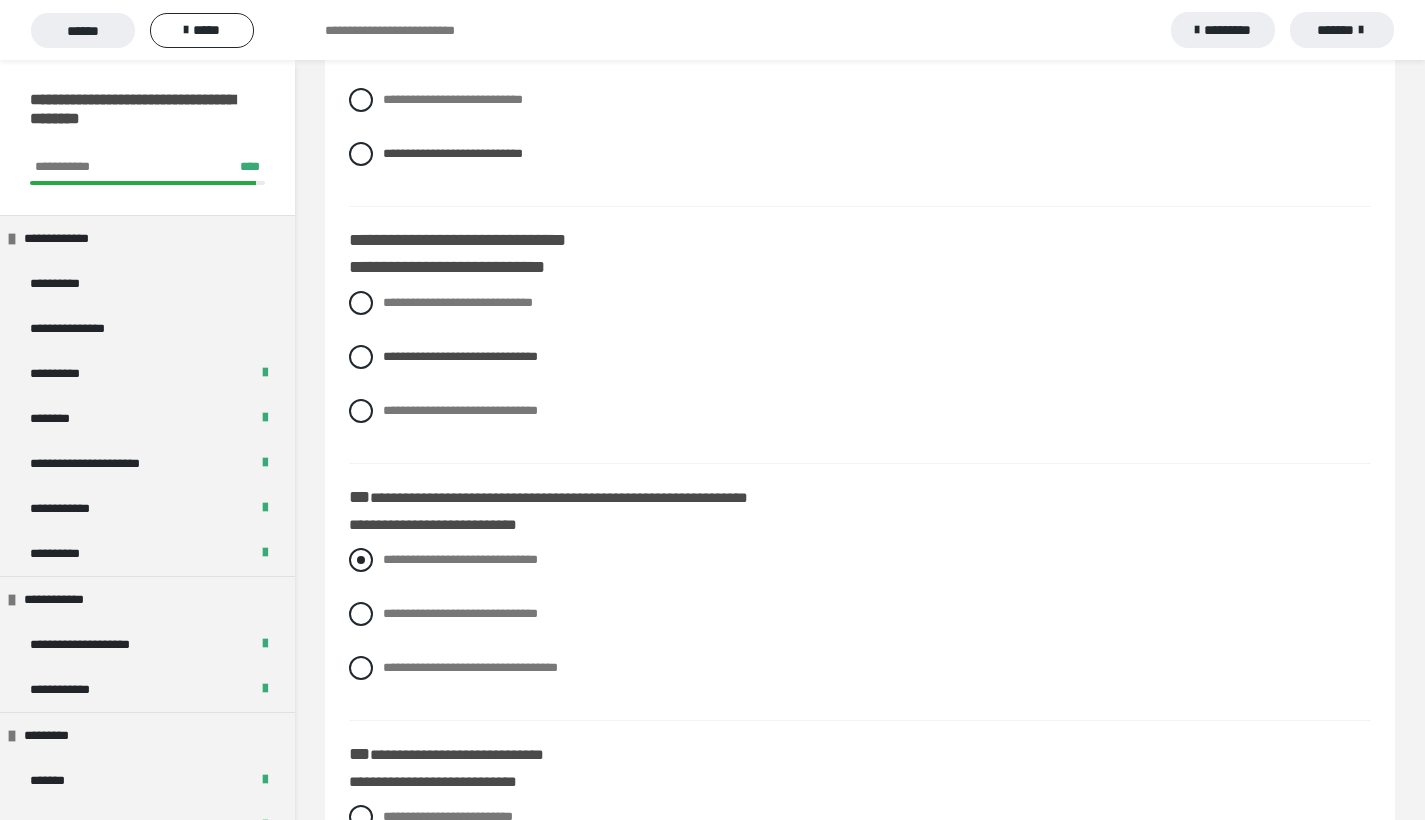 click at bounding box center [361, 560] 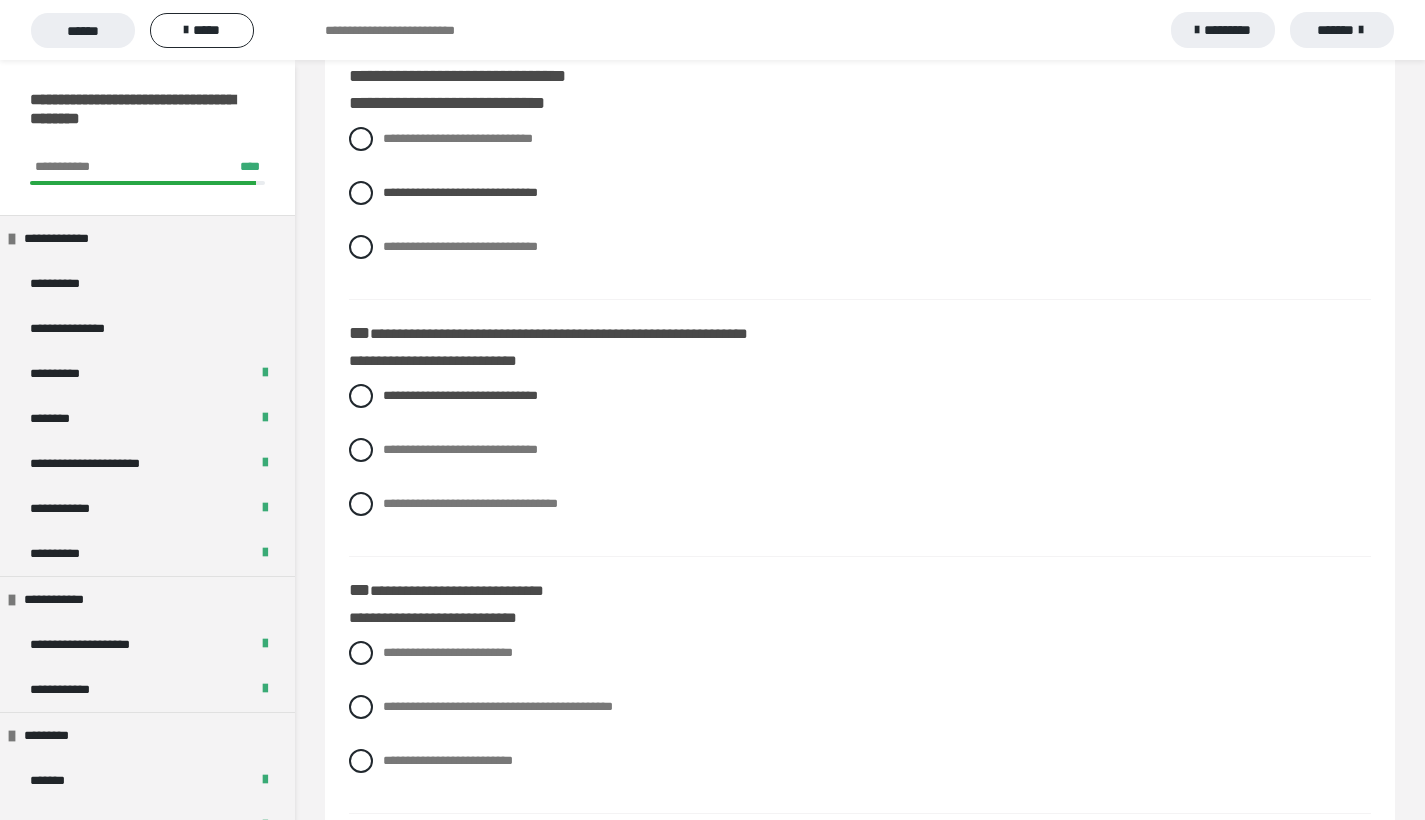 scroll, scrollTop: 1830, scrollLeft: 0, axis: vertical 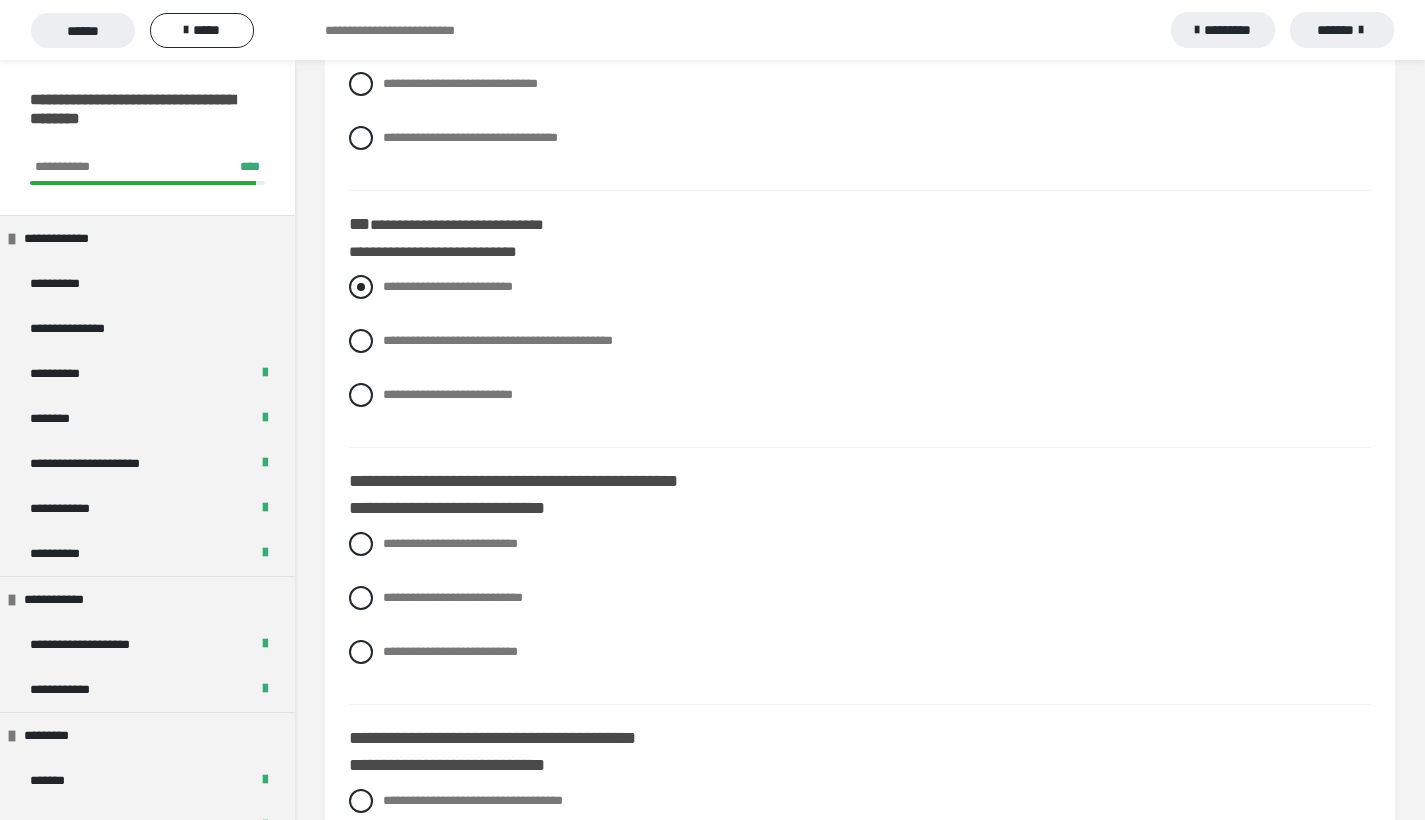 click at bounding box center [361, 287] 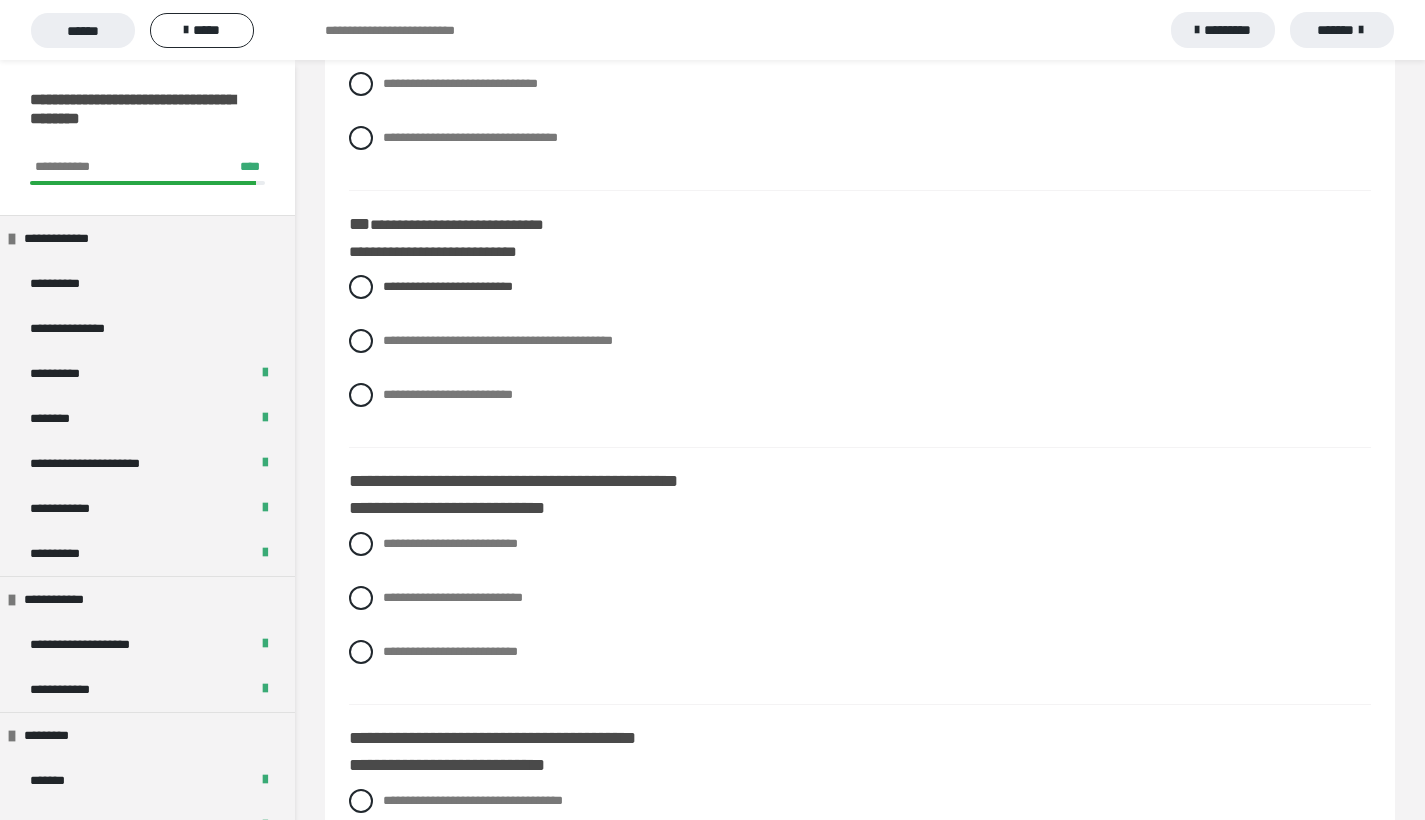 scroll, scrollTop: 1995, scrollLeft: 0, axis: vertical 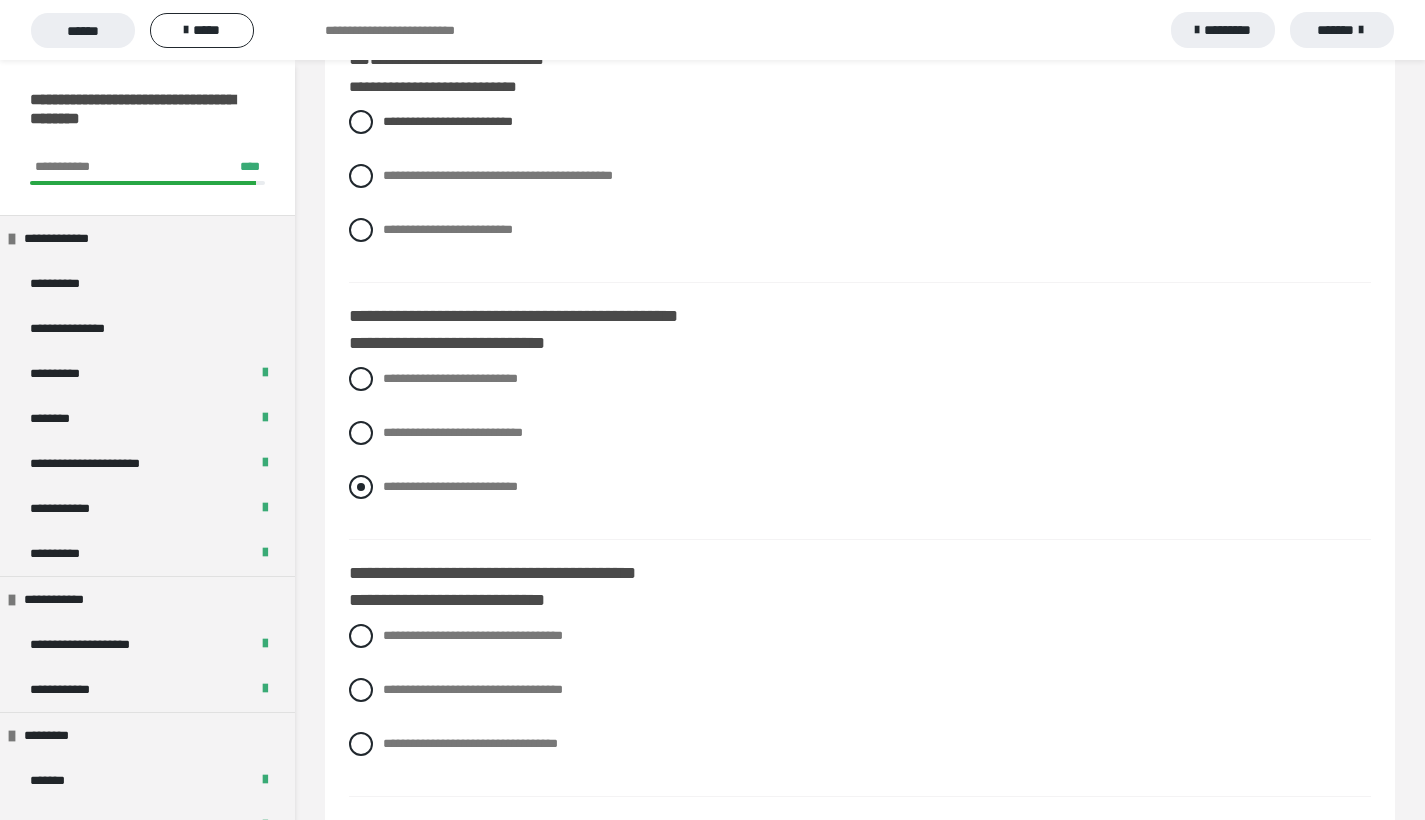 click at bounding box center (361, 487) 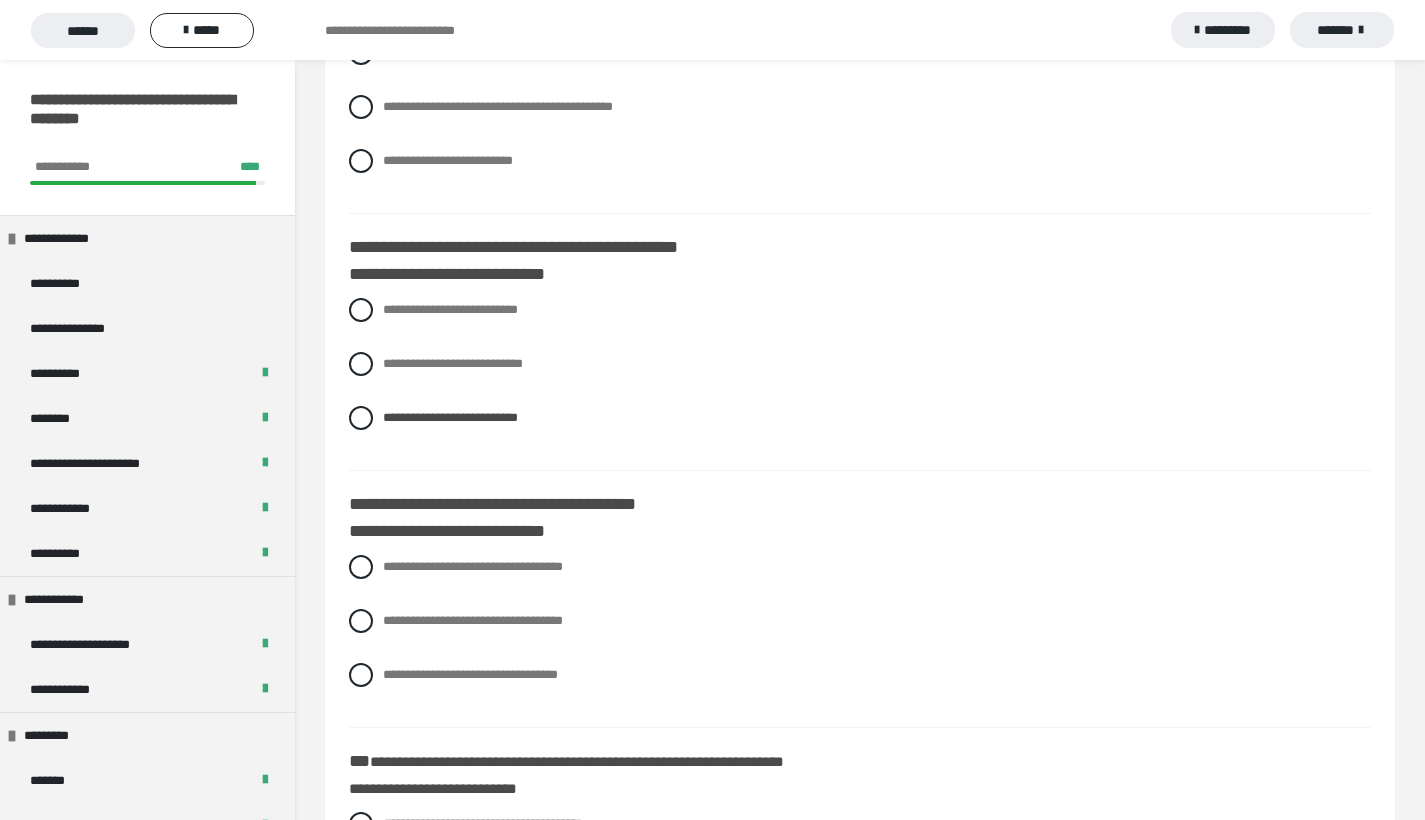 scroll, scrollTop: 2179, scrollLeft: 0, axis: vertical 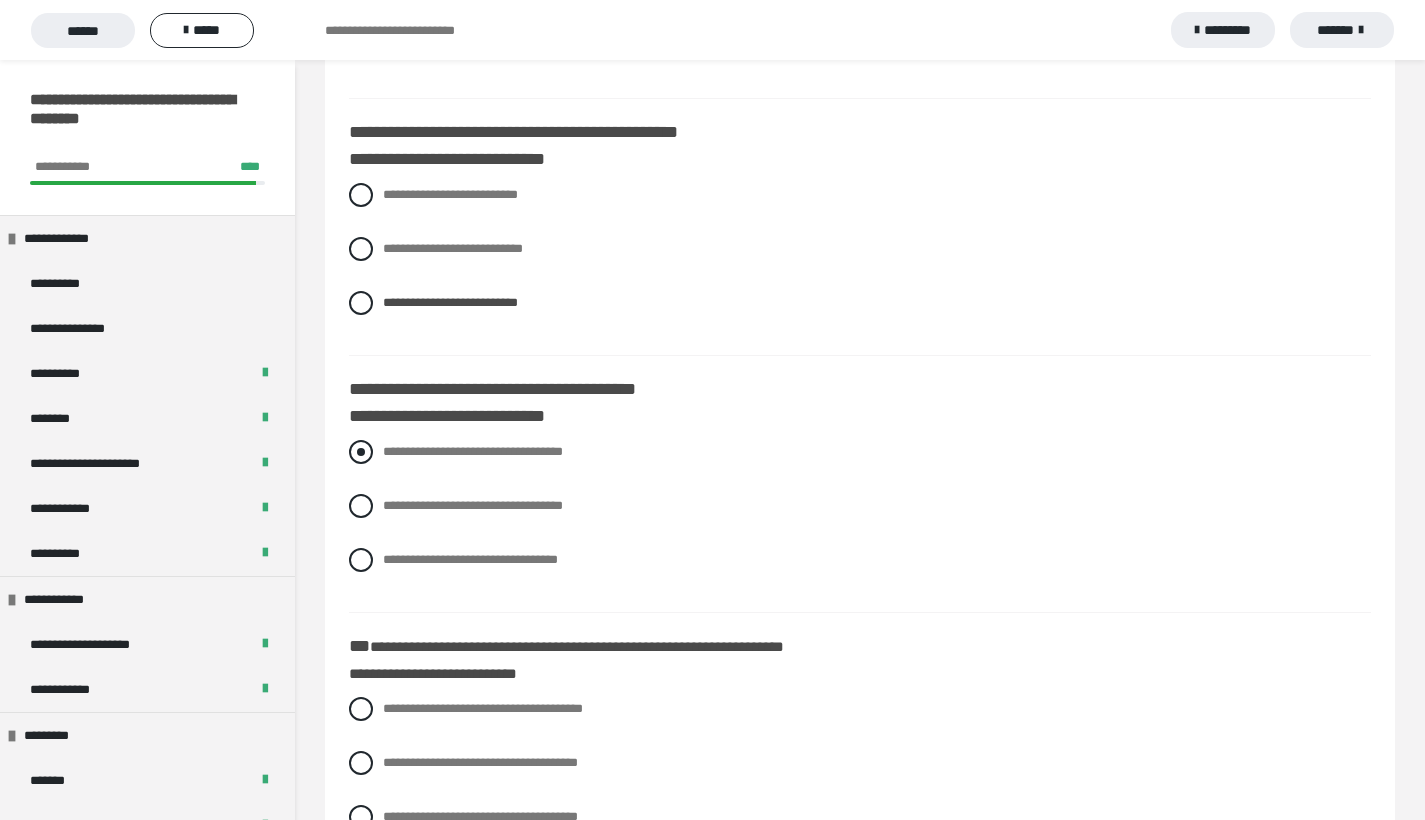 drag, startPoint x: 360, startPoint y: 449, endPoint x: 459, endPoint y: 463, distance: 99.985 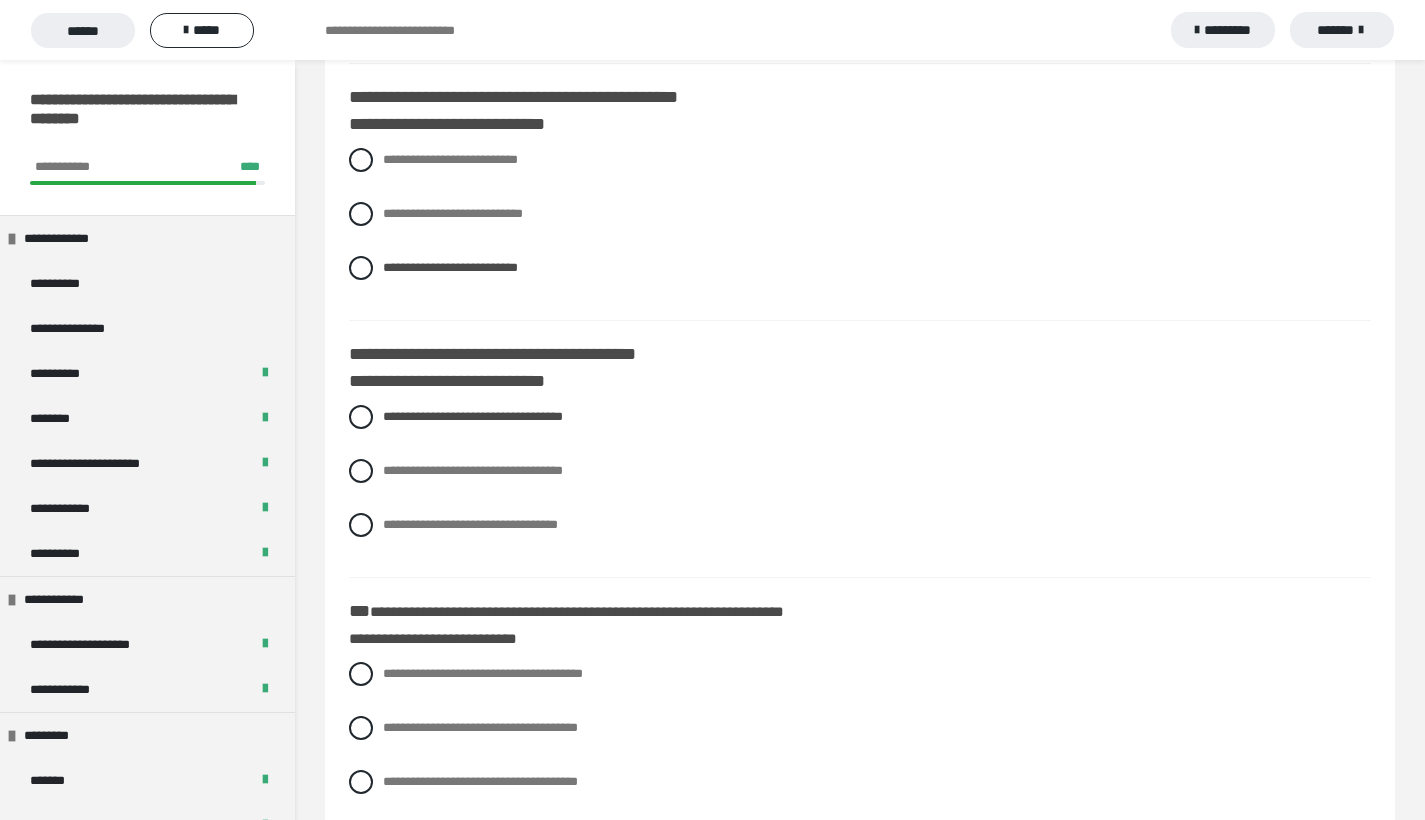 scroll, scrollTop: 2395, scrollLeft: 0, axis: vertical 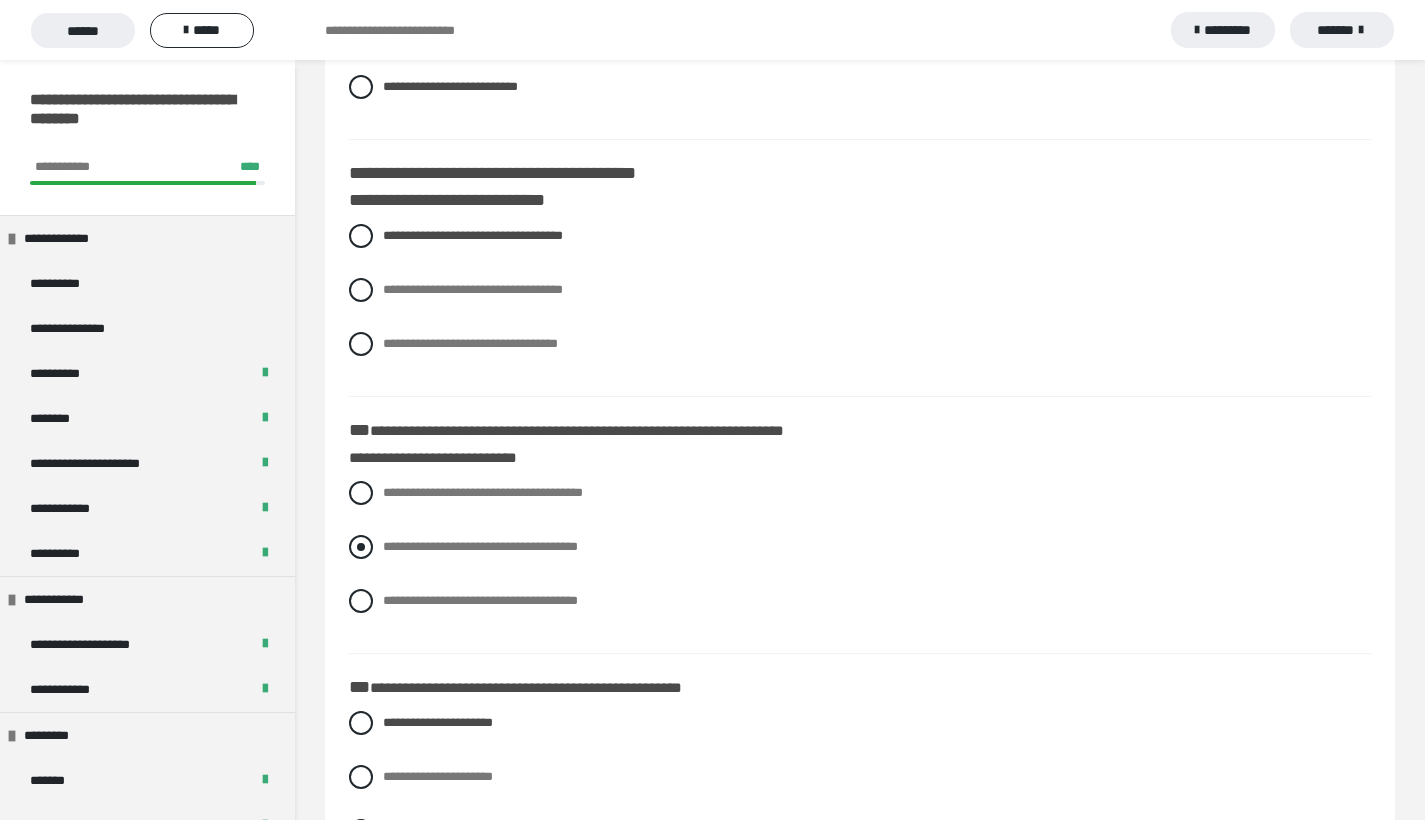 click at bounding box center (361, 547) 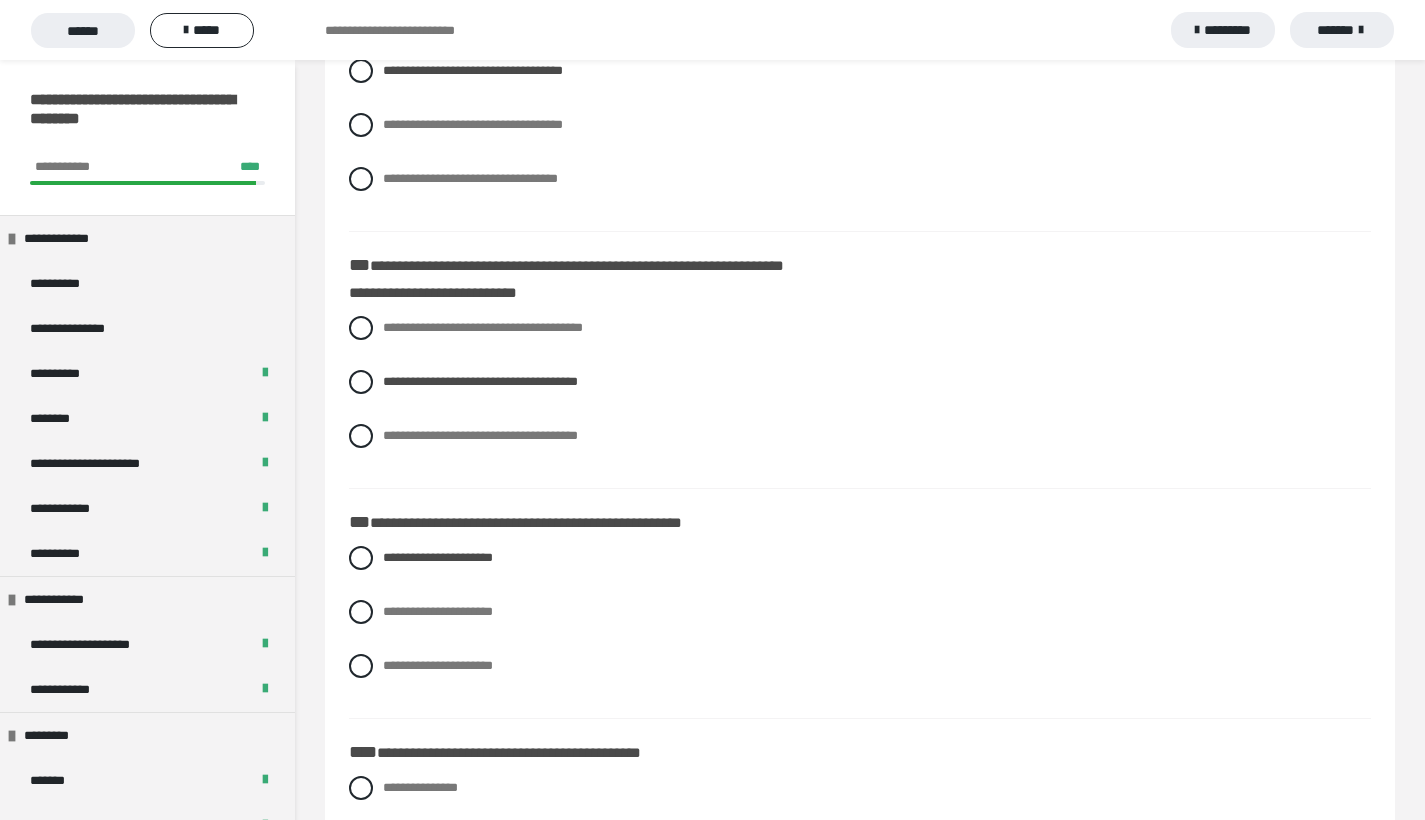 scroll, scrollTop: 2805, scrollLeft: 0, axis: vertical 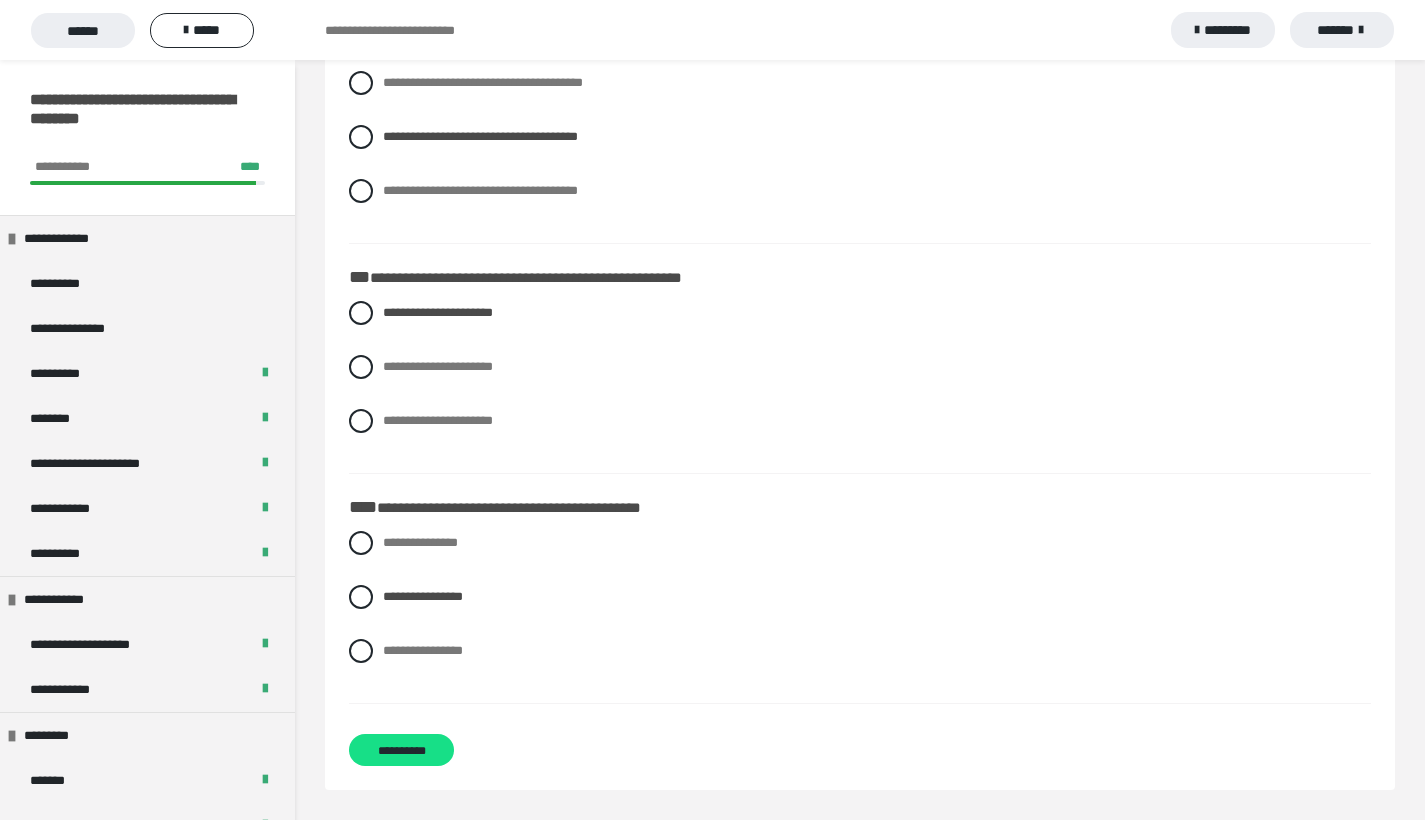 click on "**********" at bounding box center [401, 750] 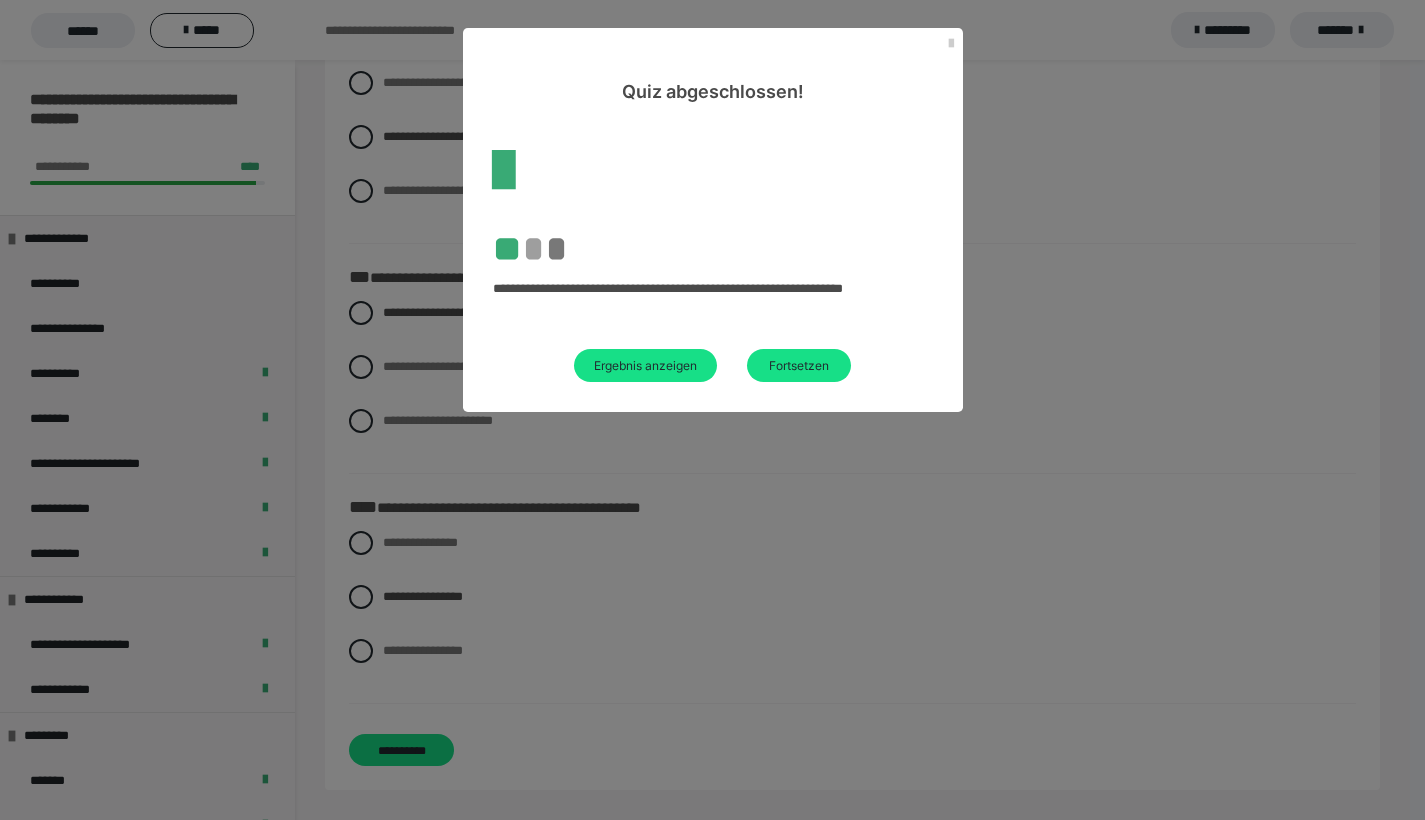 scroll, scrollTop: 60, scrollLeft: 0, axis: vertical 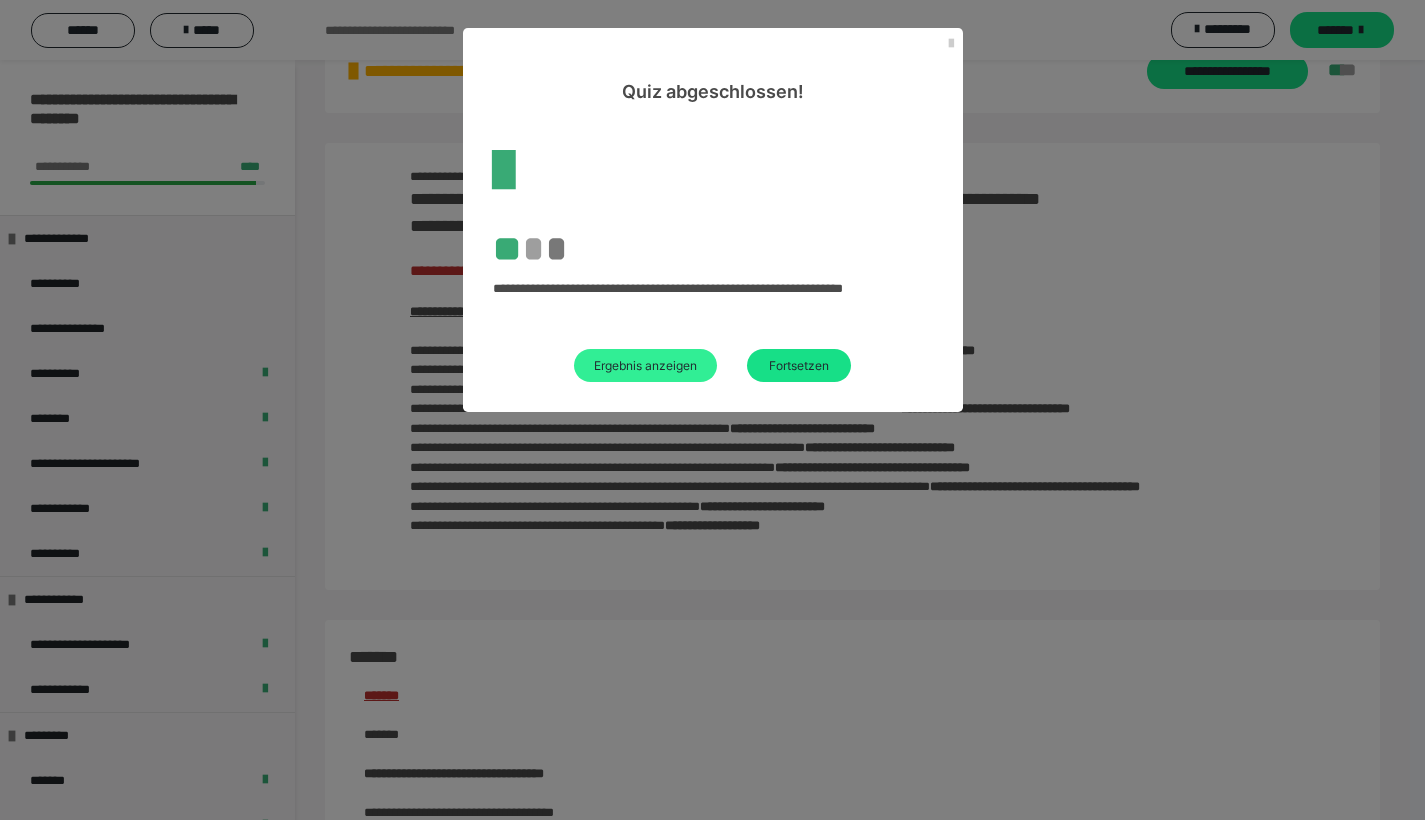 click on "Ergebnis anzeigen" at bounding box center [645, 365] 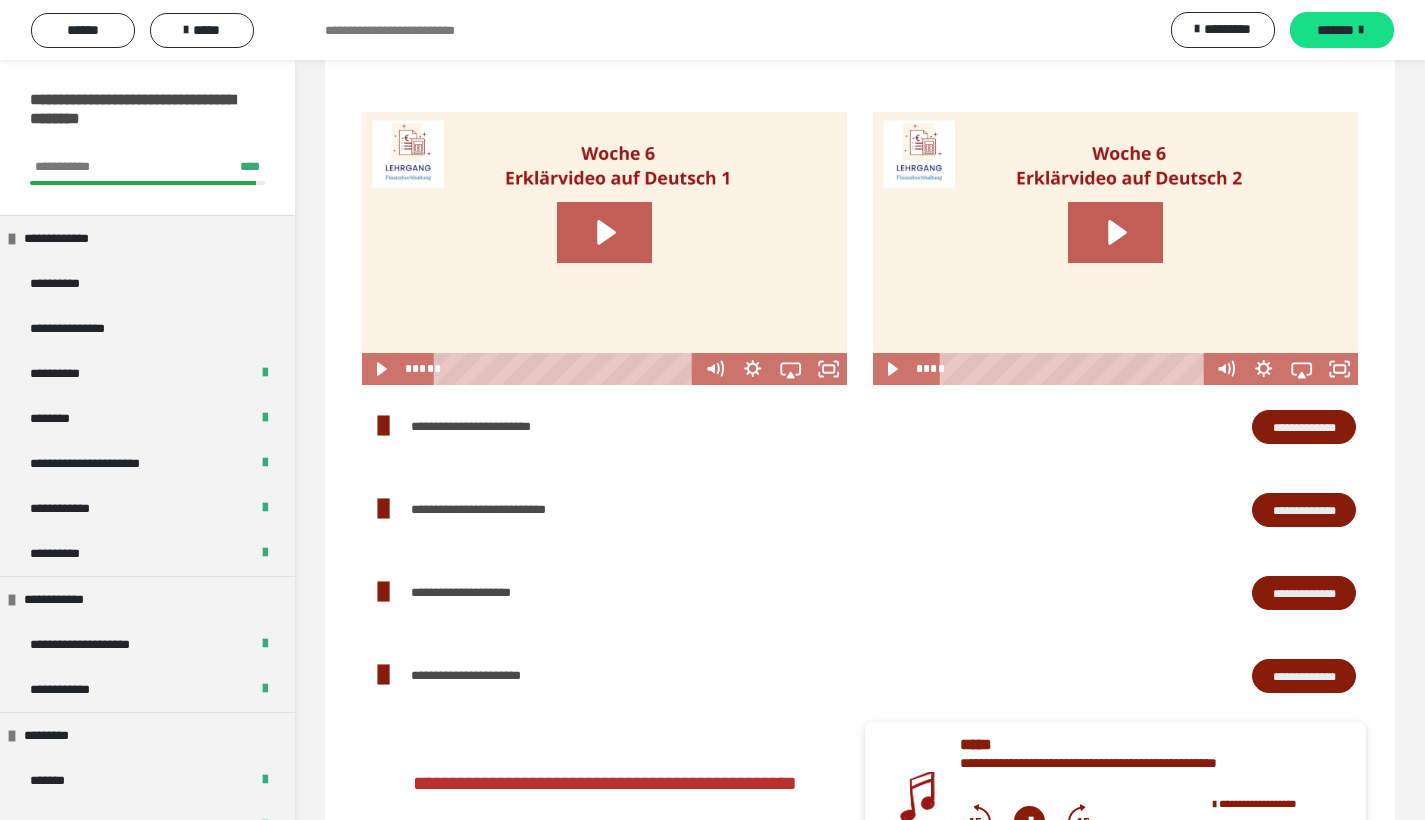scroll, scrollTop: 3540, scrollLeft: 0, axis: vertical 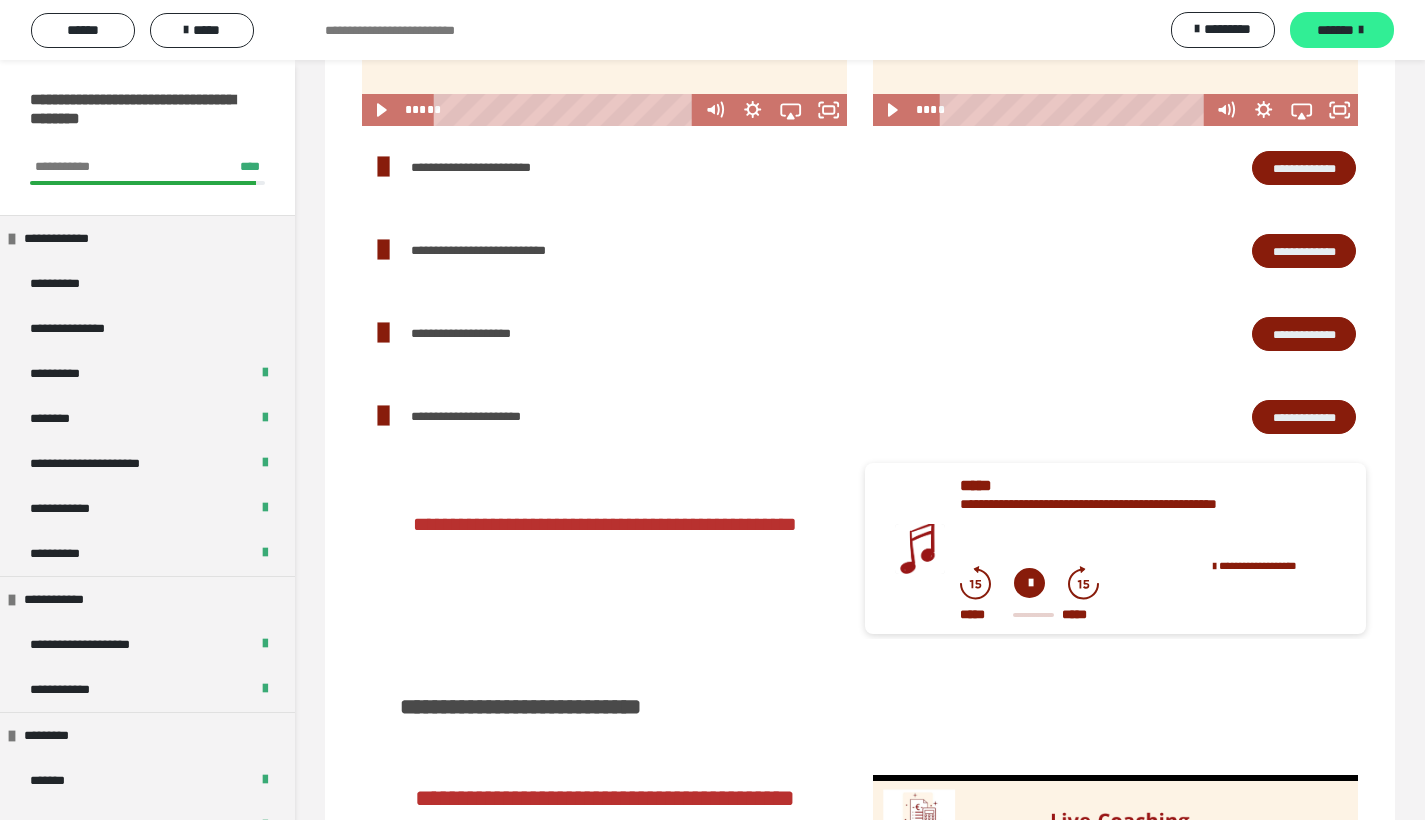 click on "*******" at bounding box center [1335, 30] 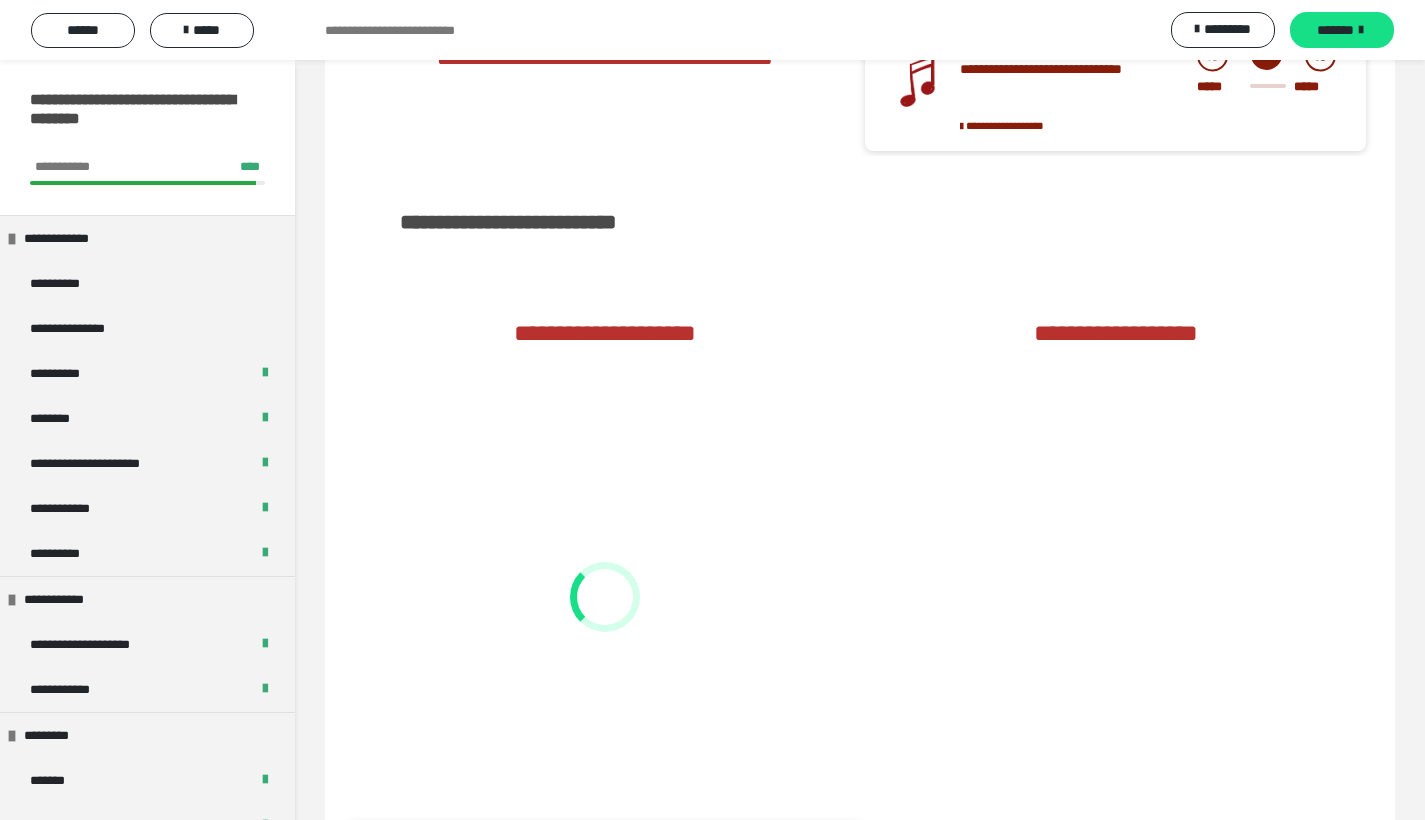 scroll, scrollTop: 2591, scrollLeft: 0, axis: vertical 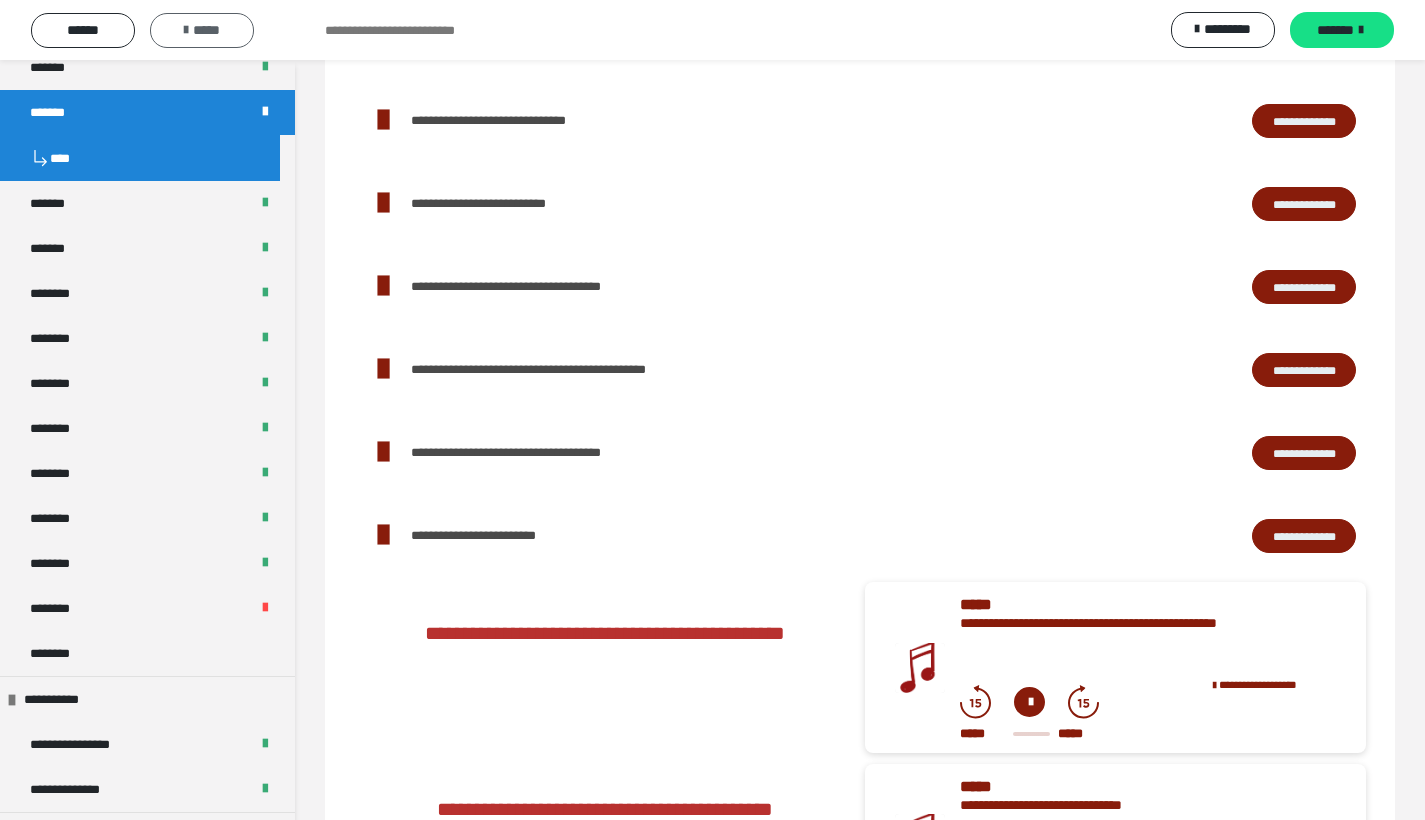 click on "*****" at bounding box center (202, 30) 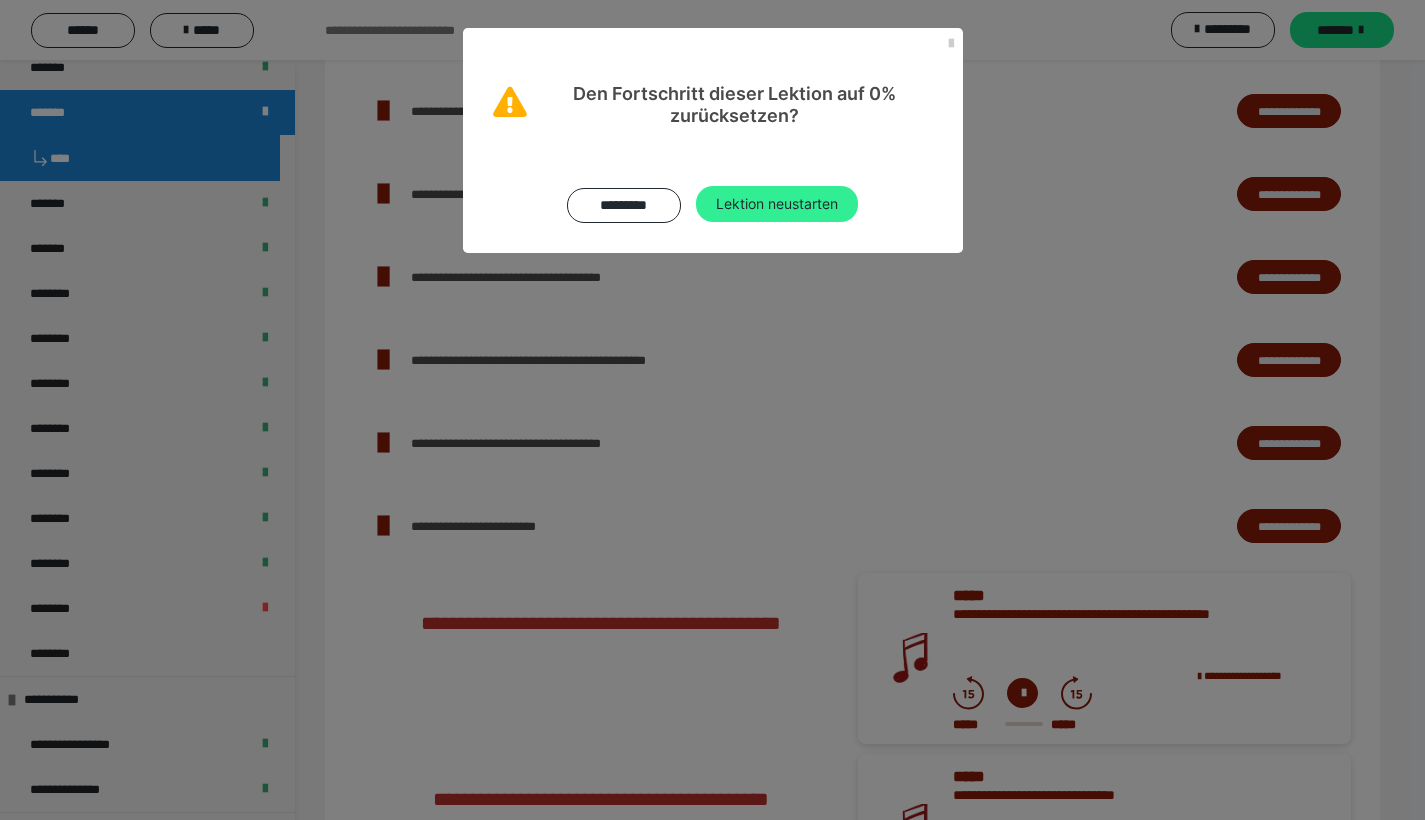 click on "Lektion neustarten" at bounding box center [777, 204] 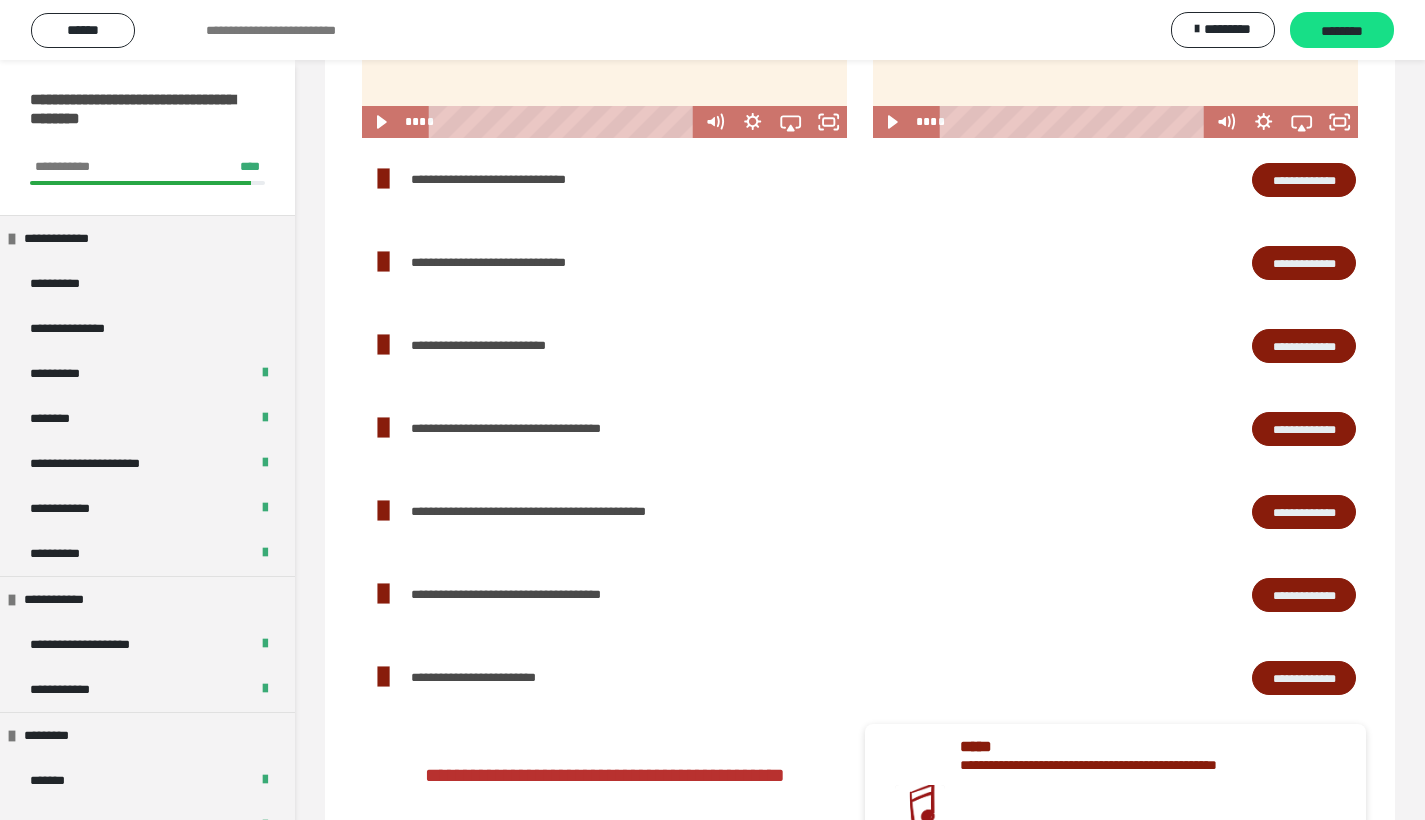 scroll, scrollTop: 1971, scrollLeft: 0, axis: vertical 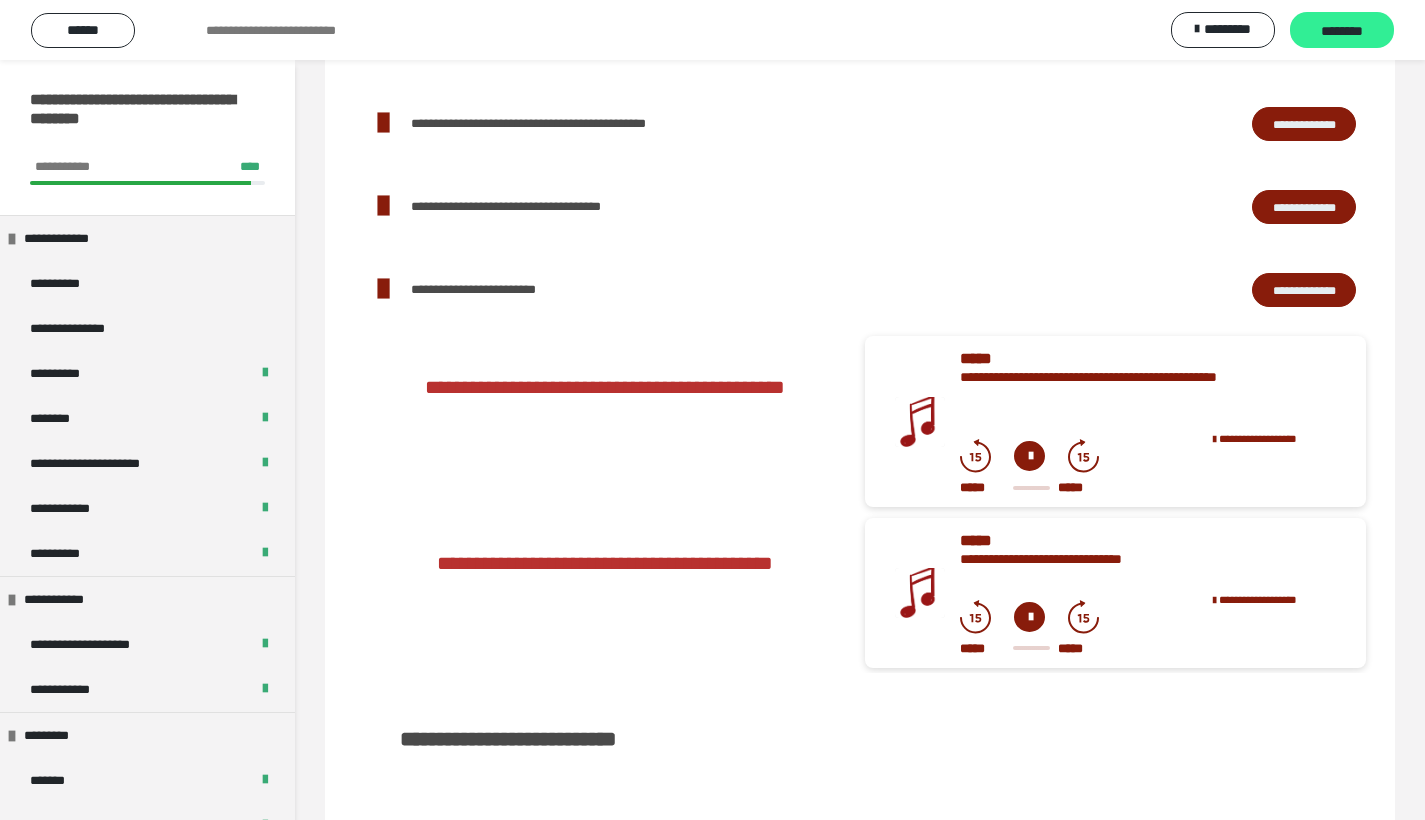 click on "********" at bounding box center (1342, 31) 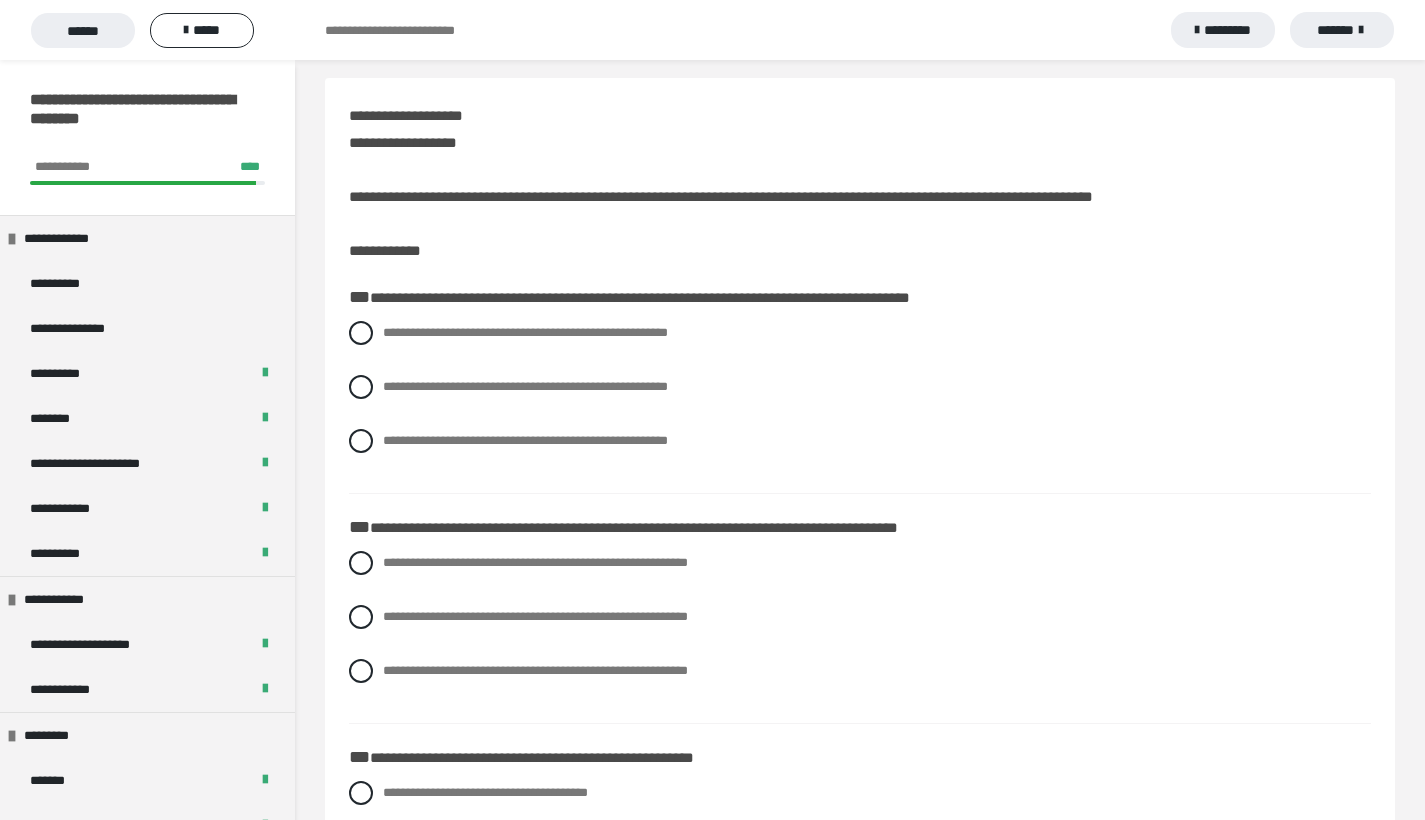 scroll, scrollTop: 0, scrollLeft: 0, axis: both 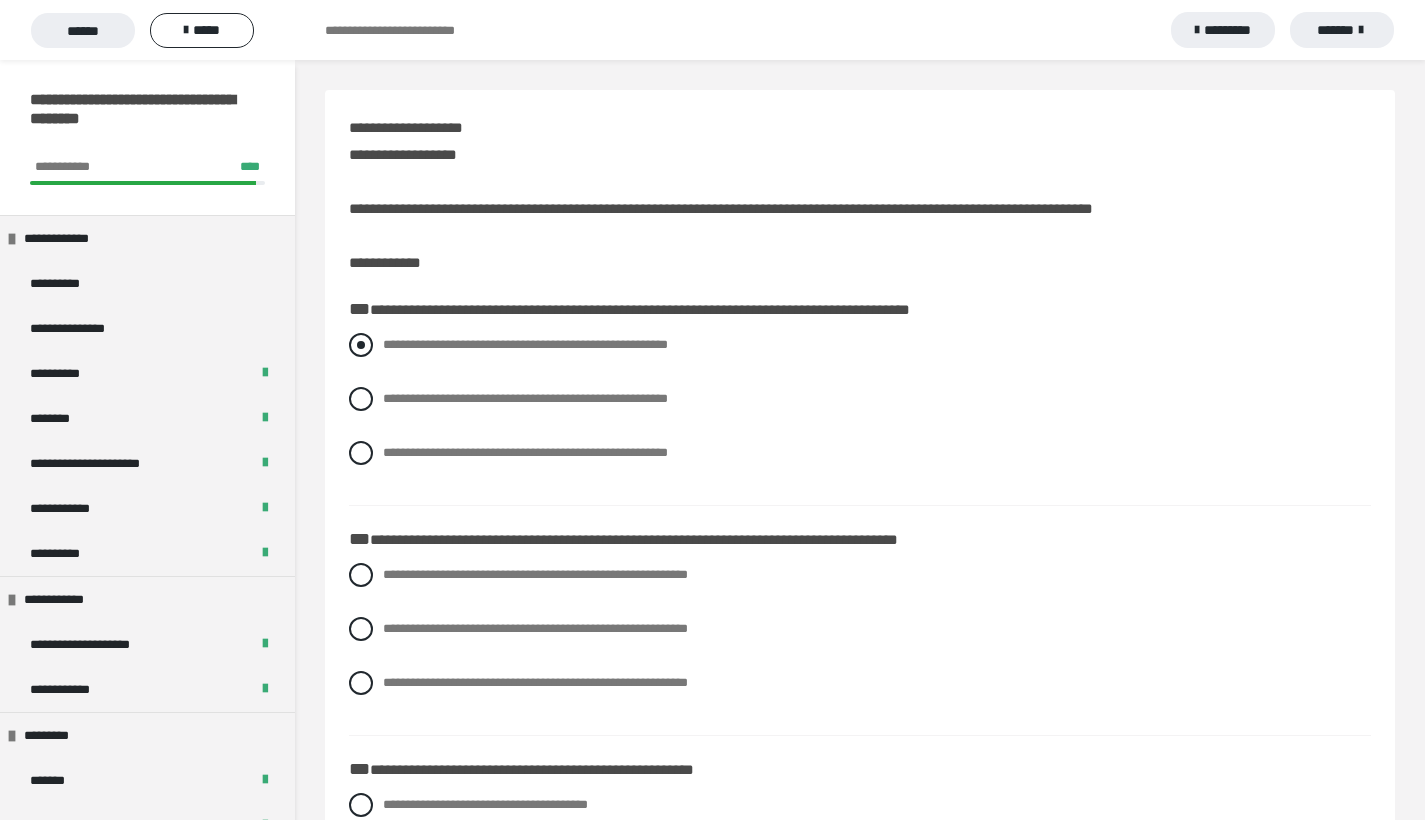 click at bounding box center [361, 345] 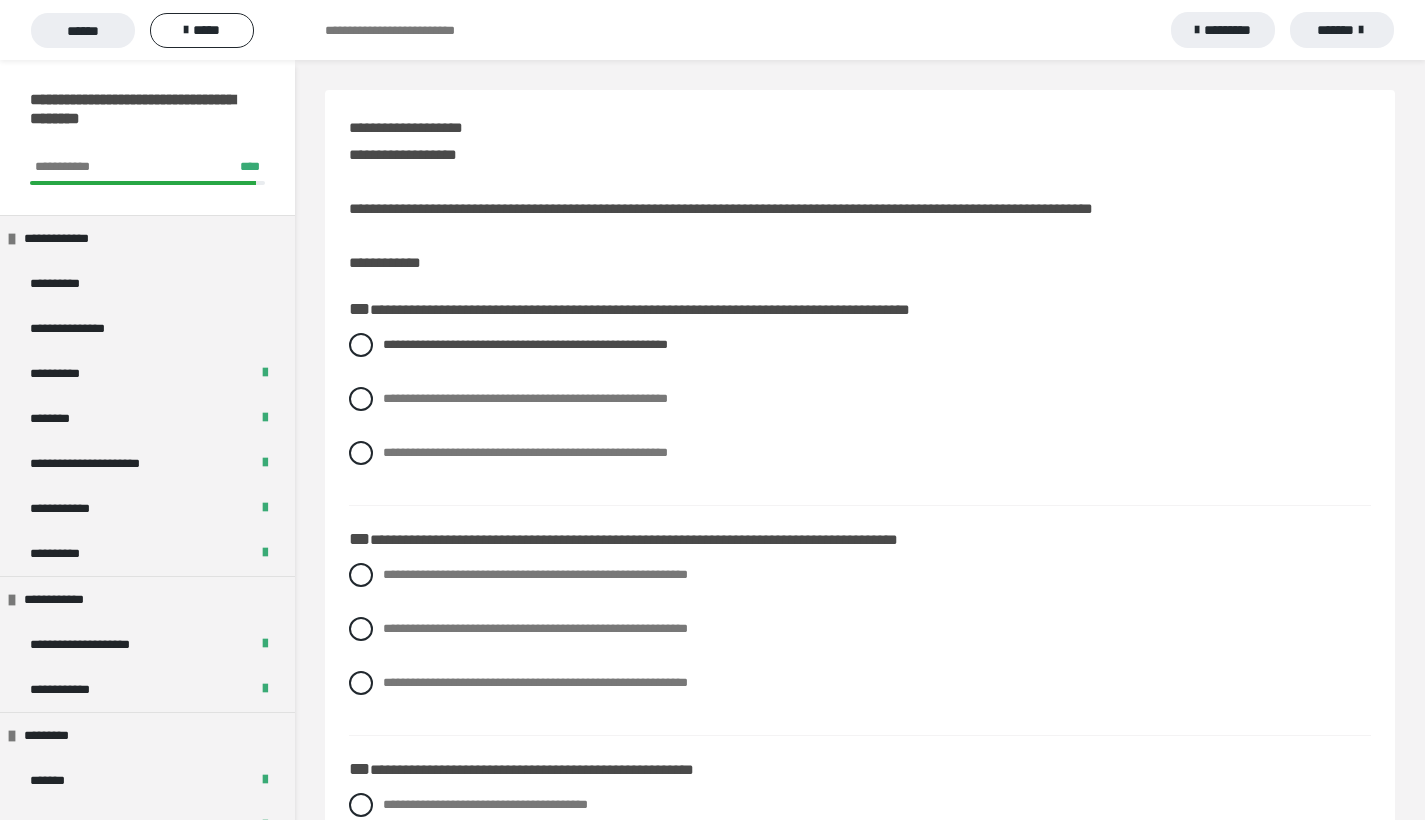 scroll, scrollTop: 122, scrollLeft: 0, axis: vertical 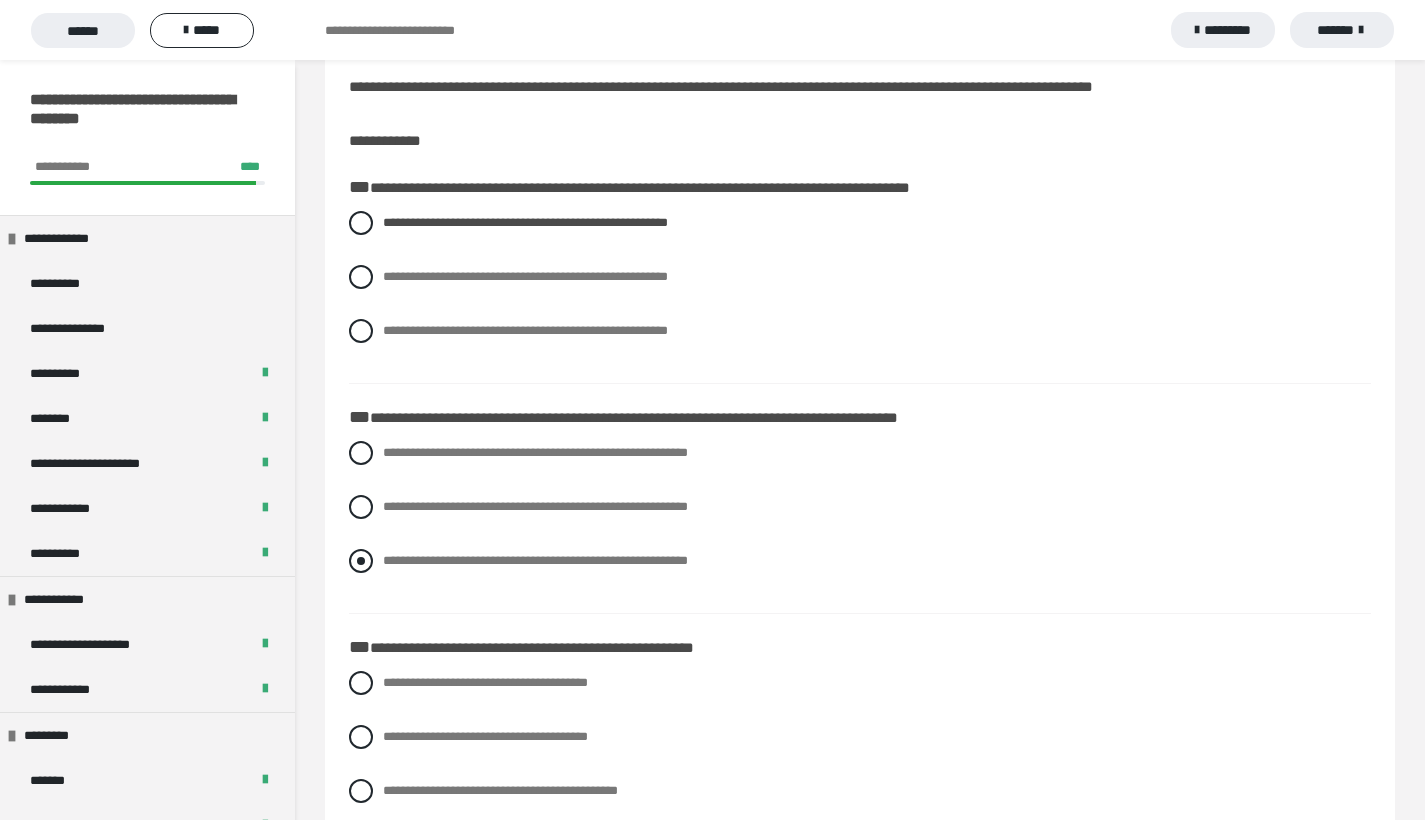 click at bounding box center [361, 561] 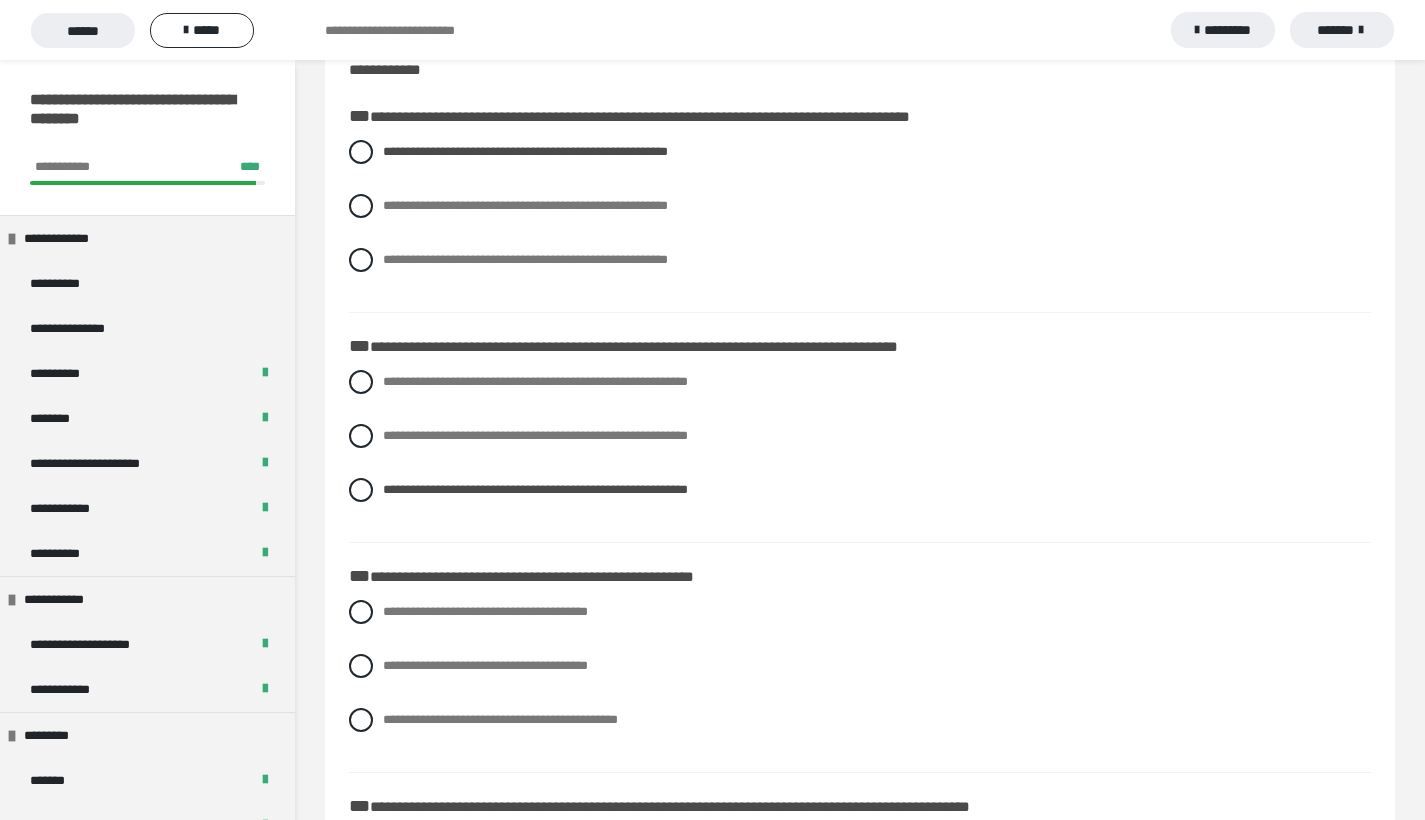 scroll, scrollTop: 313, scrollLeft: 0, axis: vertical 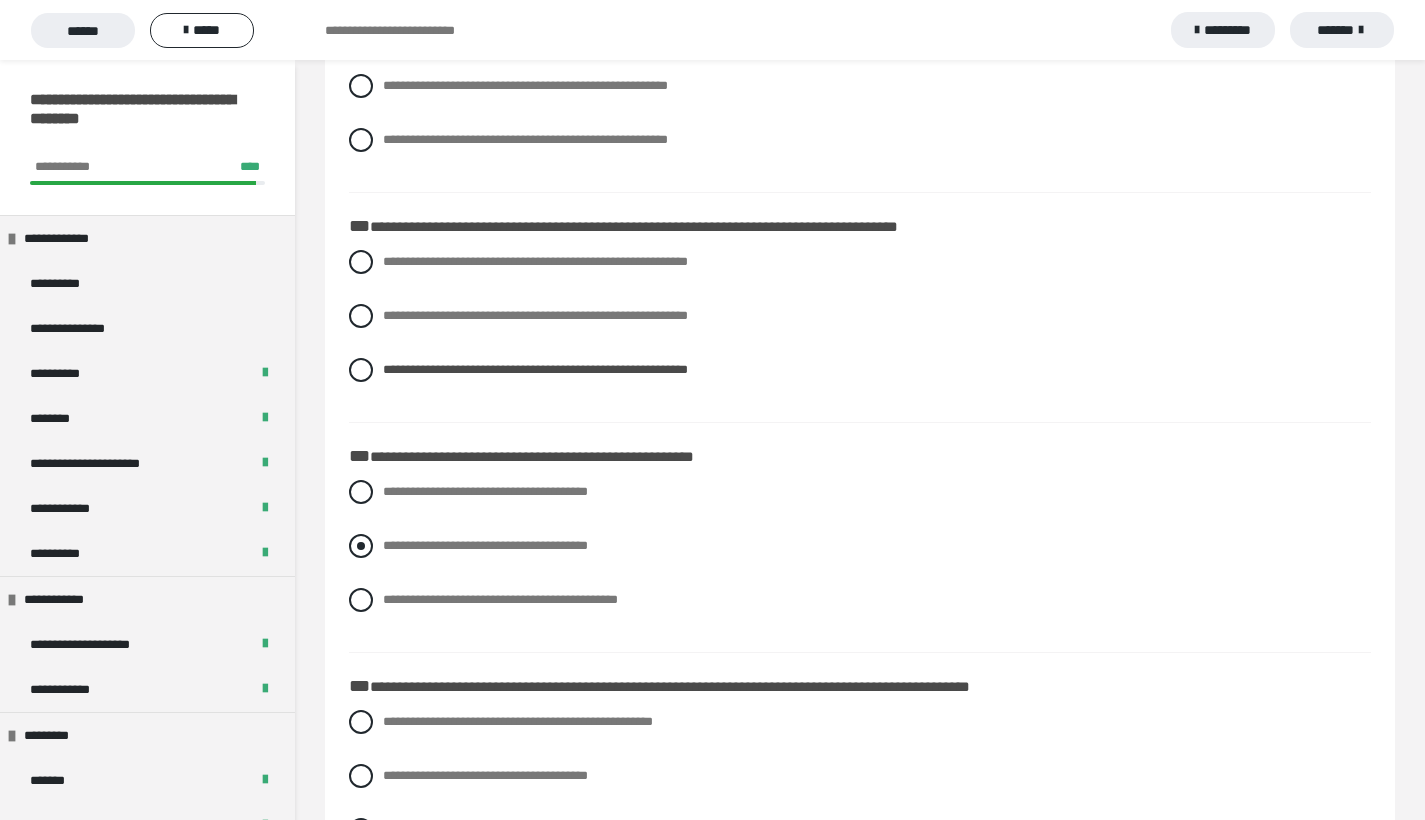 click at bounding box center (361, 546) 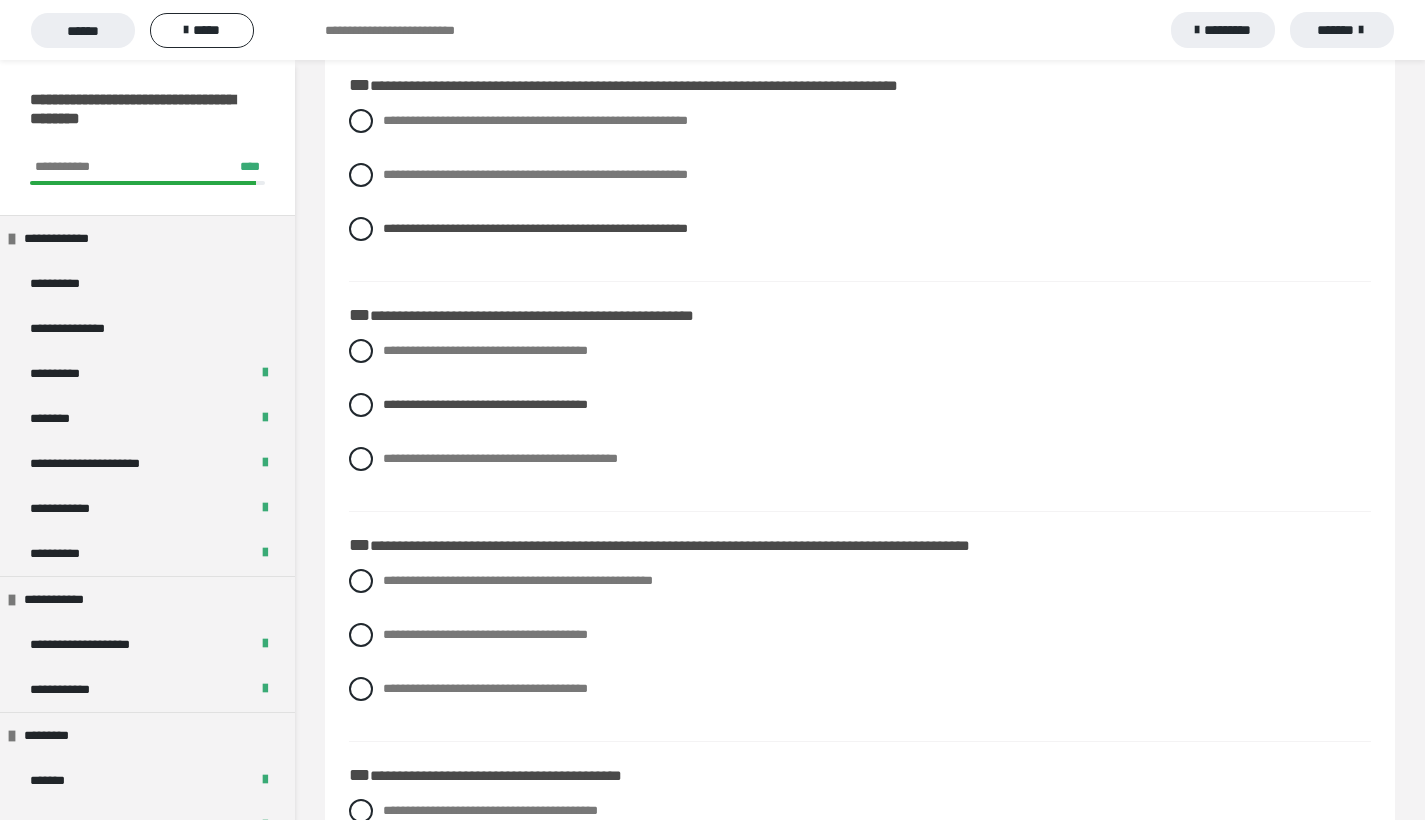 scroll, scrollTop: 458, scrollLeft: 0, axis: vertical 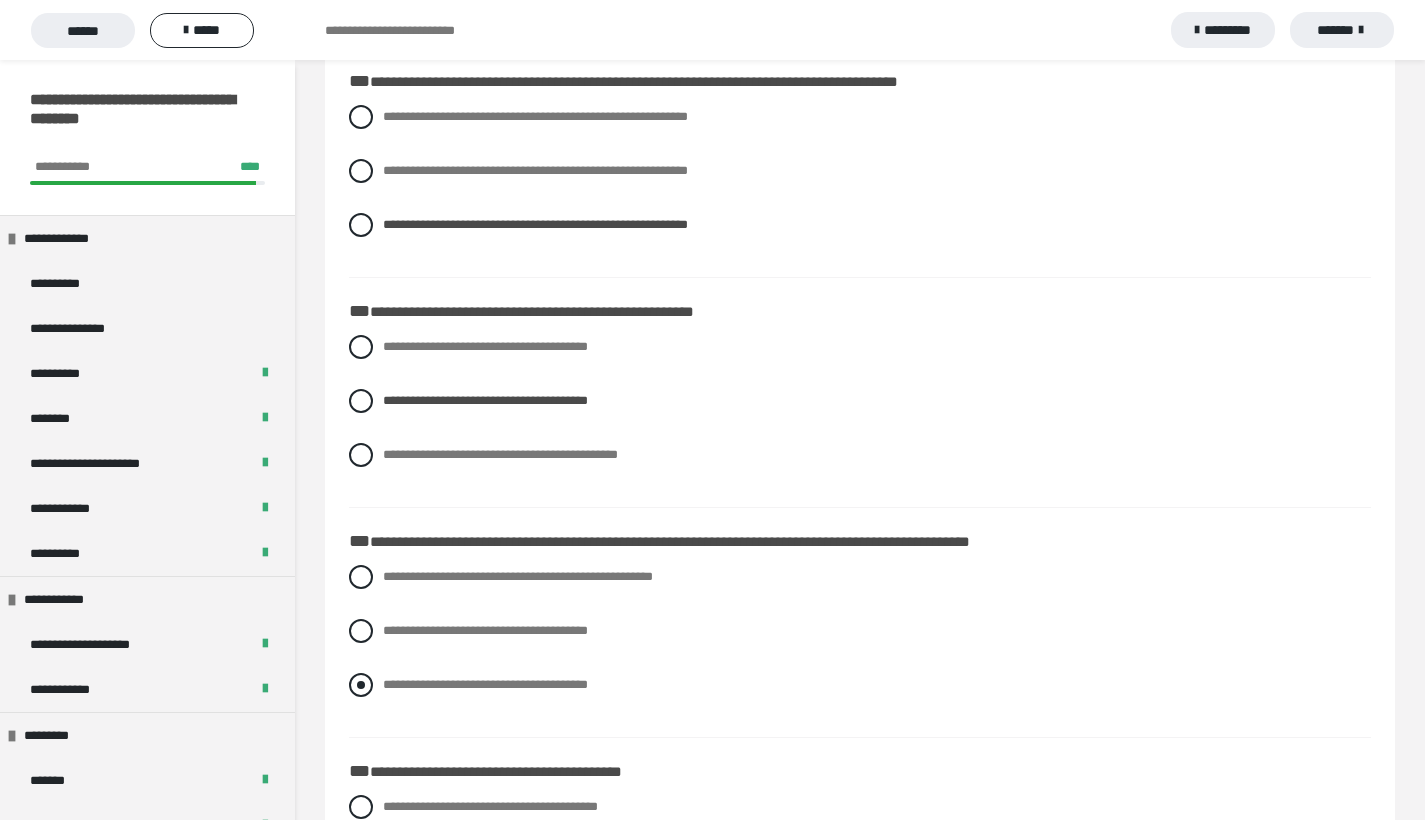 click at bounding box center [361, 685] 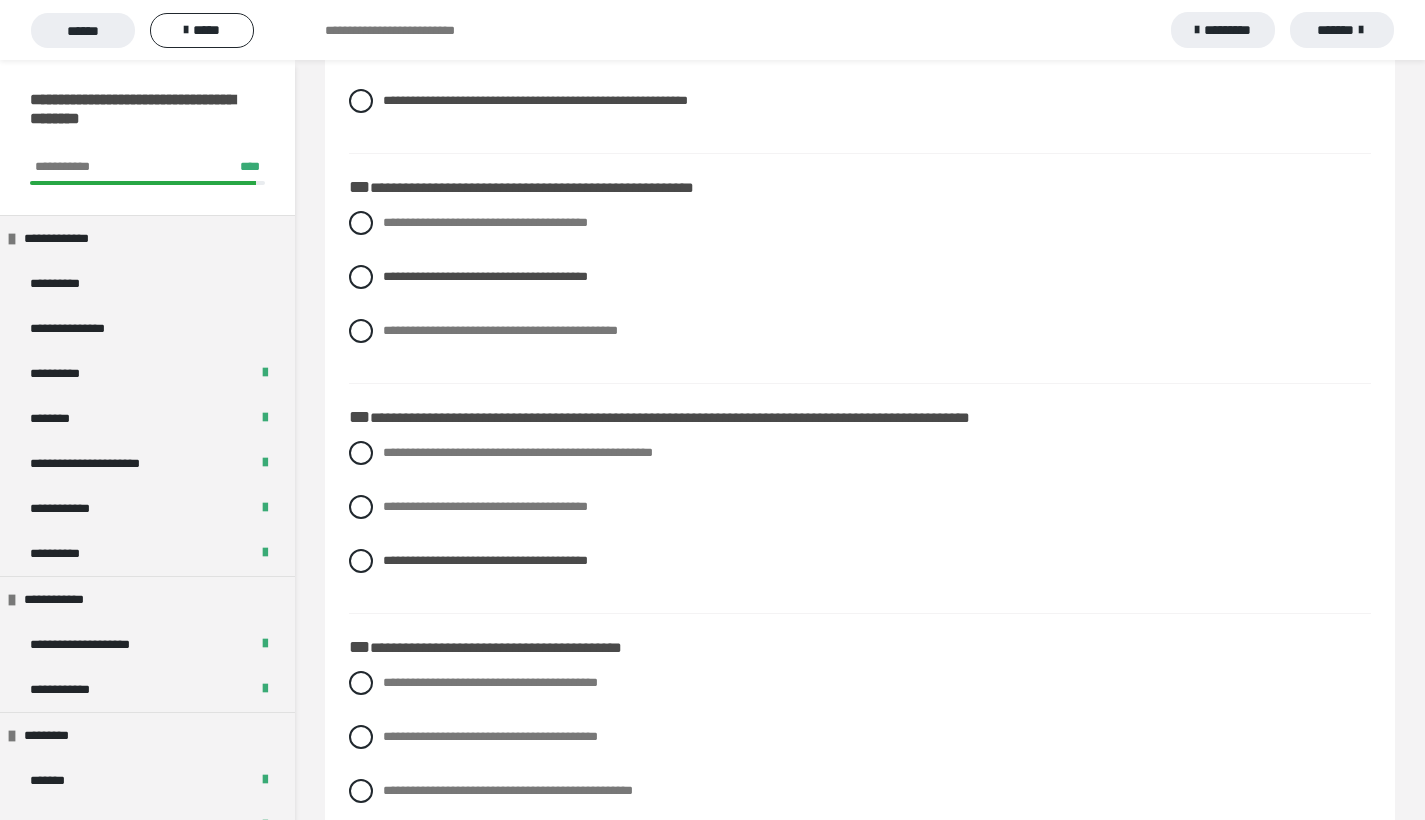 scroll, scrollTop: 740, scrollLeft: 0, axis: vertical 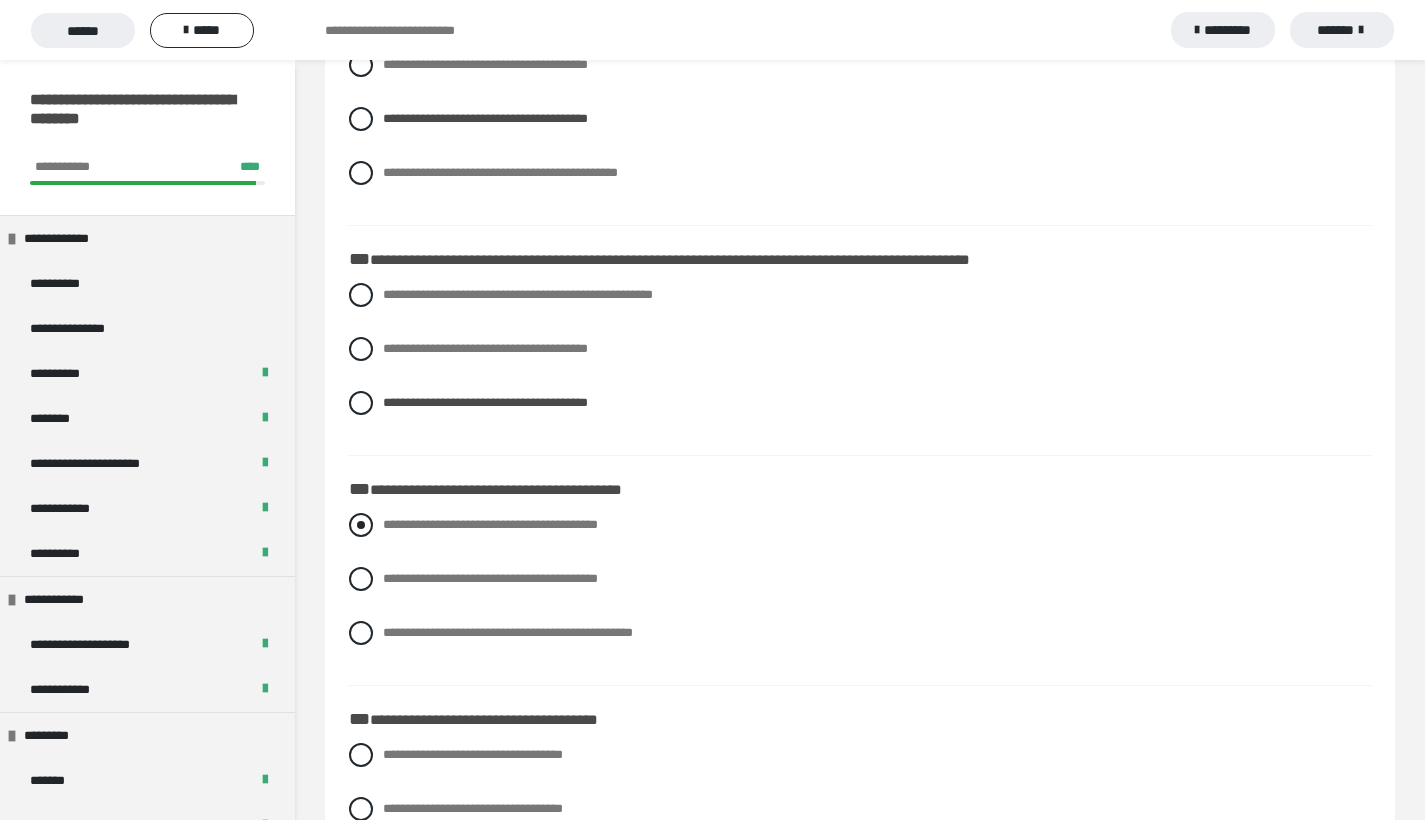 click at bounding box center [361, 525] 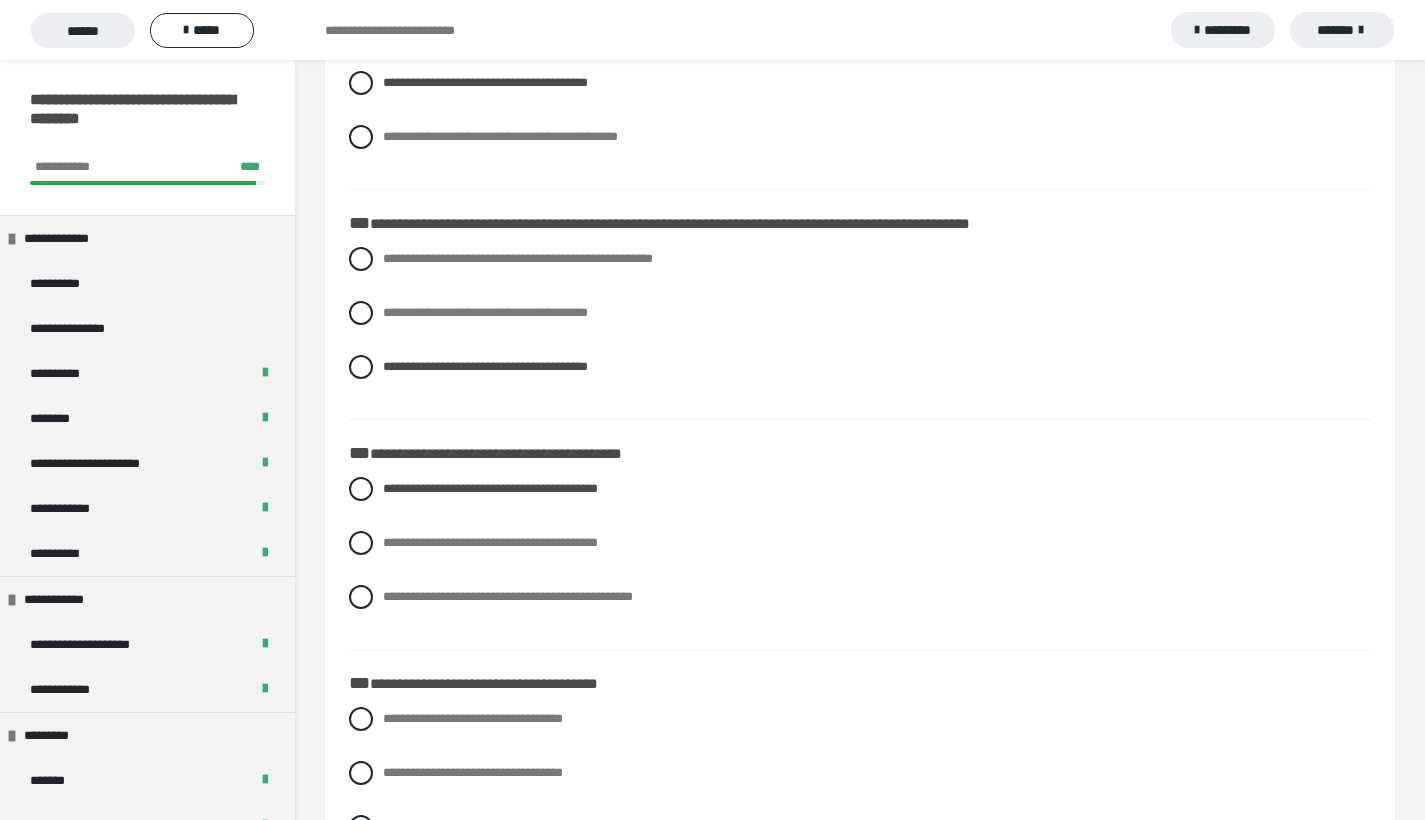 scroll, scrollTop: 916, scrollLeft: 0, axis: vertical 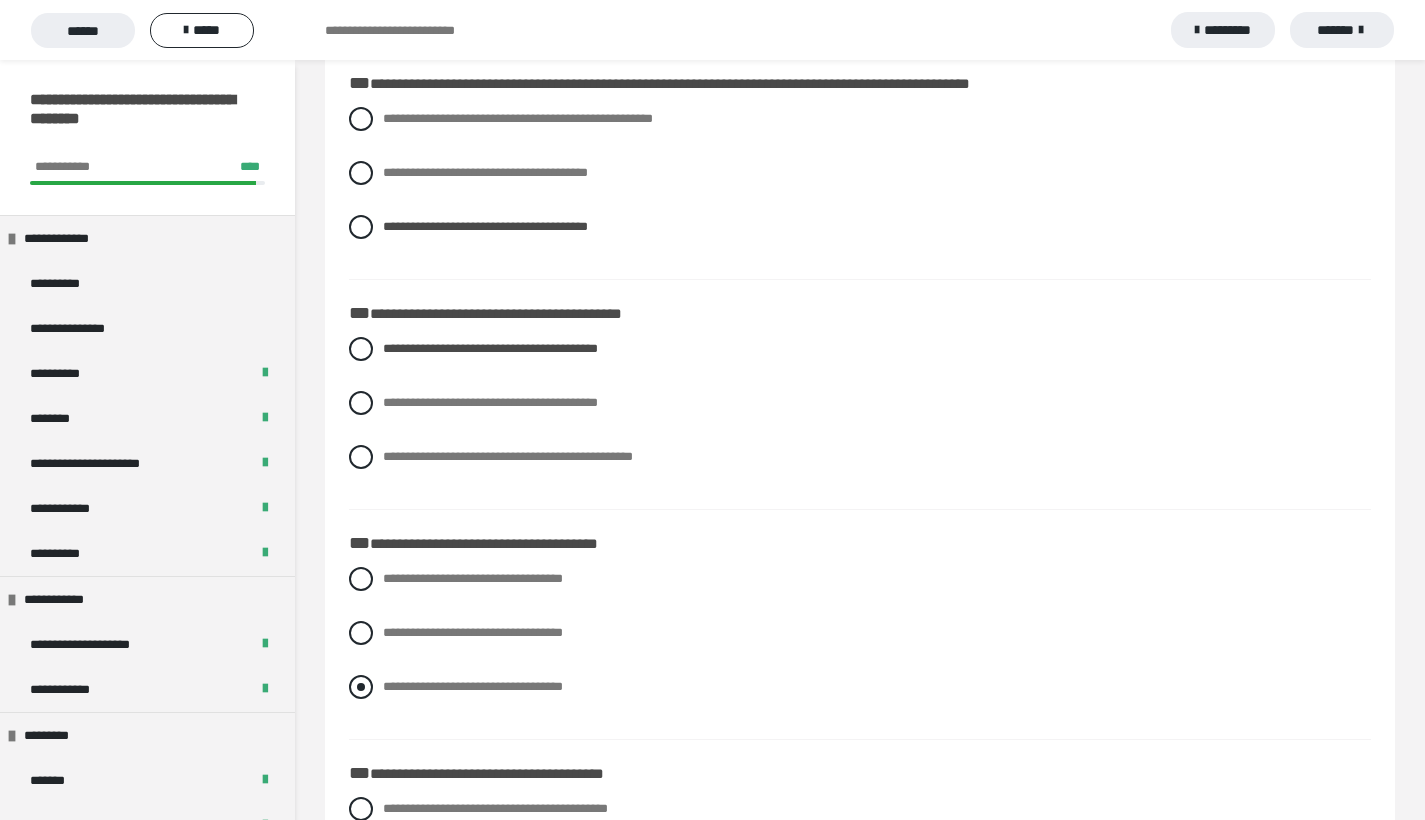 click at bounding box center (361, 687) 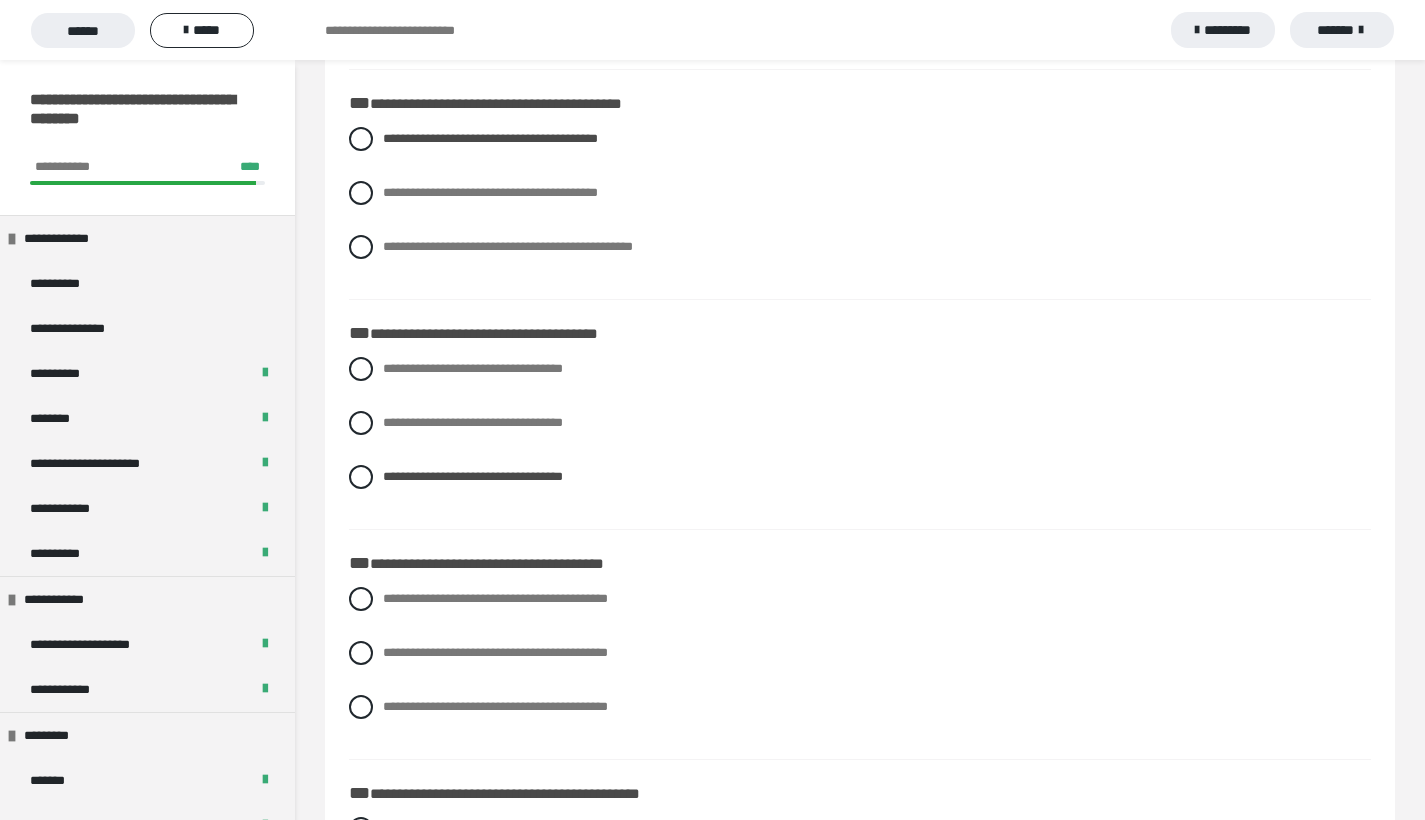 scroll, scrollTop: 1315, scrollLeft: 0, axis: vertical 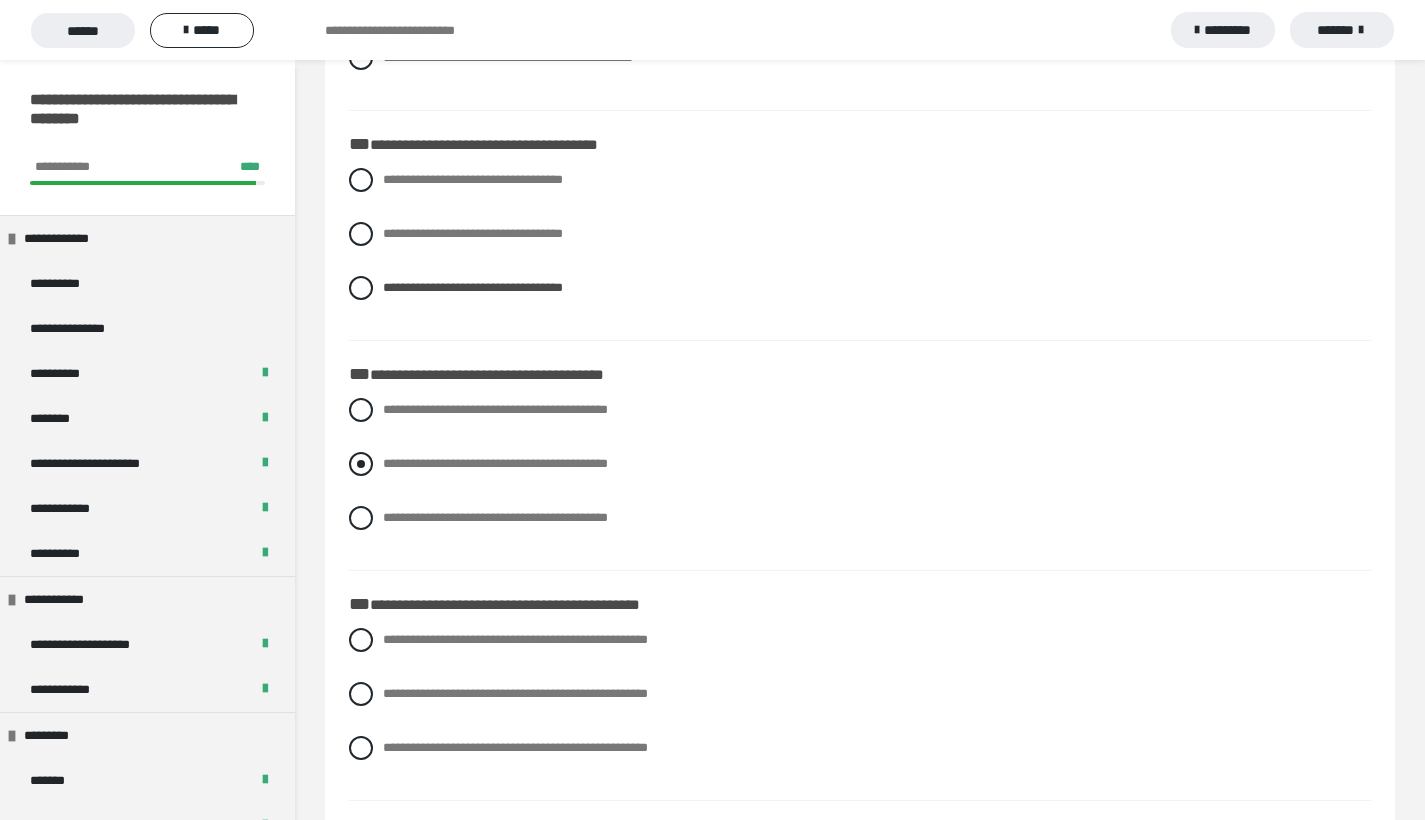 click at bounding box center (361, 464) 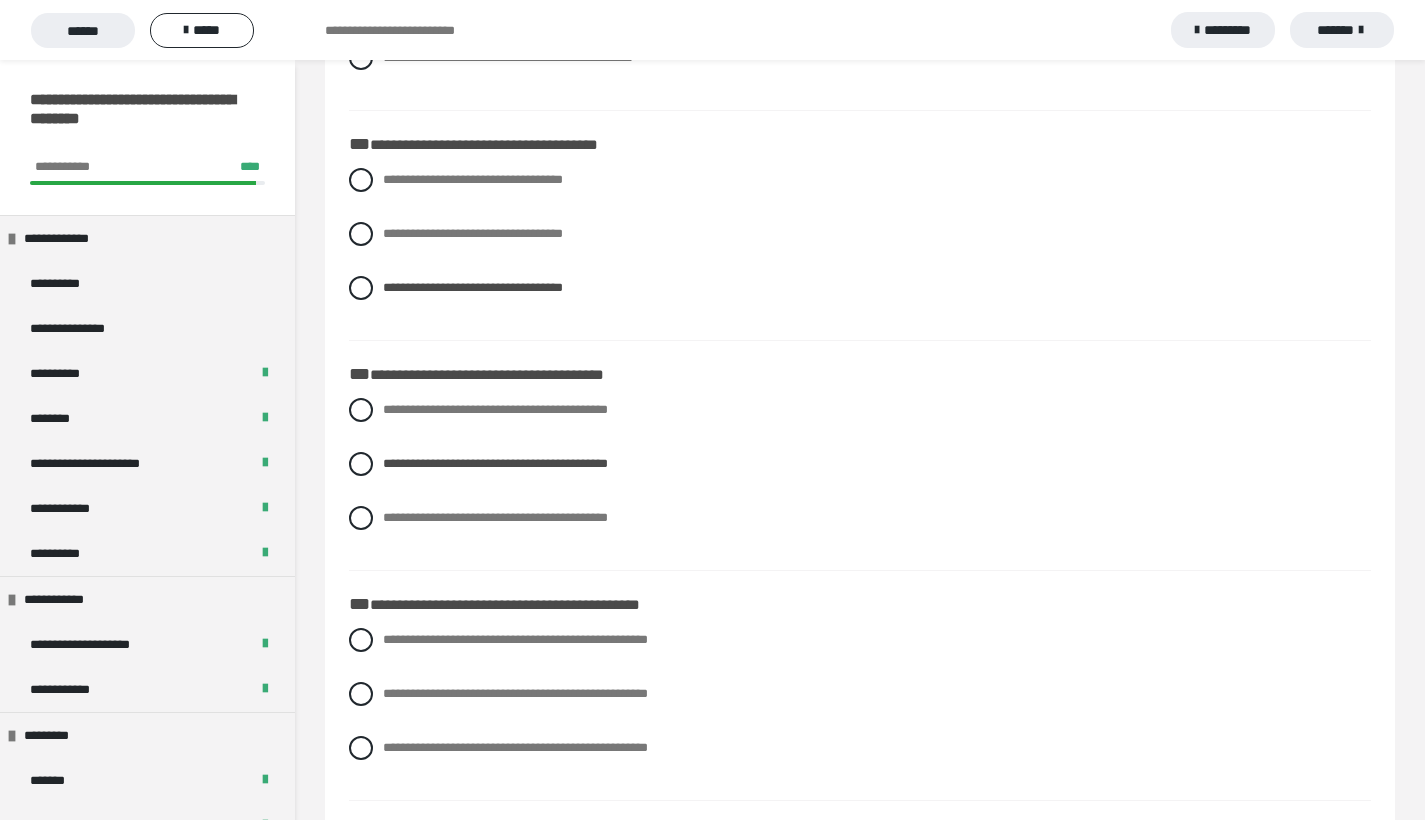 scroll, scrollTop: 1433, scrollLeft: 0, axis: vertical 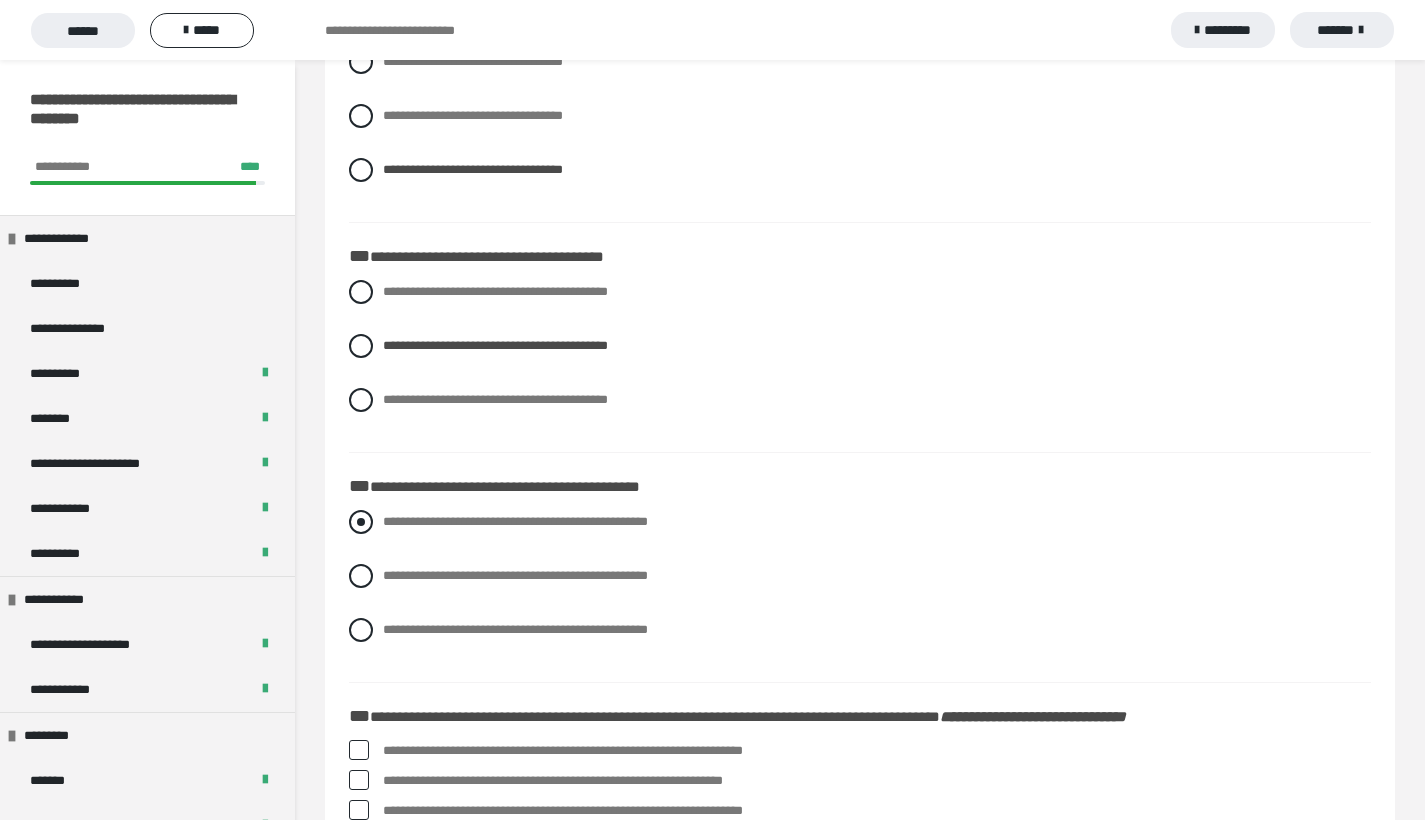 click at bounding box center [361, 522] 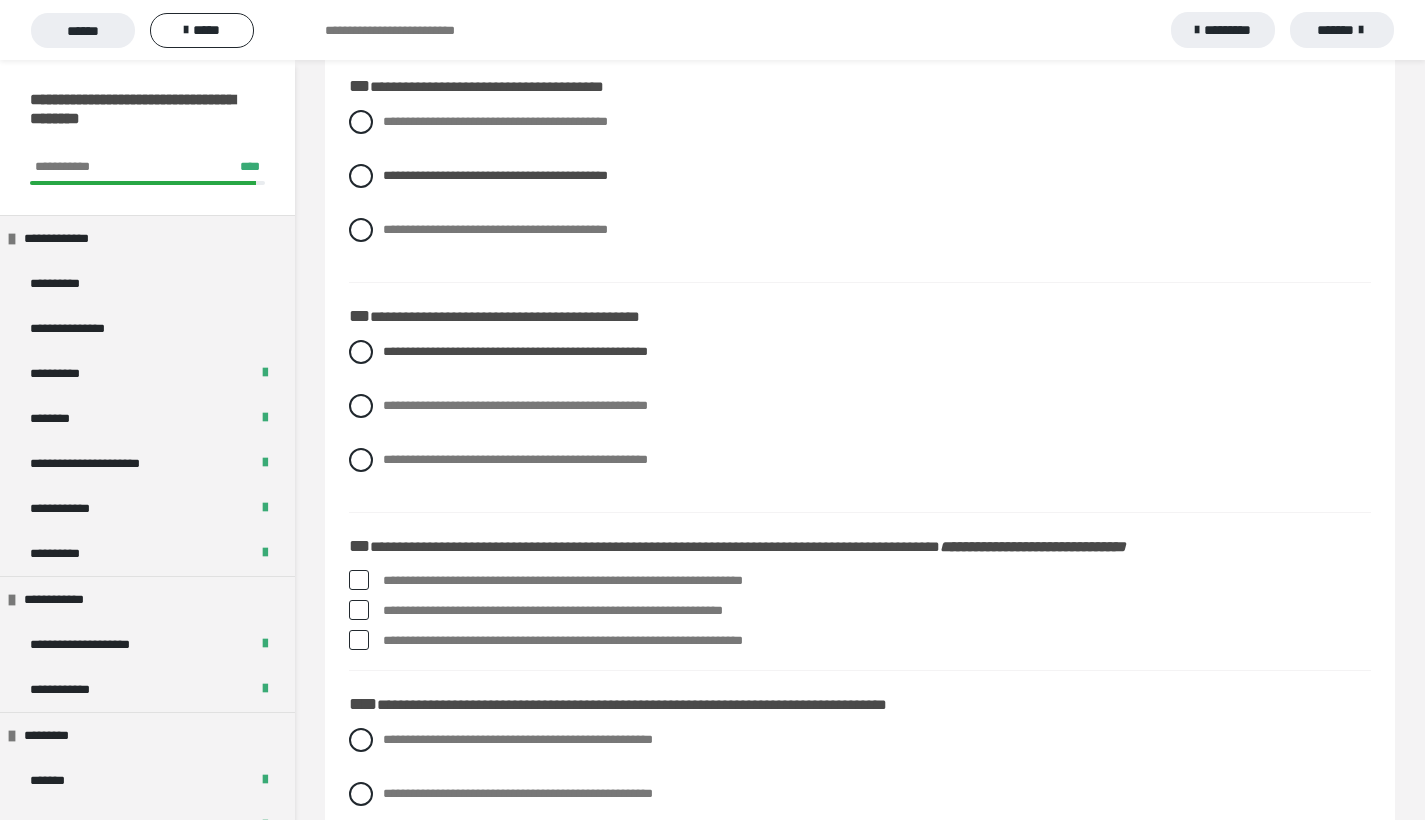 scroll, scrollTop: 1779, scrollLeft: 0, axis: vertical 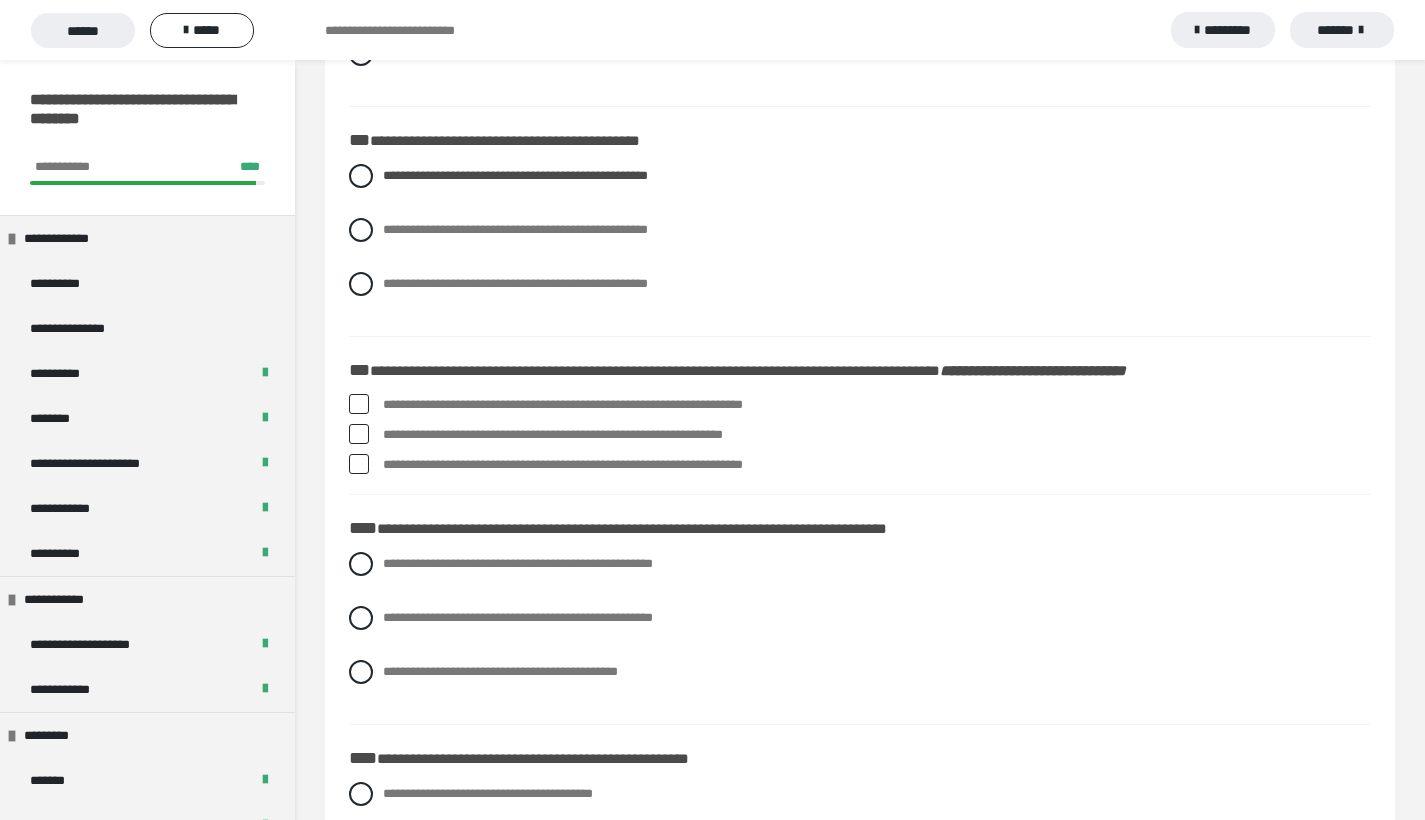 click at bounding box center (359, 434) 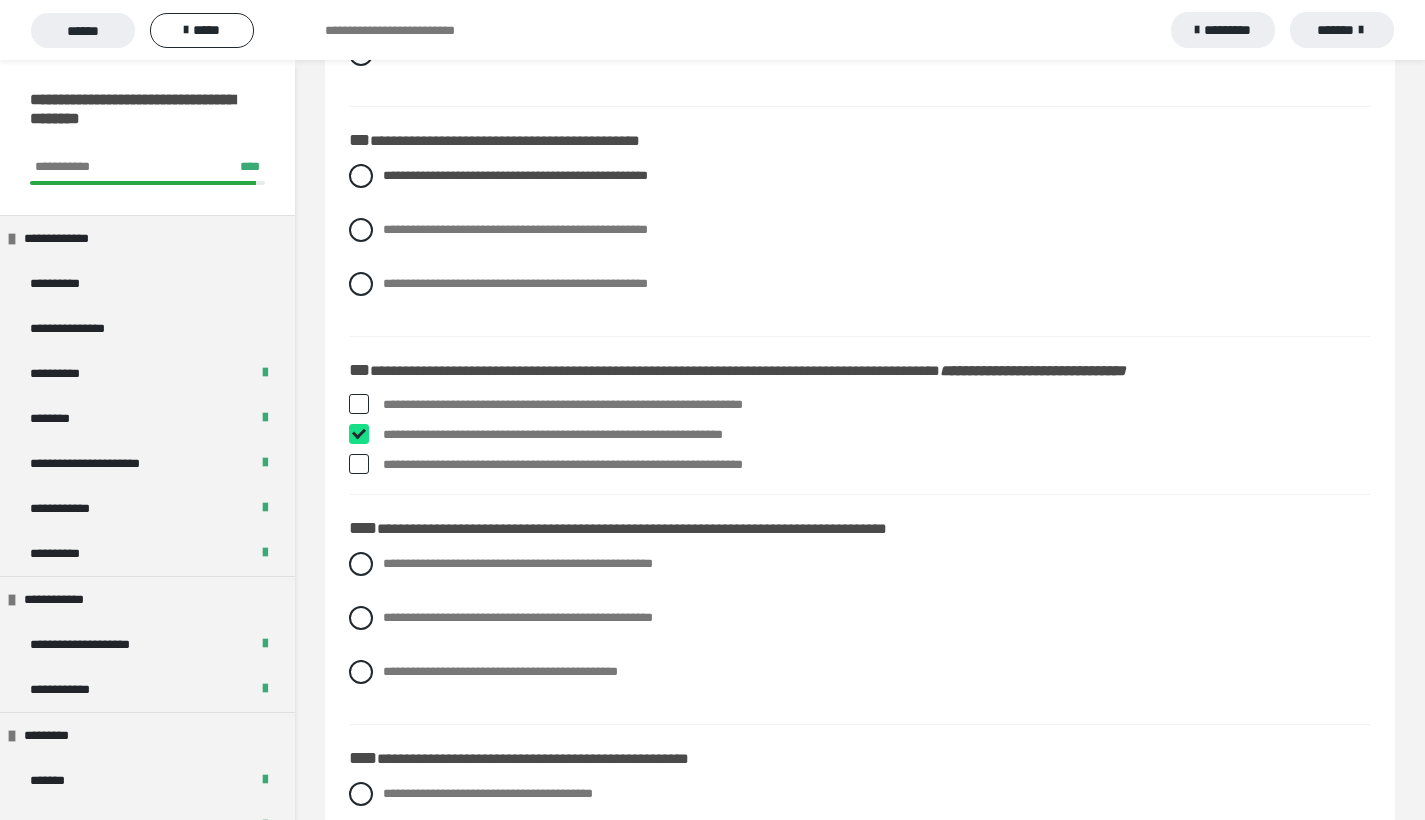 checkbox on "****" 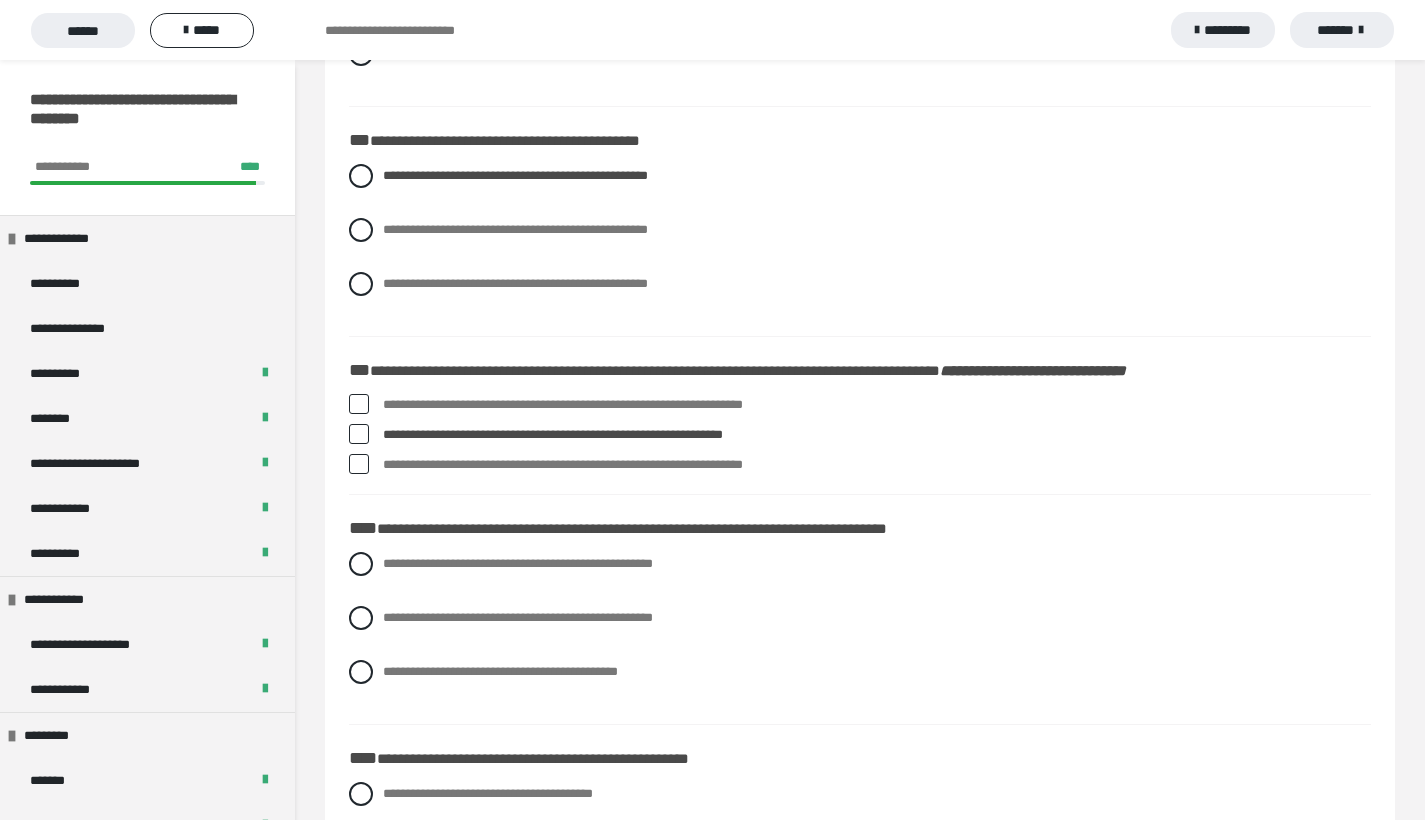 click at bounding box center (359, 464) 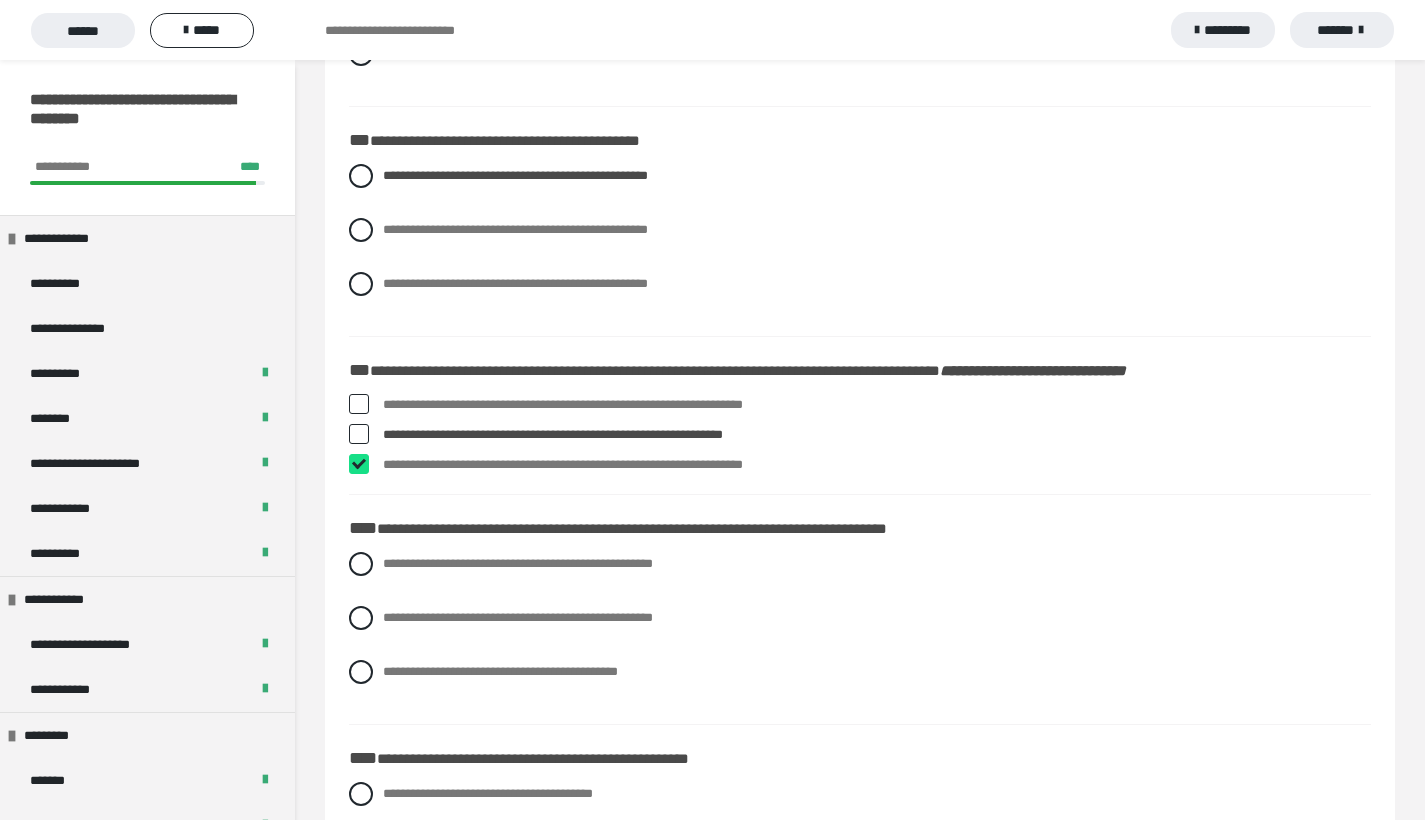 checkbox on "****" 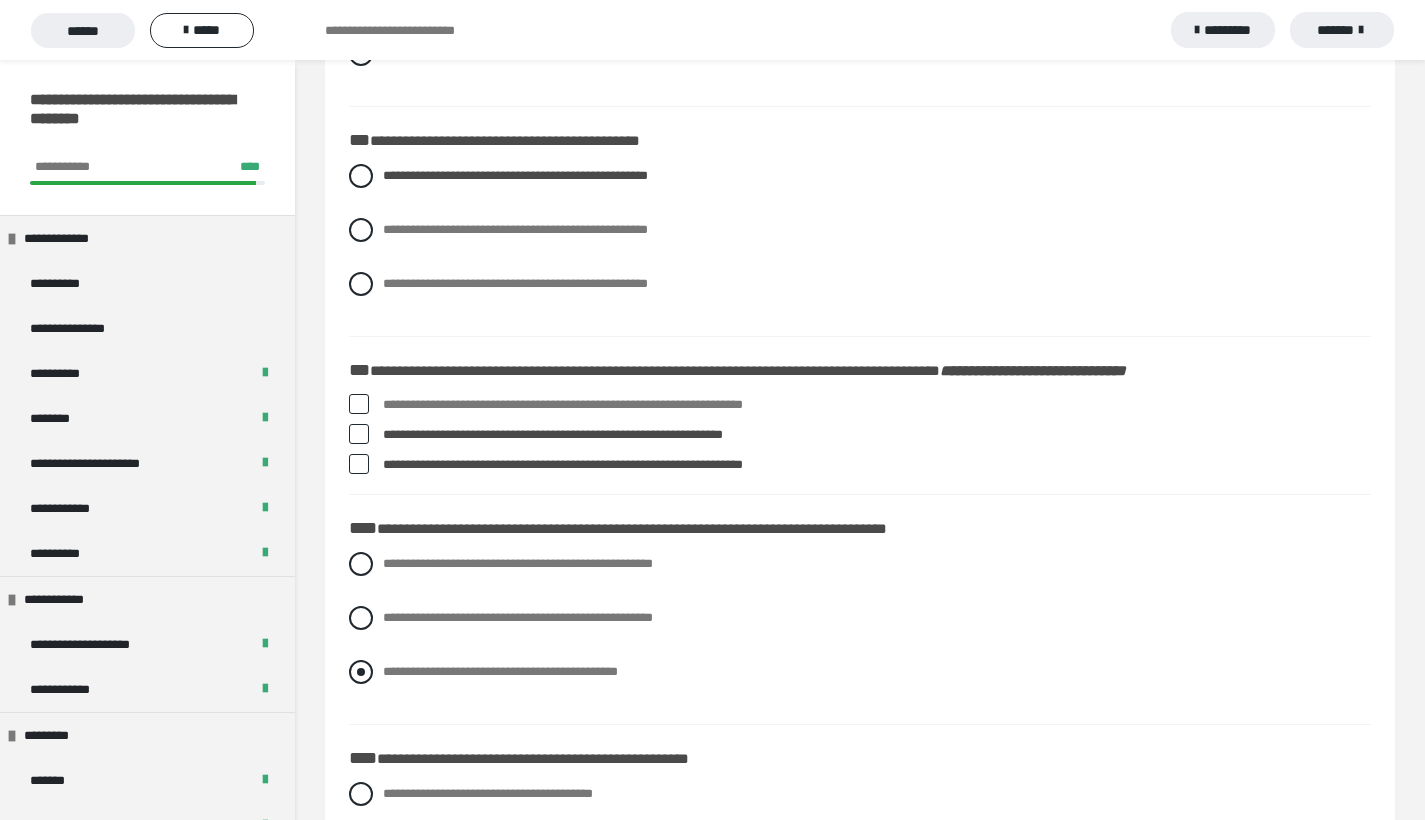 scroll, scrollTop: 1940, scrollLeft: 0, axis: vertical 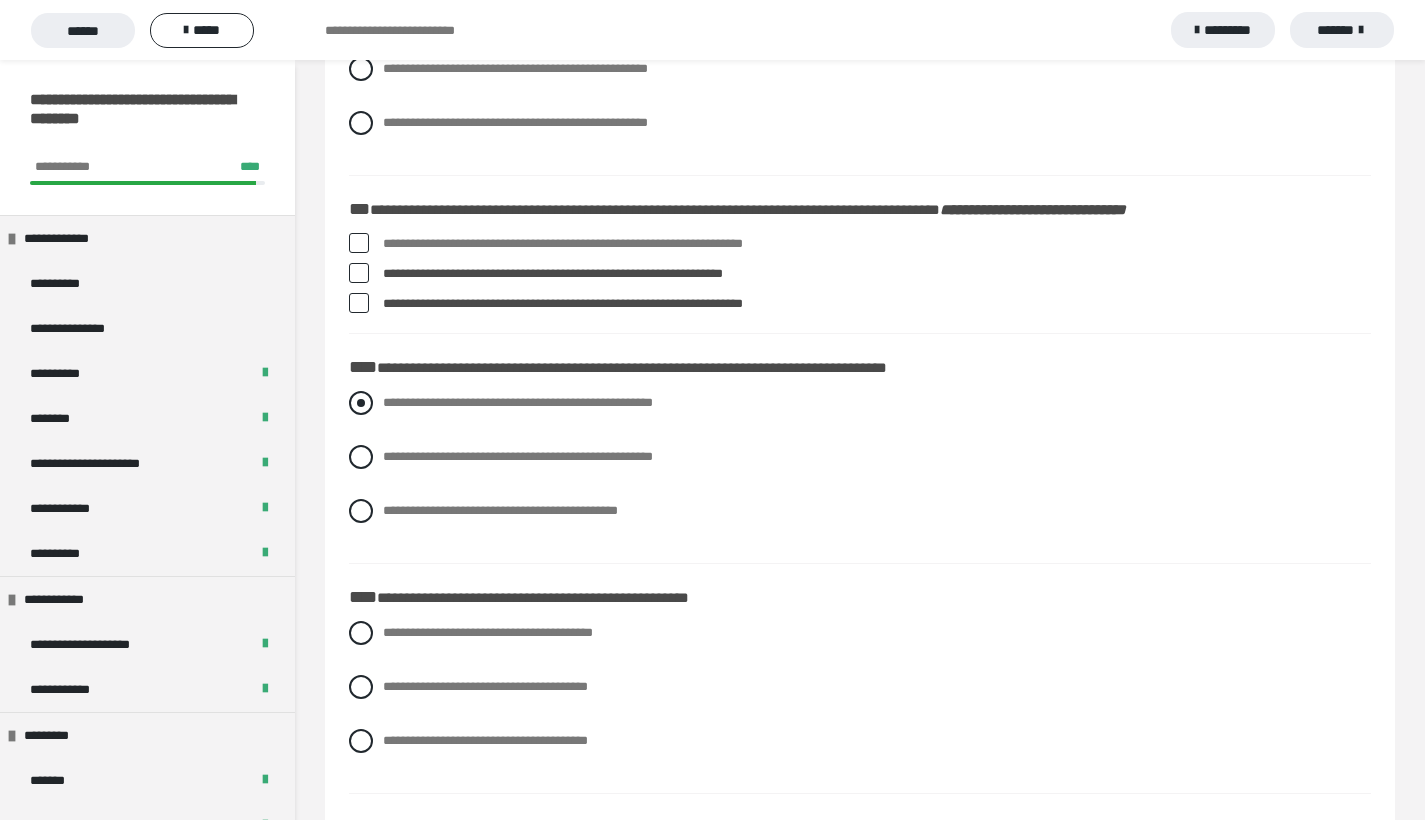 click at bounding box center (361, 403) 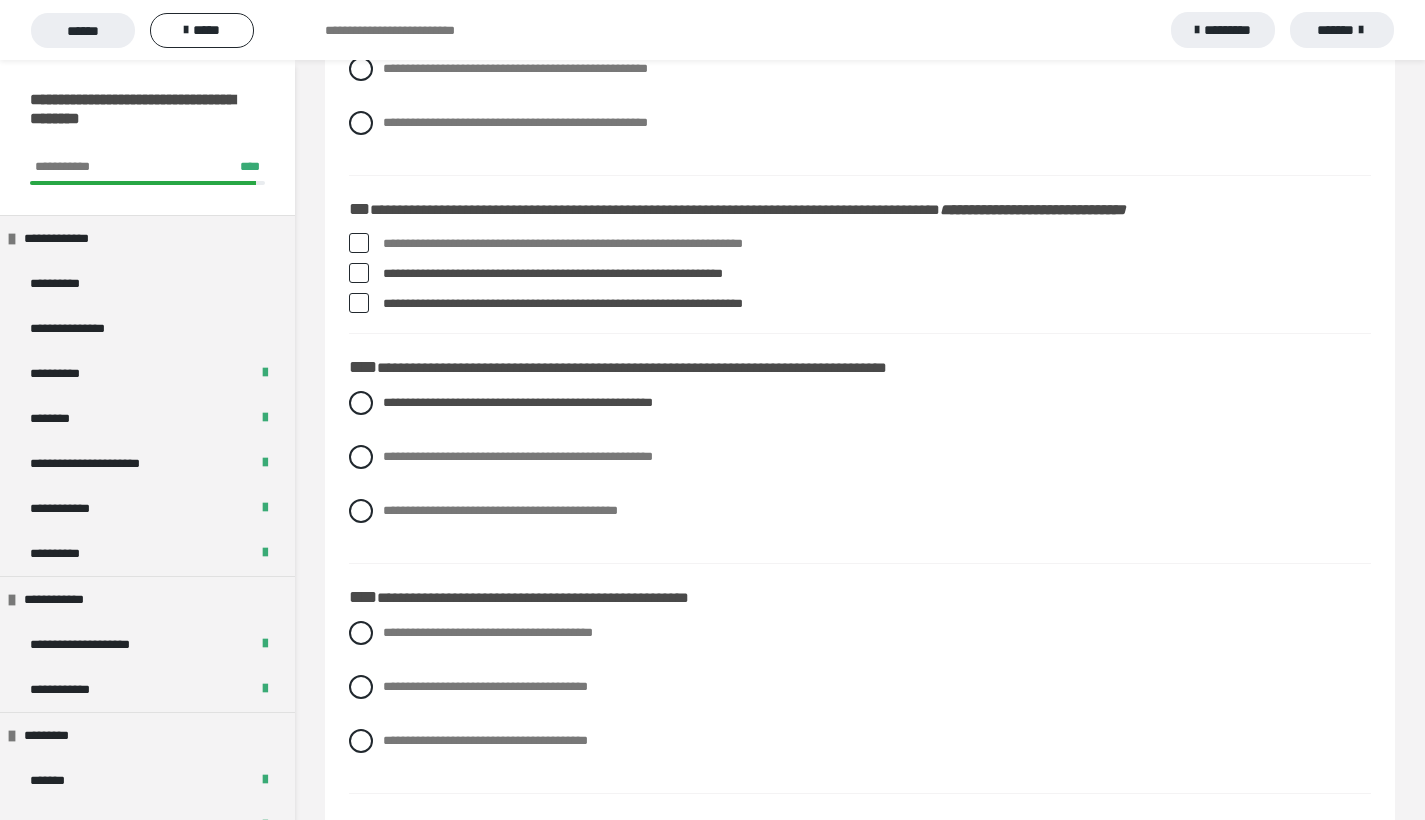 scroll, scrollTop: 2030, scrollLeft: 0, axis: vertical 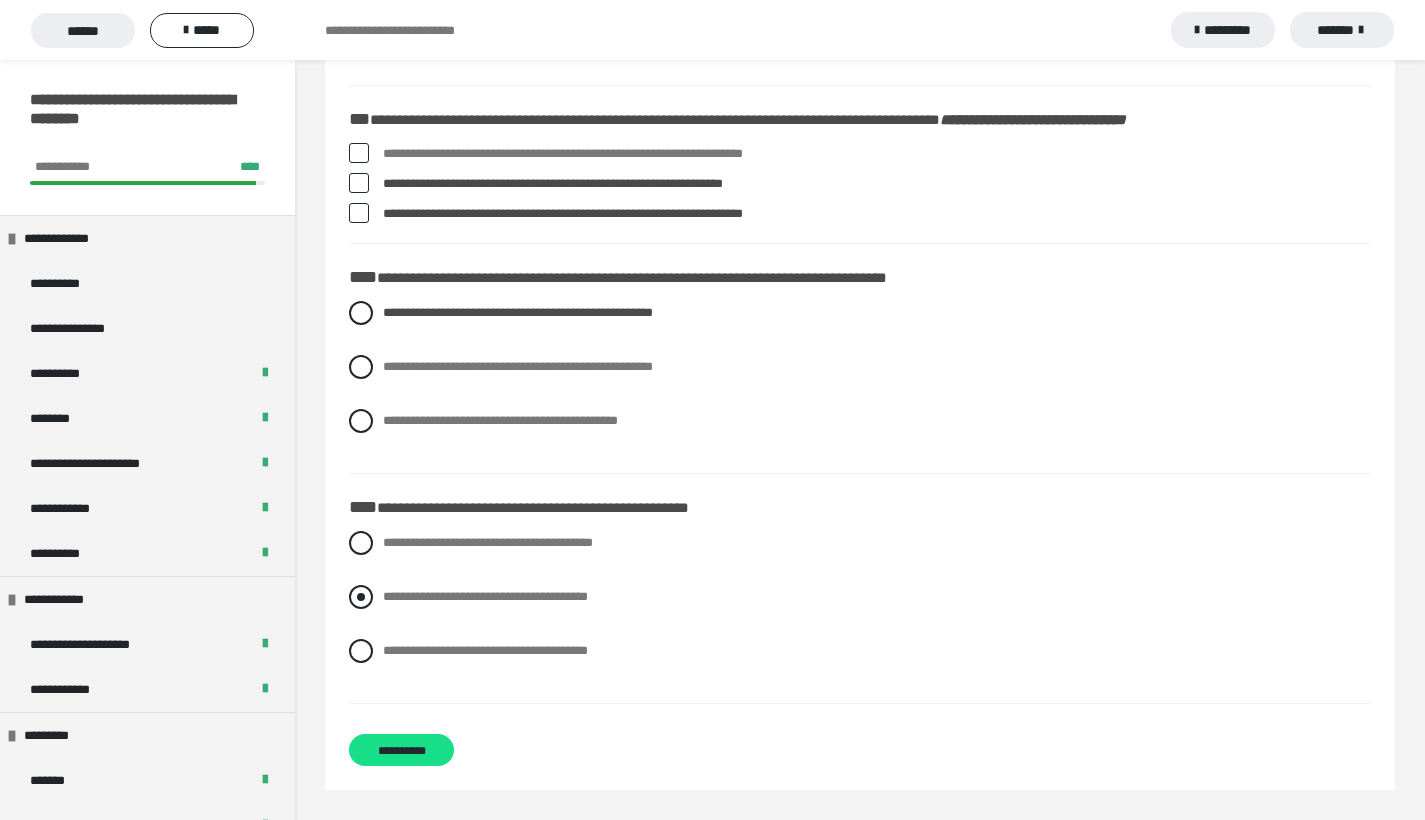 click at bounding box center (361, 597) 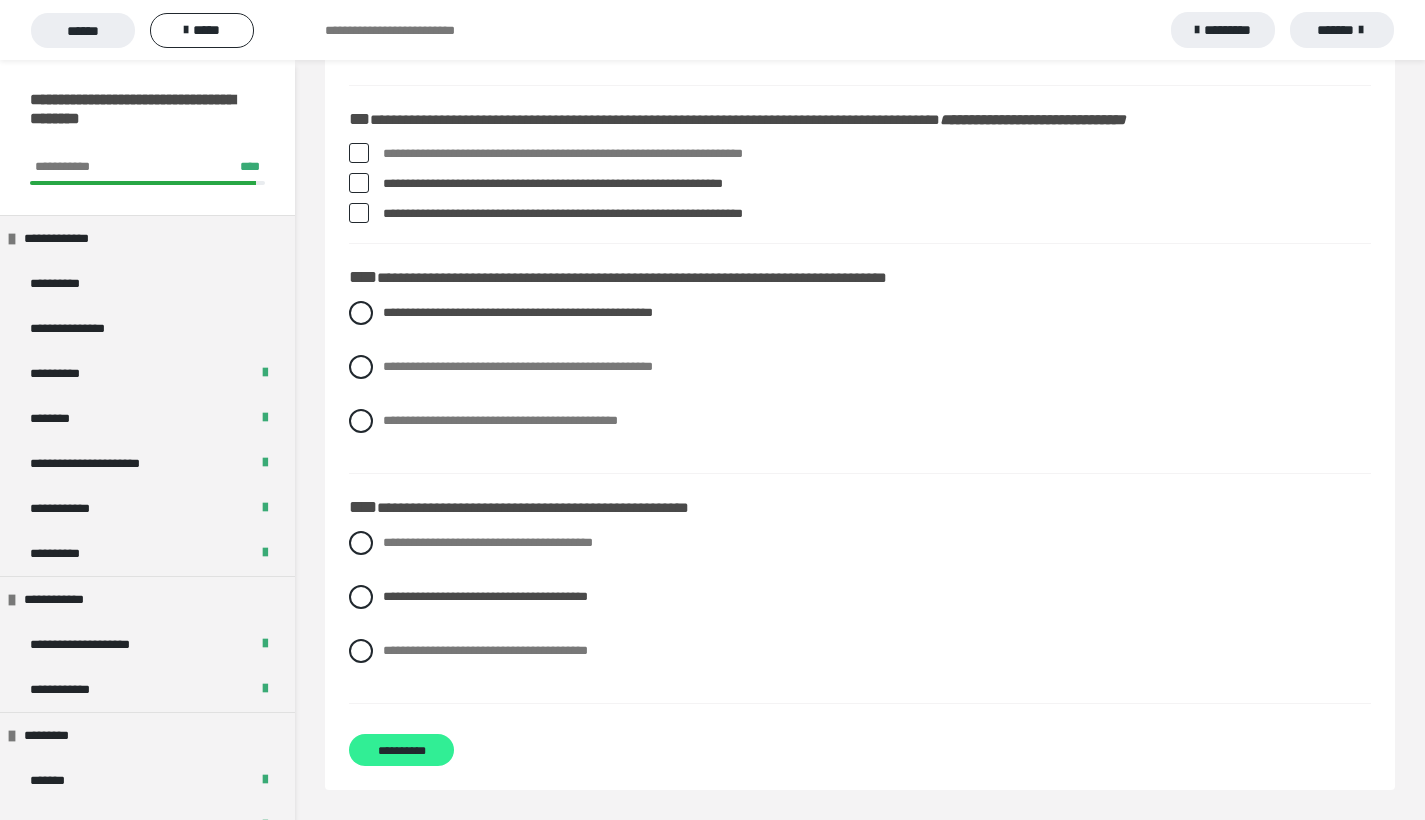 click on "**********" at bounding box center (401, 750) 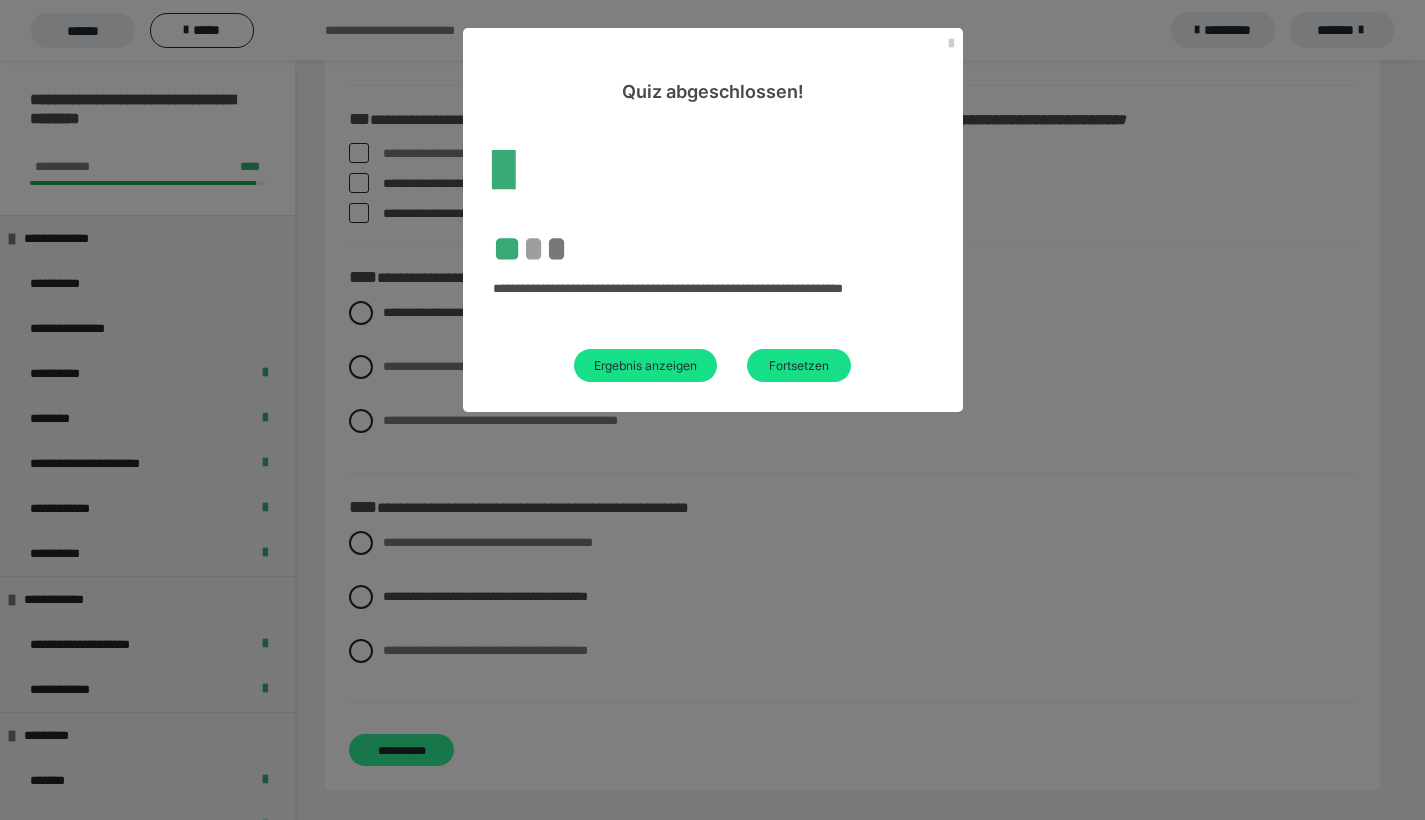 scroll, scrollTop: 60, scrollLeft: 0, axis: vertical 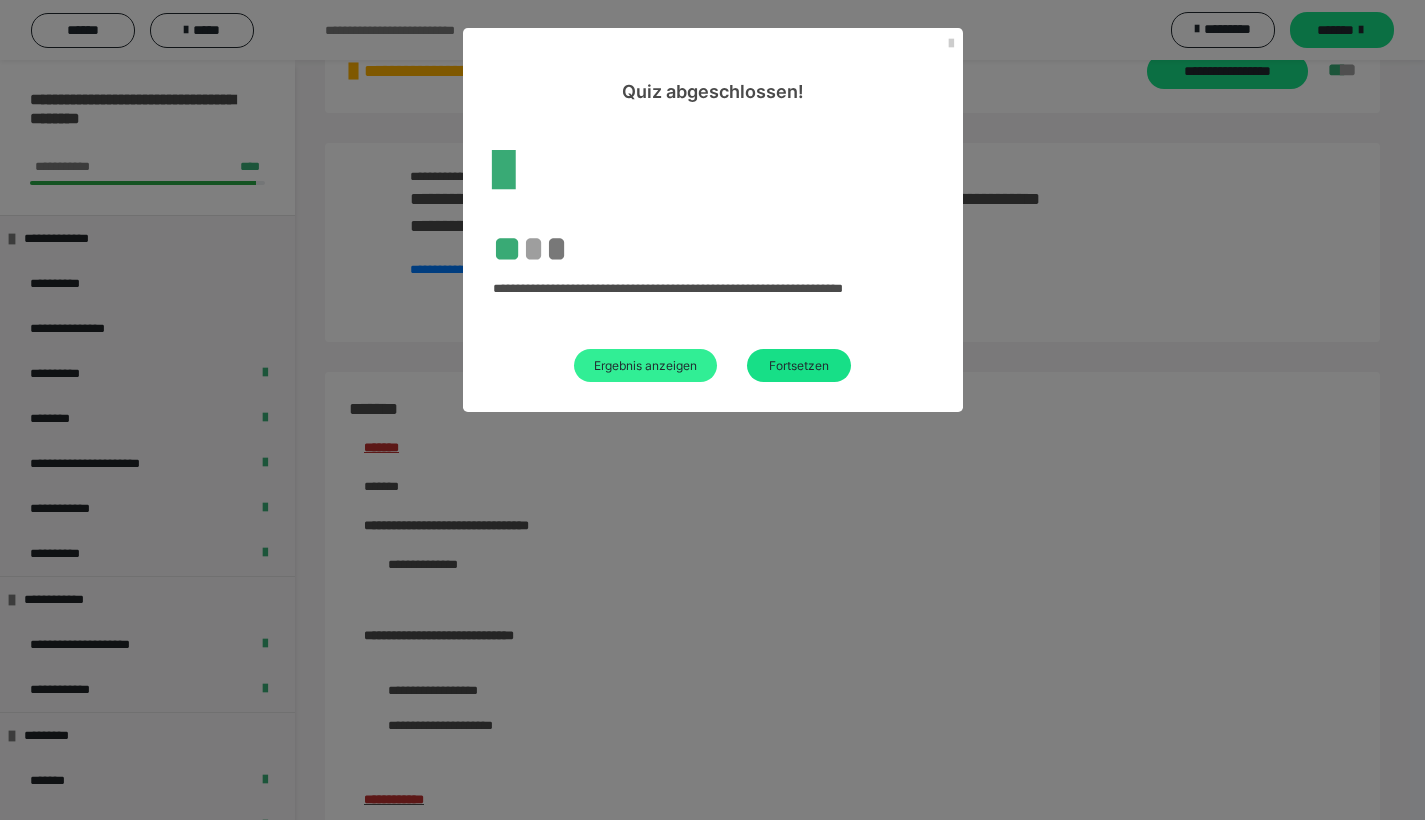 click on "Ergebnis anzeigen" at bounding box center (645, 365) 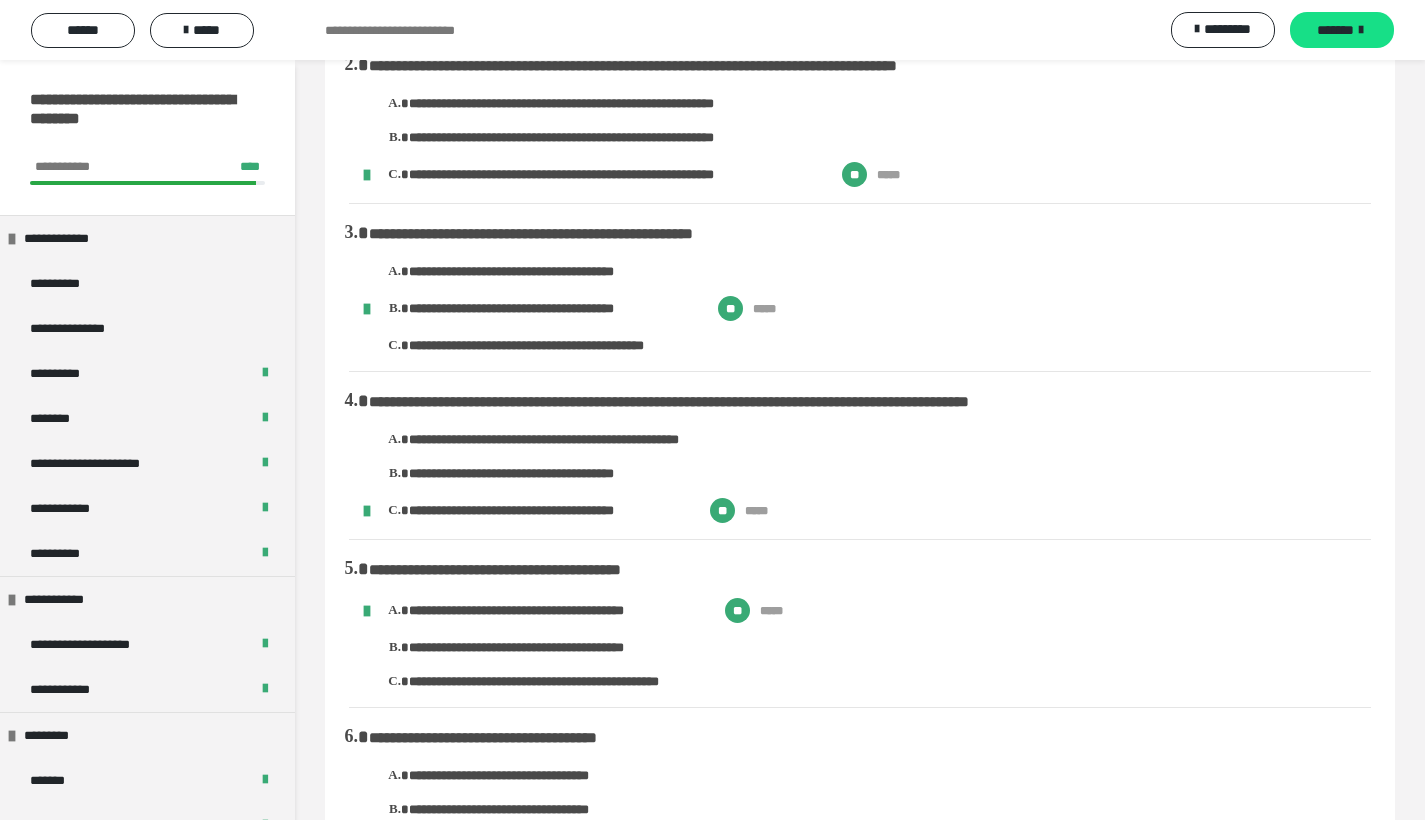 scroll, scrollTop: 0, scrollLeft: 0, axis: both 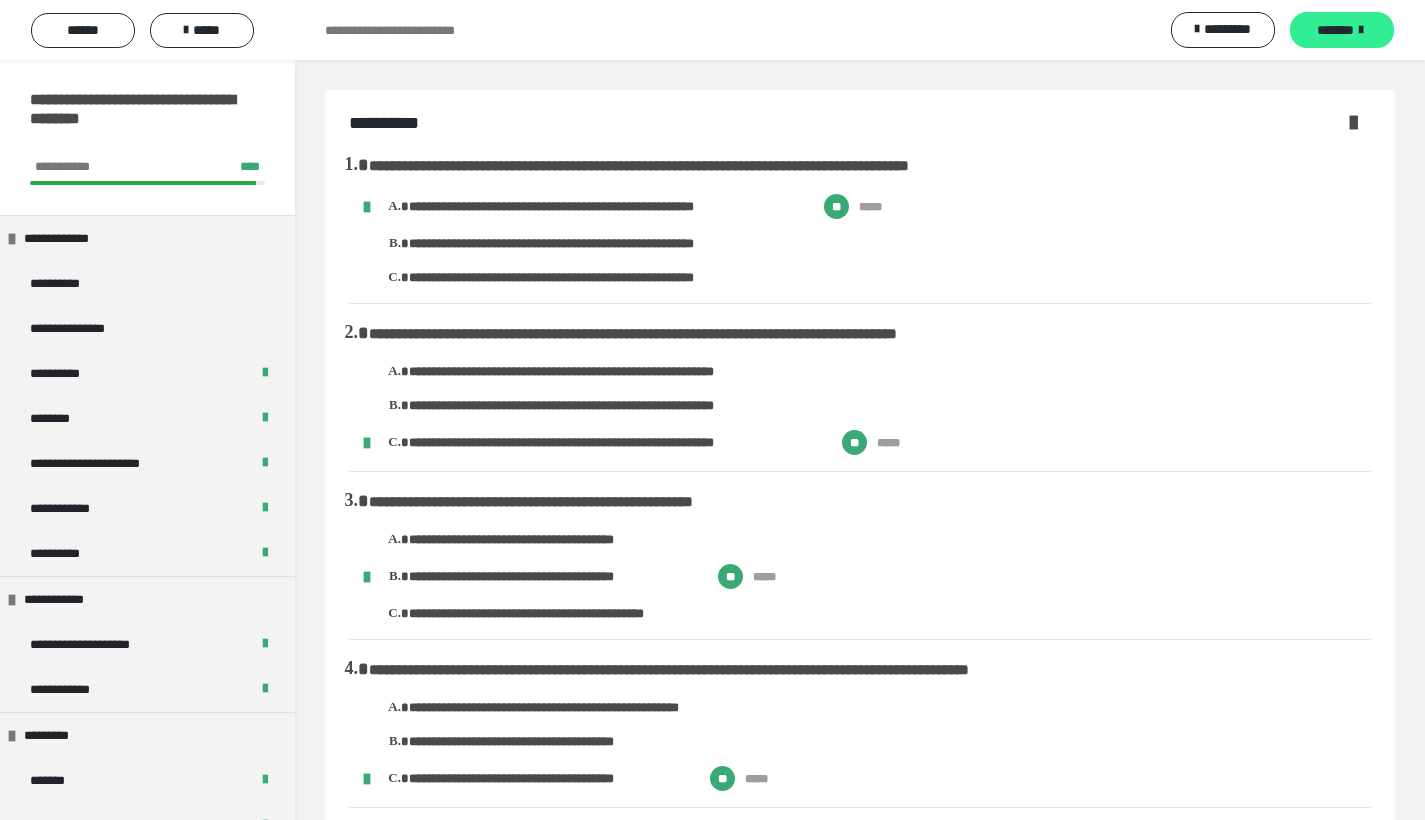 click on "*******" at bounding box center (1335, 30) 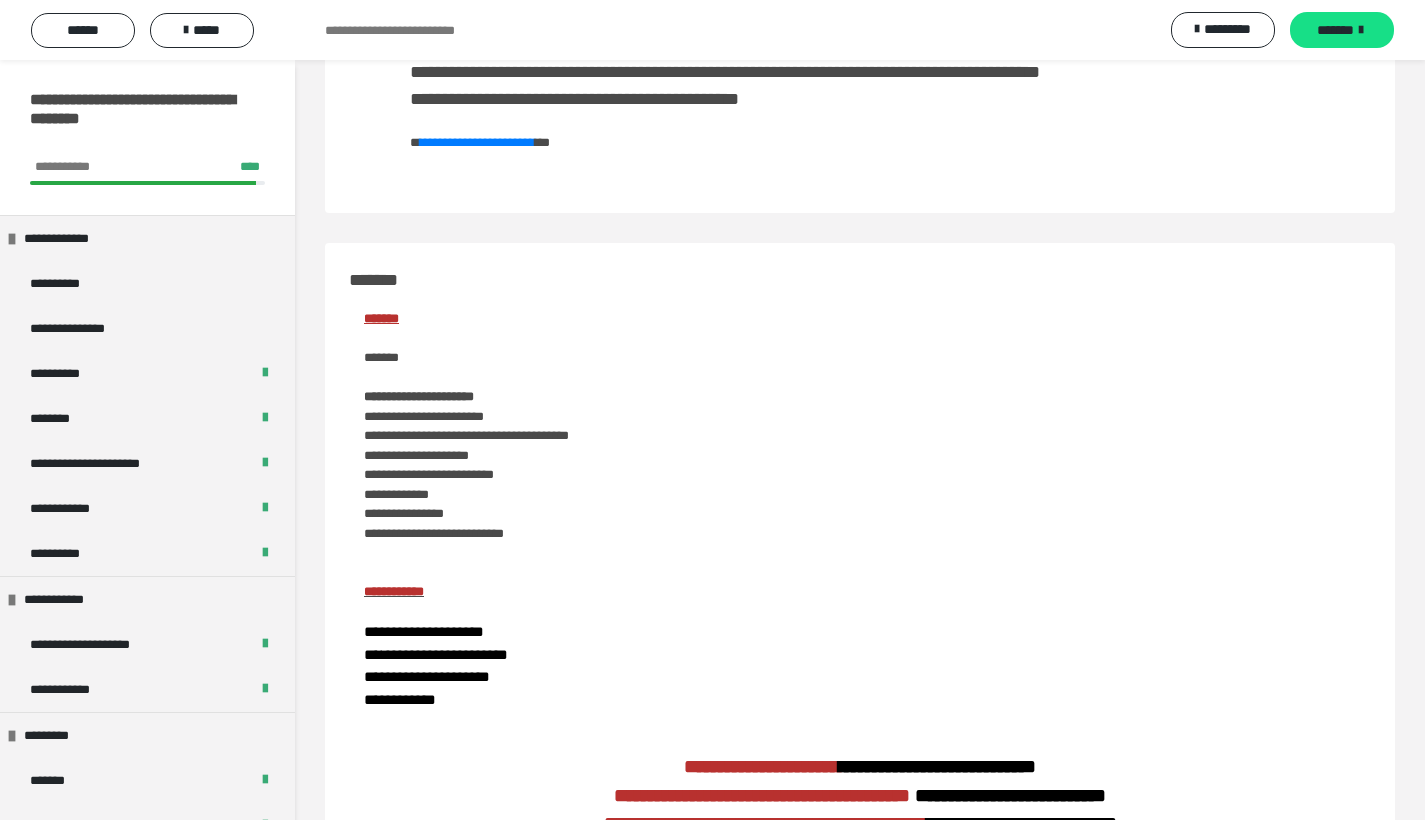 scroll, scrollTop: 391, scrollLeft: 0, axis: vertical 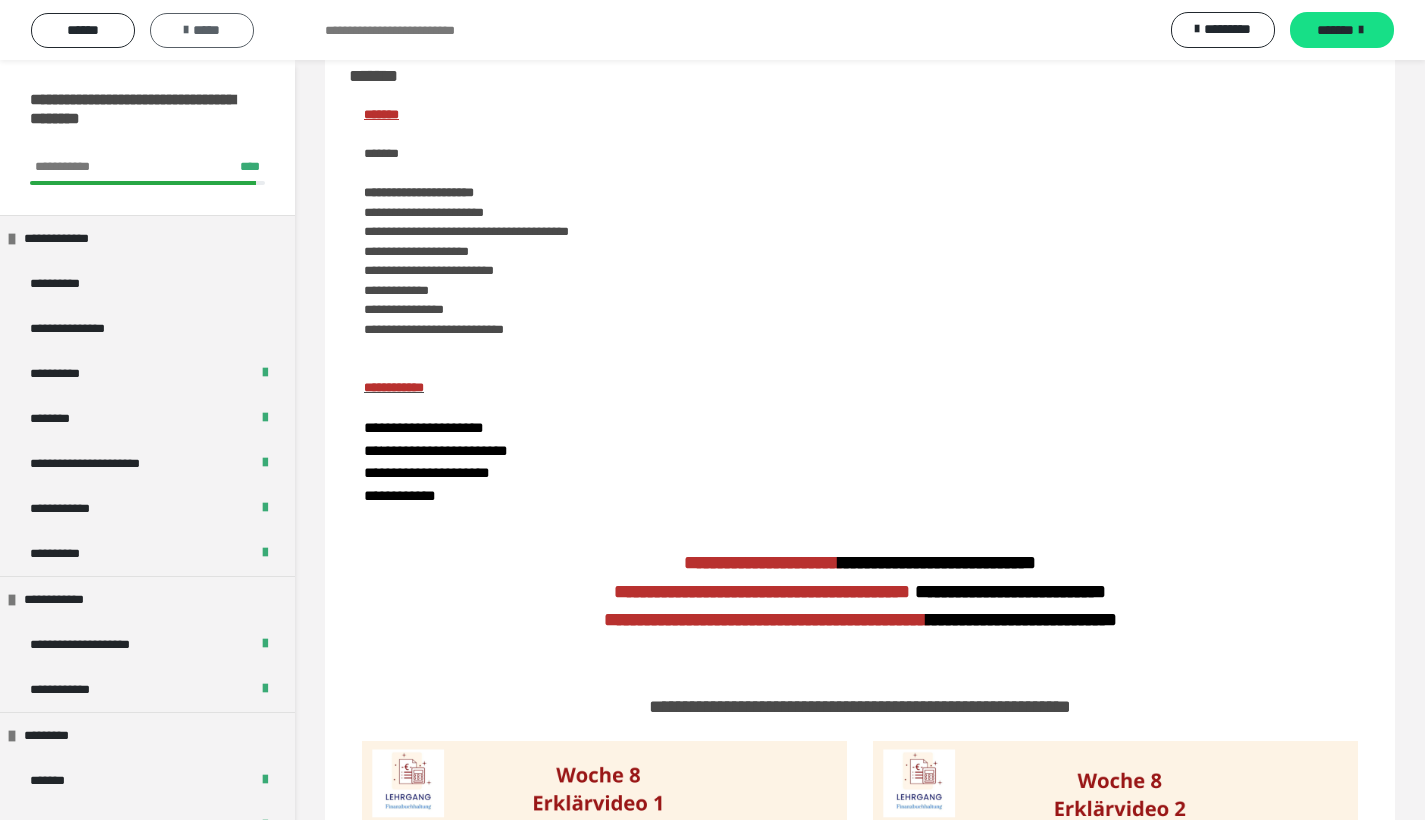 click on "*****" at bounding box center [202, 30] 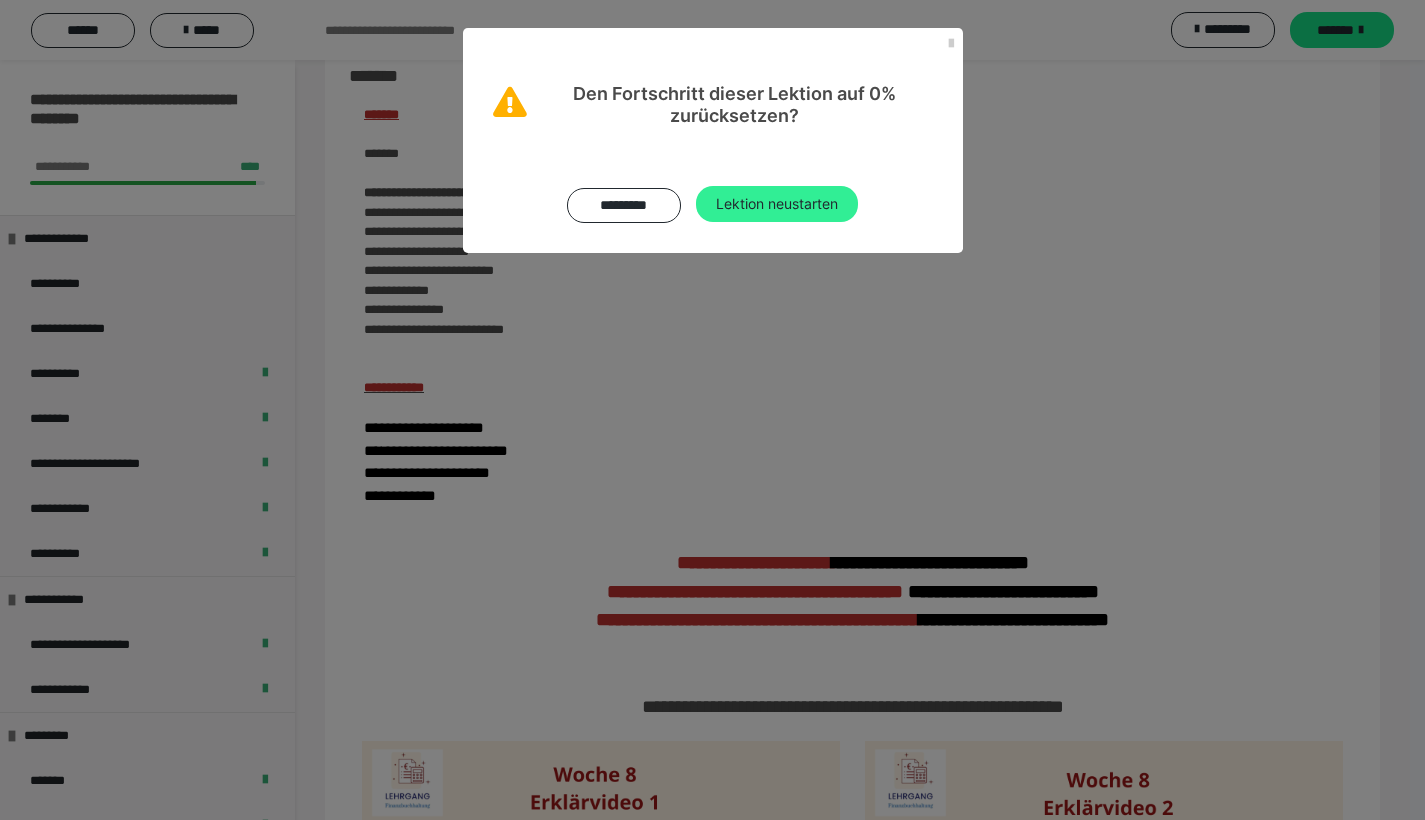 click on "Lektion neustarten" at bounding box center (777, 204) 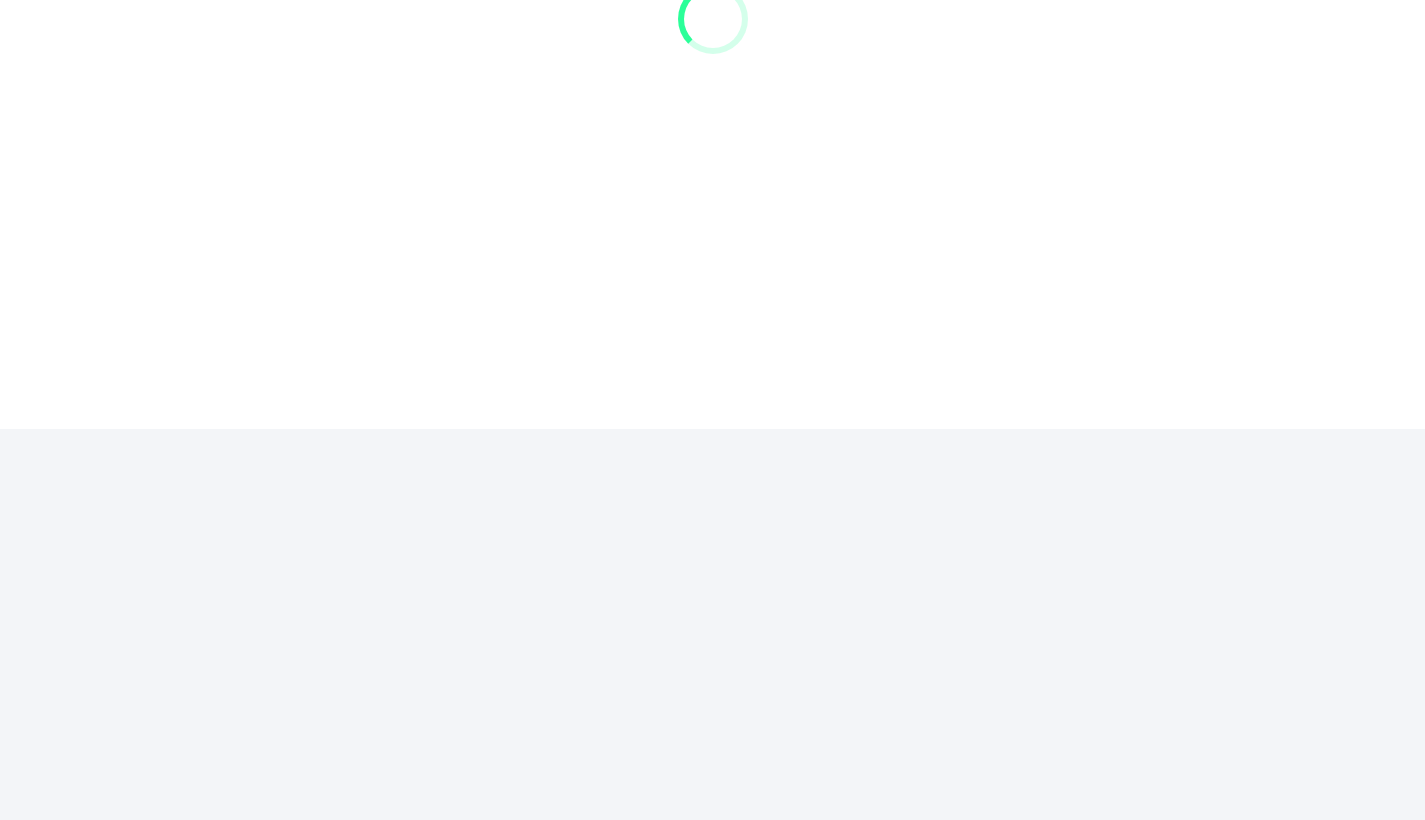 scroll, scrollTop: 0, scrollLeft: 0, axis: both 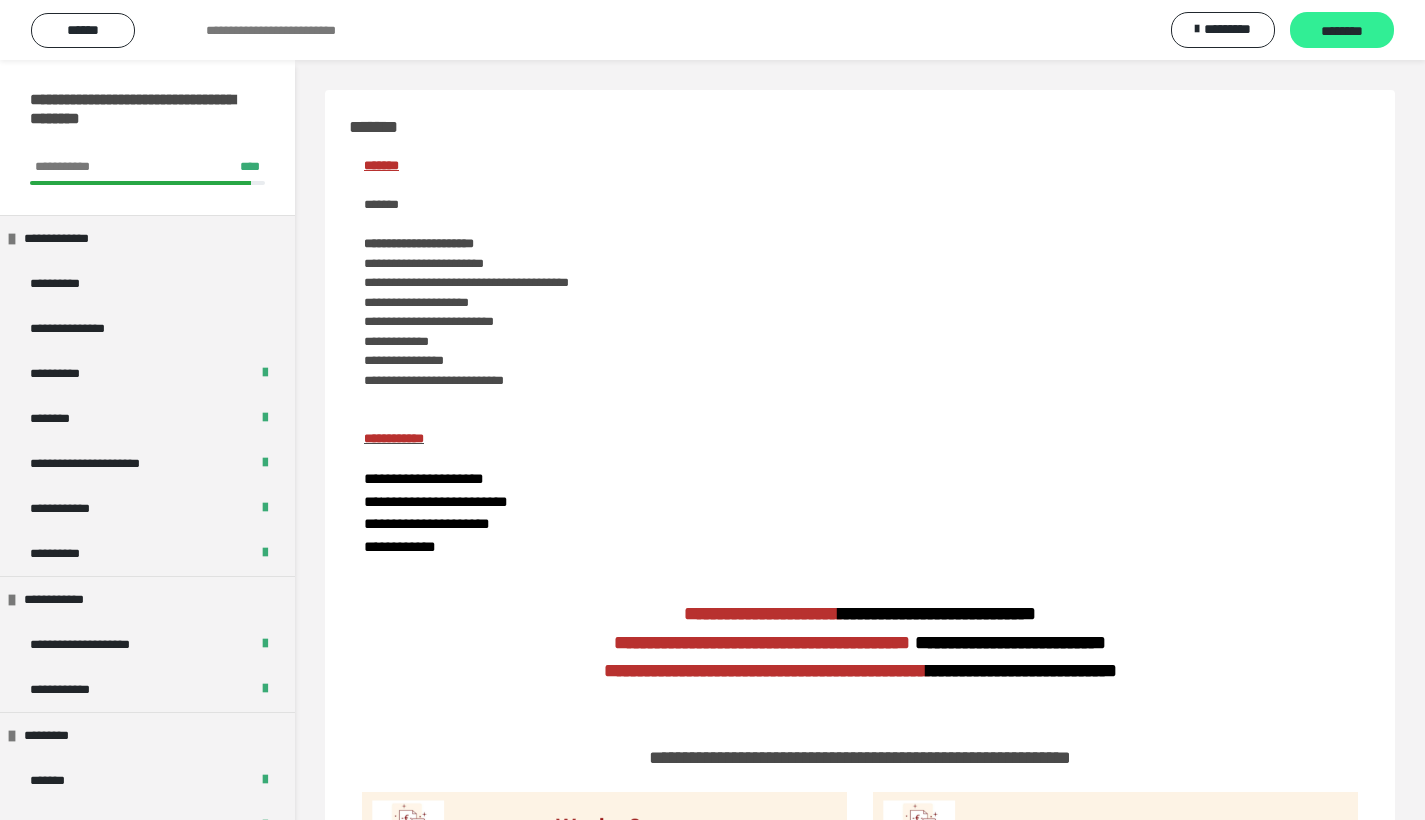 click on "********" at bounding box center (1342, 31) 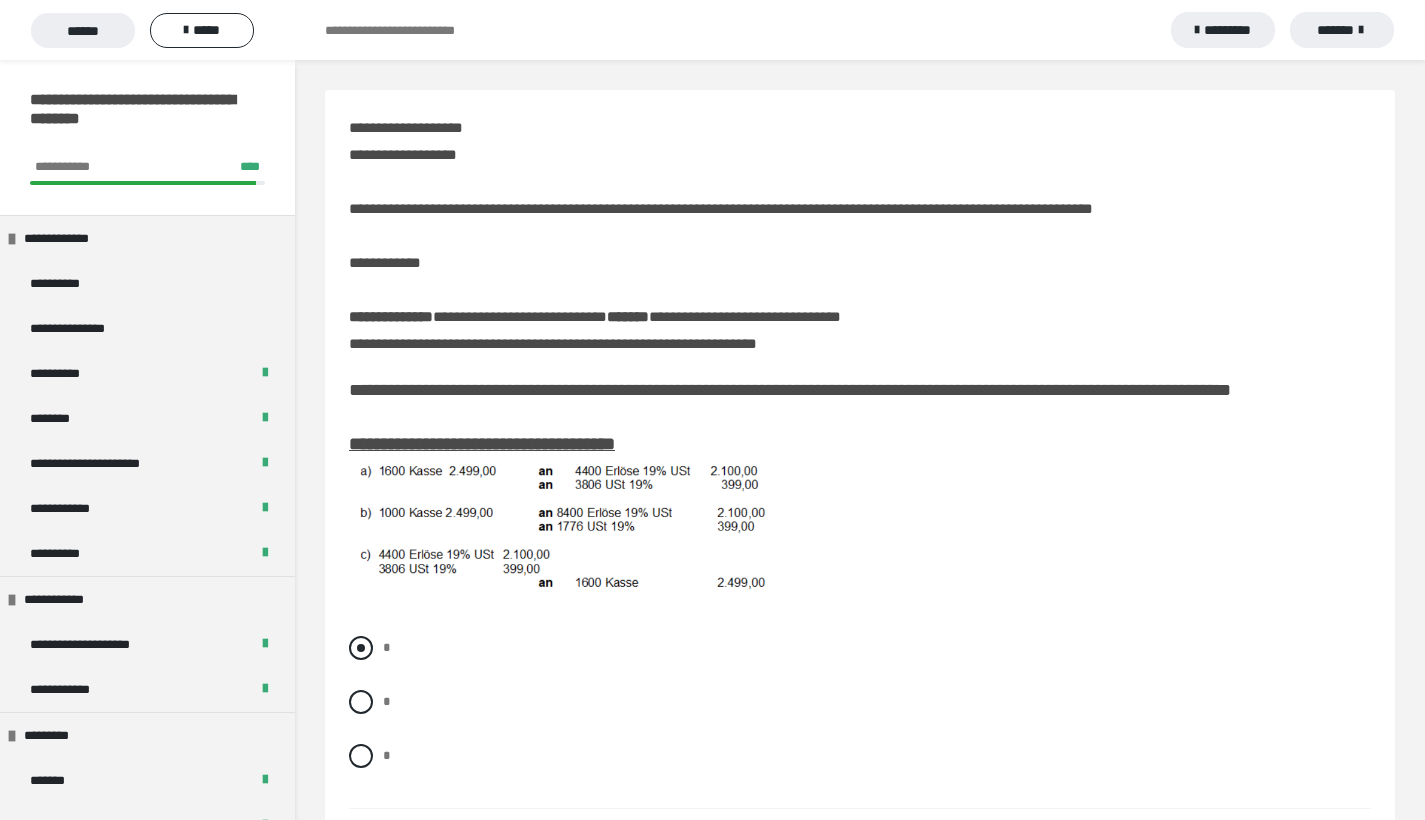 click at bounding box center [361, 648] 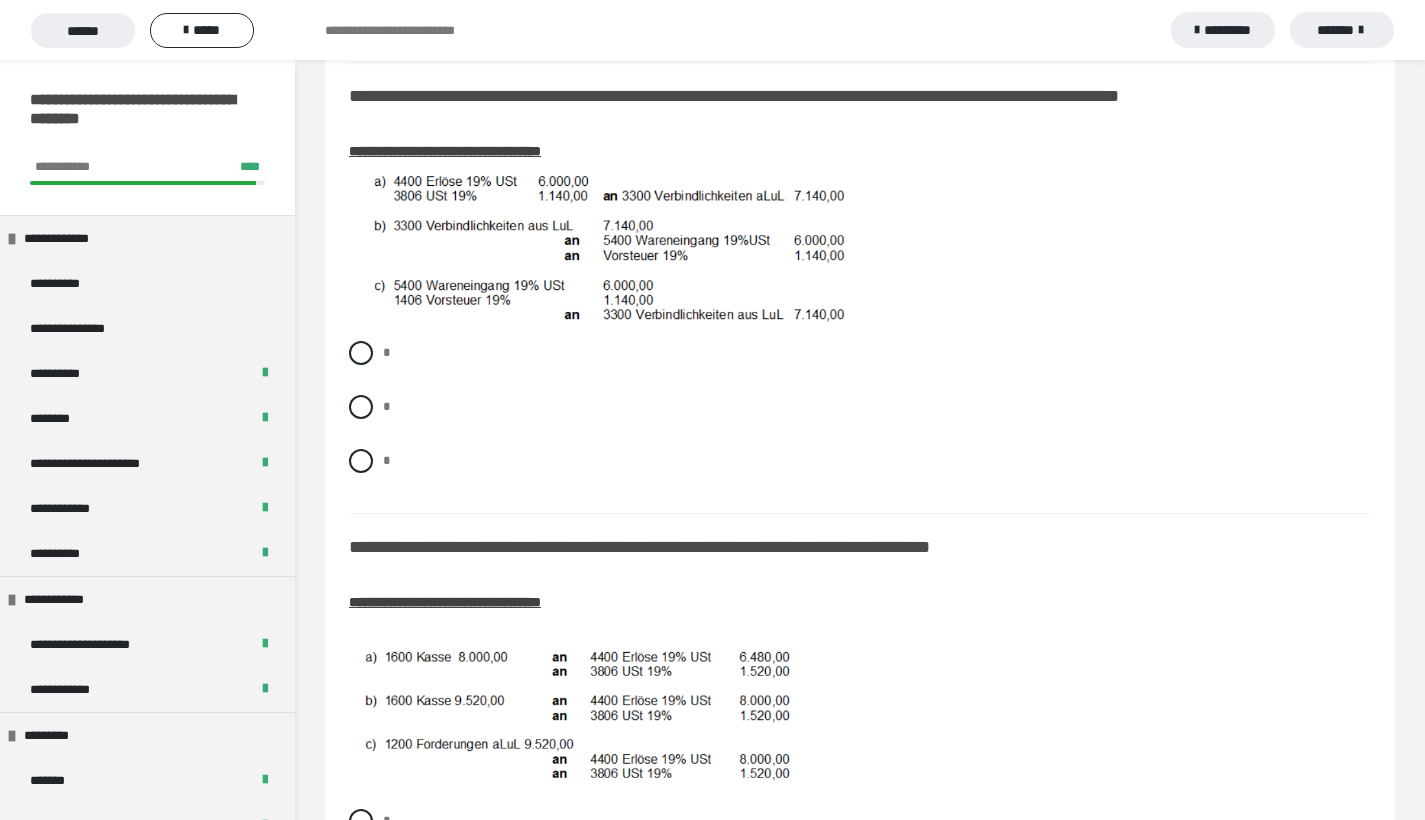 scroll, scrollTop: 591, scrollLeft: 0, axis: vertical 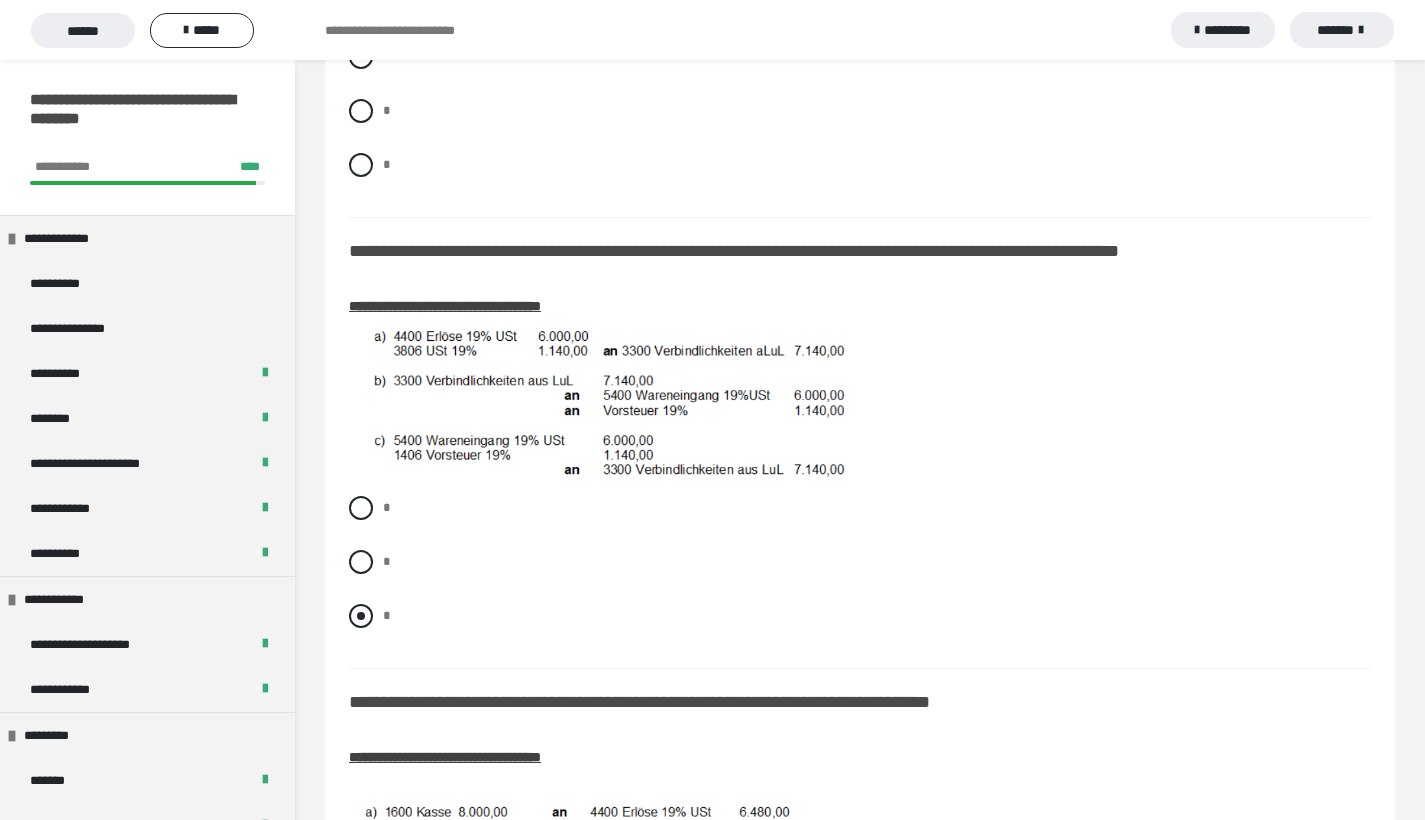 click at bounding box center (361, 616) 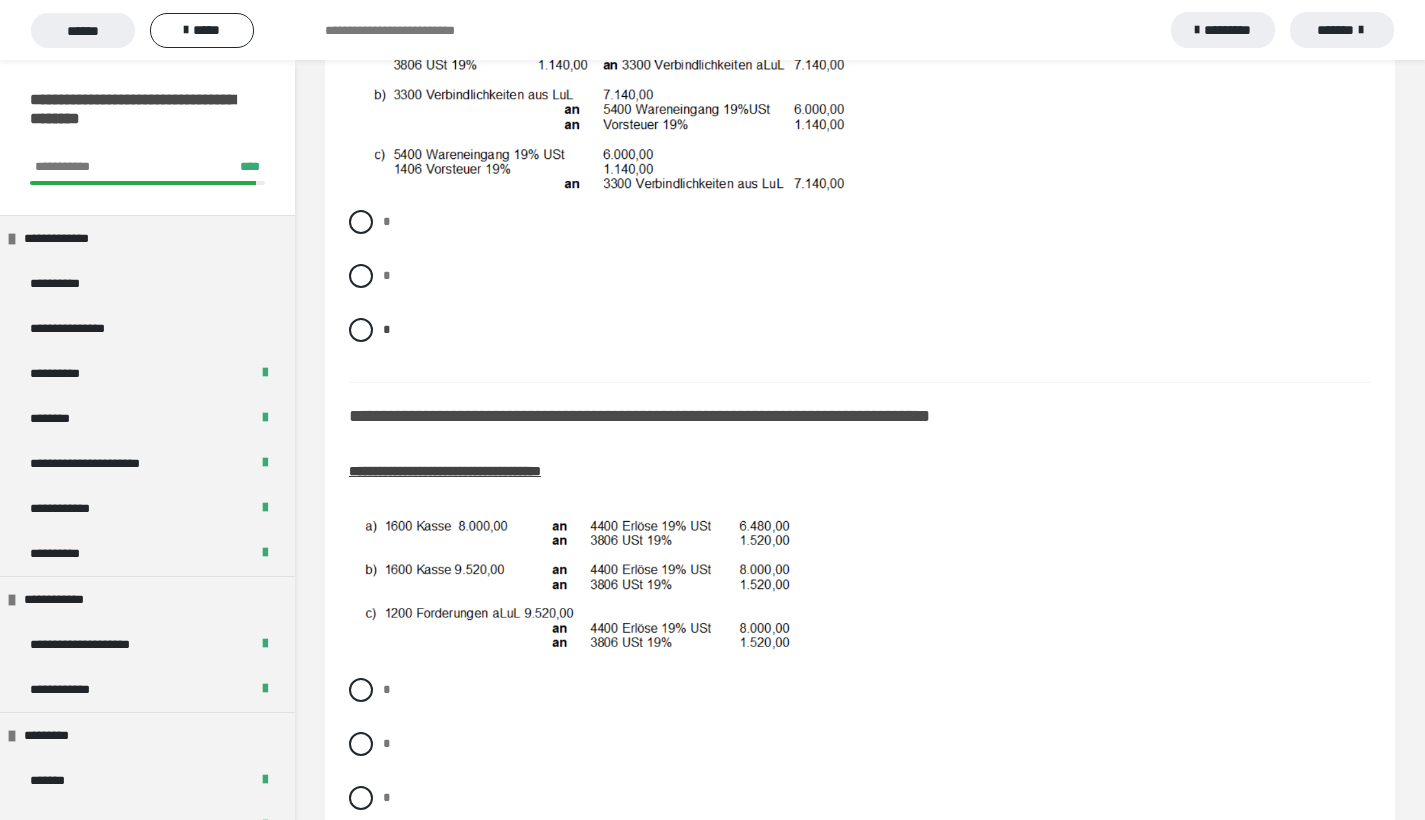 scroll, scrollTop: 886, scrollLeft: 0, axis: vertical 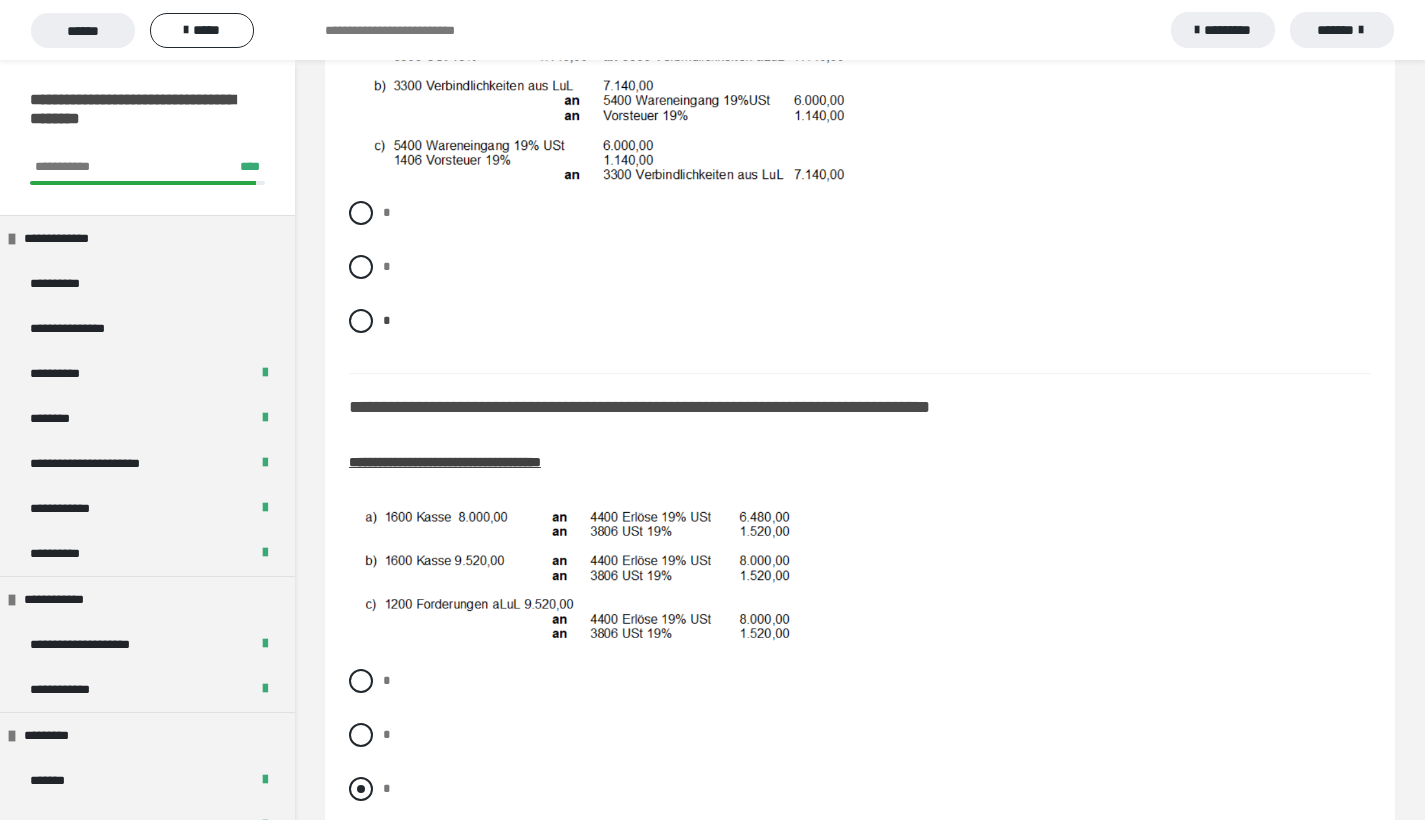 click at bounding box center [361, 789] 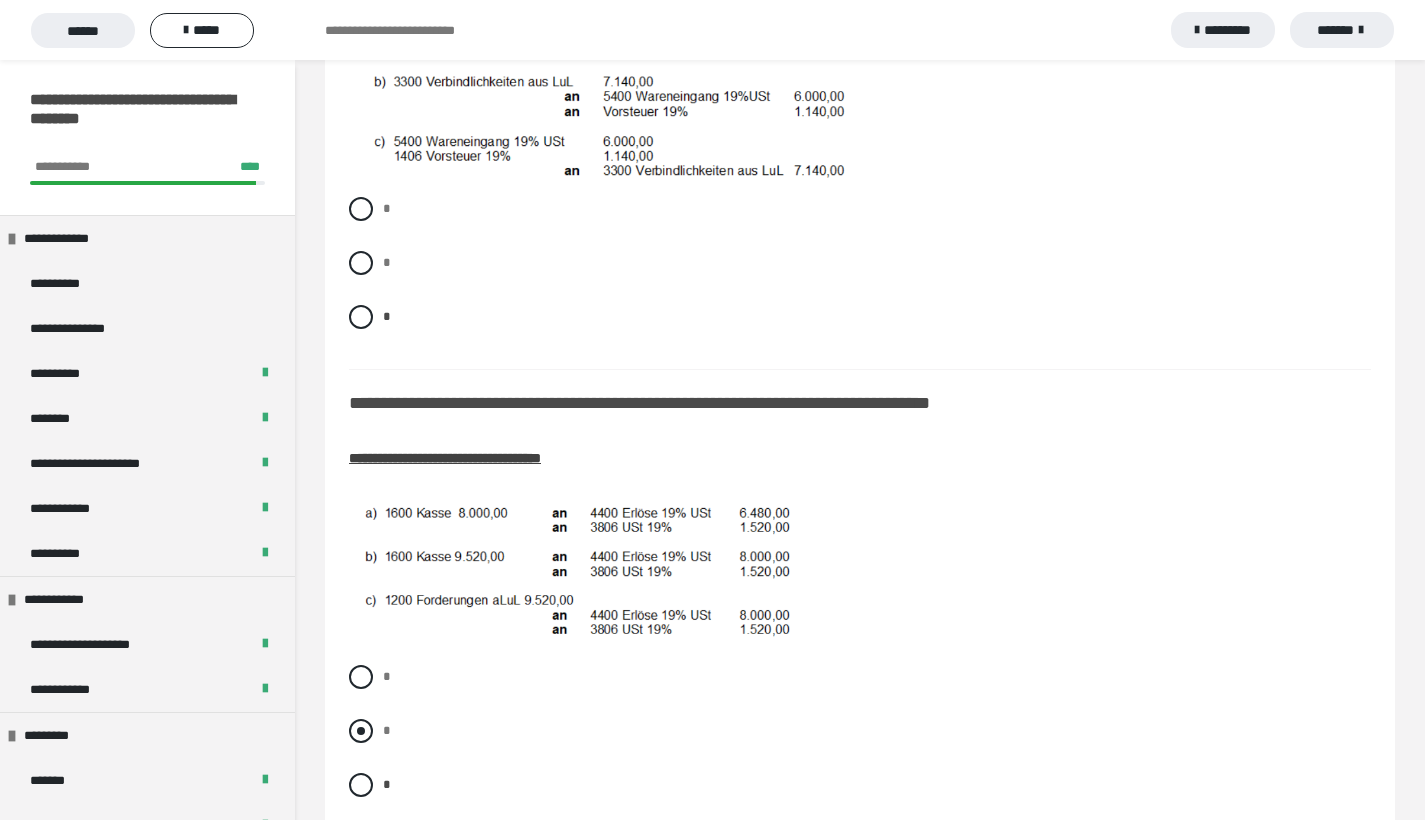 scroll, scrollTop: 1504, scrollLeft: 0, axis: vertical 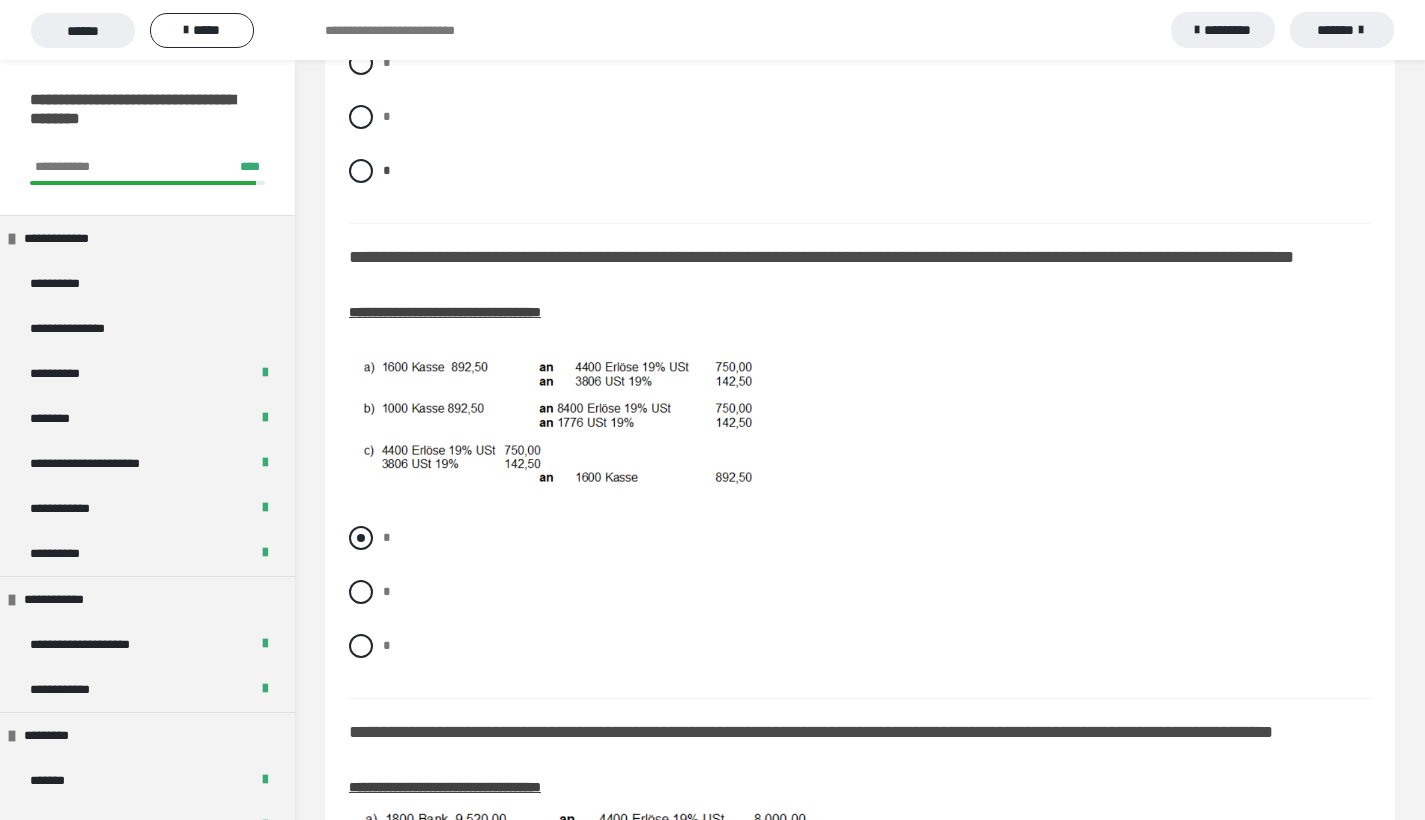 click at bounding box center (361, 538) 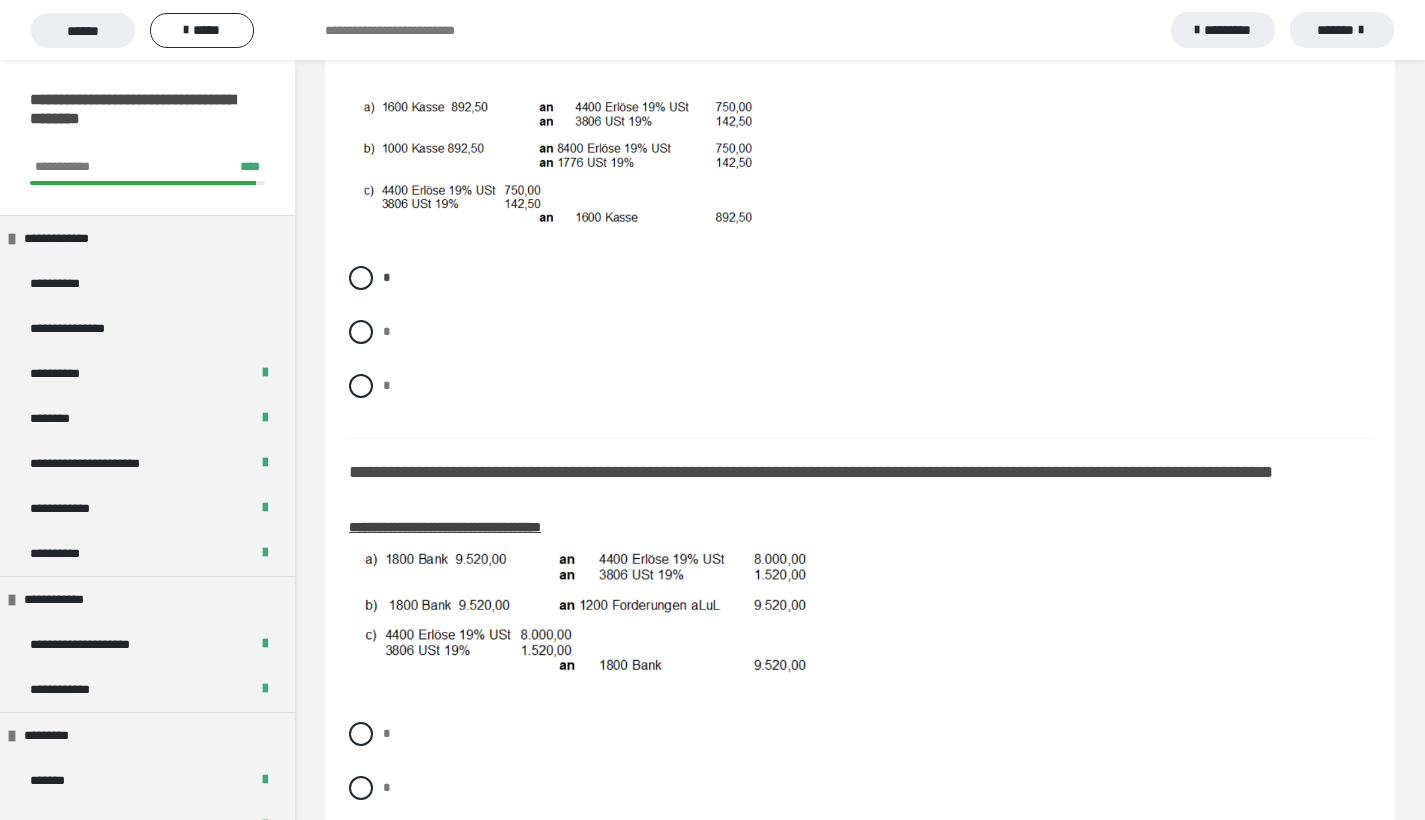 scroll, scrollTop: 2109, scrollLeft: 0, axis: vertical 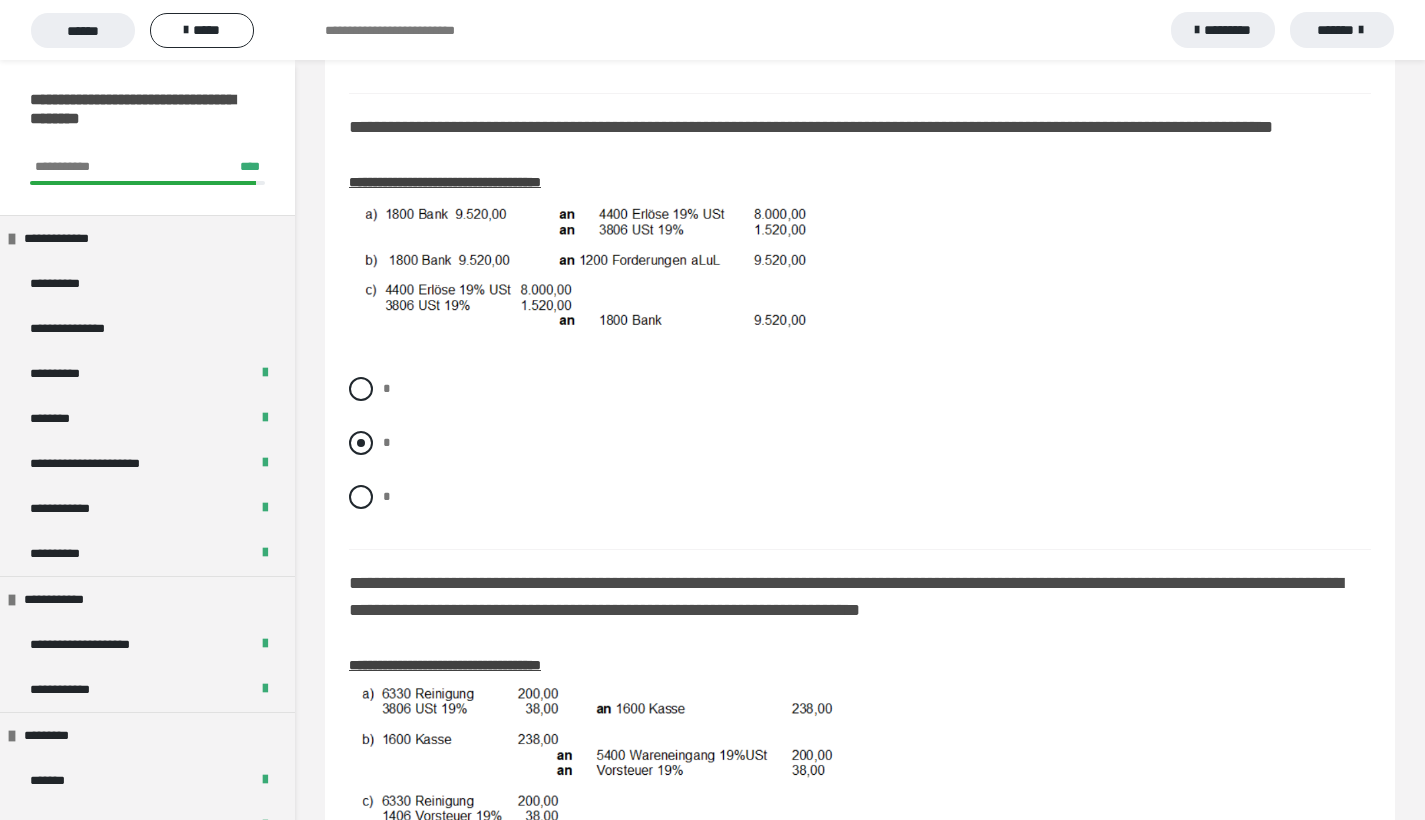 click at bounding box center [361, 443] 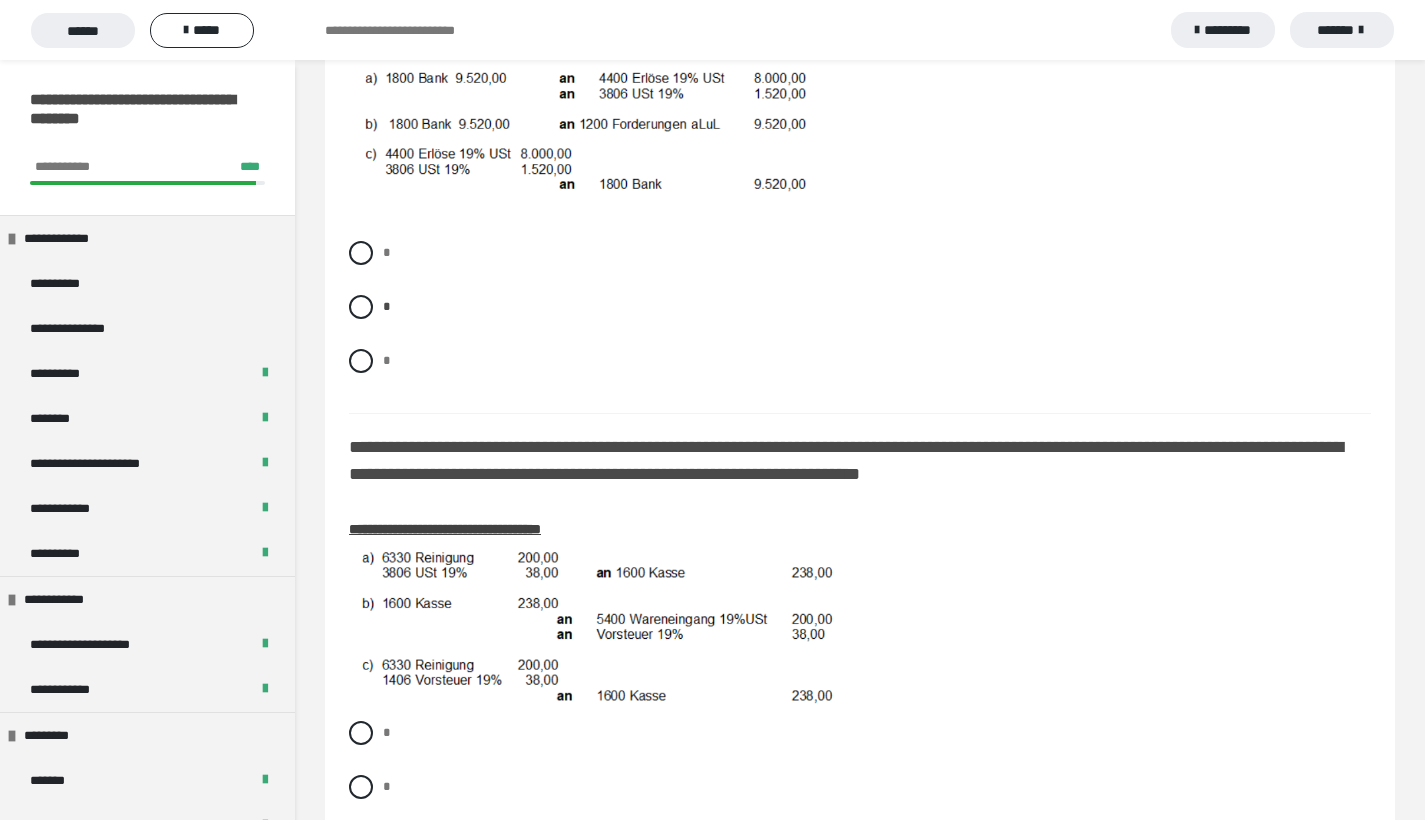 scroll, scrollTop: 2386, scrollLeft: 0, axis: vertical 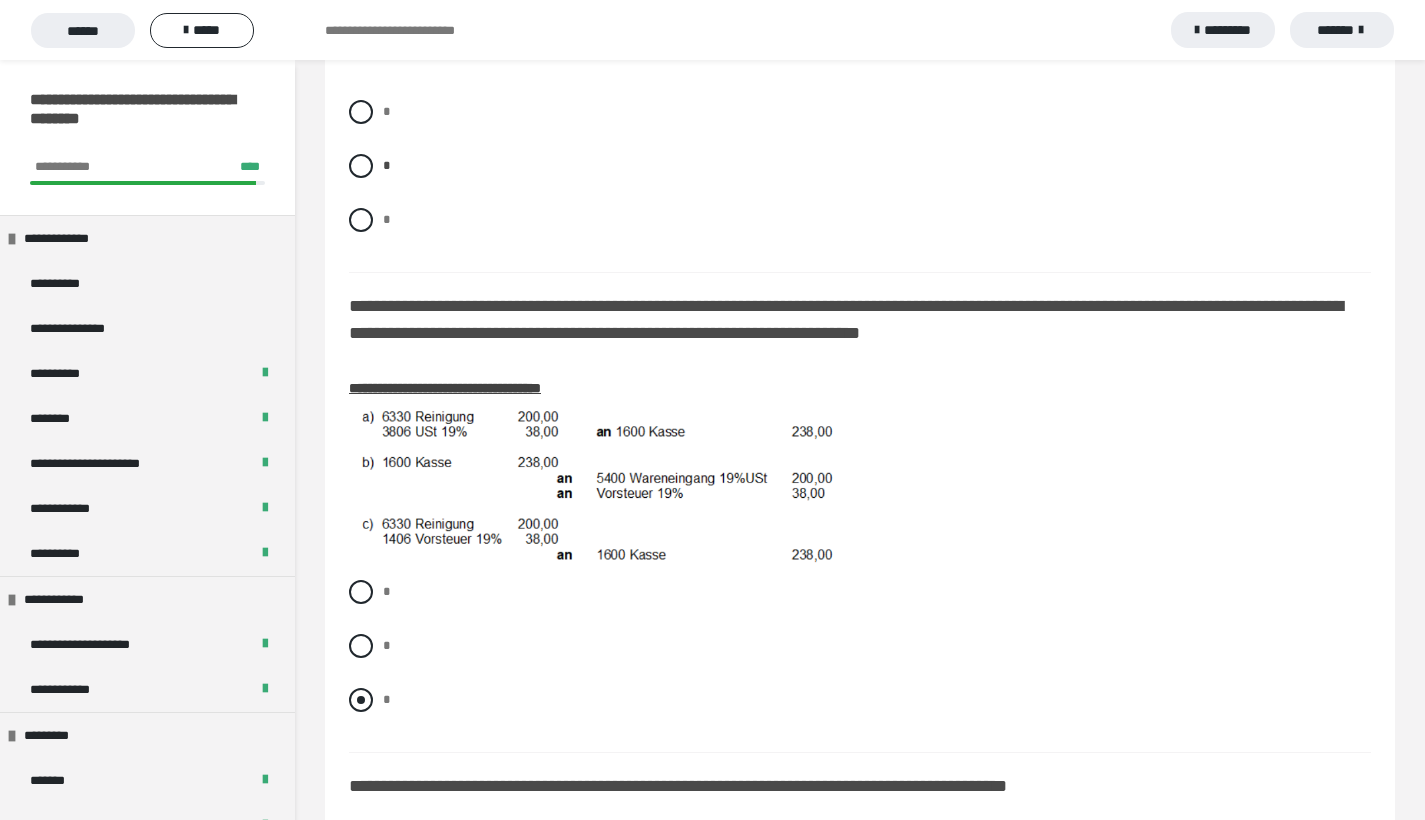click on "*" at bounding box center (860, 700) 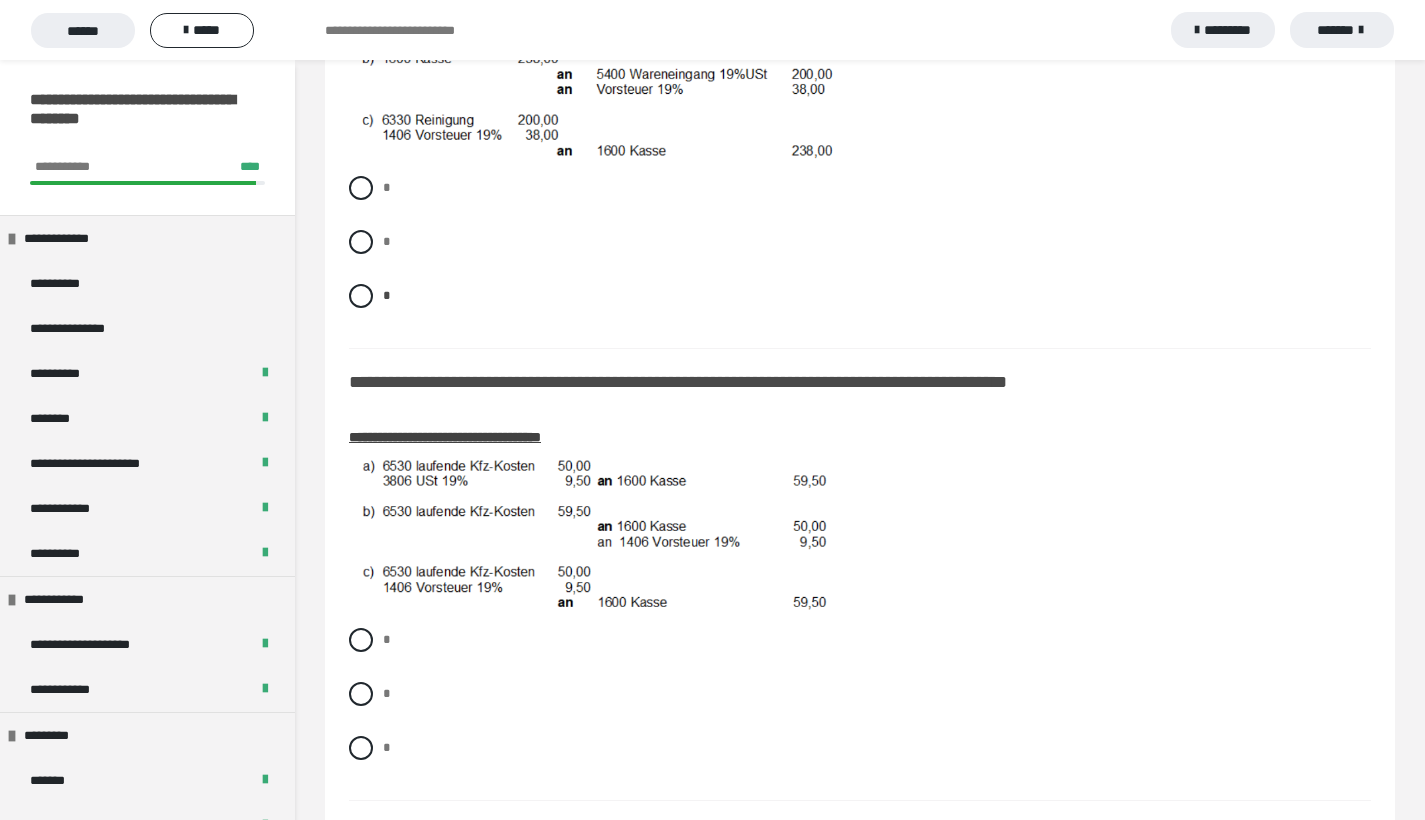 scroll, scrollTop: 2902, scrollLeft: 0, axis: vertical 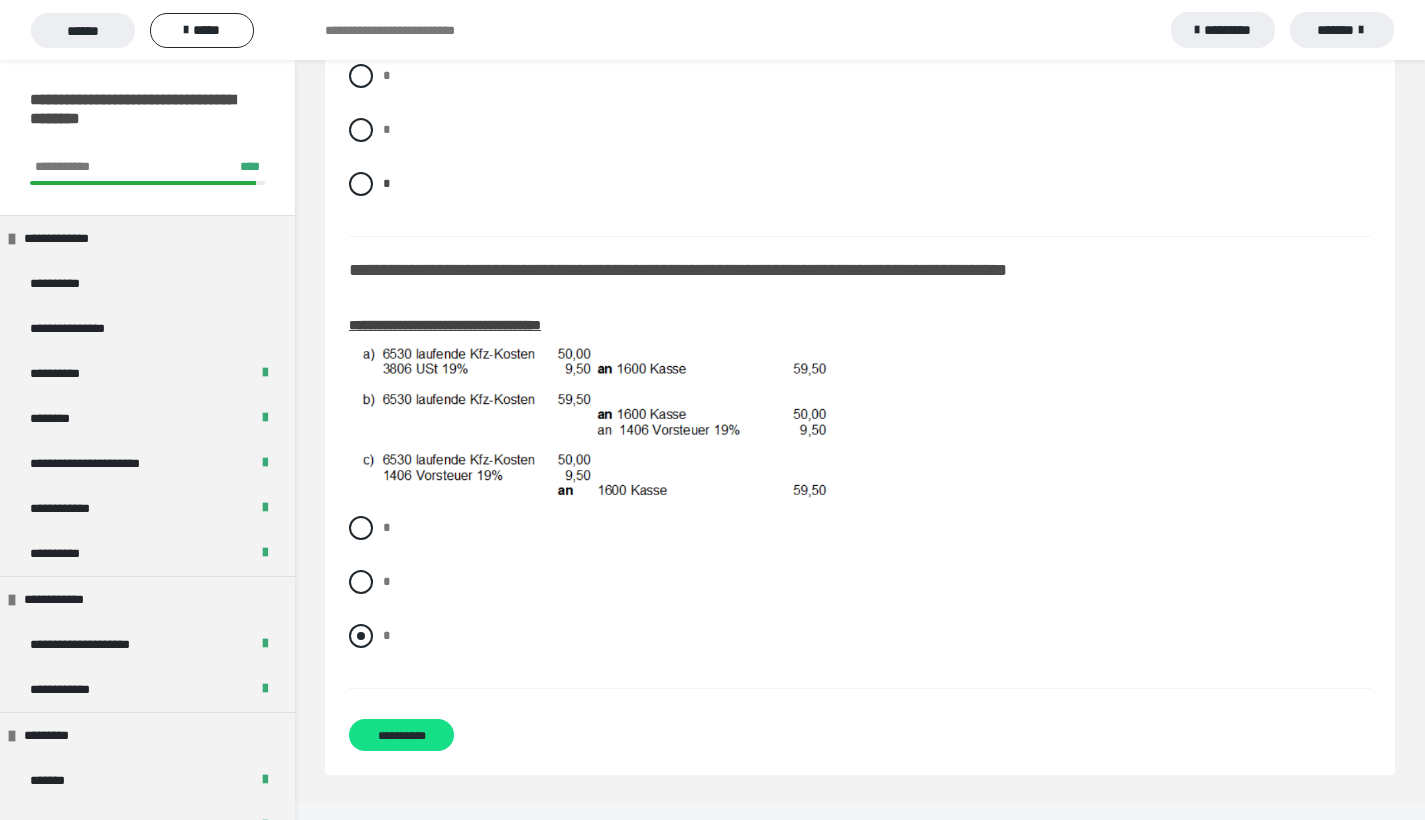 click at bounding box center (361, 636) 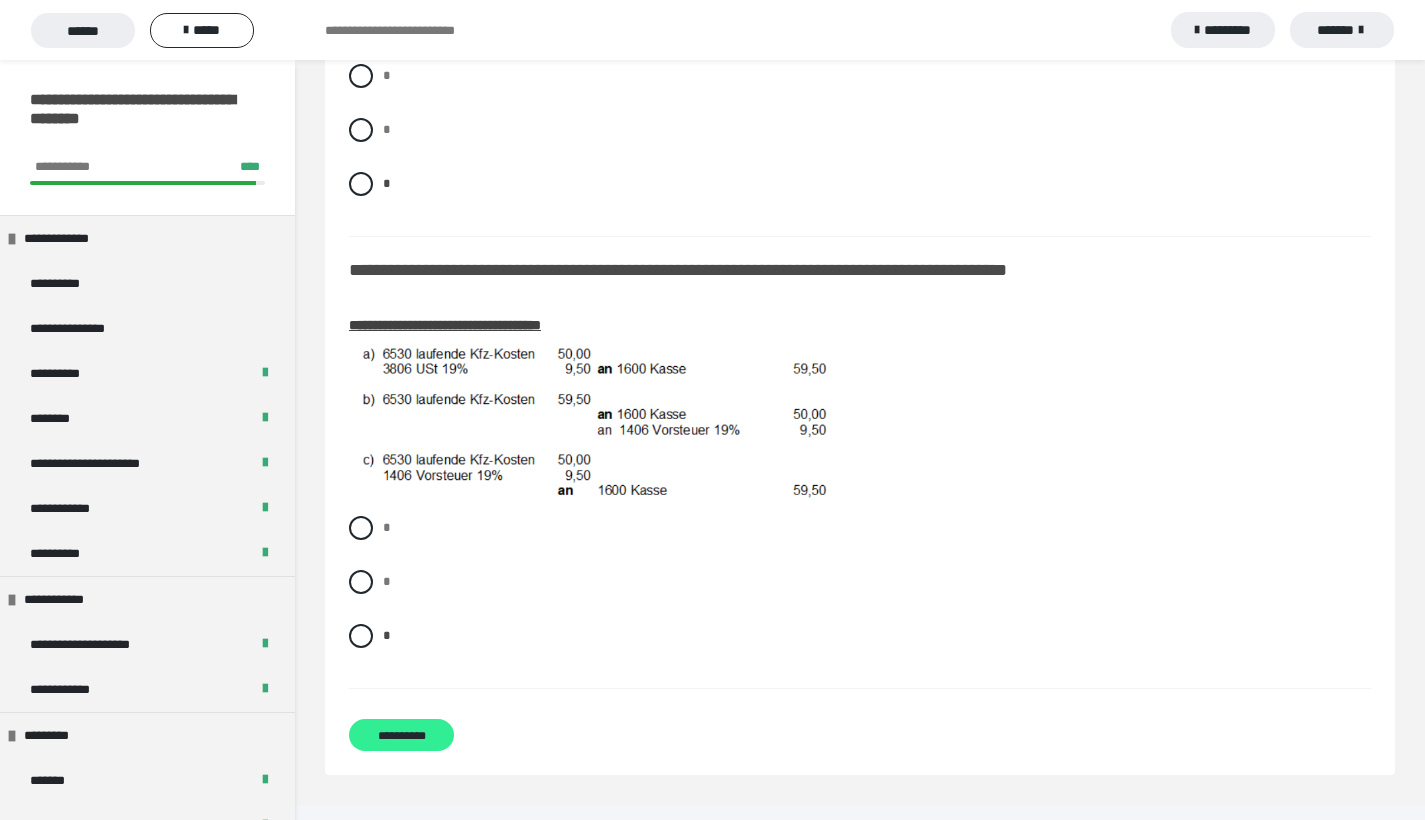 drag, startPoint x: 393, startPoint y: 748, endPoint x: 404, endPoint y: 748, distance: 11 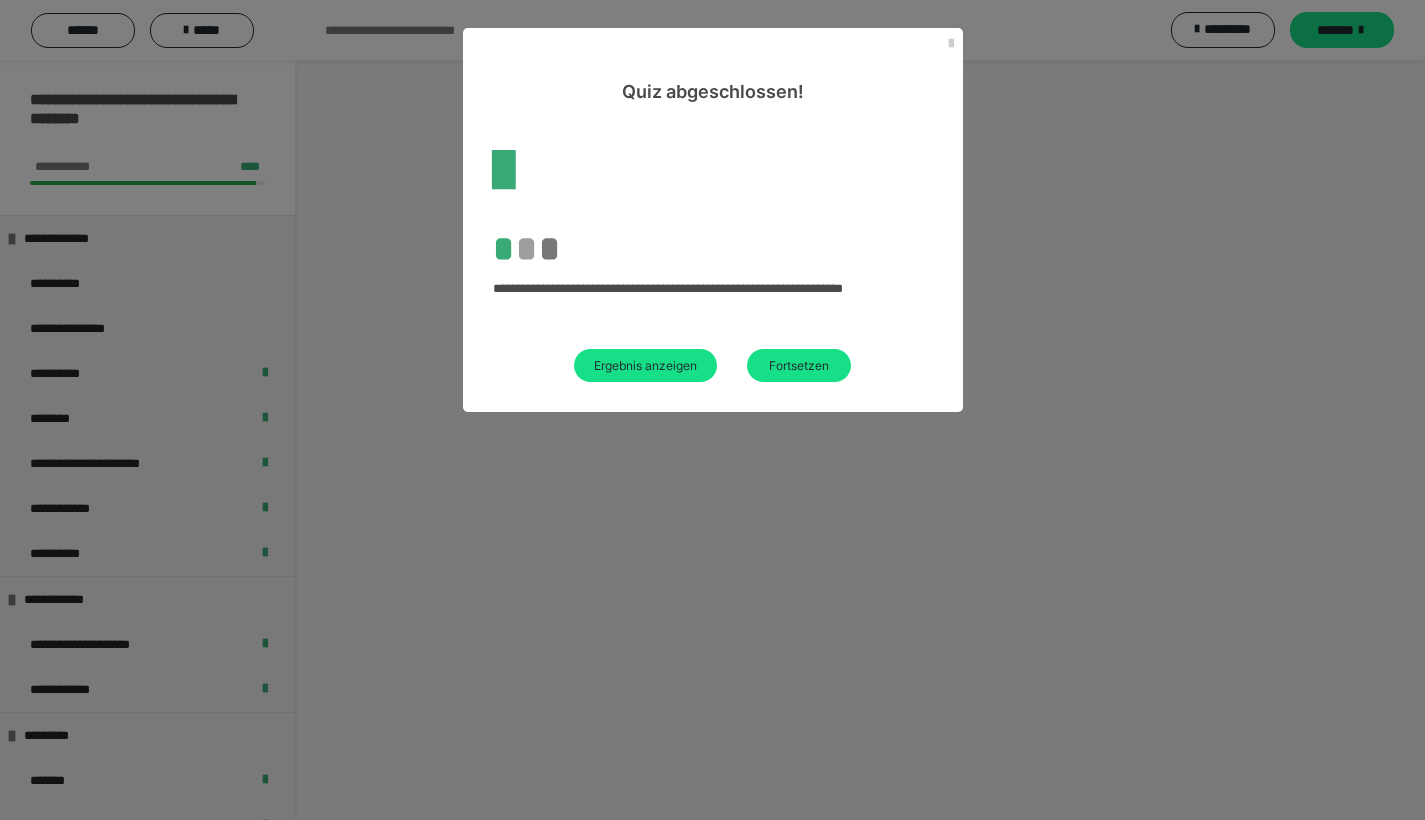 scroll, scrollTop: 60, scrollLeft: 0, axis: vertical 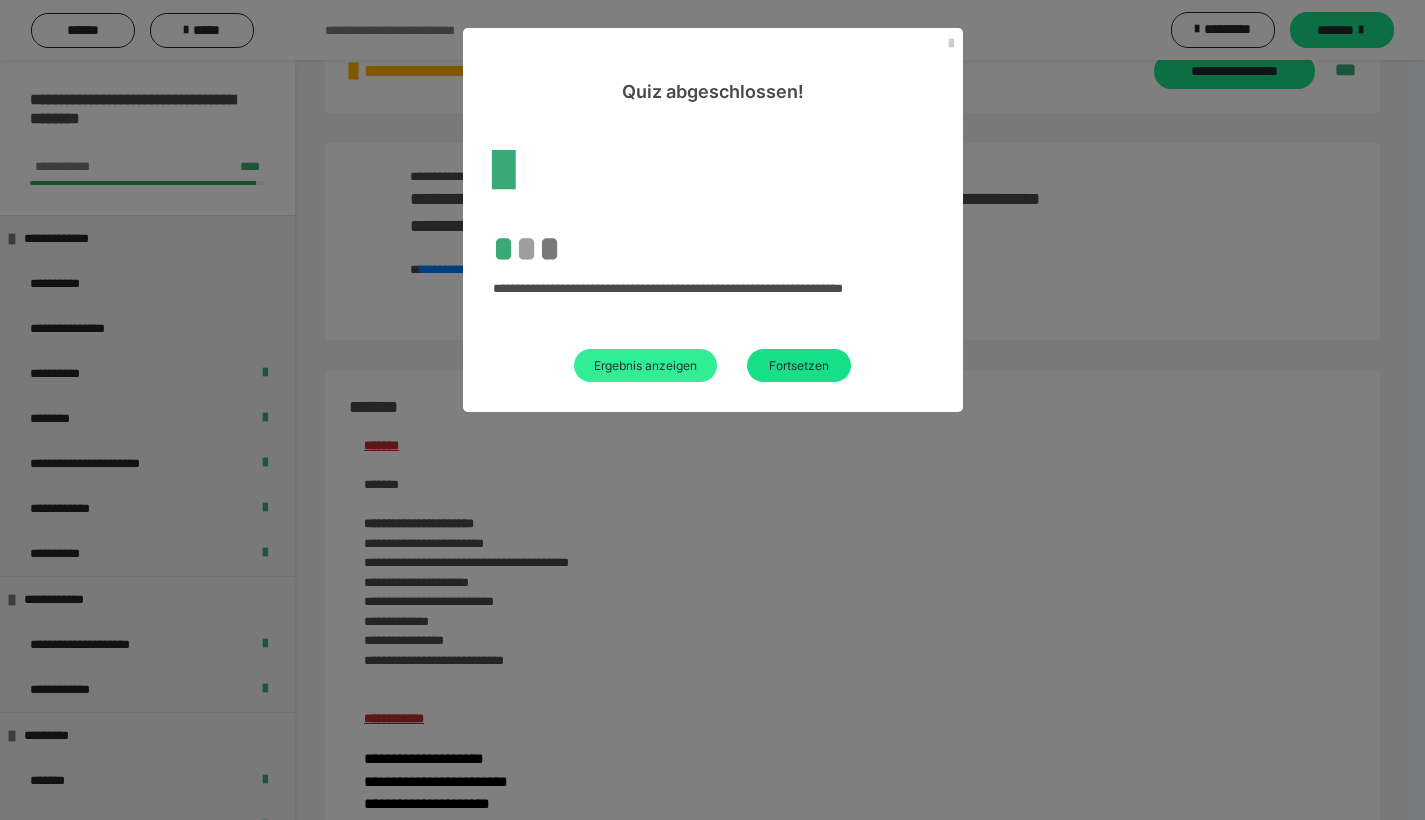 click on "Ergebnis anzeigen" at bounding box center [645, 365] 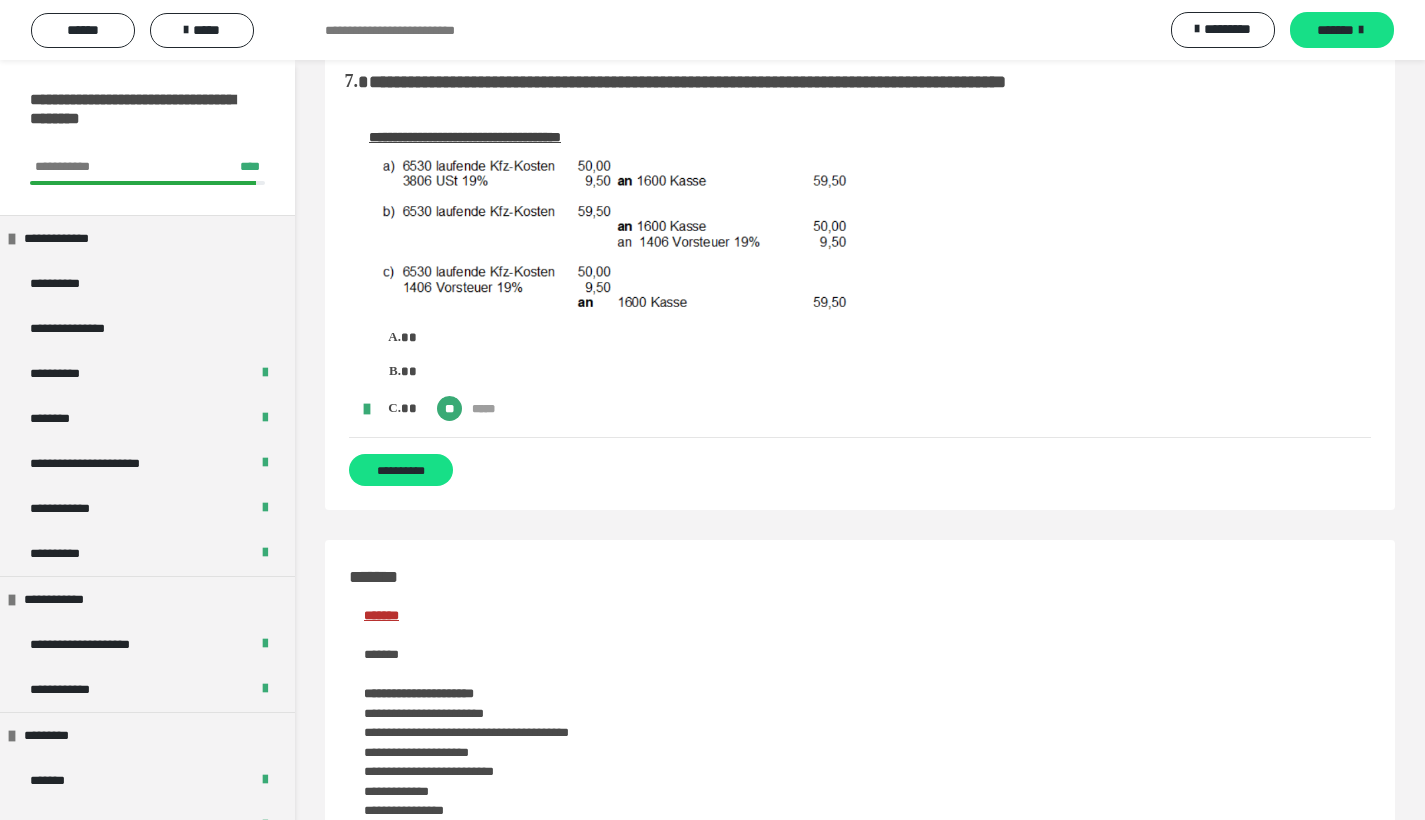 scroll, scrollTop: 2795, scrollLeft: 0, axis: vertical 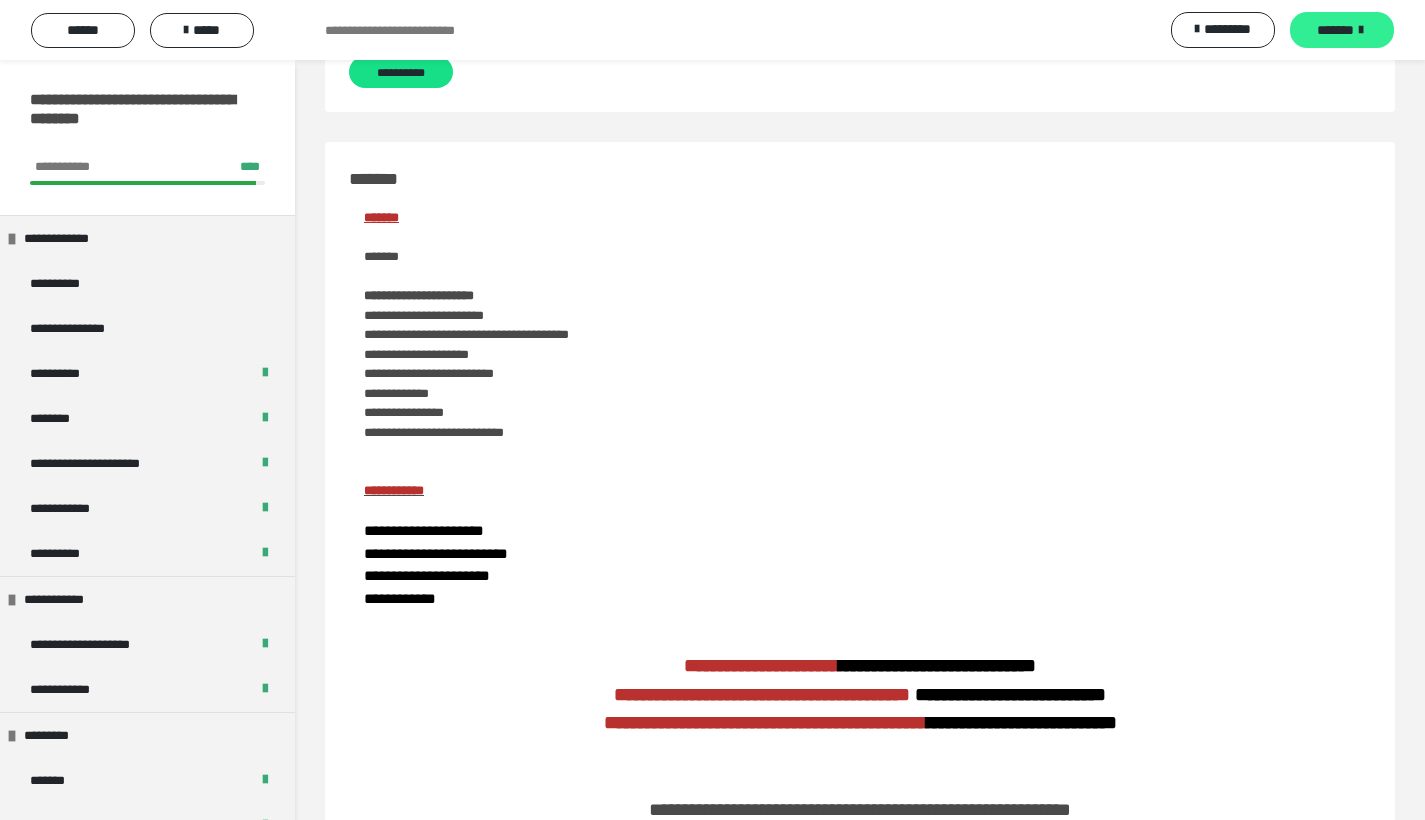 click on "*******" at bounding box center [1335, 30] 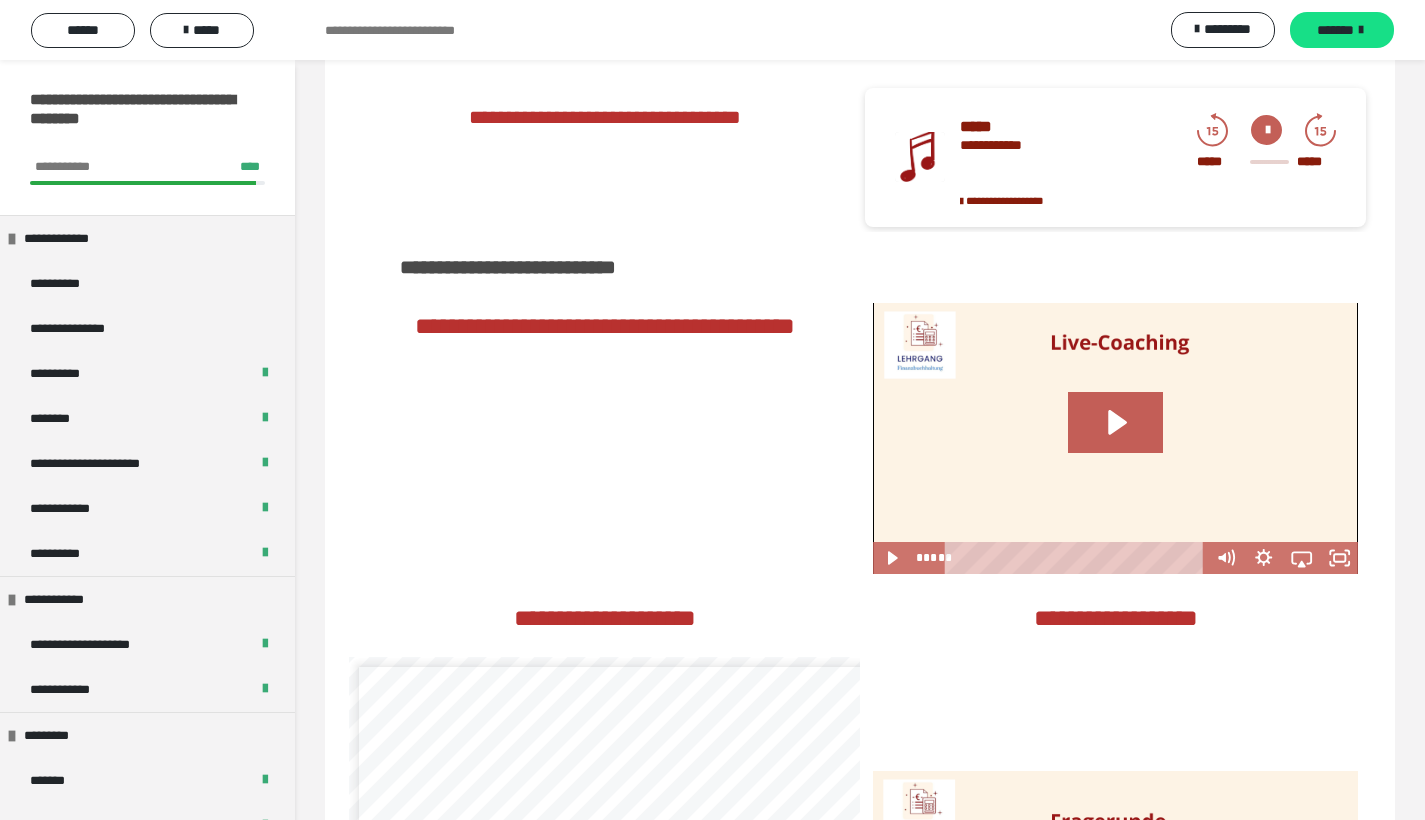 scroll, scrollTop: 3096, scrollLeft: 0, axis: vertical 